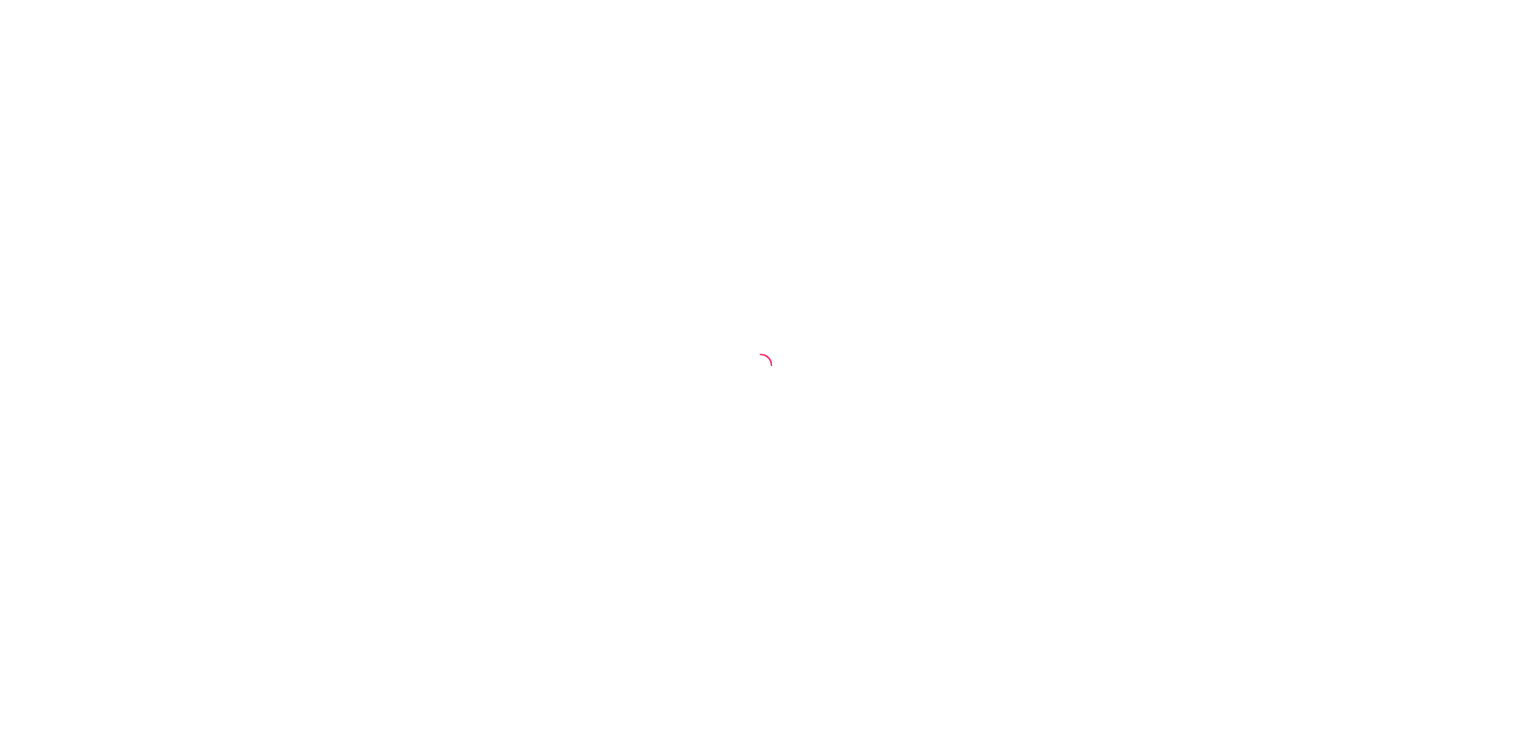 scroll, scrollTop: 0, scrollLeft: 0, axis: both 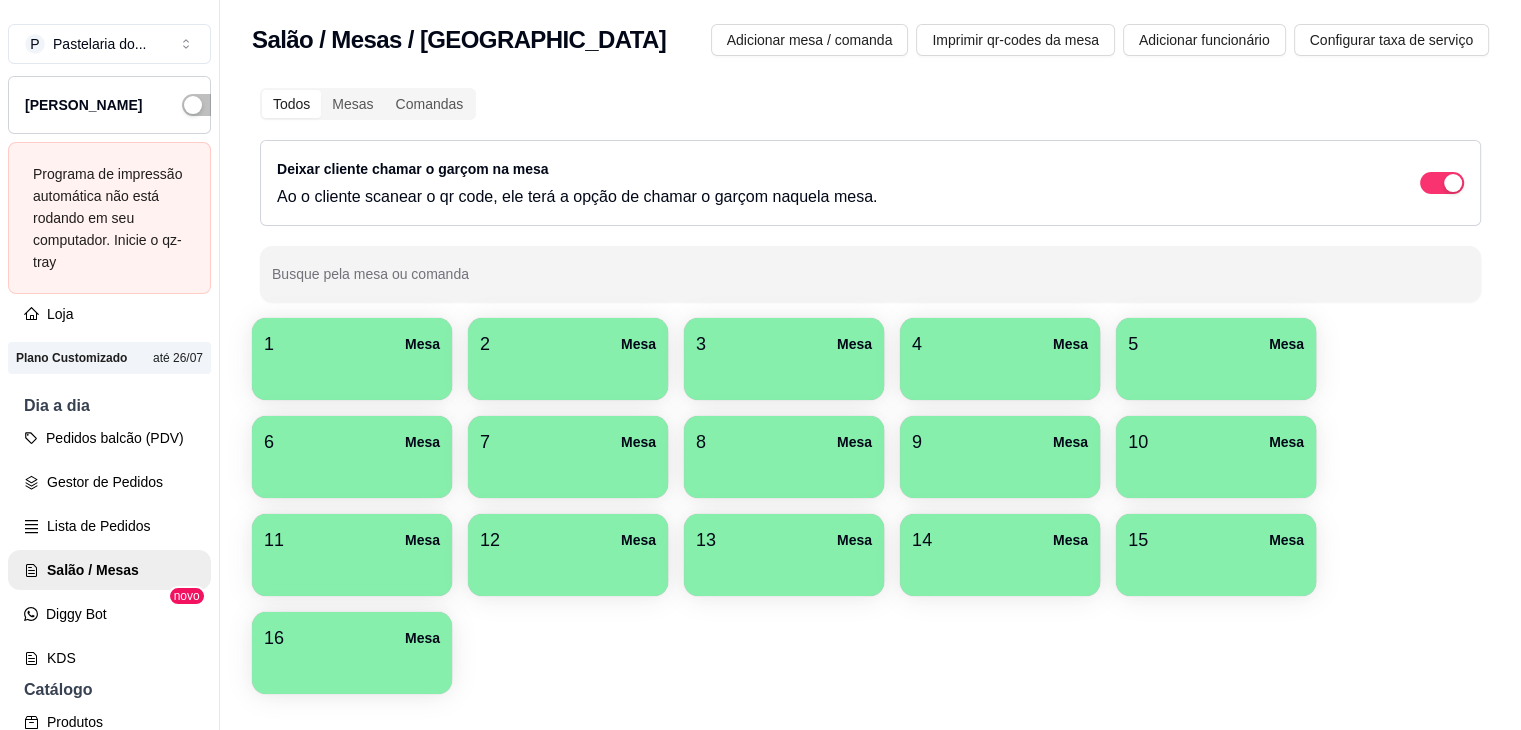 click on "Programa de impressão automática não está rodando em seu computador. Inicie o qz-tray" at bounding box center [109, 218] 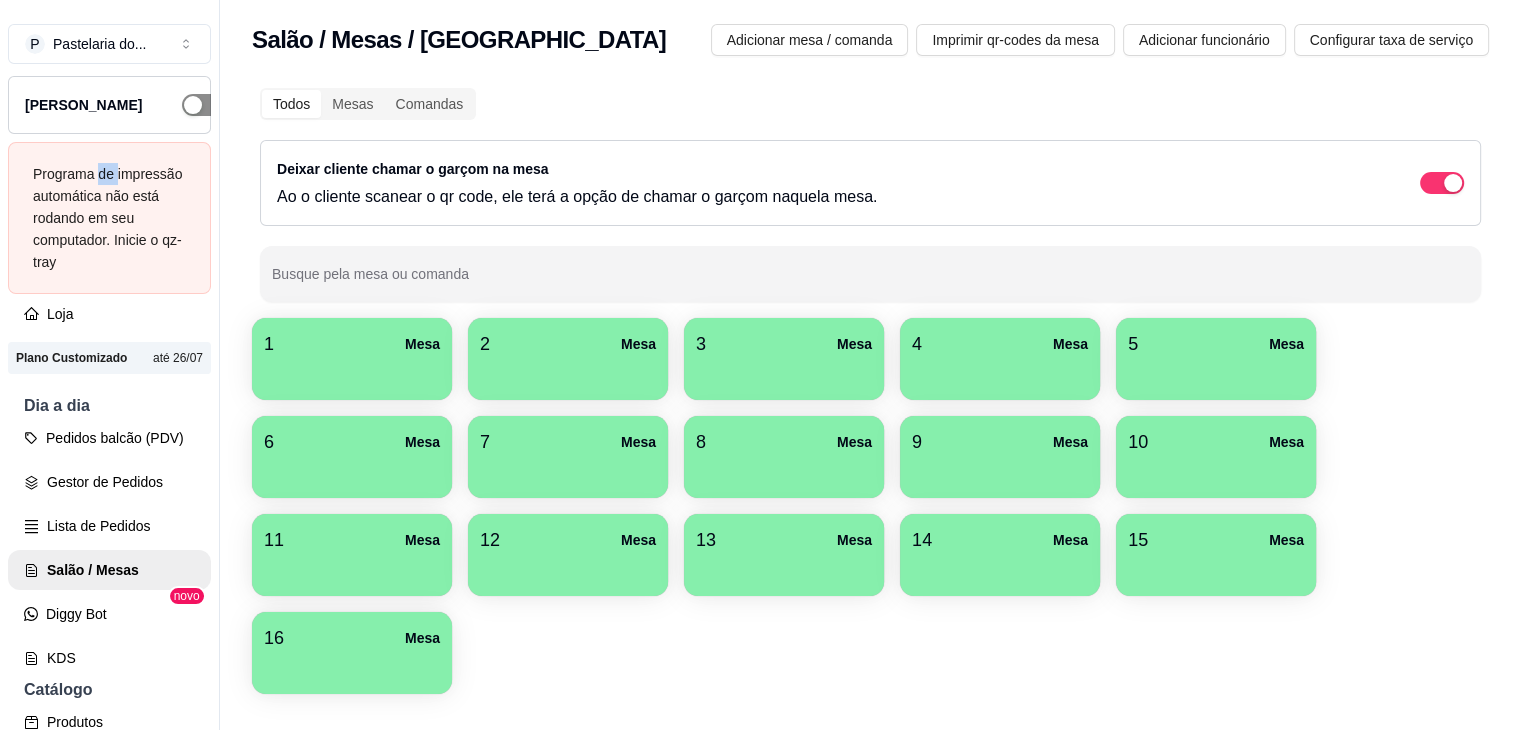 click at bounding box center [204, 105] 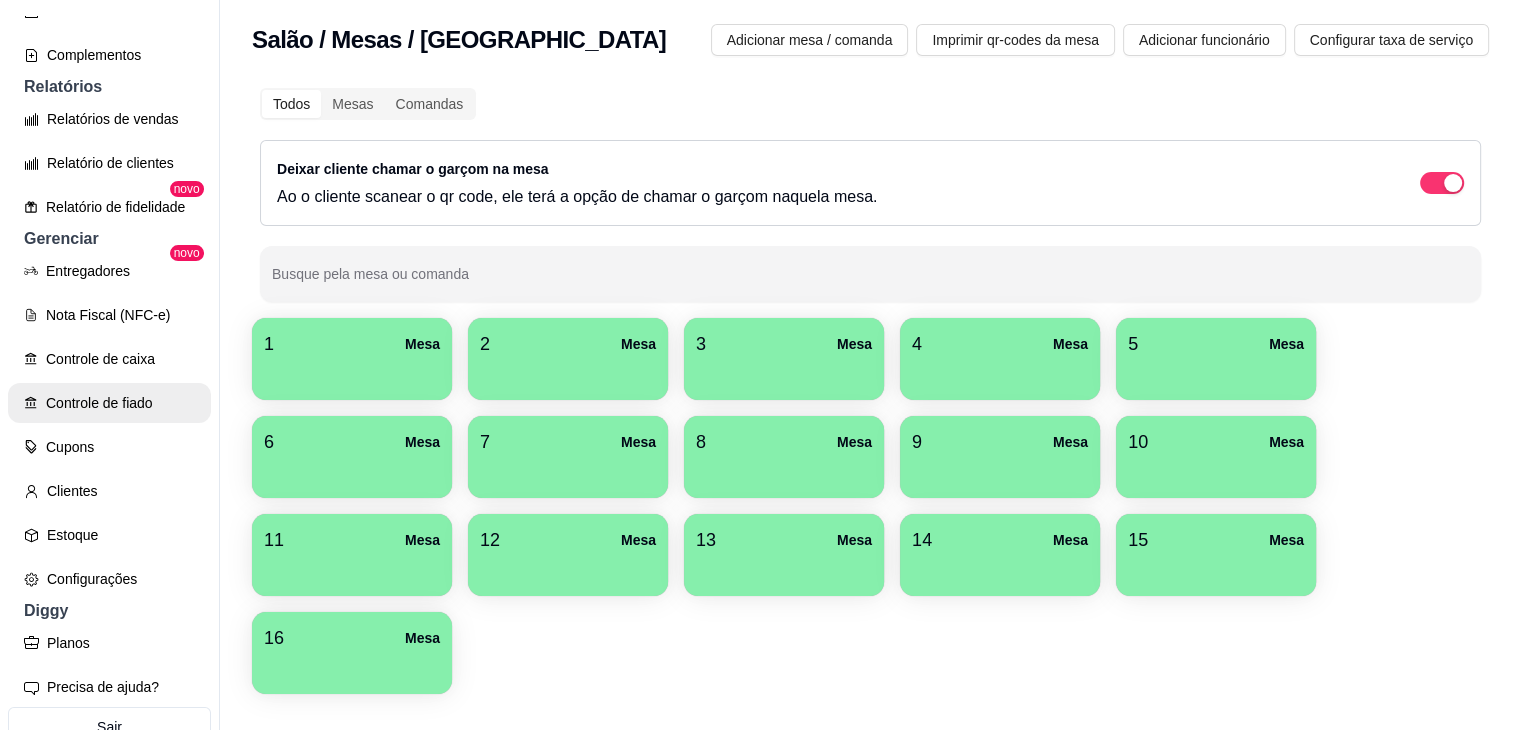 scroll, scrollTop: 792, scrollLeft: 0, axis: vertical 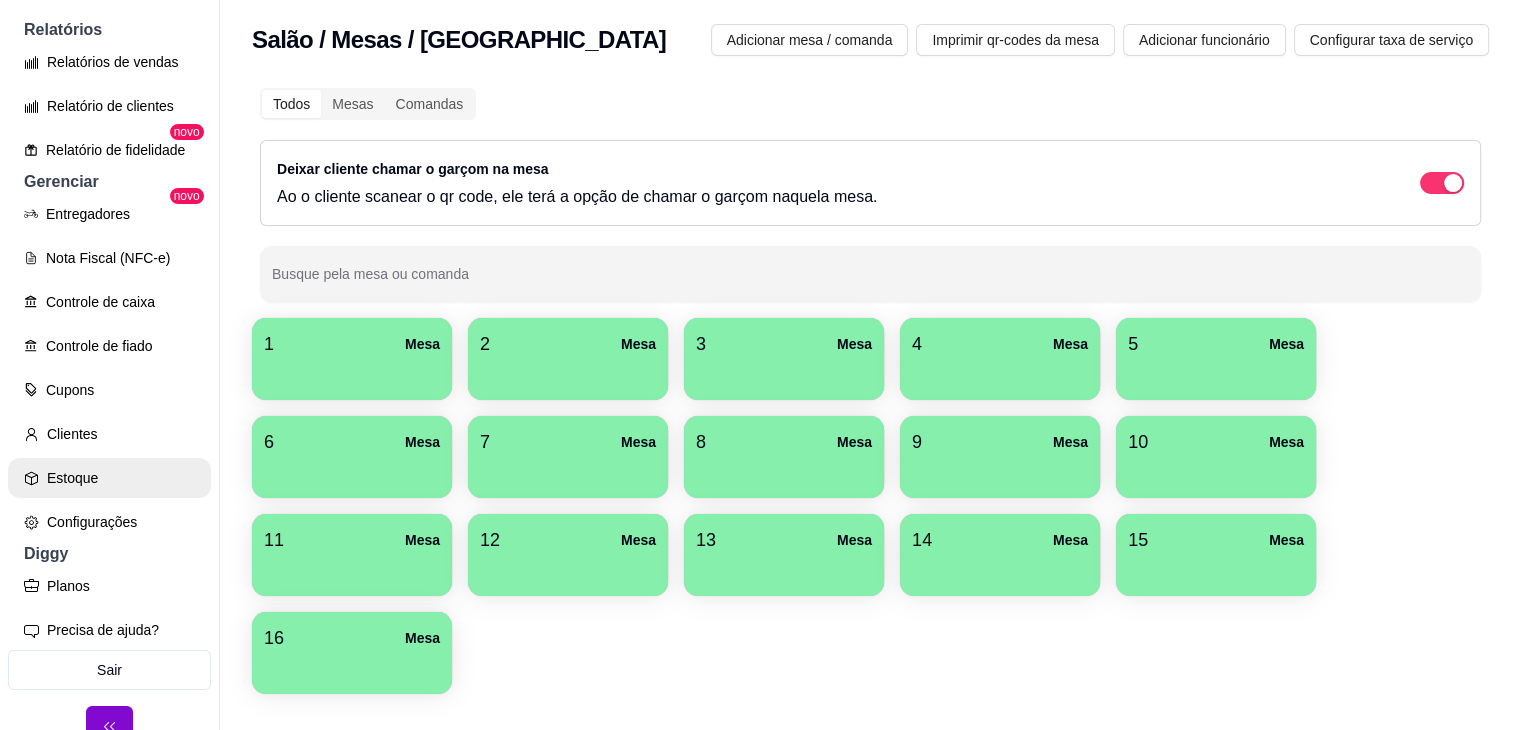 click on "Estoque" at bounding box center (109, 478) 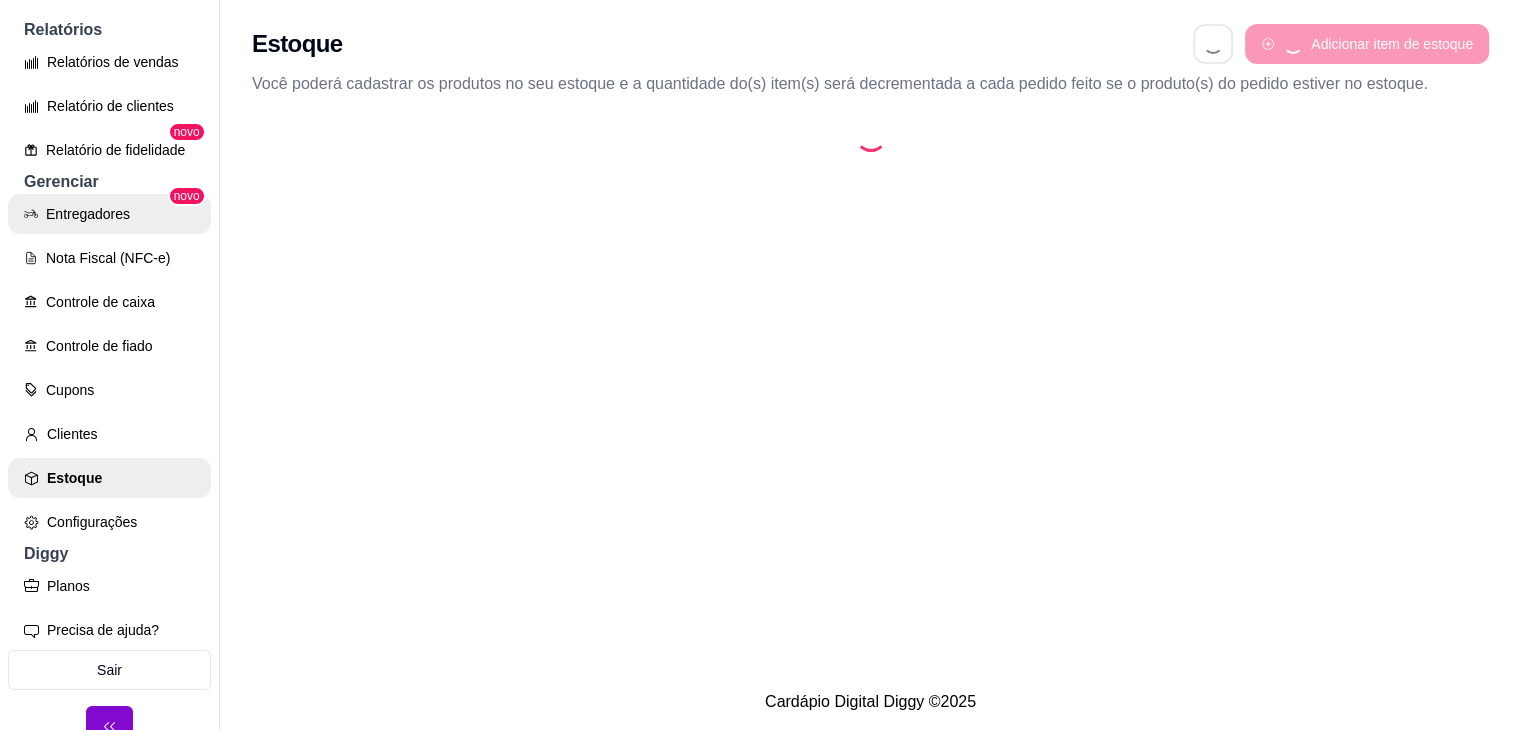 click on "Entregadores" at bounding box center (109, 214) 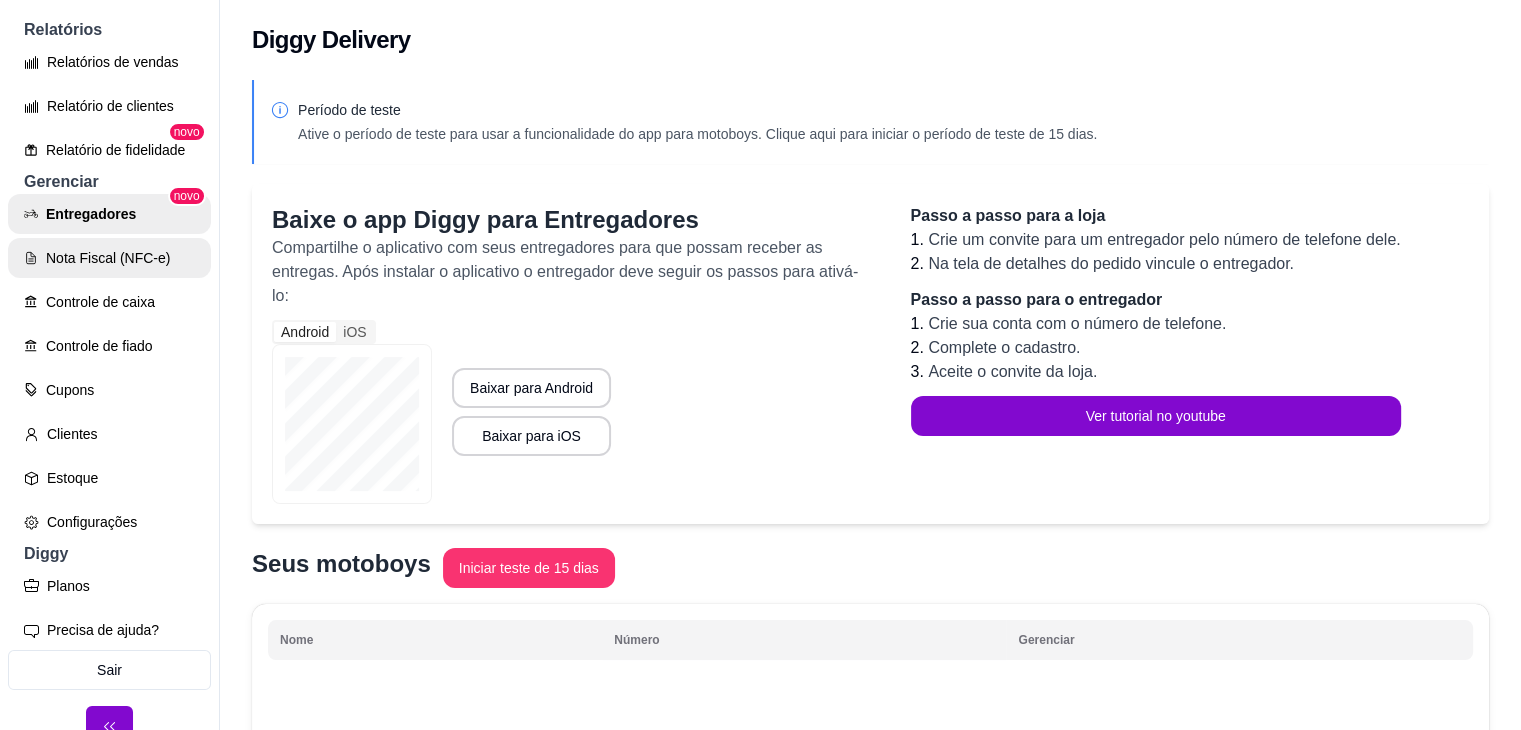 click on "Nota Fiscal (NFC-e)" at bounding box center (109, 258) 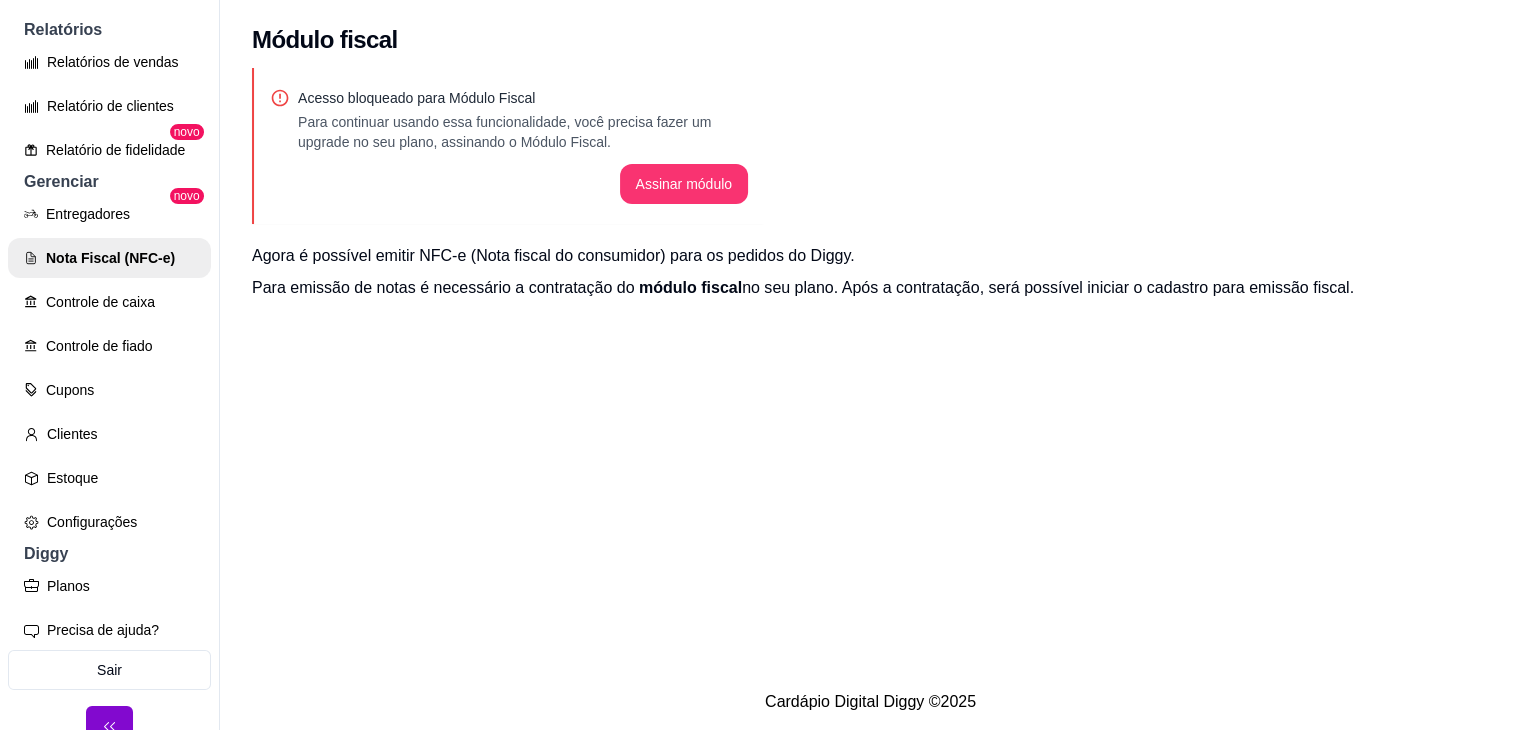 click on "Entregadores novo Nota Fiscal (NFC-e) Controle de caixa Controle de fiado Cupons Clientes Estoque Configurações" at bounding box center (109, 368) 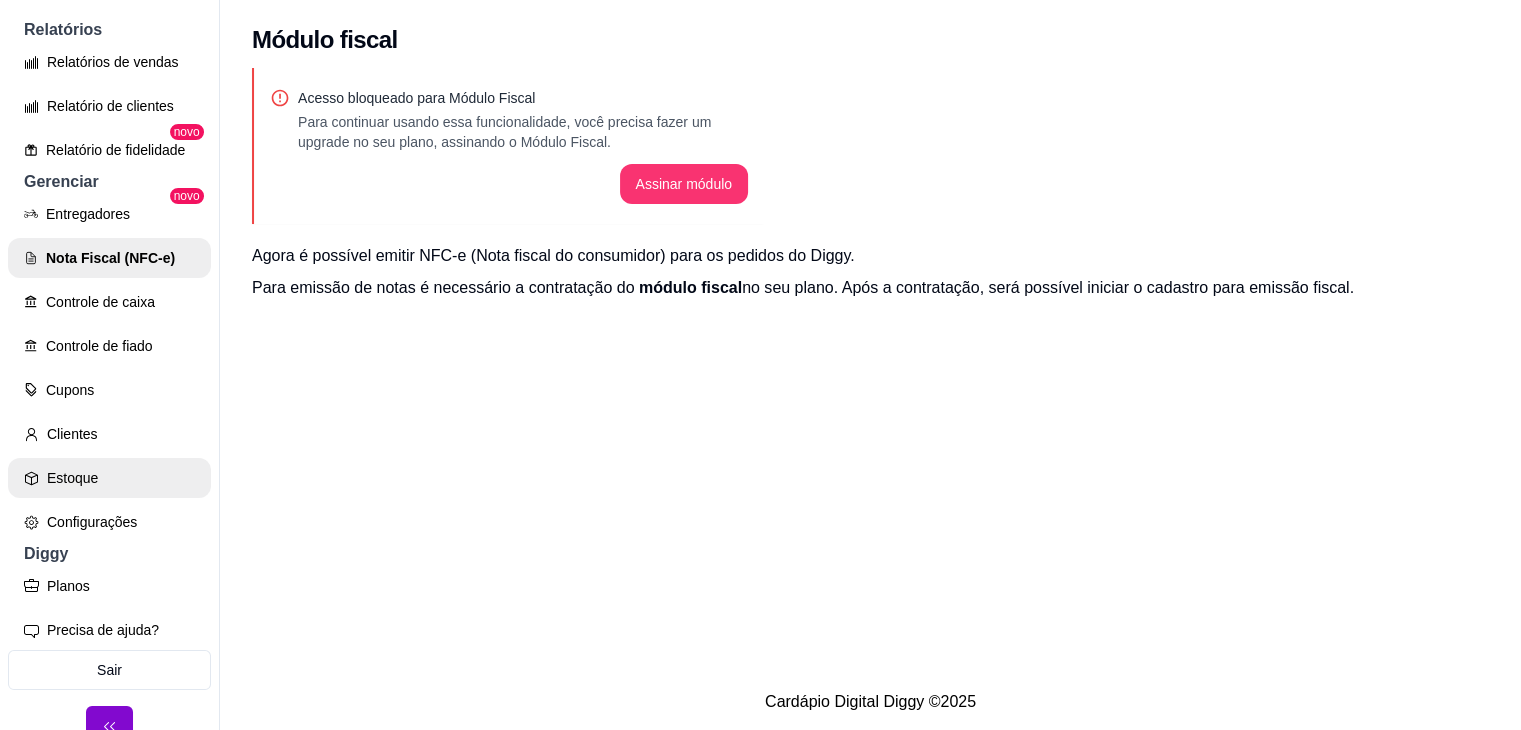 click on "Estoque" at bounding box center [109, 478] 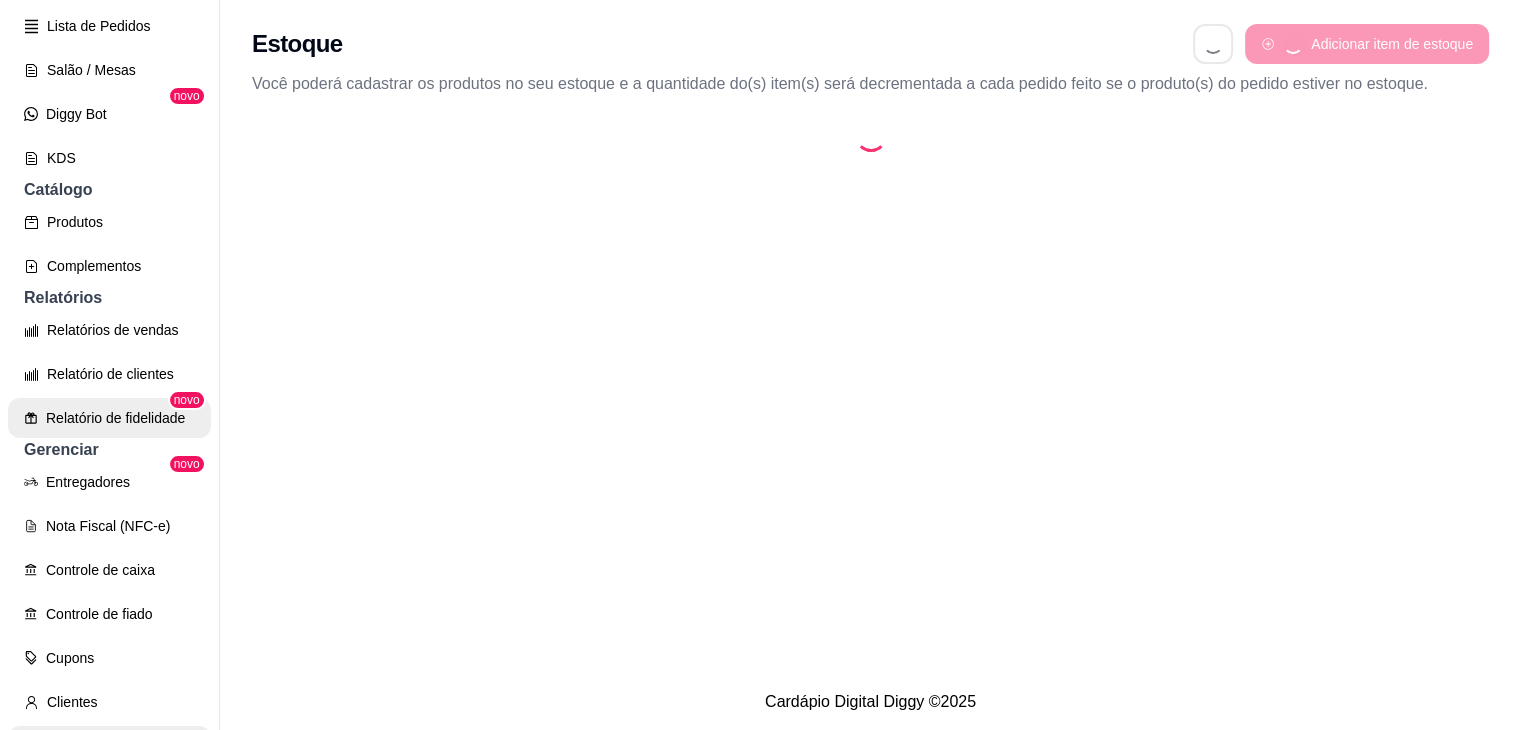 scroll, scrollTop: 792, scrollLeft: 0, axis: vertical 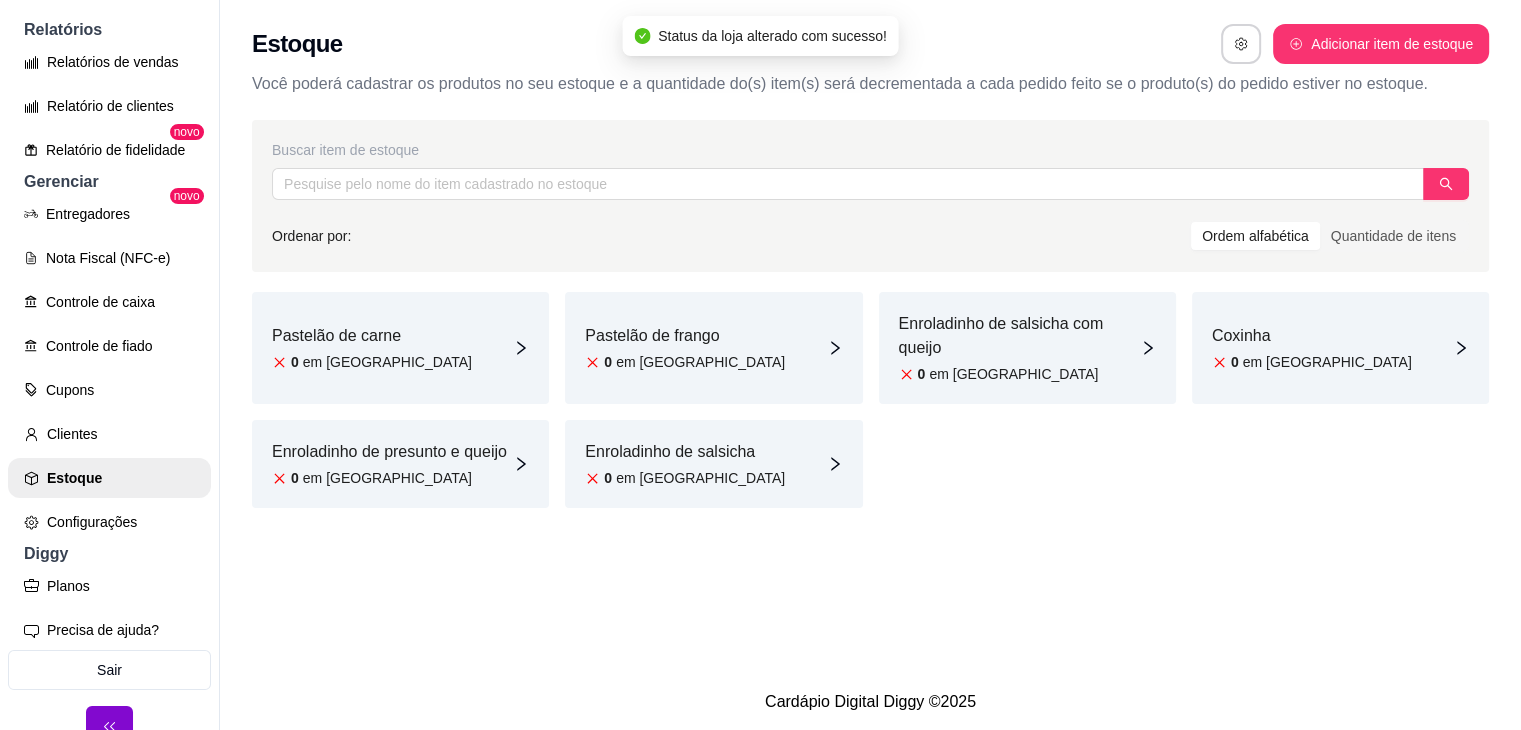 click on "Pastelão de carne  0 em [GEOGRAPHIC_DATA]" at bounding box center (400, 348) 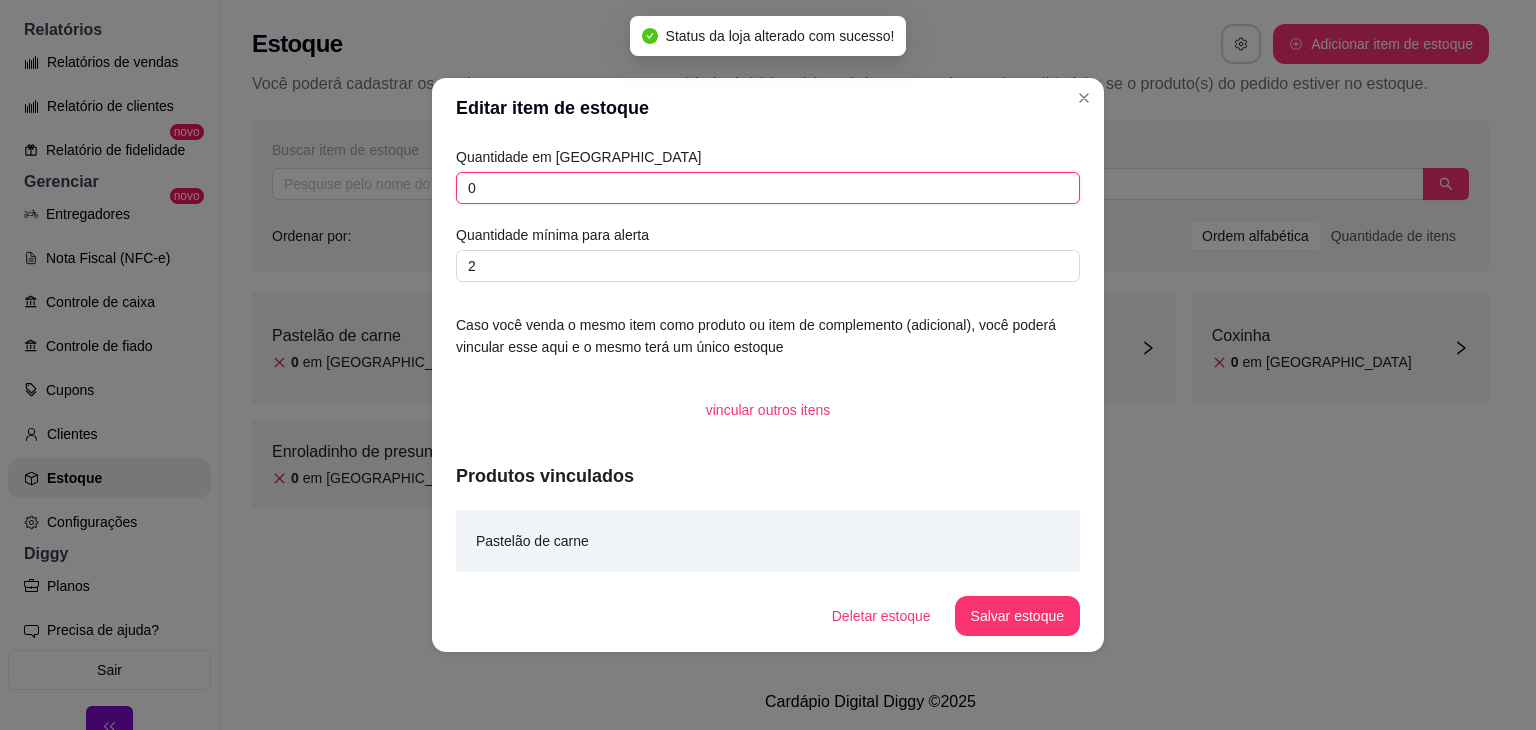 click on "0" at bounding box center [768, 188] 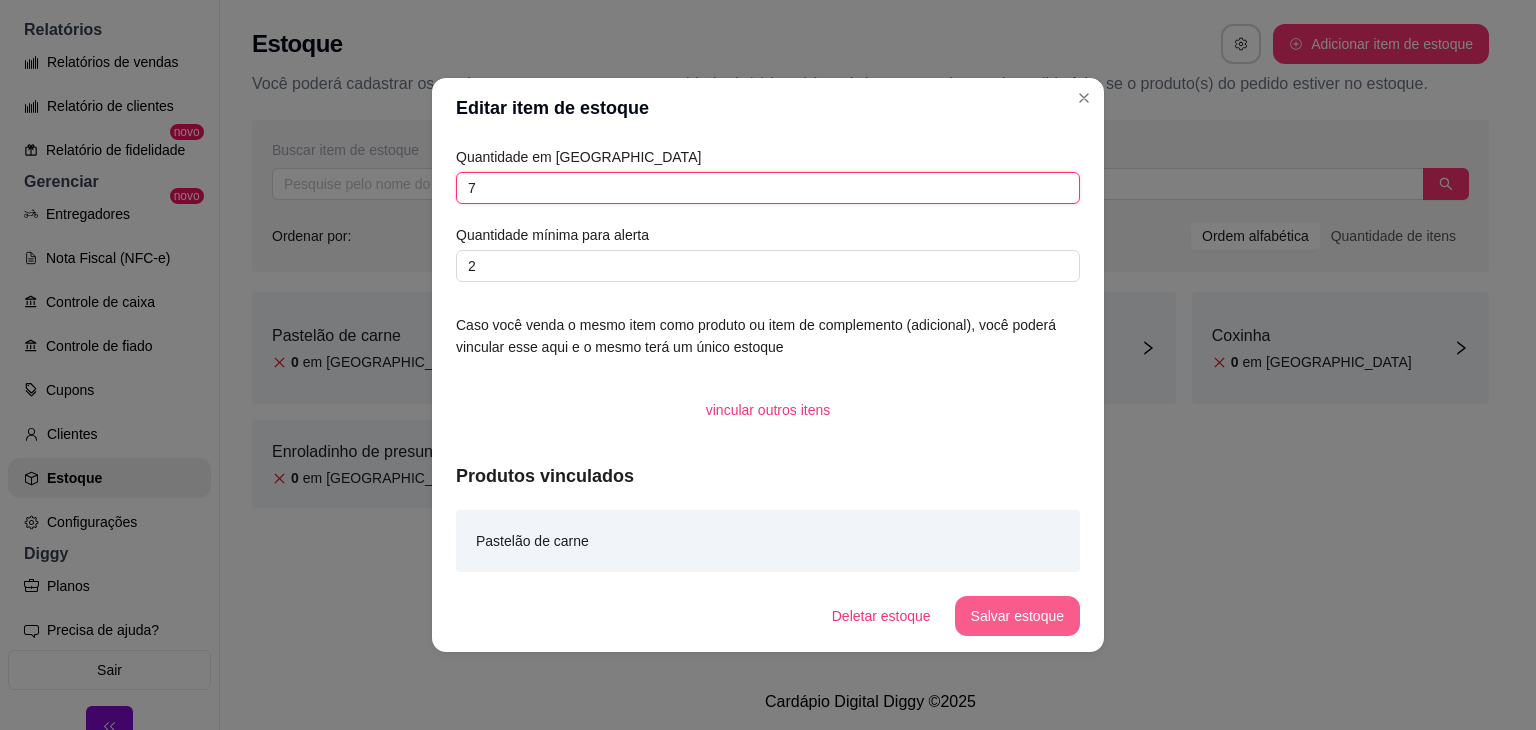 type on "7" 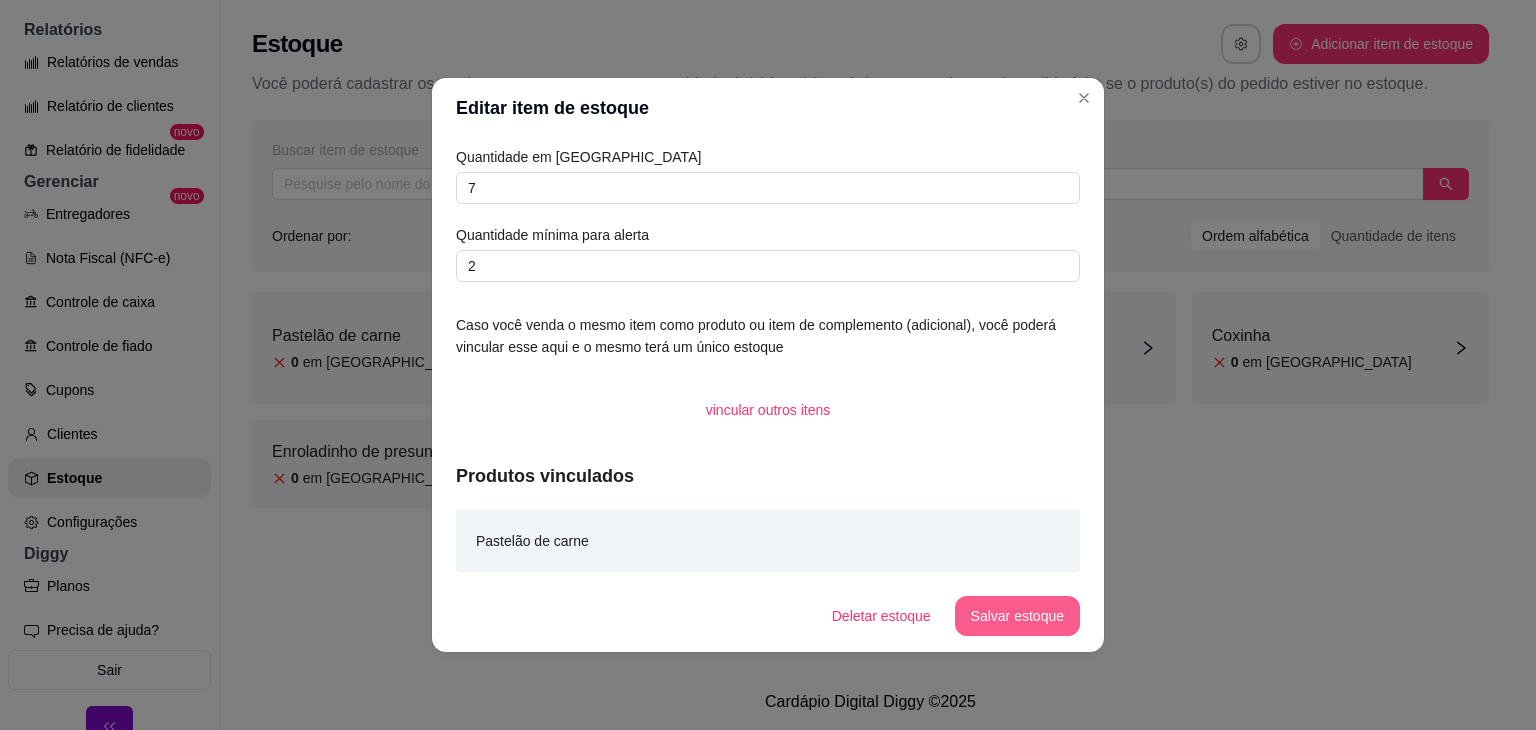 click on "Salvar estoque" at bounding box center (1017, 616) 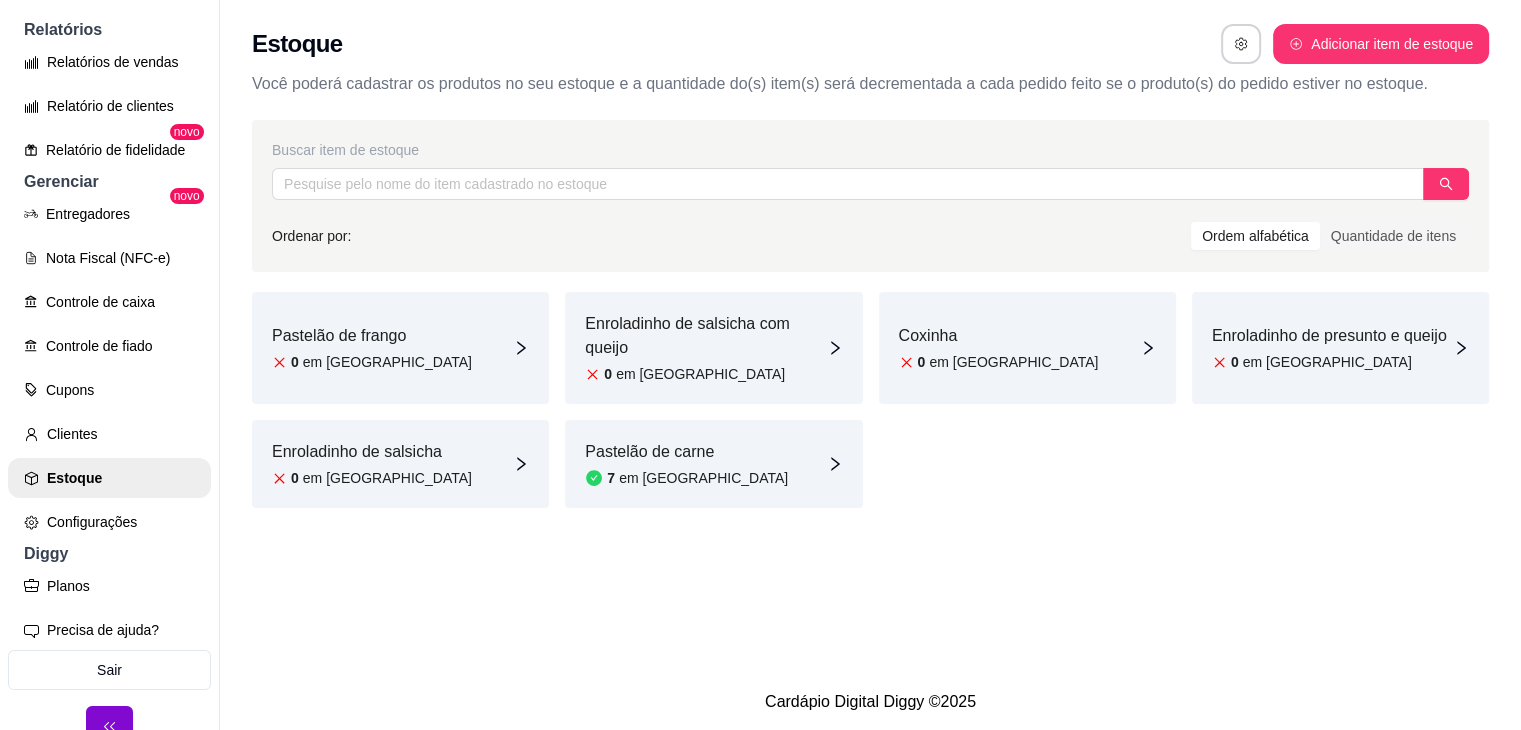 click on "Pastelão de frango  0 em [GEOGRAPHIC_DATA]" at bounding box center [400, 348] 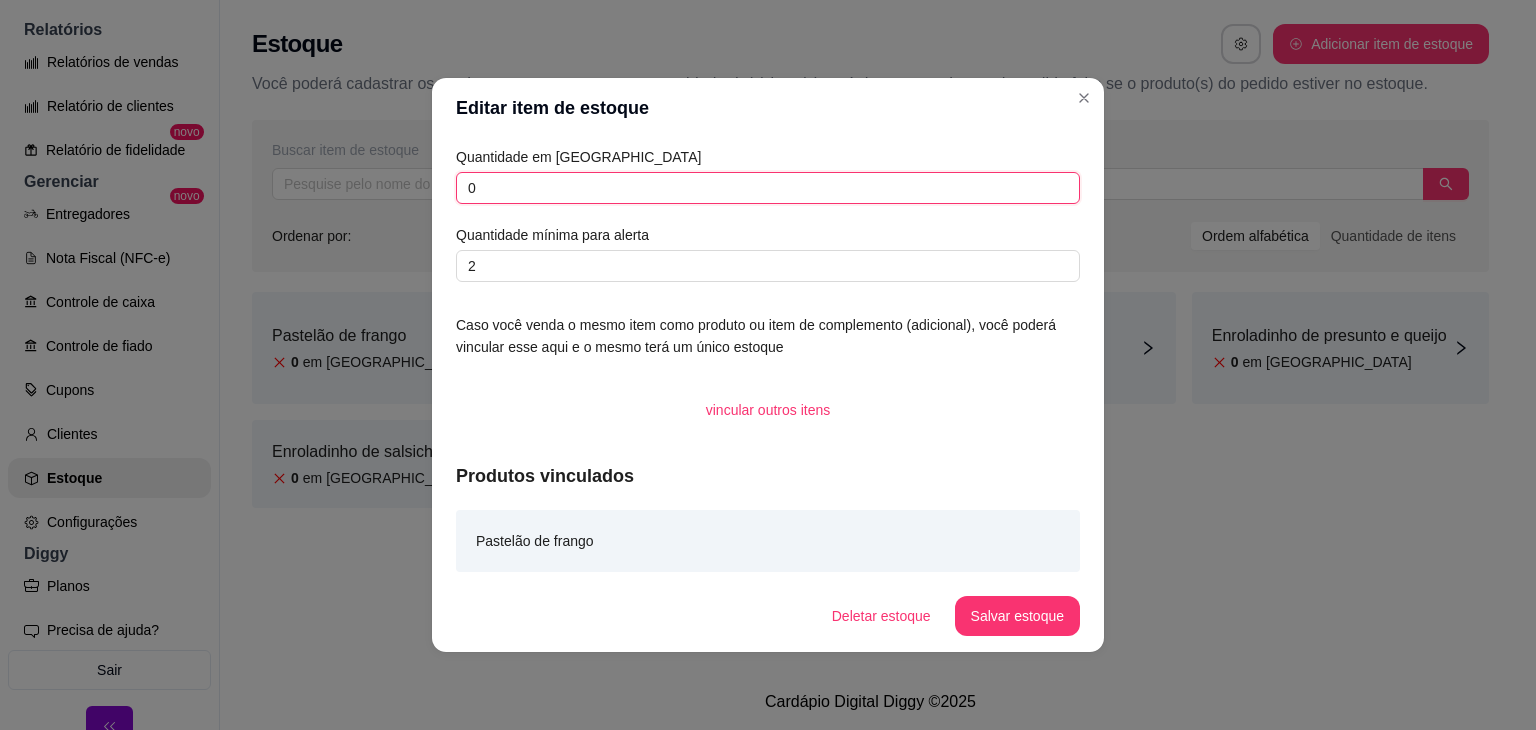 click on "0" at bounding box center [768, 188] 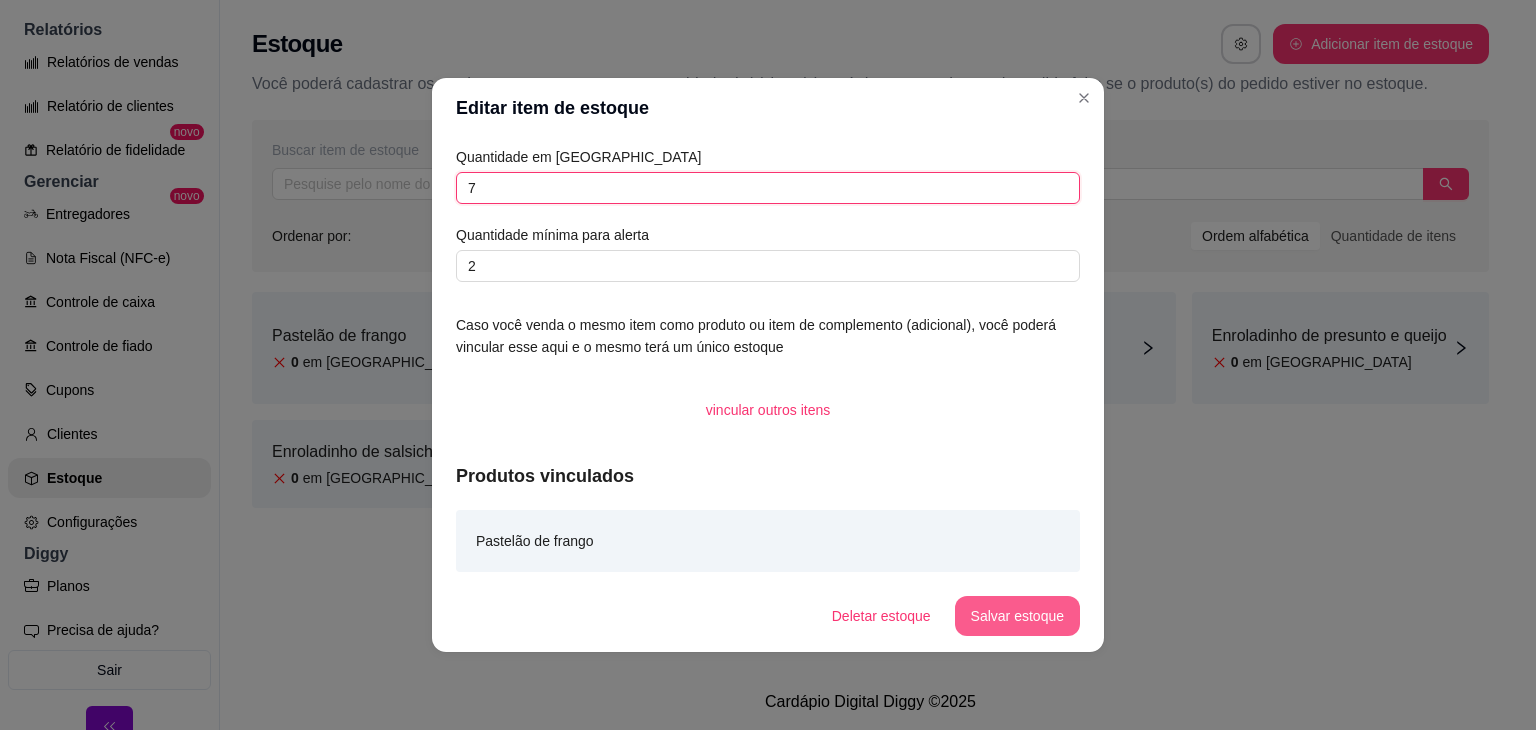 type on "7" 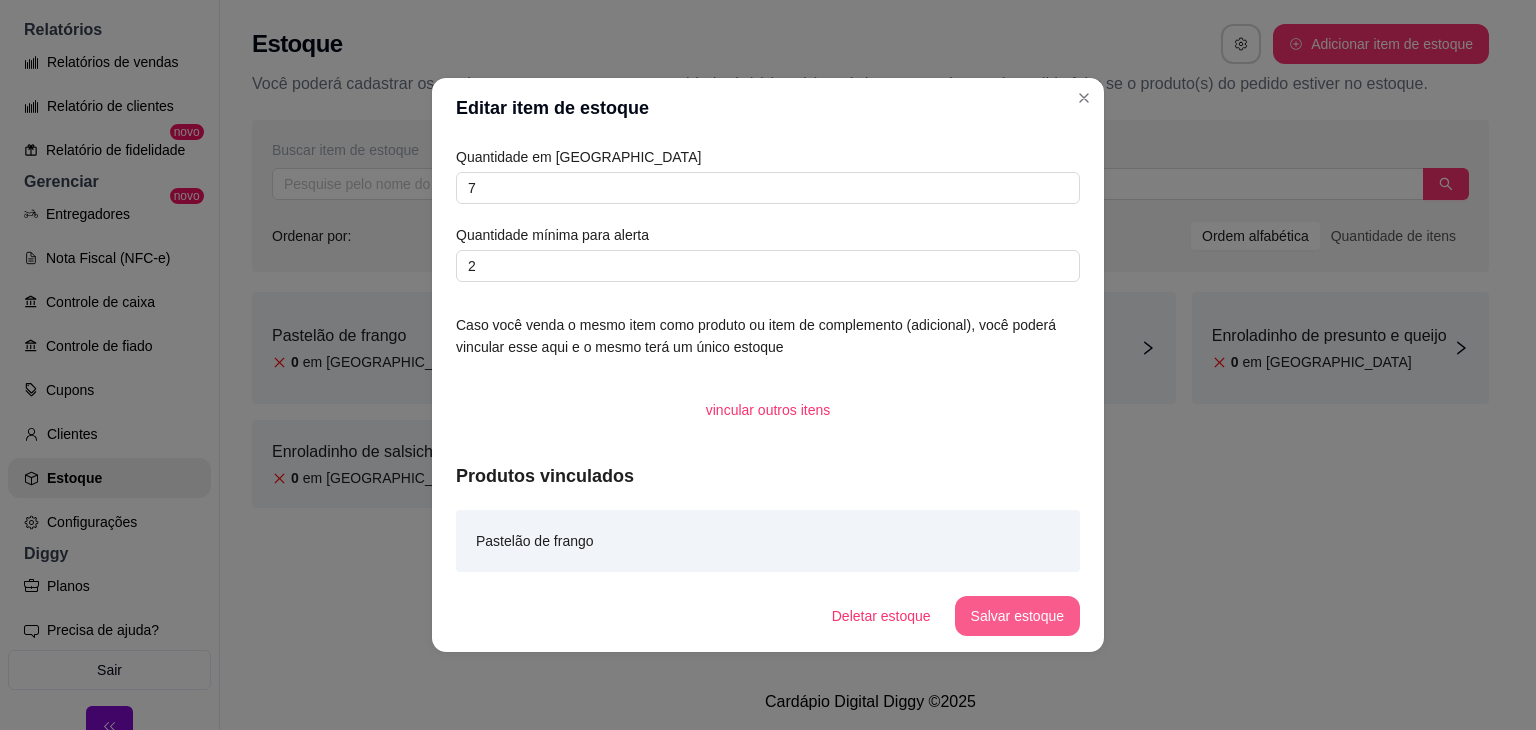 click on "Deletar estoque Salvar estoque" at bounding box center [768, 616] 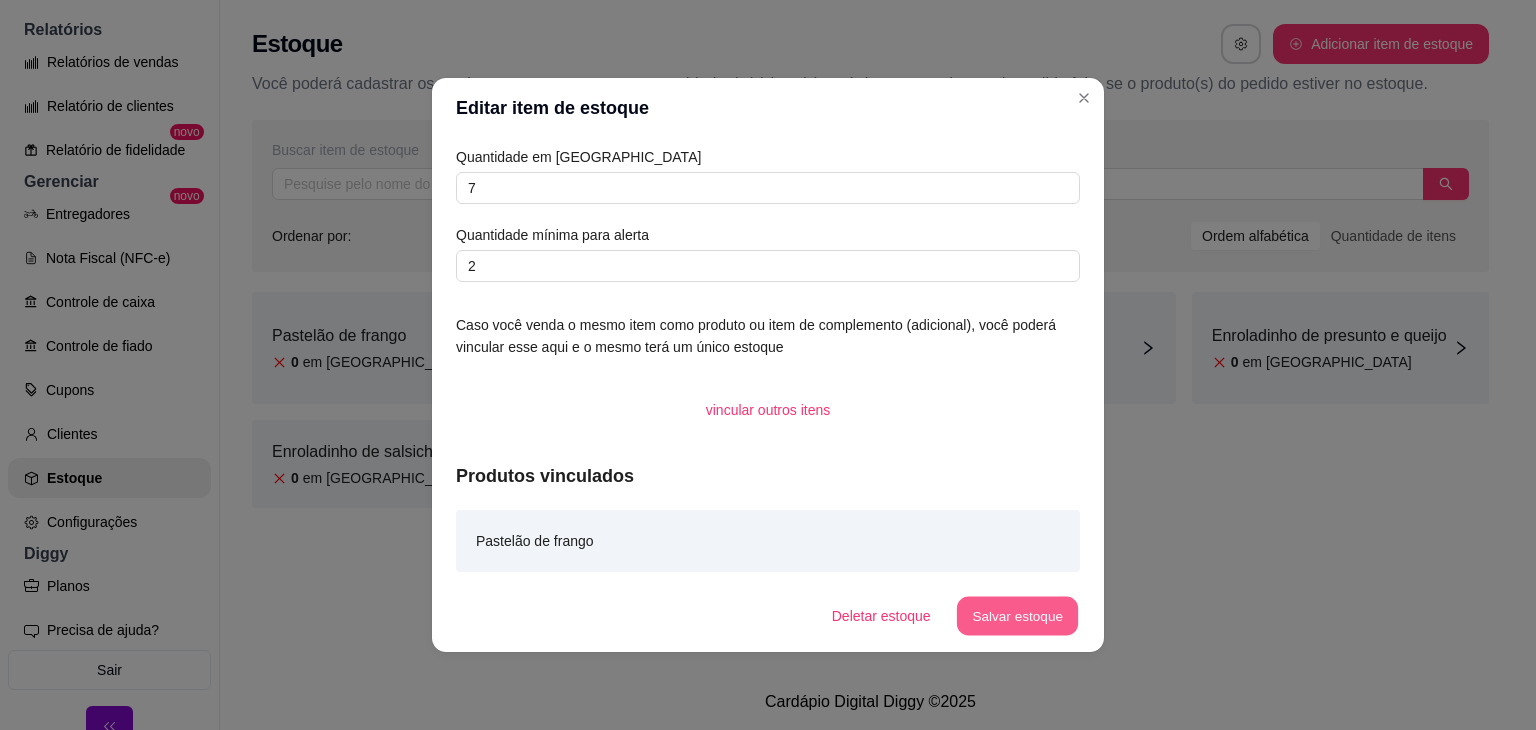 click on "Salvar estoque" at bounding box center [1017, 616] 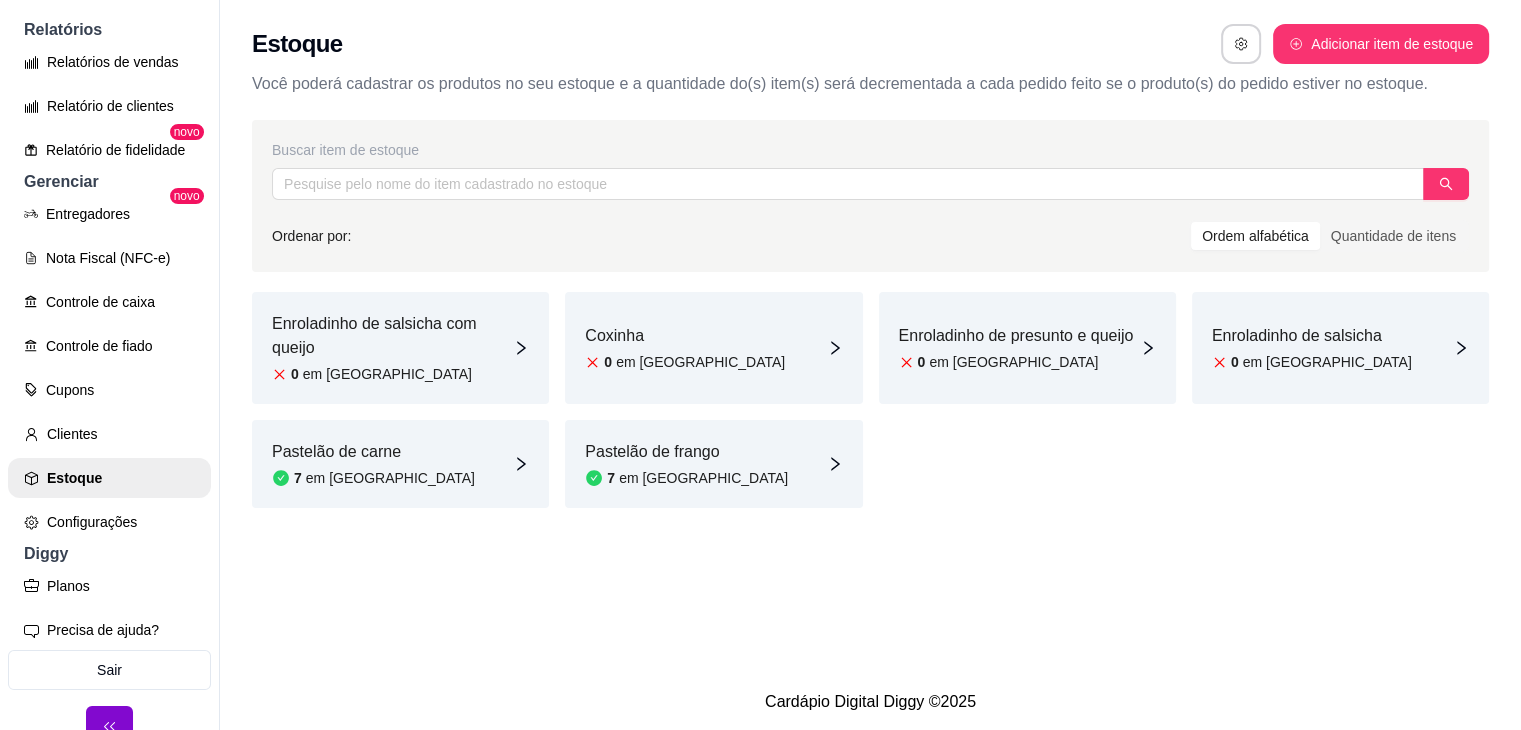 click on "Enroladinho de salsicha com queijo" at bounding box center (392, 336) 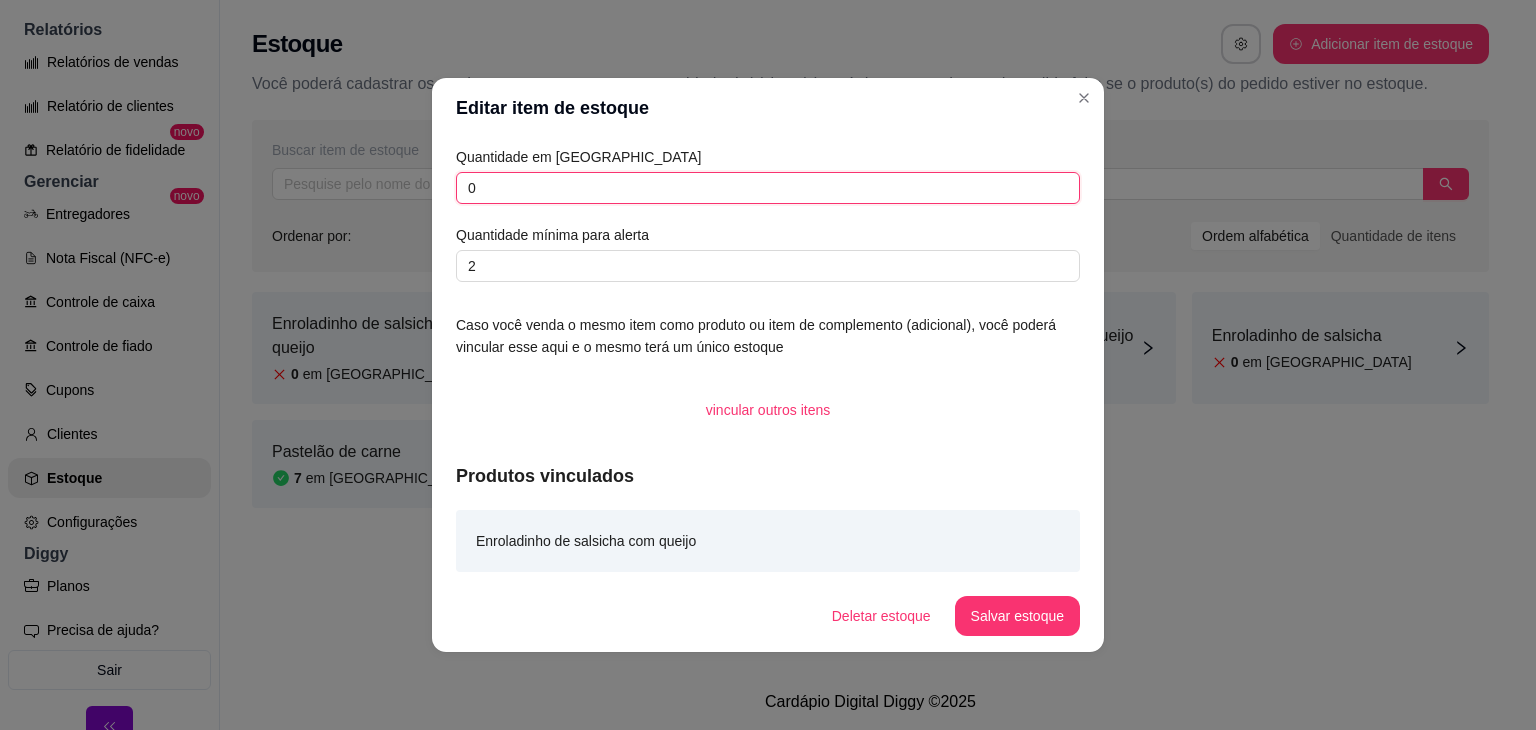 click on "0" at bounding box center (768, 188) 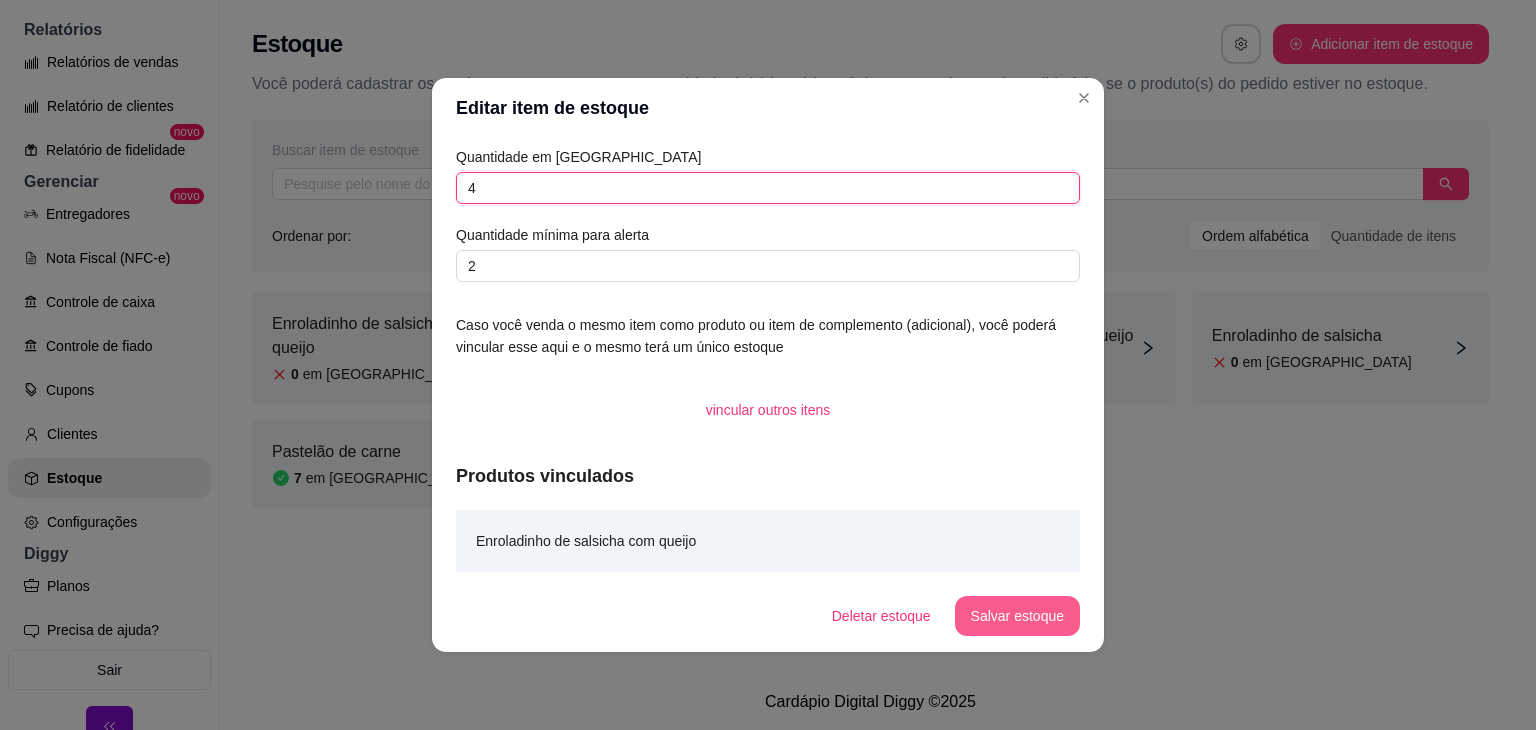 type on "4" 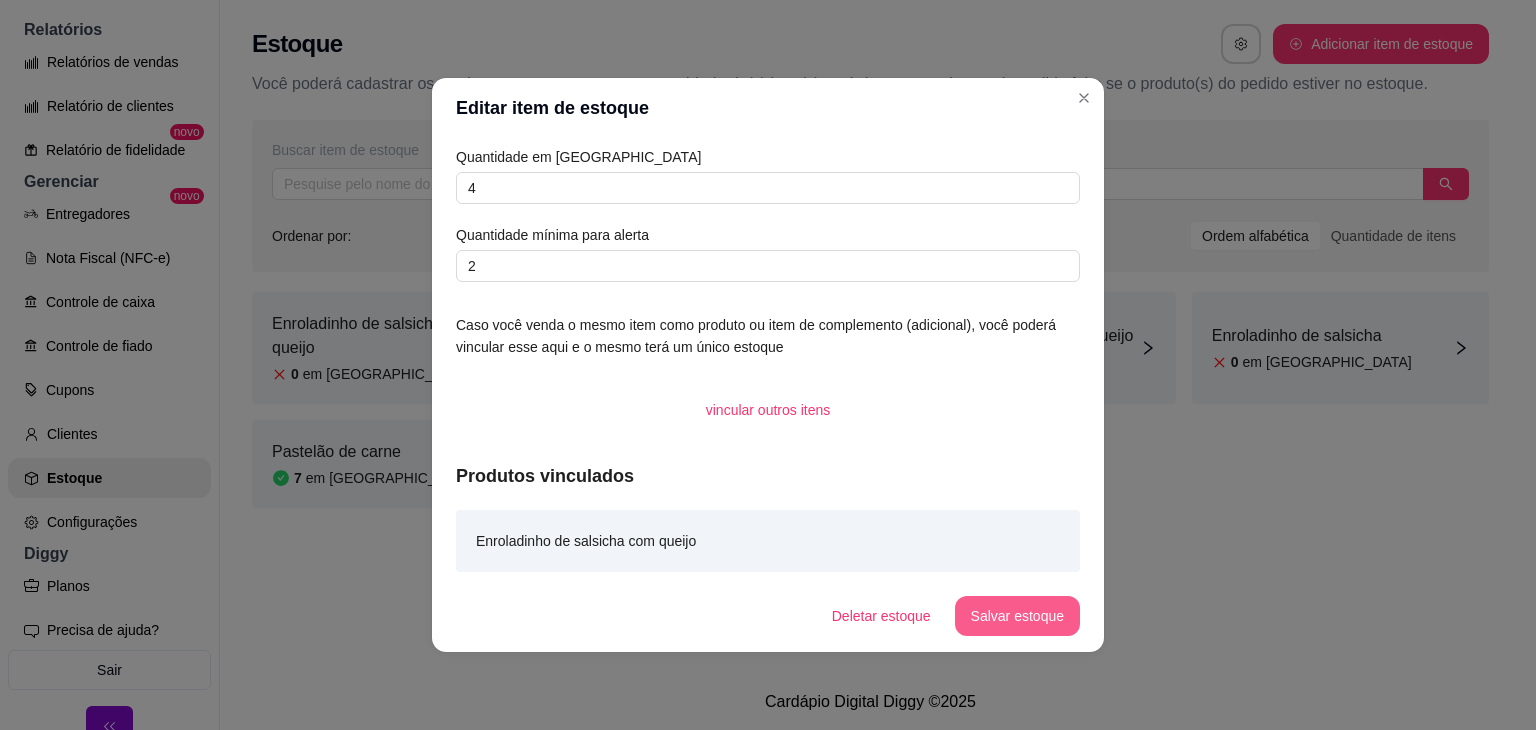 click on "Salvar estoque" at bounding box center [1017, 616] 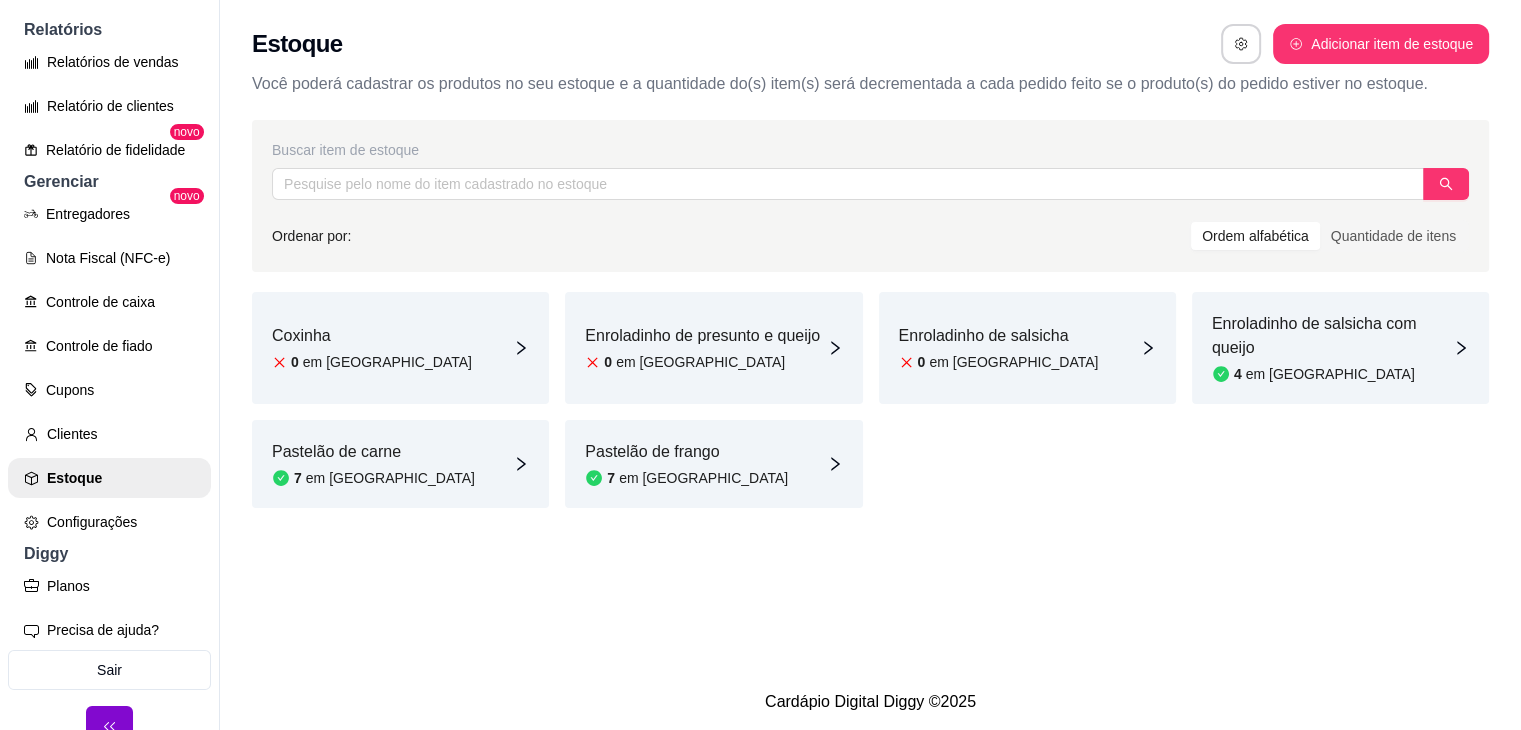 click on "Coxinha 0 em [GEOGRAPHIC_DATA]" at bounding box center [400, 348] 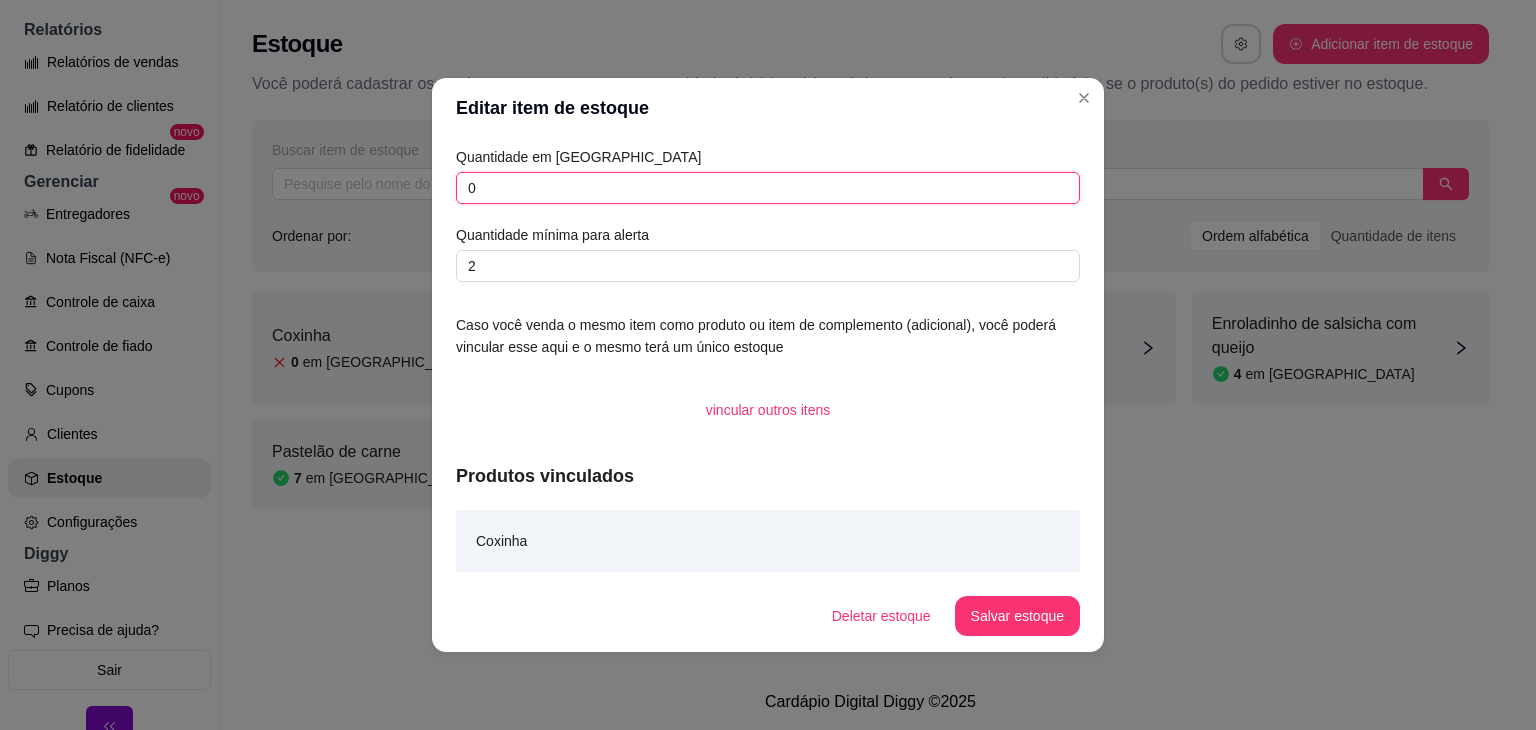 click on "0" at bounding box center (768, 188) 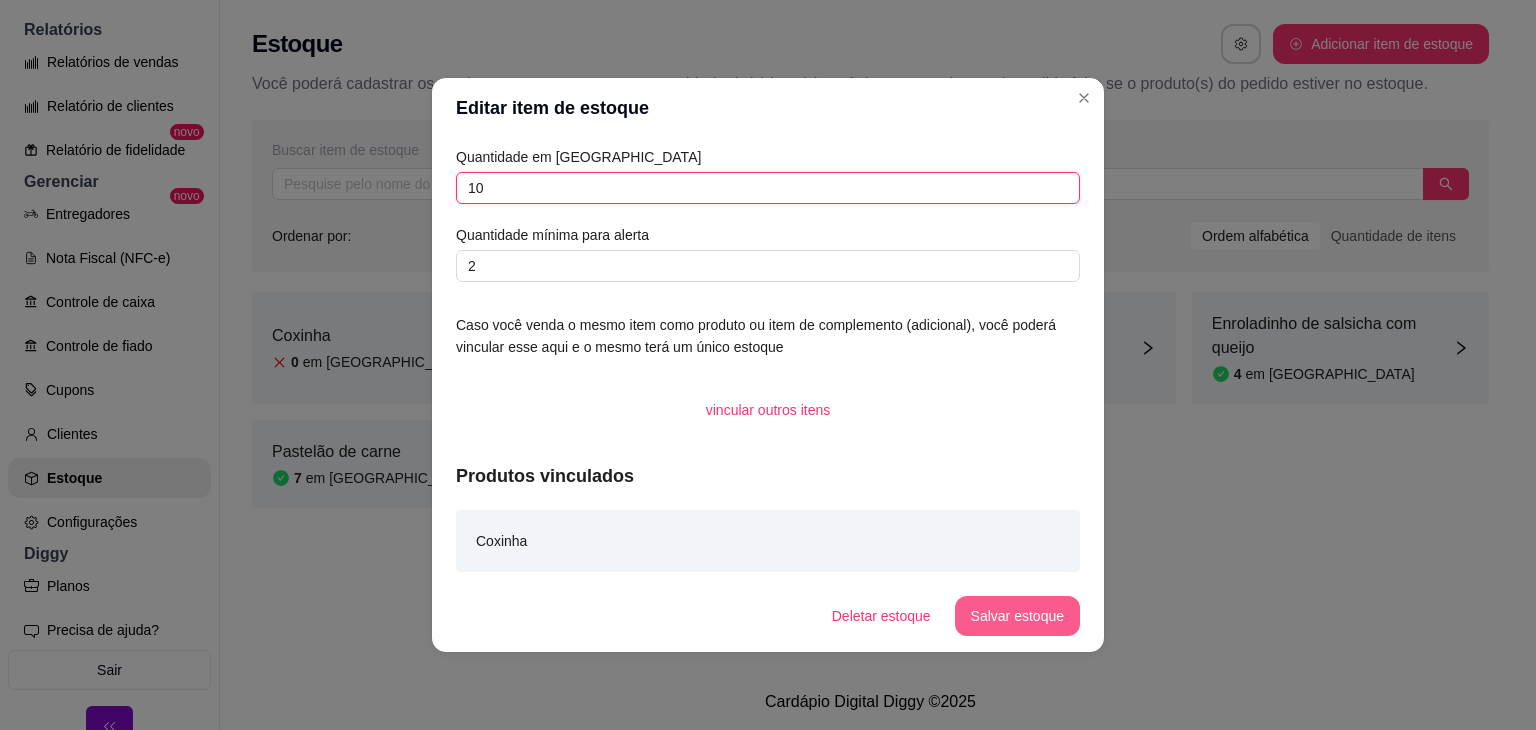 type on "10" 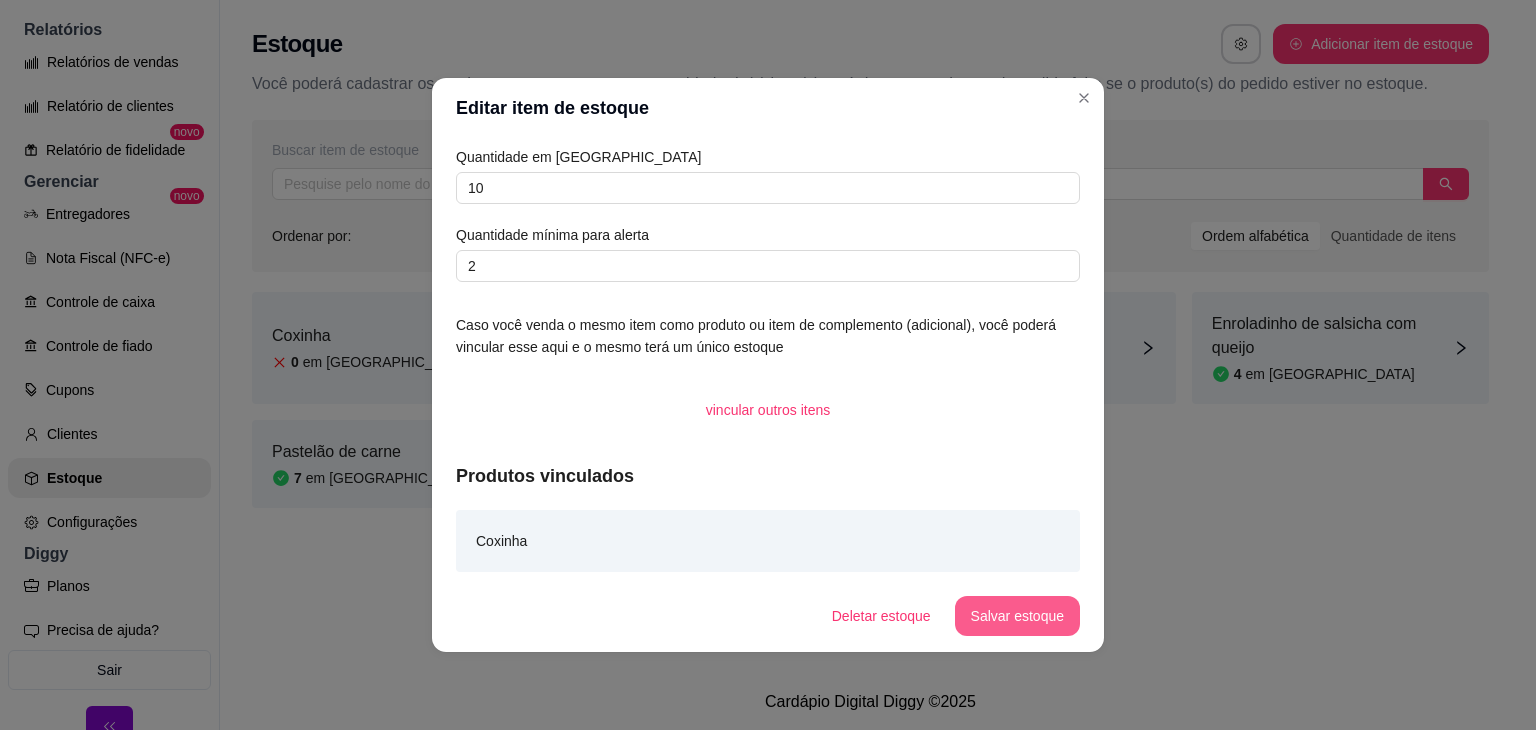 click on "Salvar estoque" at bounding box center [1017, 616] 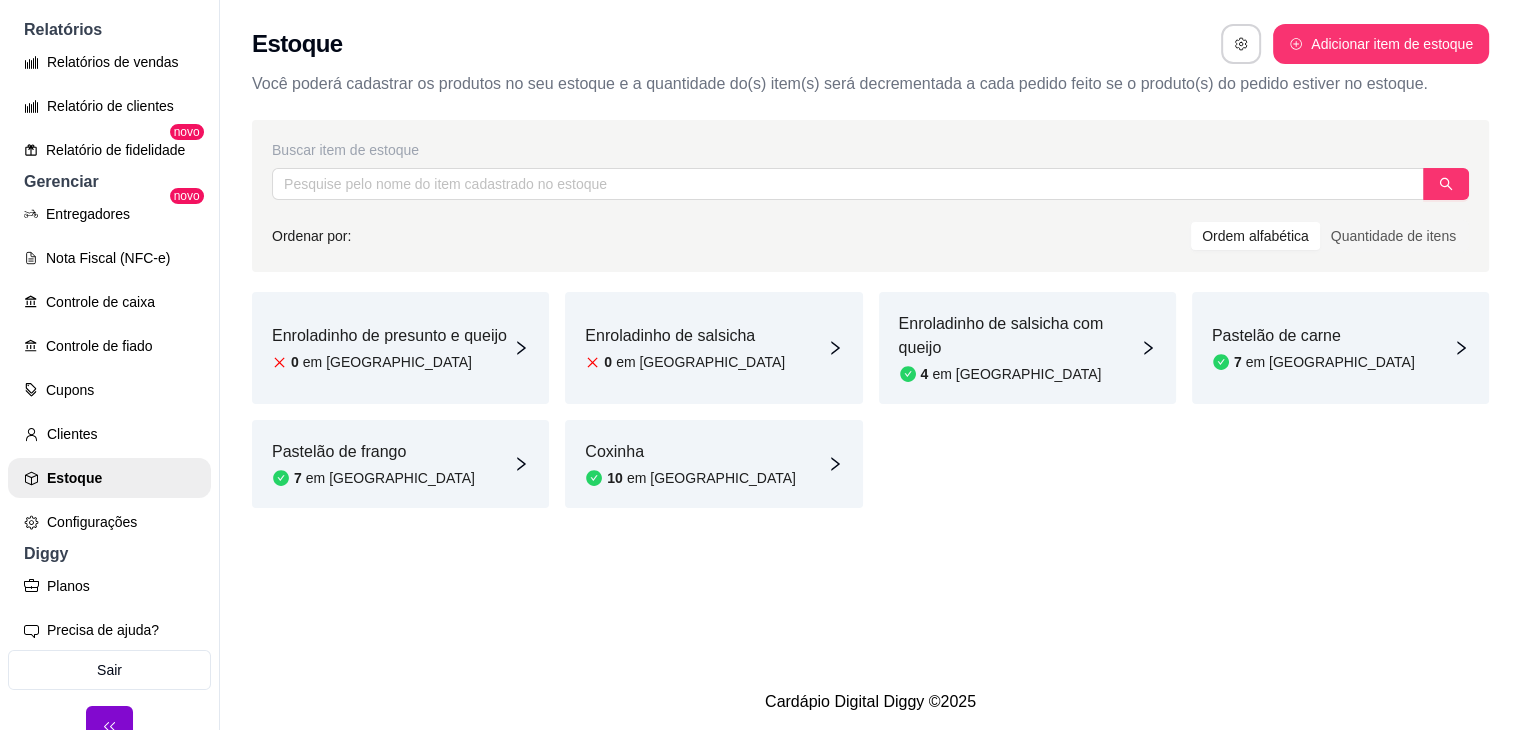 click on "Enroladinho de presunto e queijo" at bounding box center [389, 336] 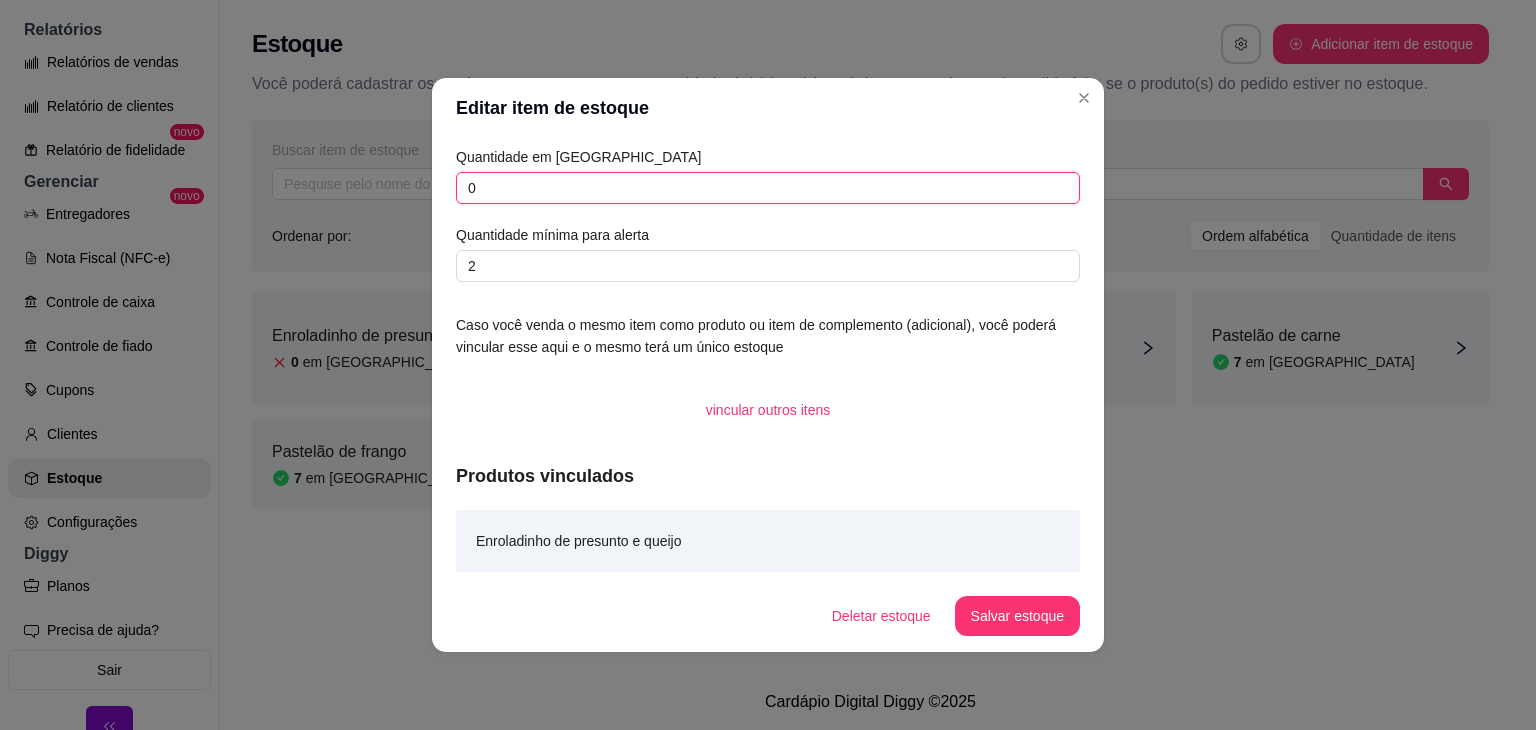click on "0" at bounding box center [768, 188] 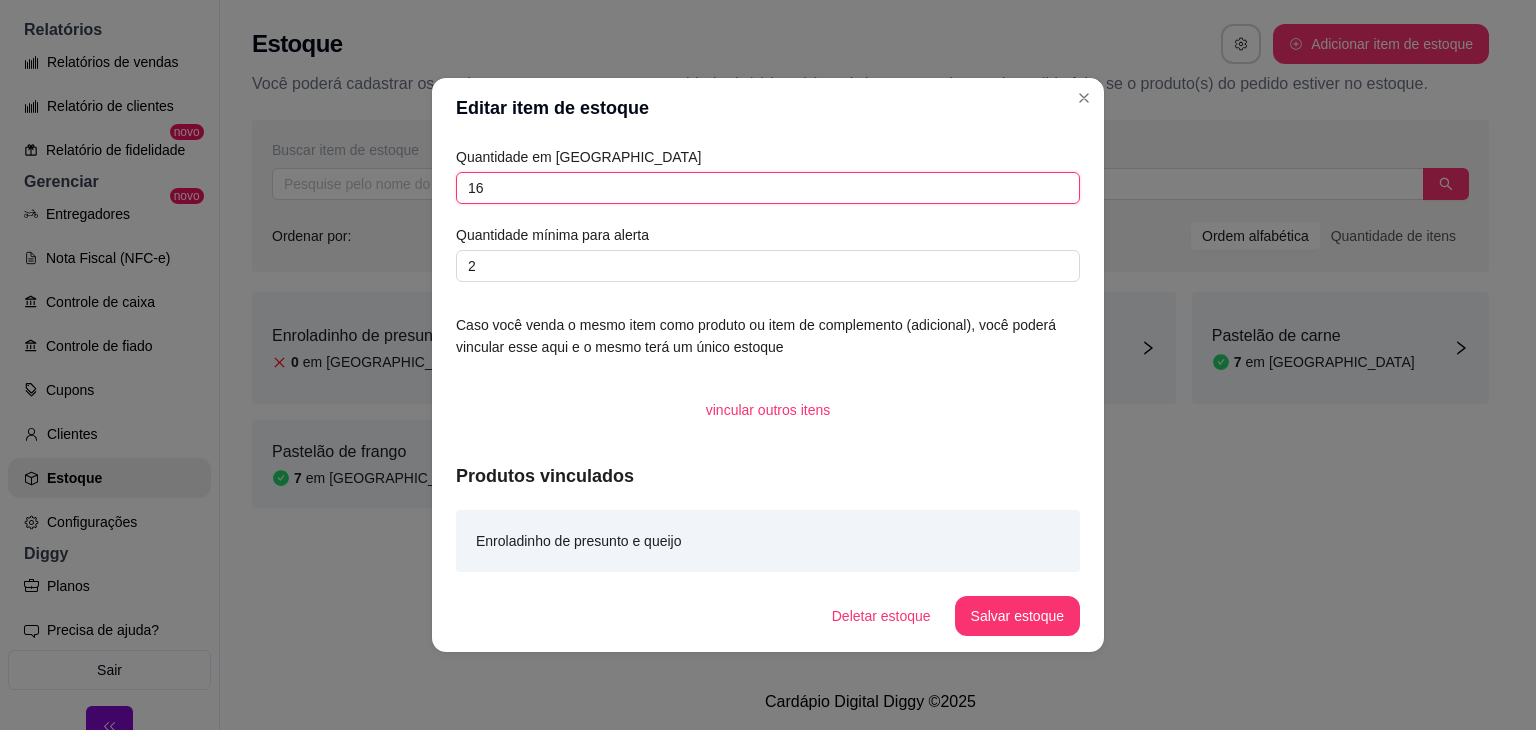 type on "16" 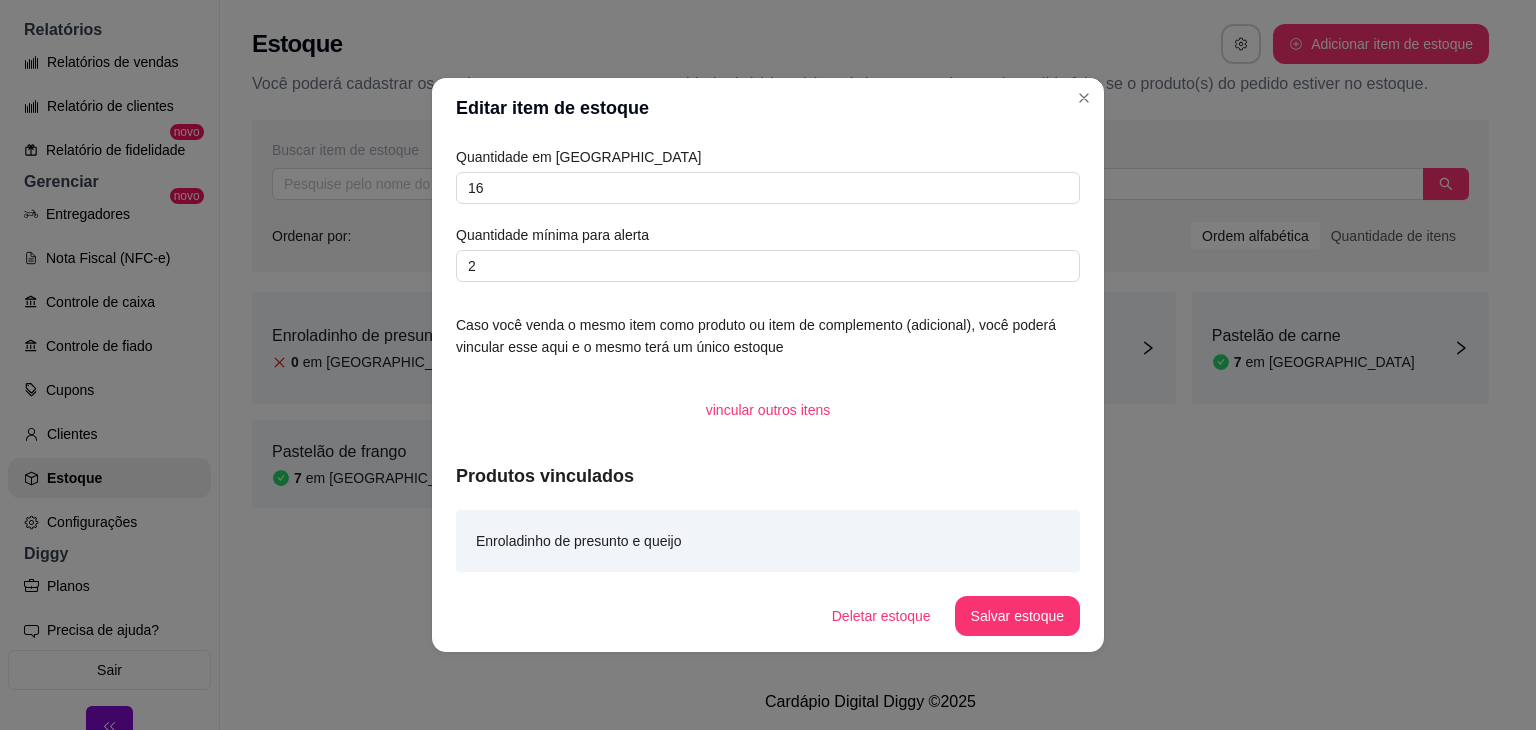 click on "Deletar estoque Salvar estoque" at bounding box center [768, 616] 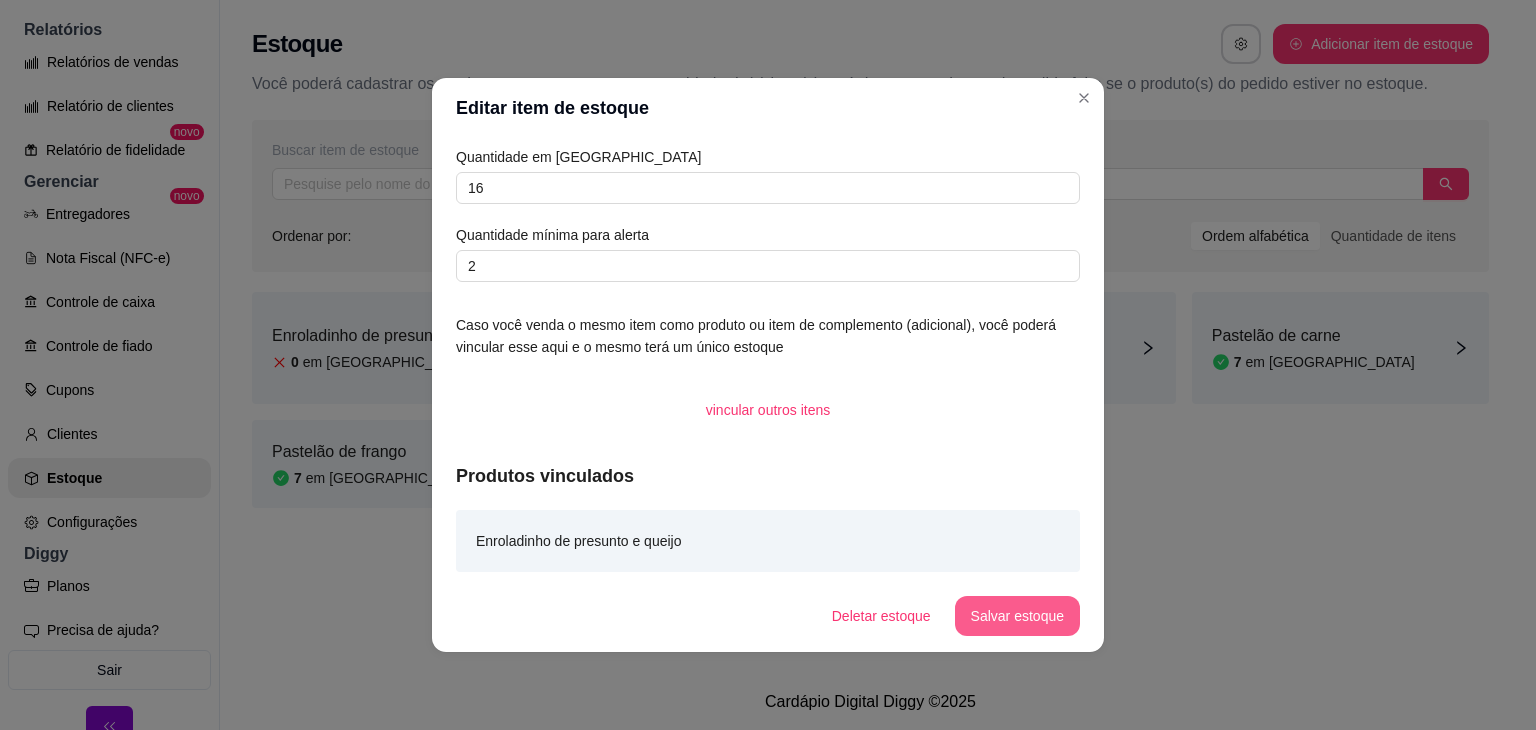 click on "Salvar estoque" at bounding box center [1017, 616] 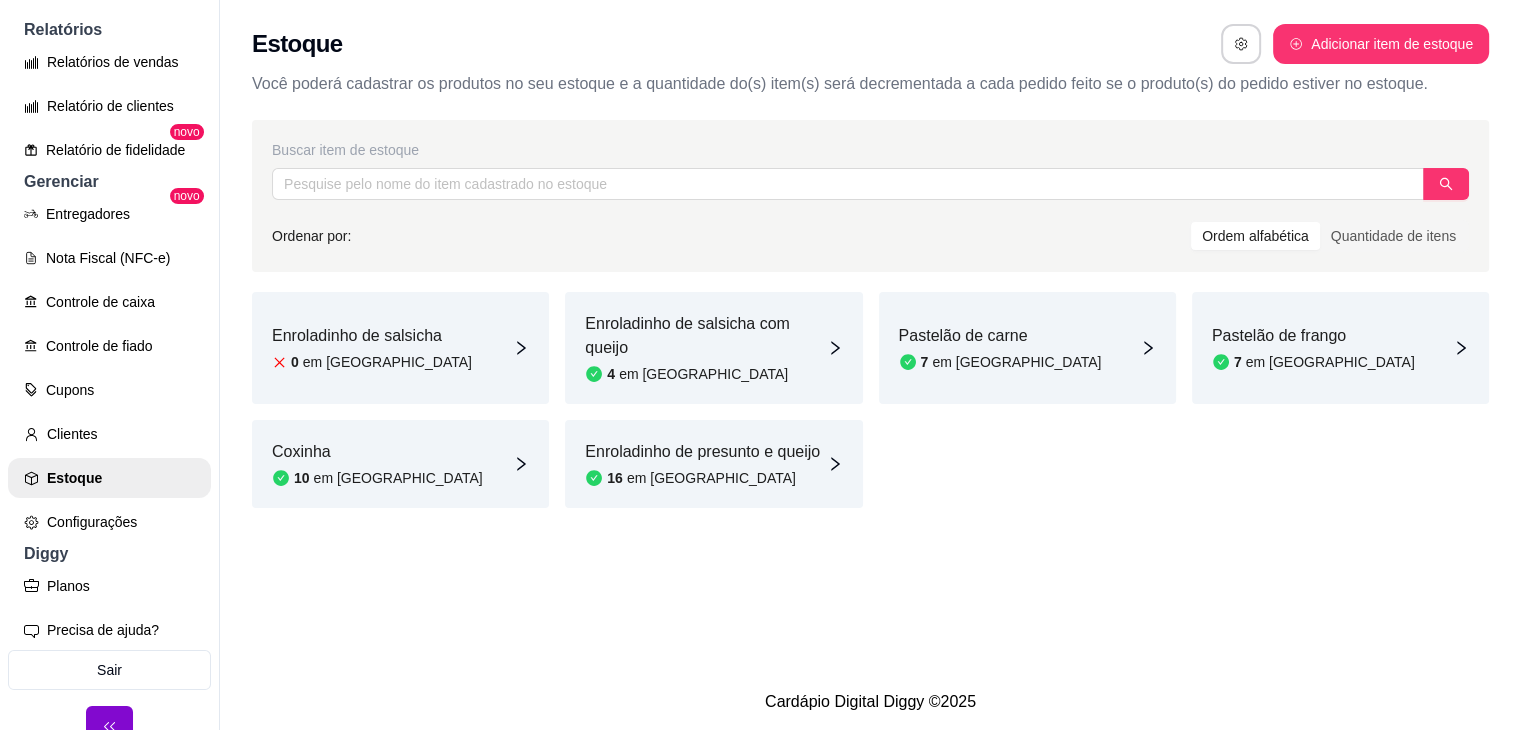 click on "Enroladinho de salsicha" at bounding box center (372, 336) 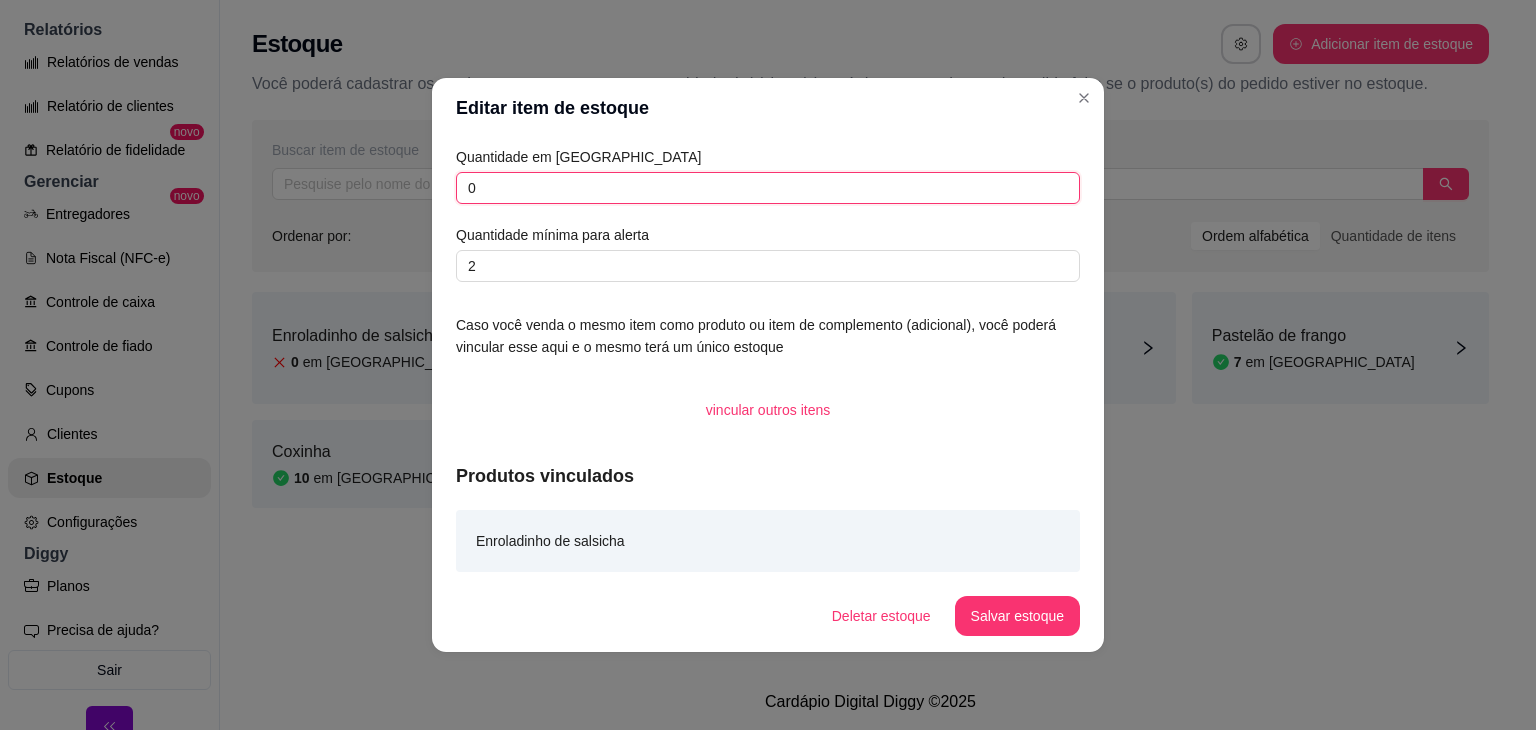 click on "0" at bounding box center [768, 188] 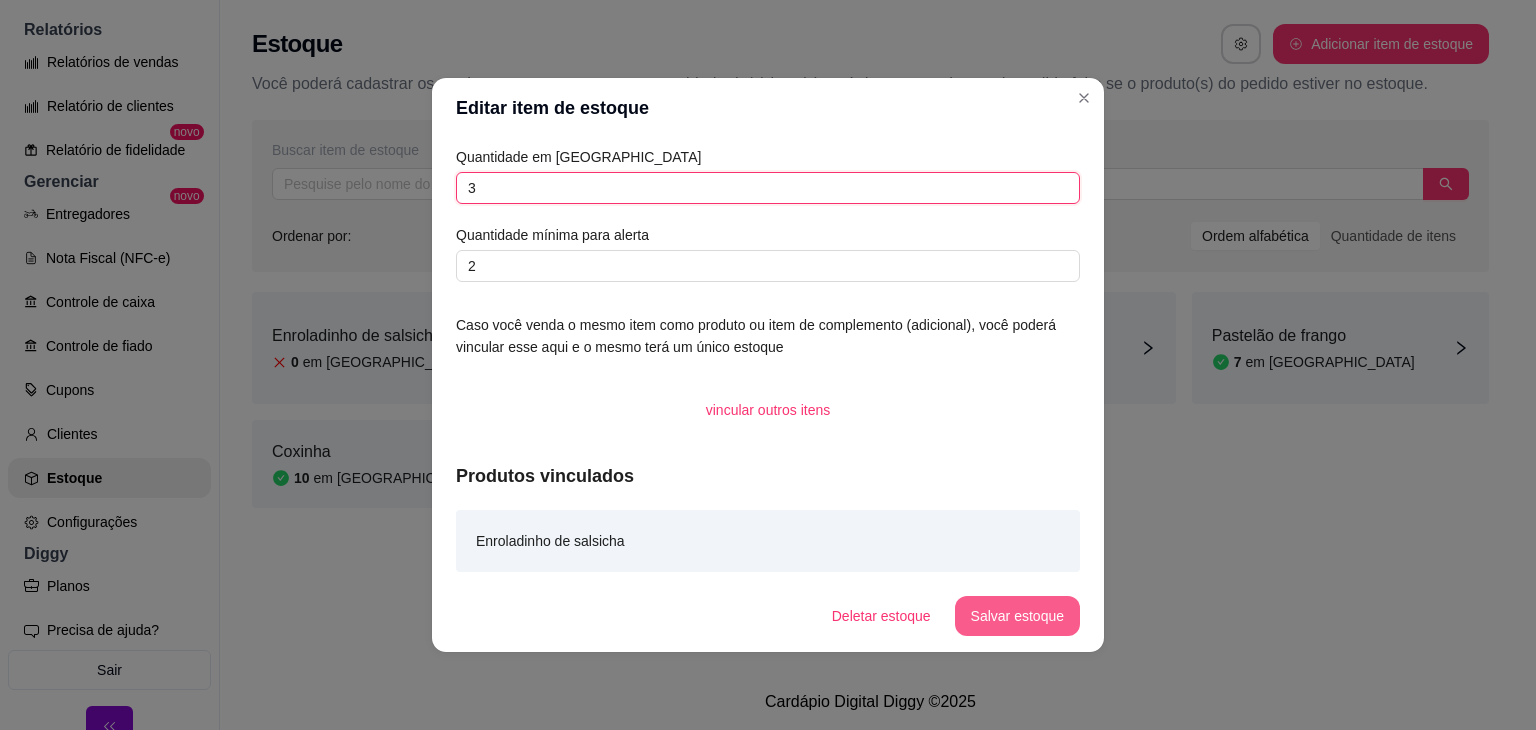 type on "3" 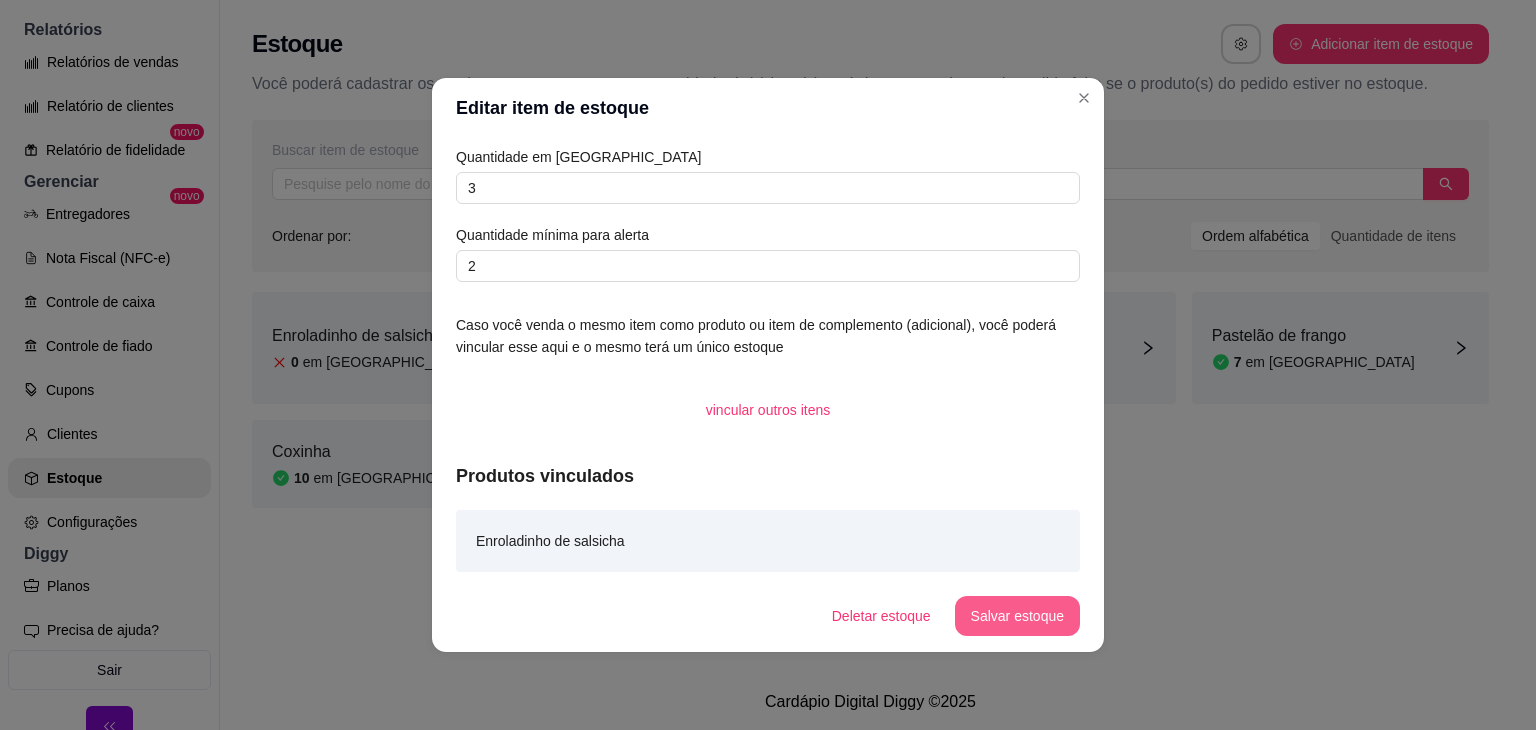 click on "Salvar estoque" at bounding box center [1017, 616] 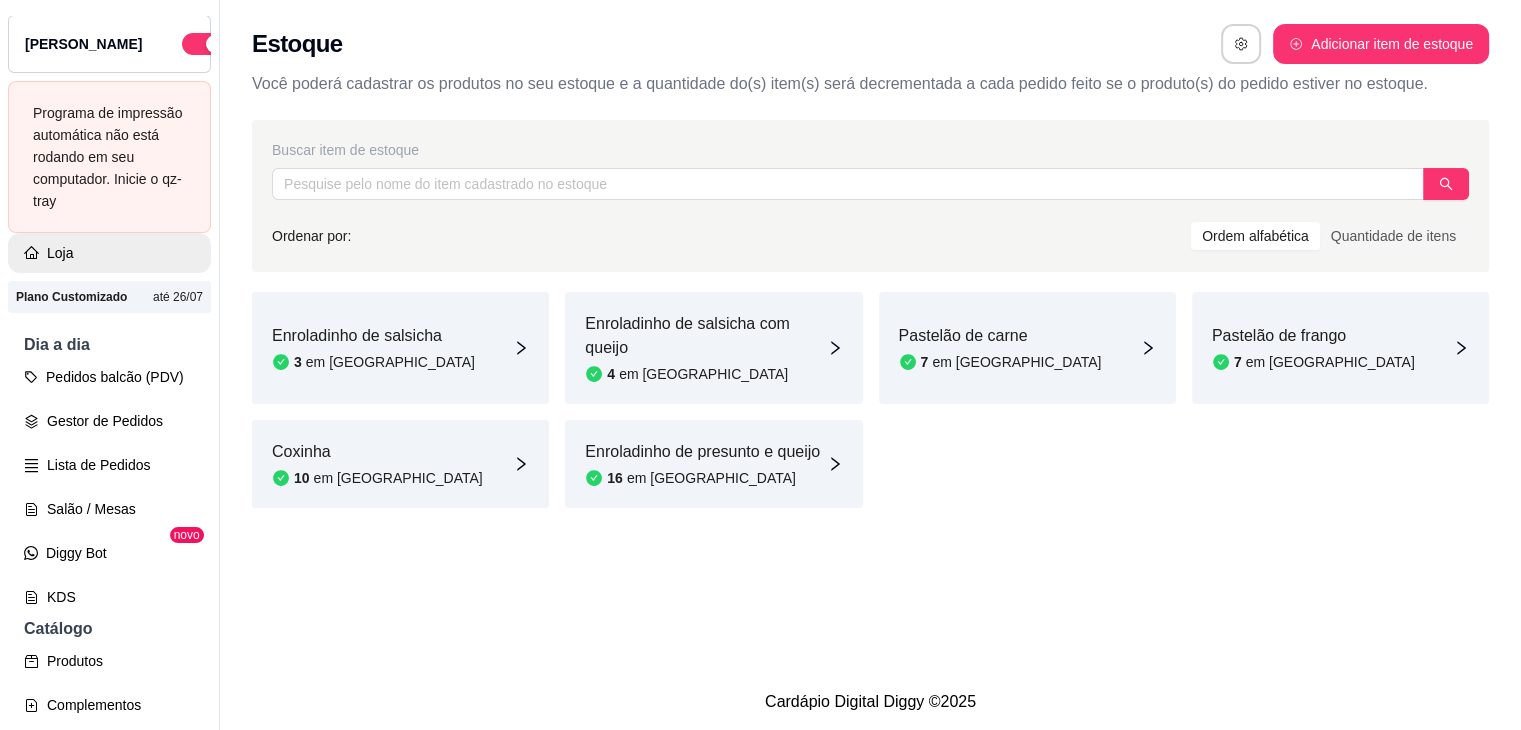 scroll, scrollTop: 0, scrollLeft: 0, axis: both 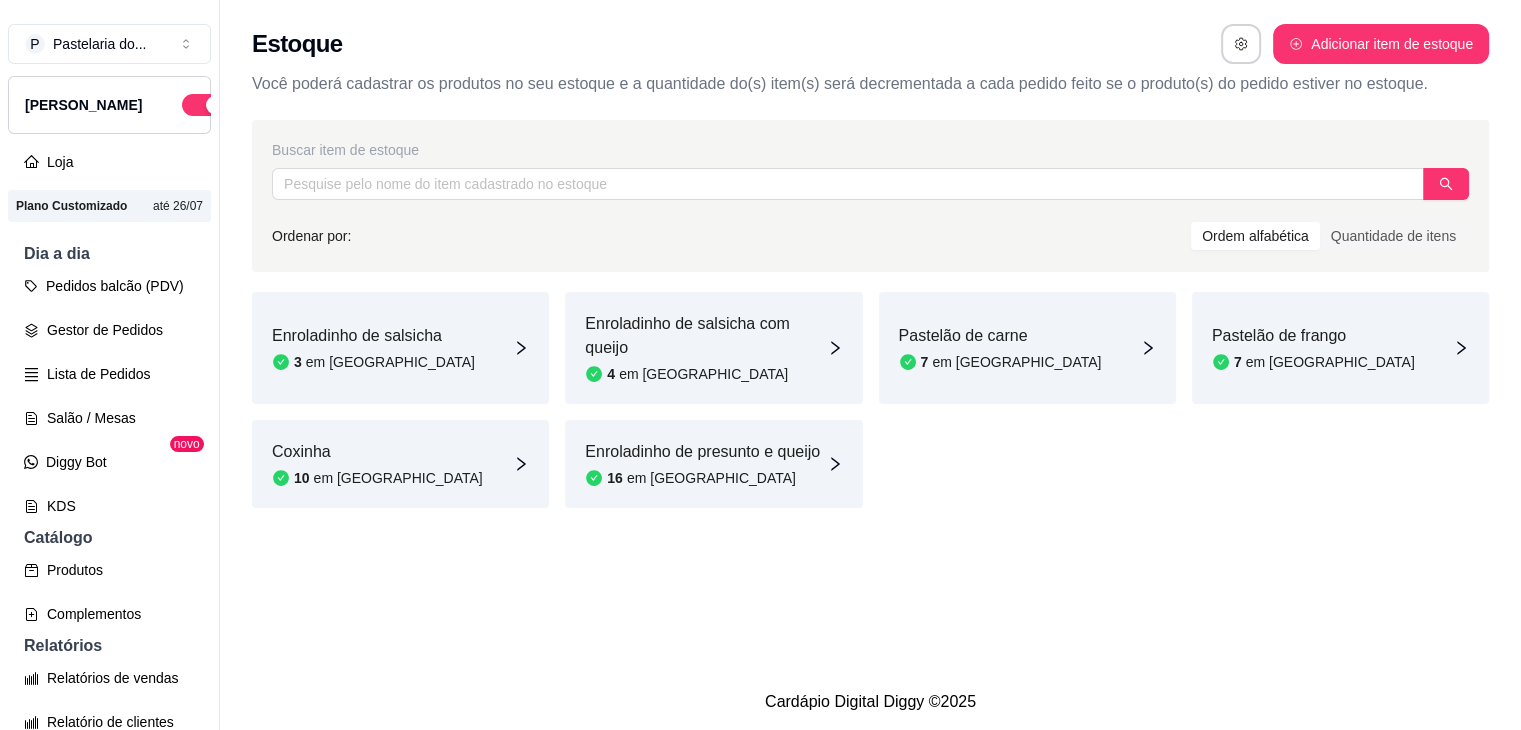 drag, startPoint x: 156, startPoint y: 249, endPoint x: 131, endPoint y: 331, distance: 85.72631 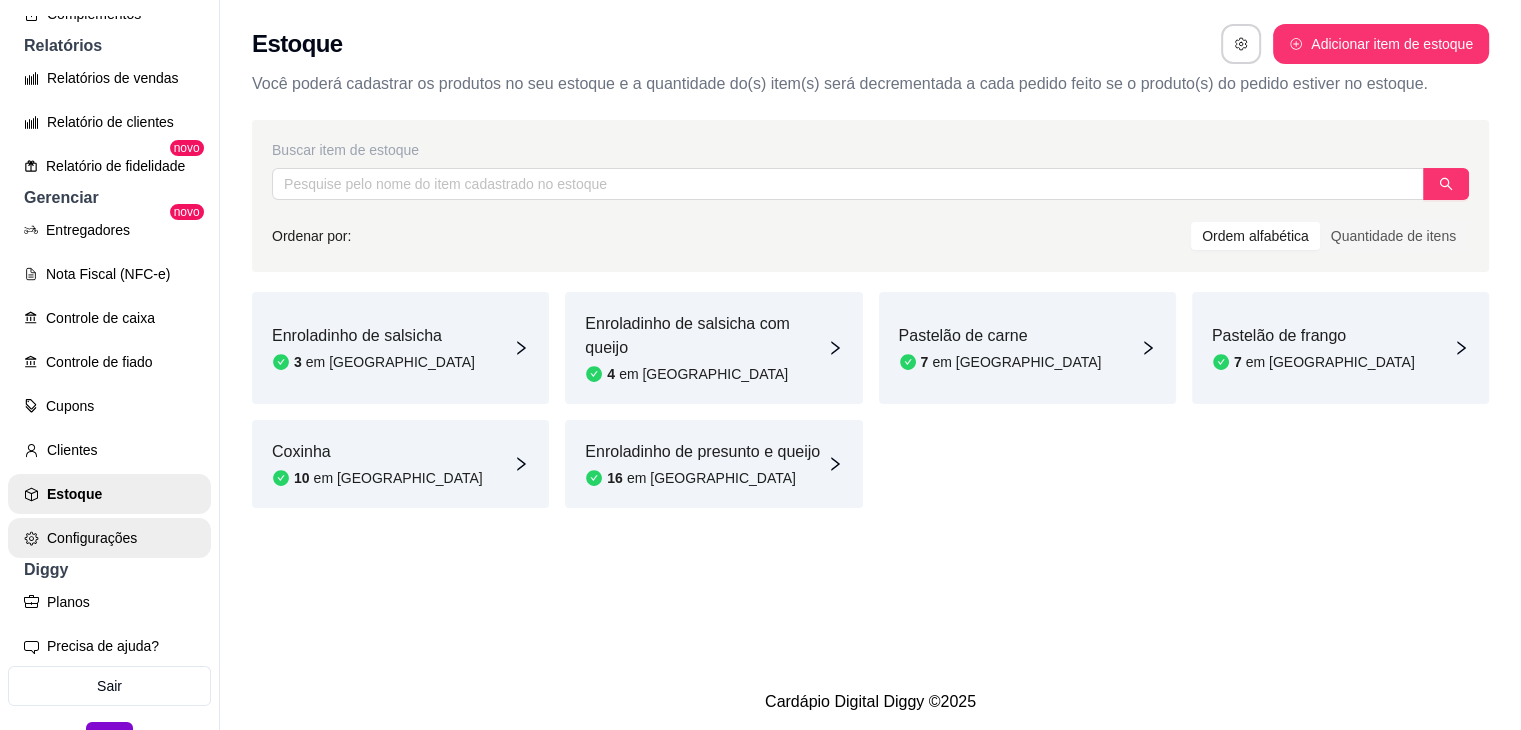 click on "Configurações" at bounding box center [109, 538] 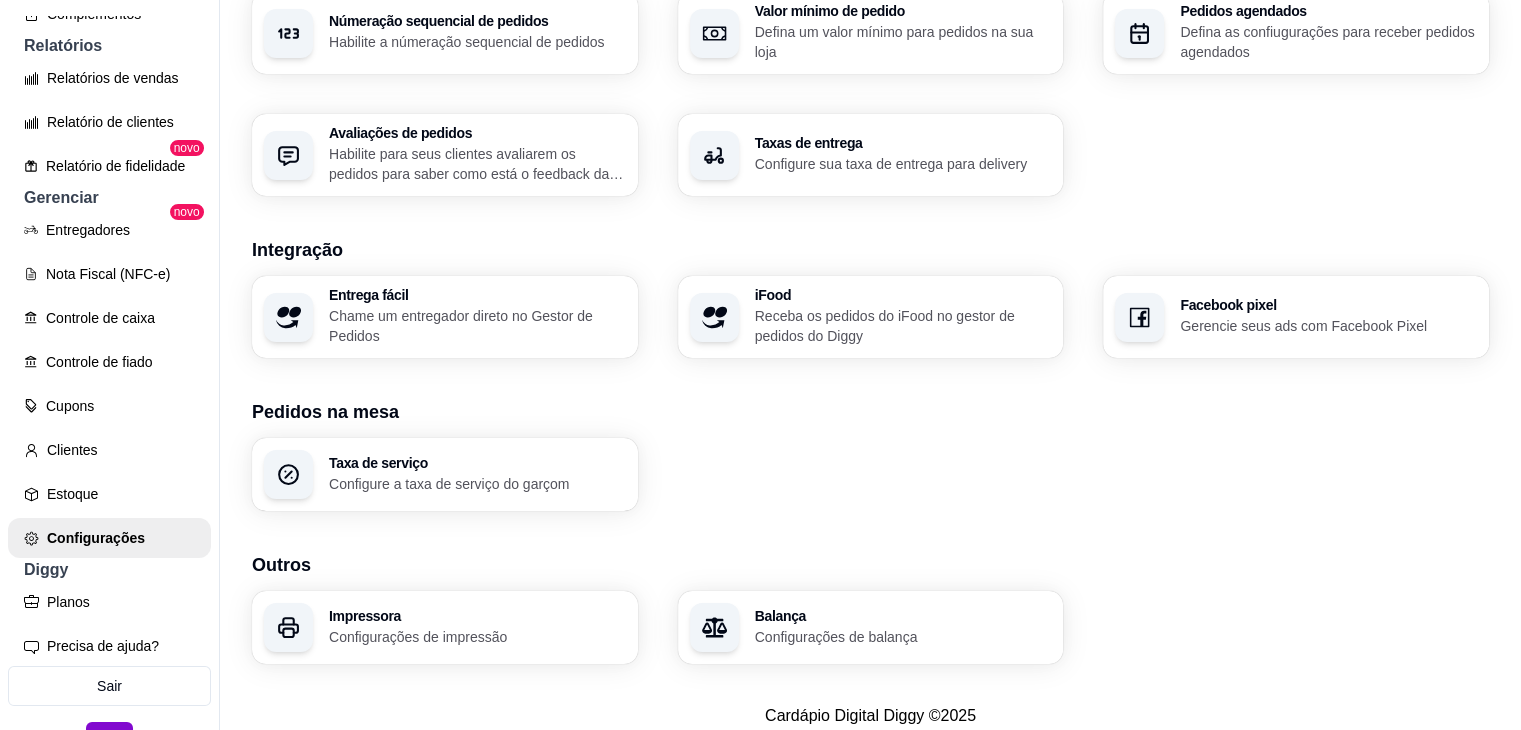 scroll, scrollTop: 685, scrollLeft: 0, axis: vertical 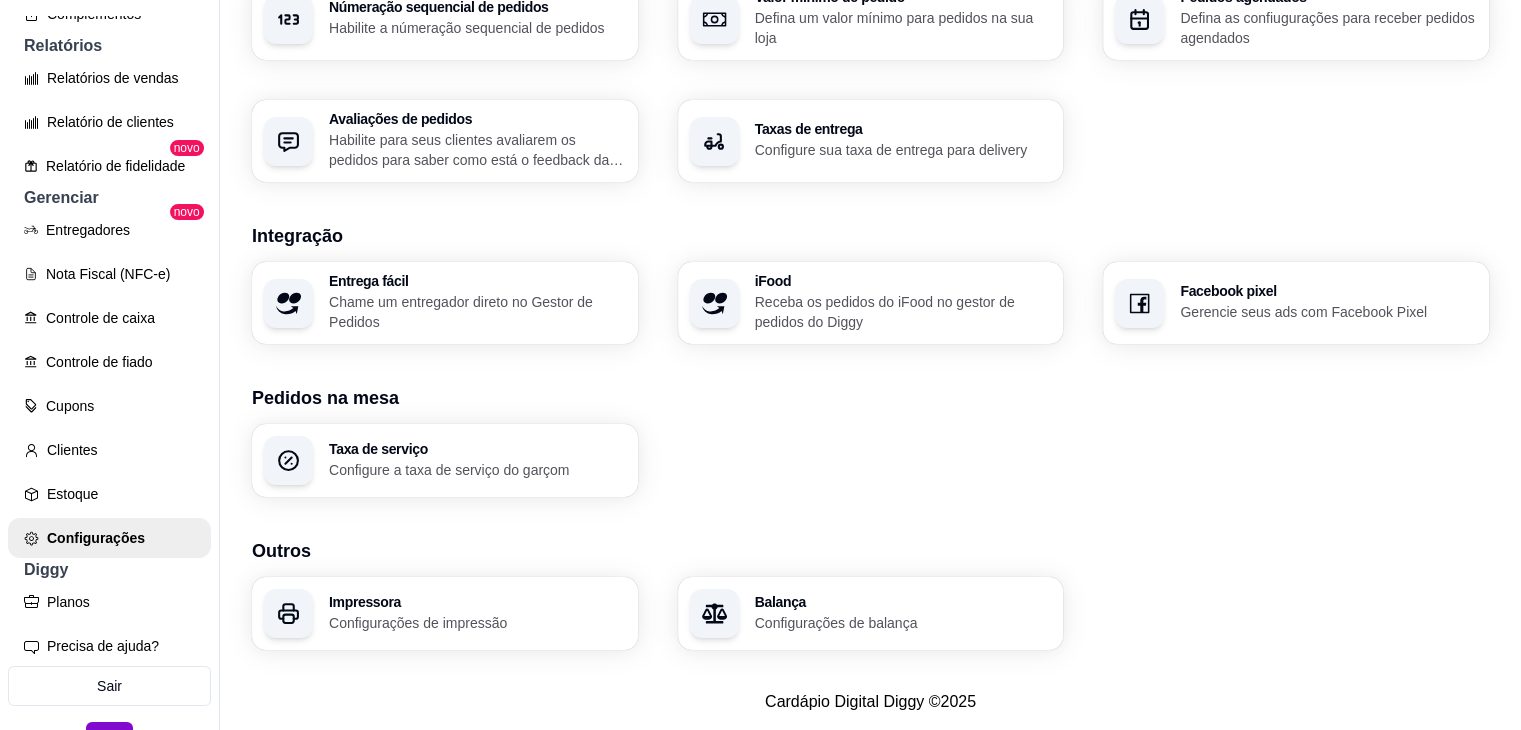 click on "Configurações de impressão" at bounding box center (477, 623) 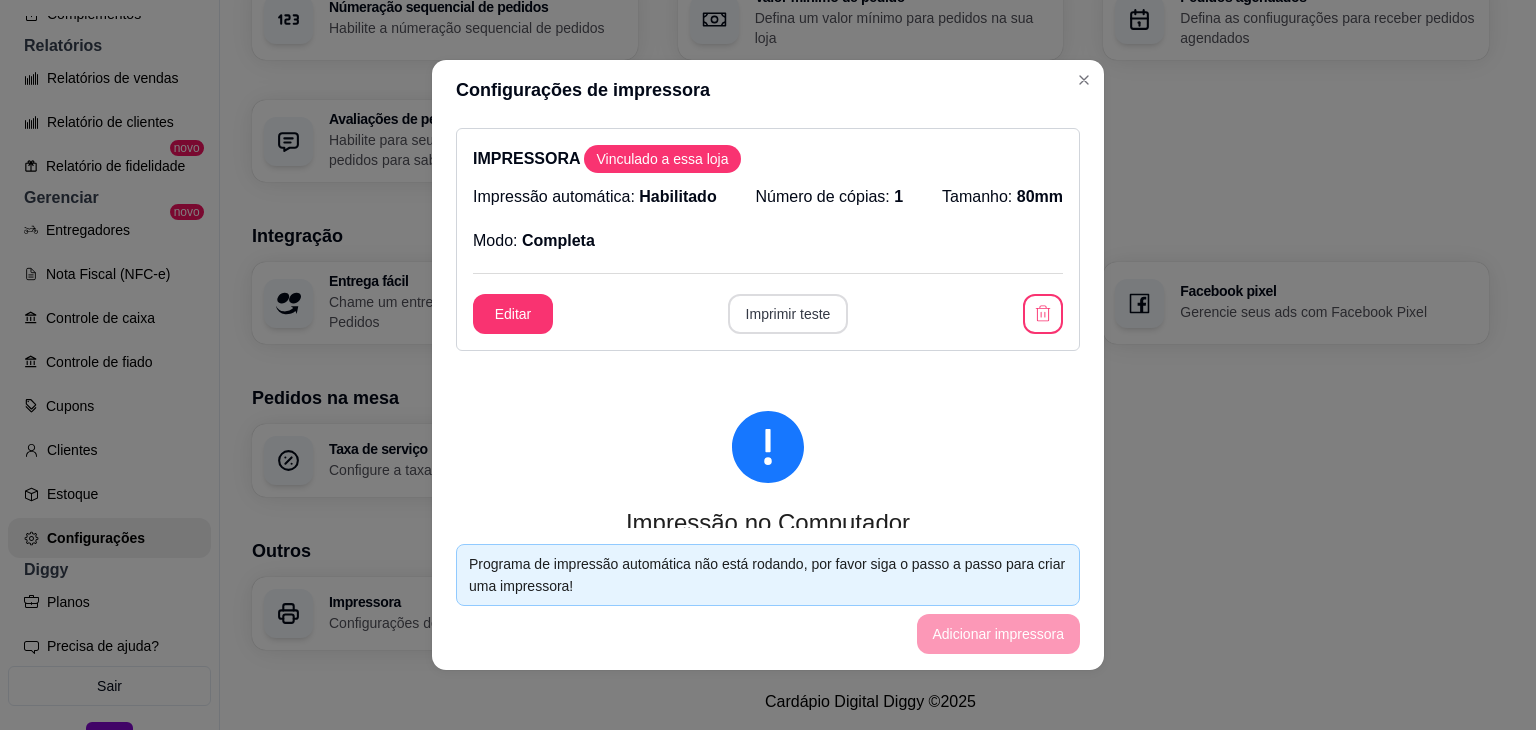 click on "Imprimir teste" at bounding box center [788, 314] 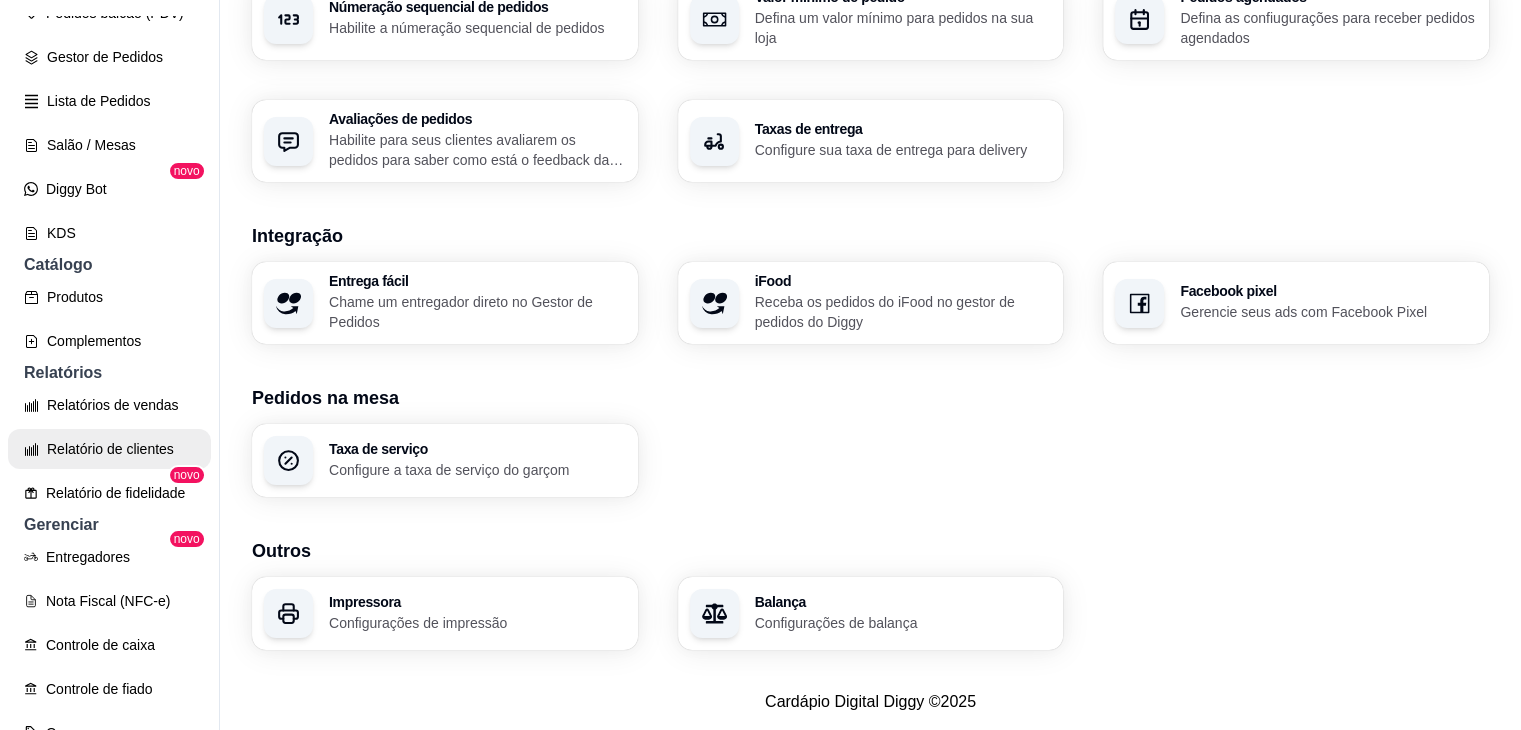 scroll, scrollTop: 0, scrollLeft: 0, axis: both 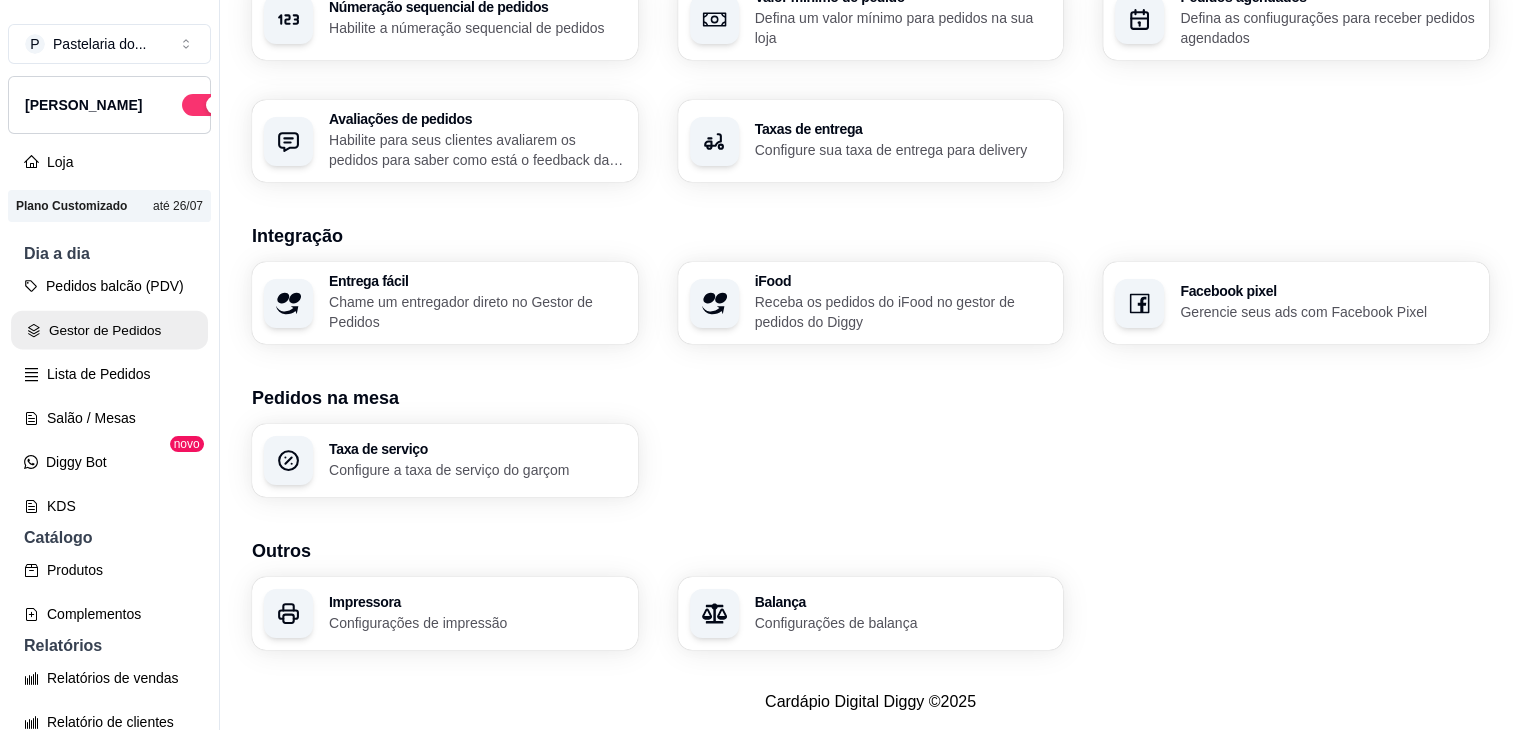 click on "Gestor de Pedidos" at bounding box center [109, 330] 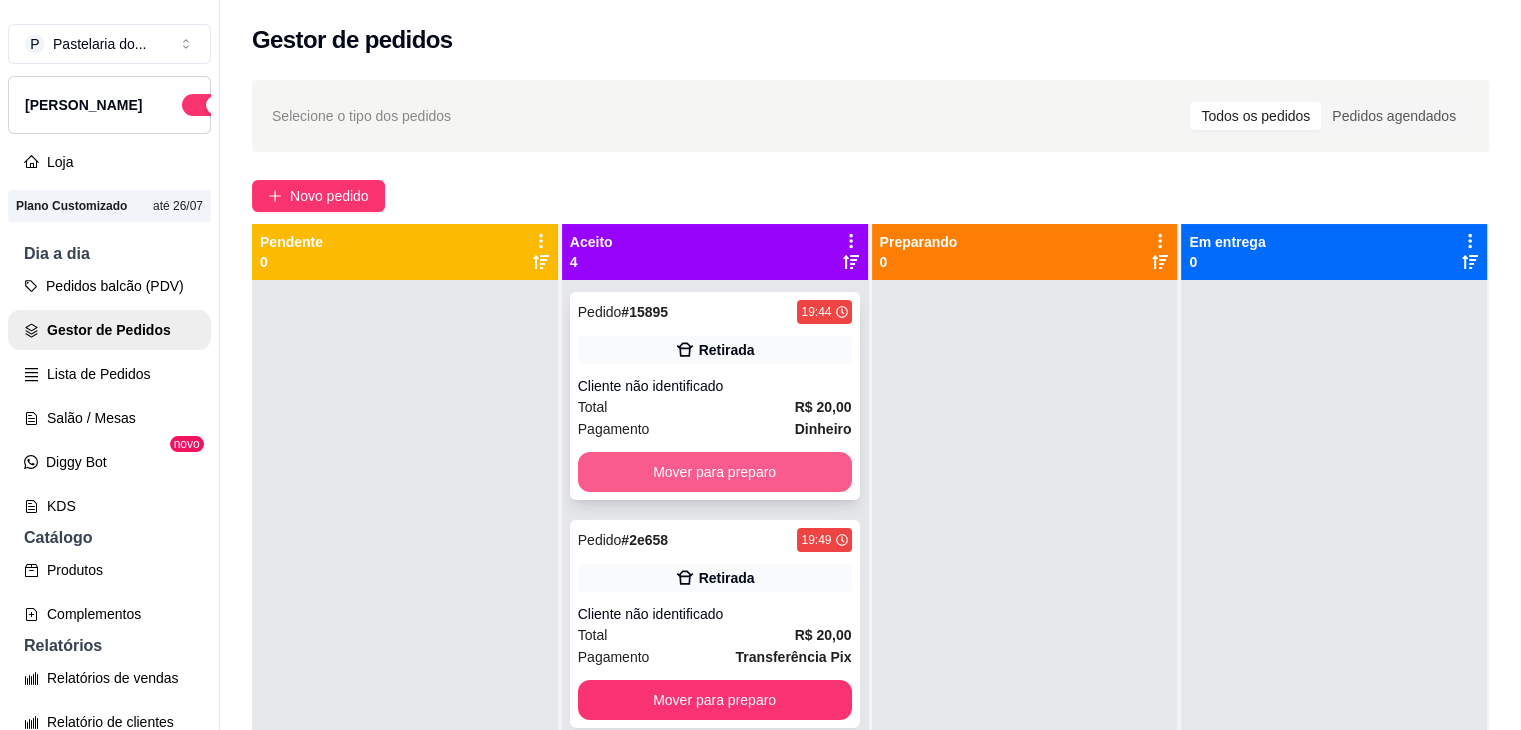 click on "Mover para preparo" at bounding box center (715, 472) 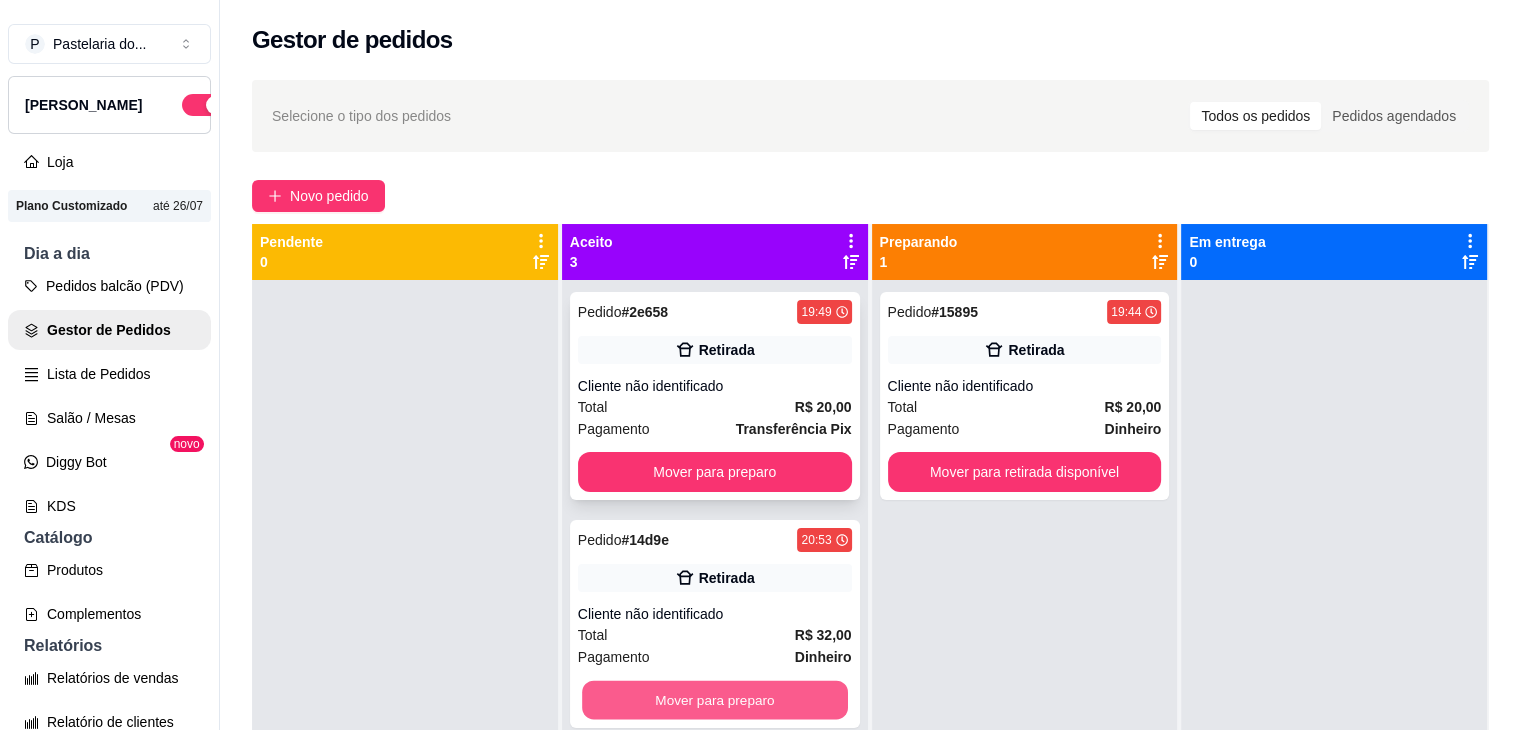 click on "Mover para preparo" at bounding box center (715, 700) 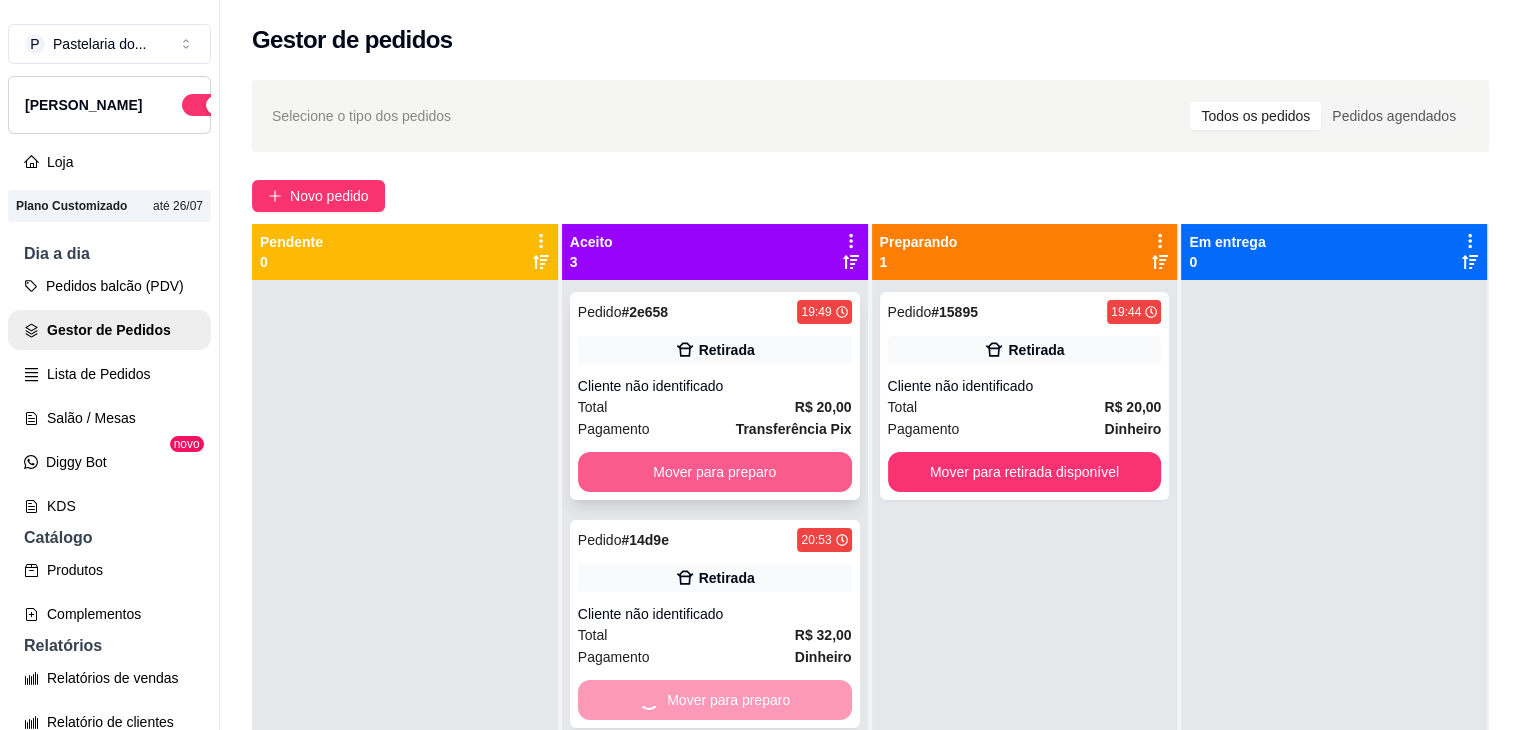 click on "Mover para preparo" at bounding box center [715, 472] 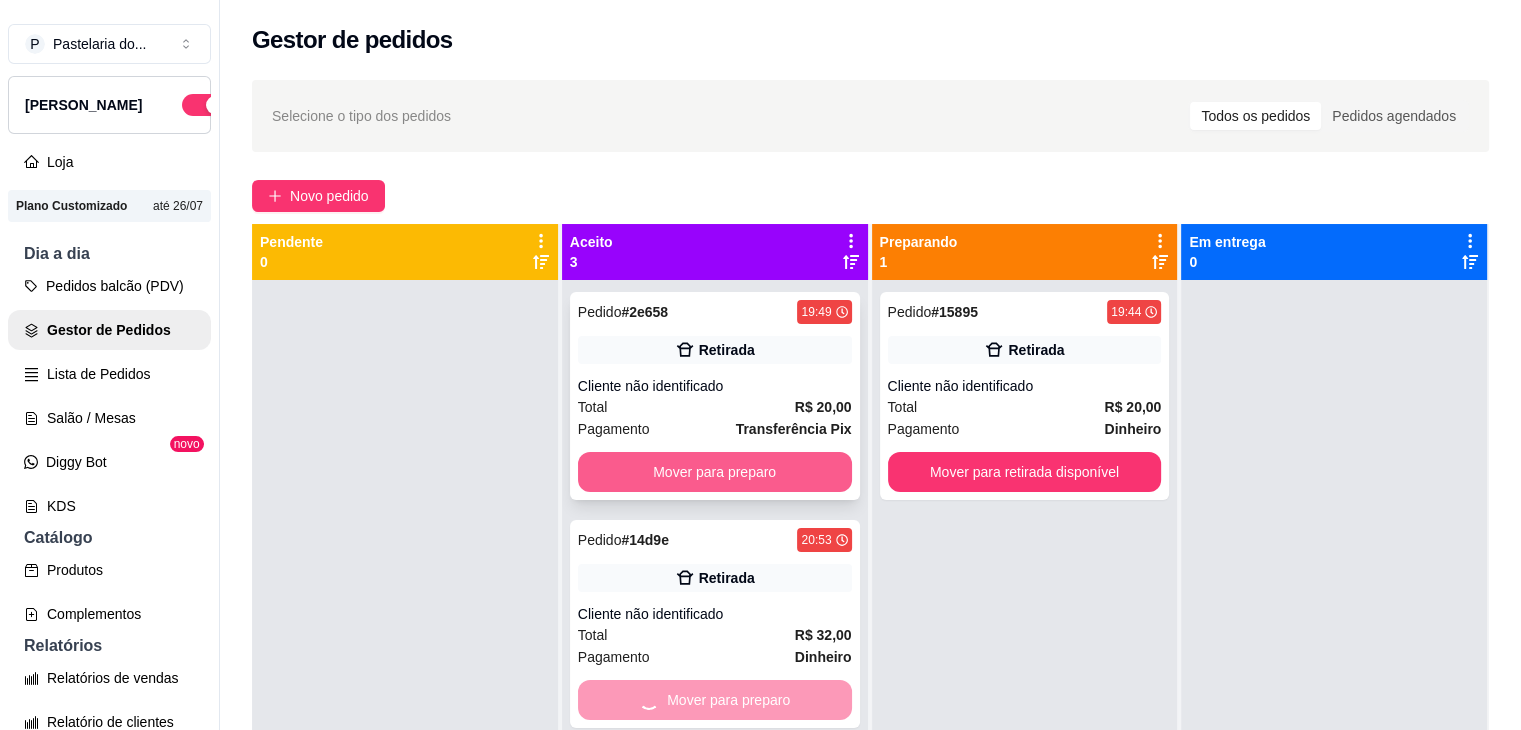 click on "Mover para preparo" at bounding box center (715, 472) 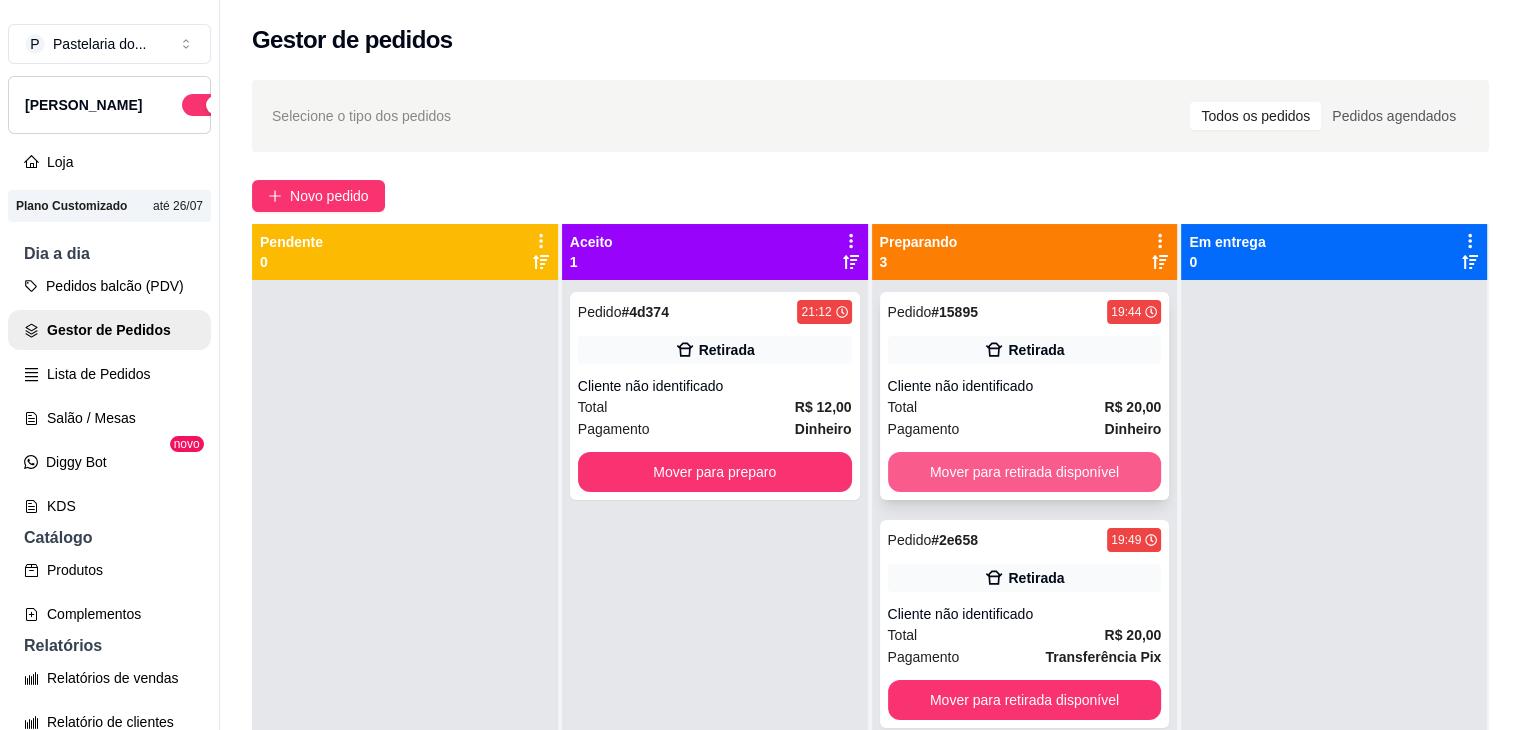 click on "Mover para retirada disponível" at bounding box center (1025, 472) 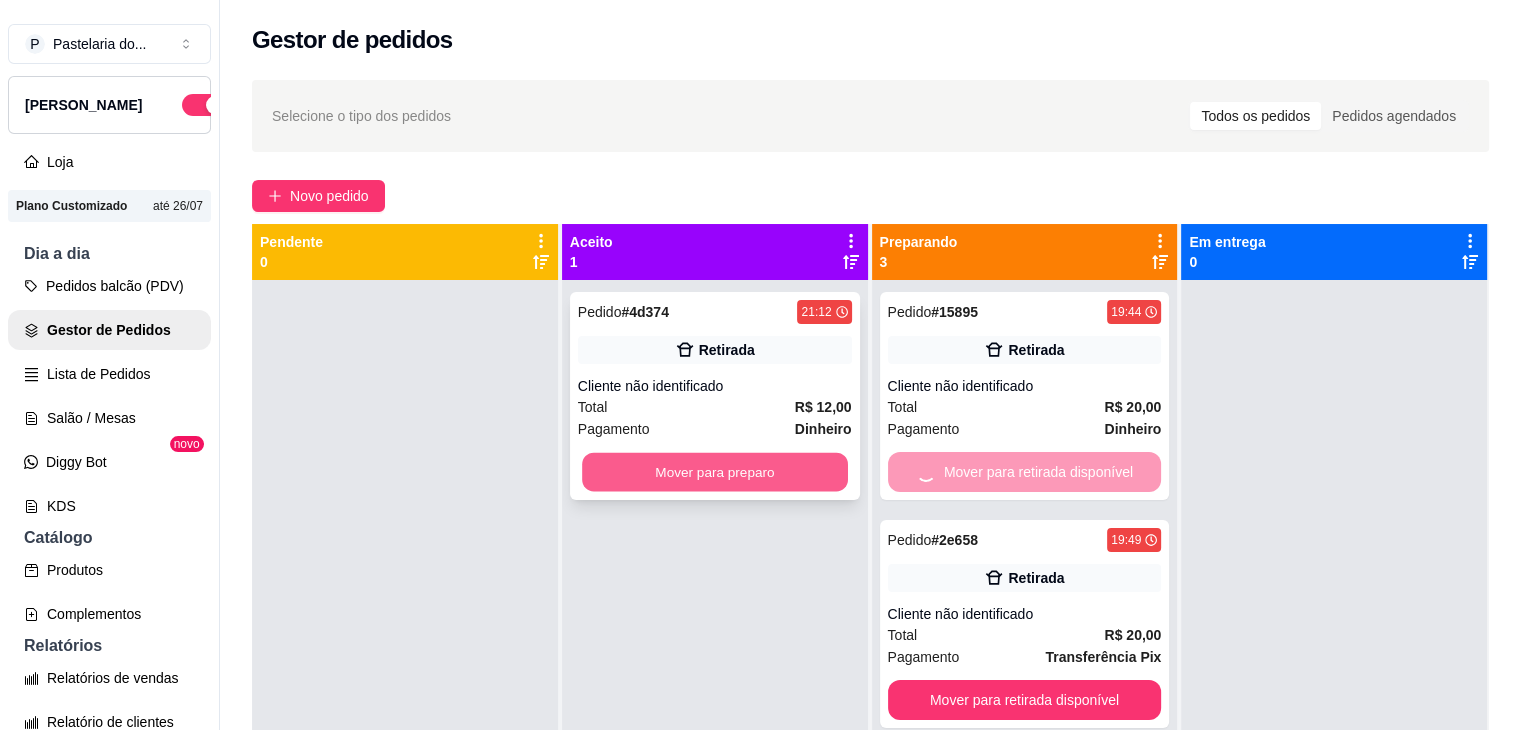 click on "Mover para preparo" at bounding box center (715, 472) 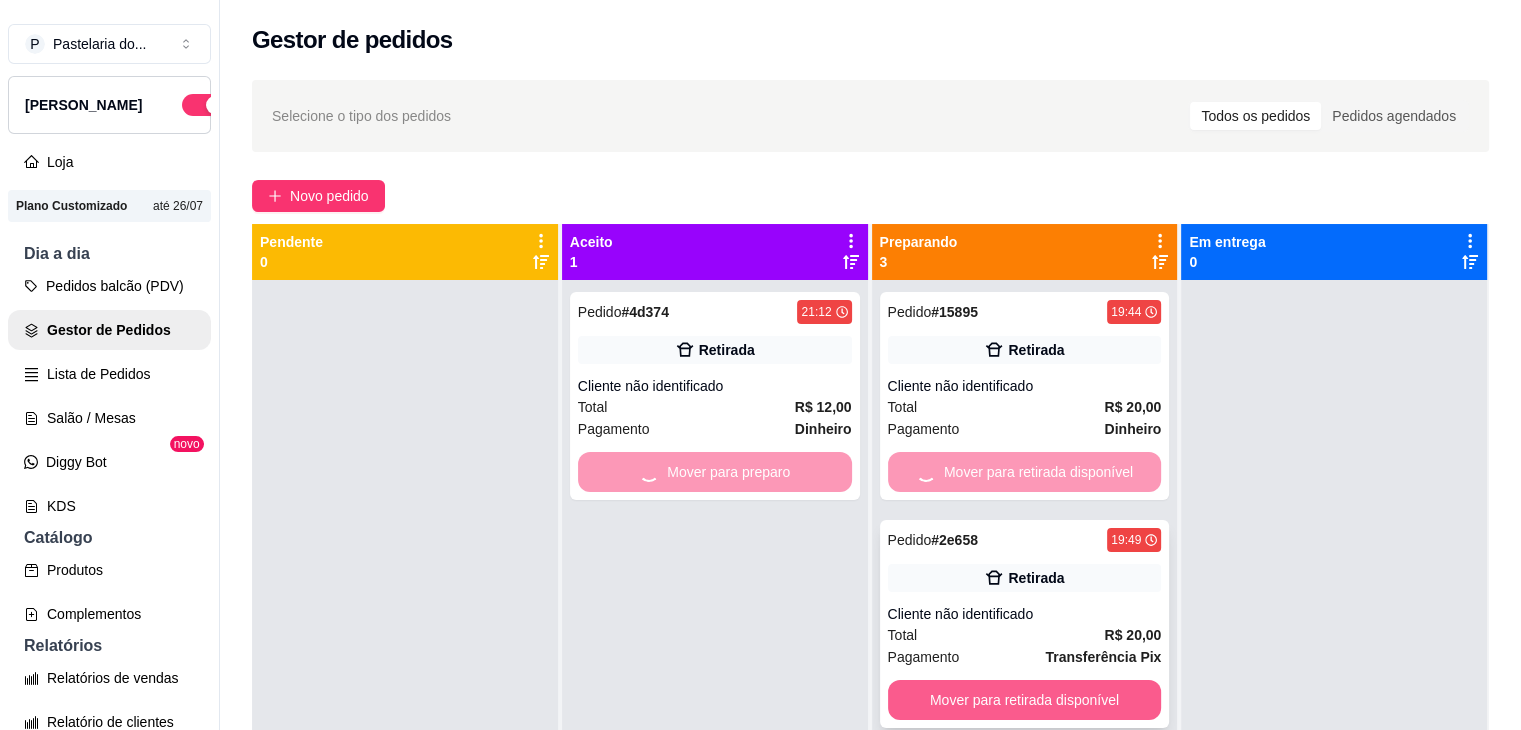 click on "Mover para retirada disponível" at bounding box center [1025, 700] 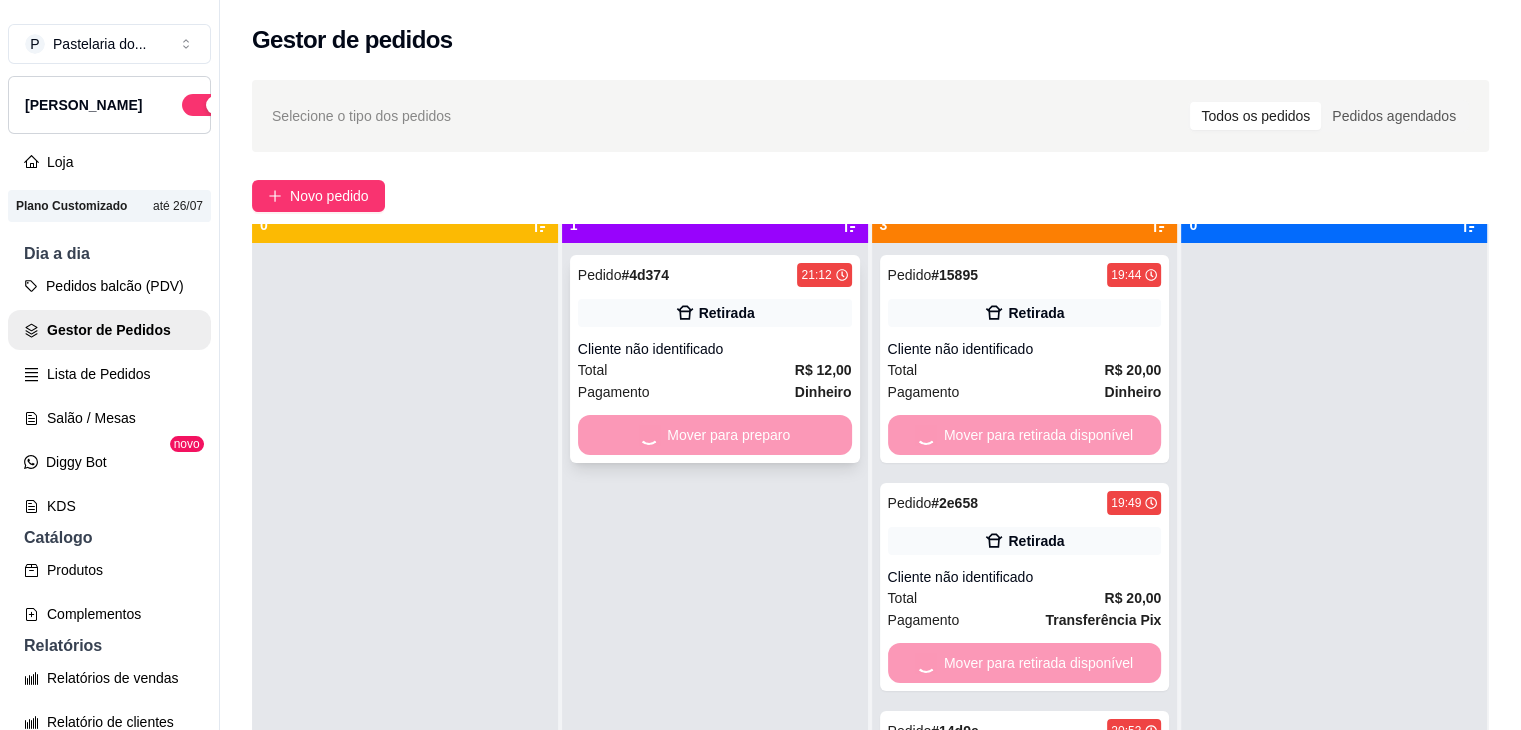 scroll, scrollTop: 56, scrollLeft: 0, axis: vertical 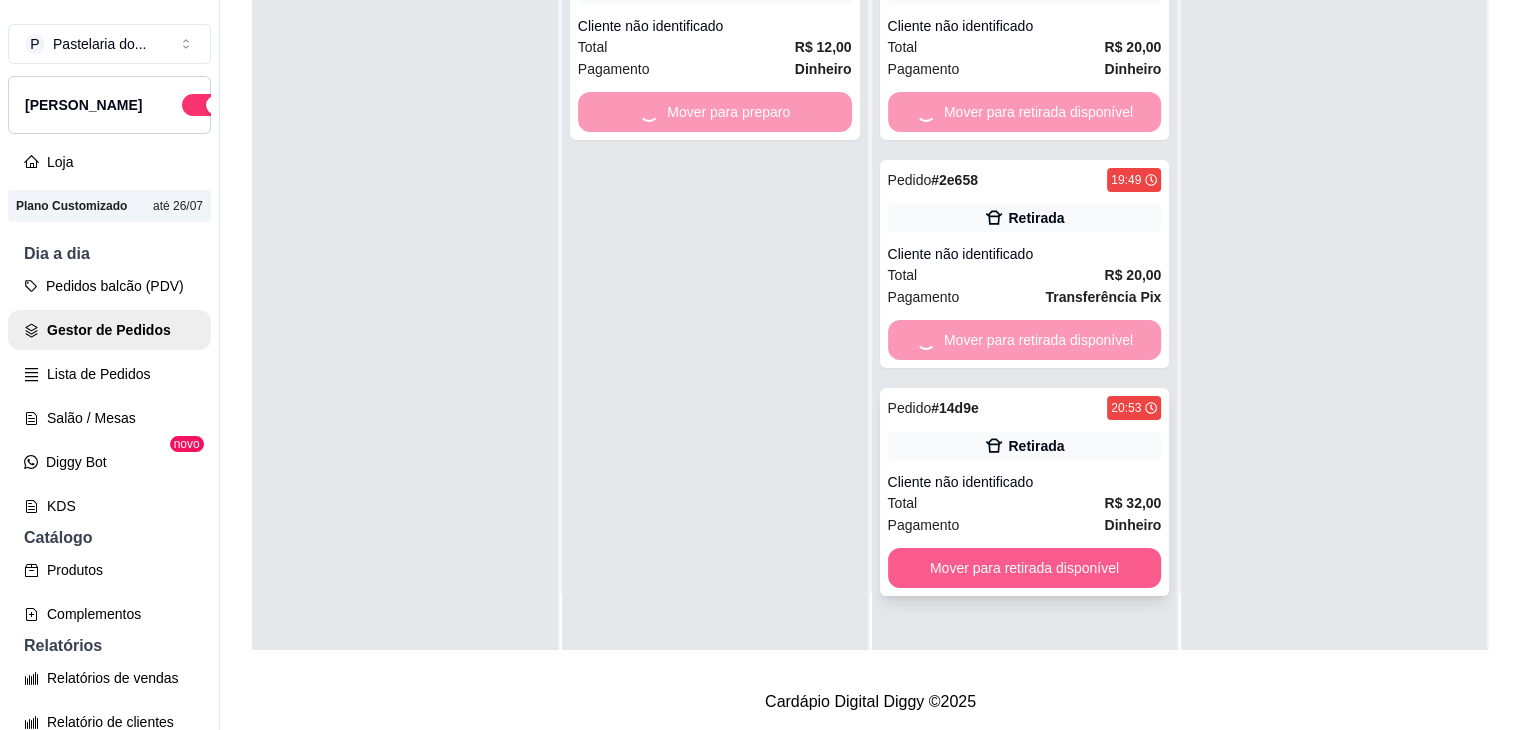 click on "Pedido  # 15895 19:44 Retirada Cliente não identificado Total R$ 20,00 Pagamento Dinheiro Mover para retirada disponível Pedido  # 2e658 19:49 Retirada Cliente não identificado Total R$ 20,00 Pagamento Transferência Pix Mover para retirada disponível Pedido  # 14d9e 20:53 Retirada Cliente não identificado Total R$ 32,00 Pagamento Dinheiro Mover para retirada disponível" at bounding box center (1025, 285) 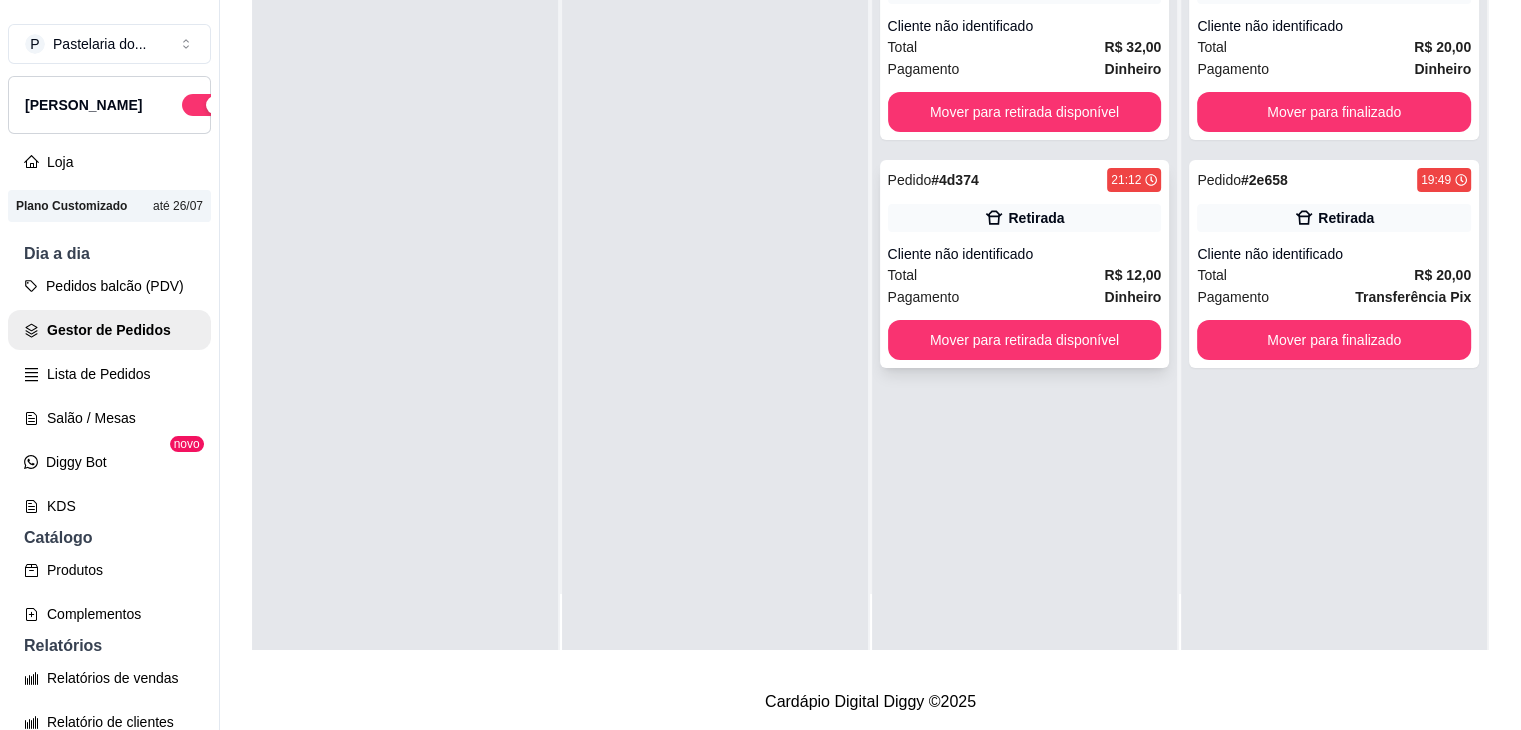 click on "Dinheiro" at bounding box center (1132, 297) 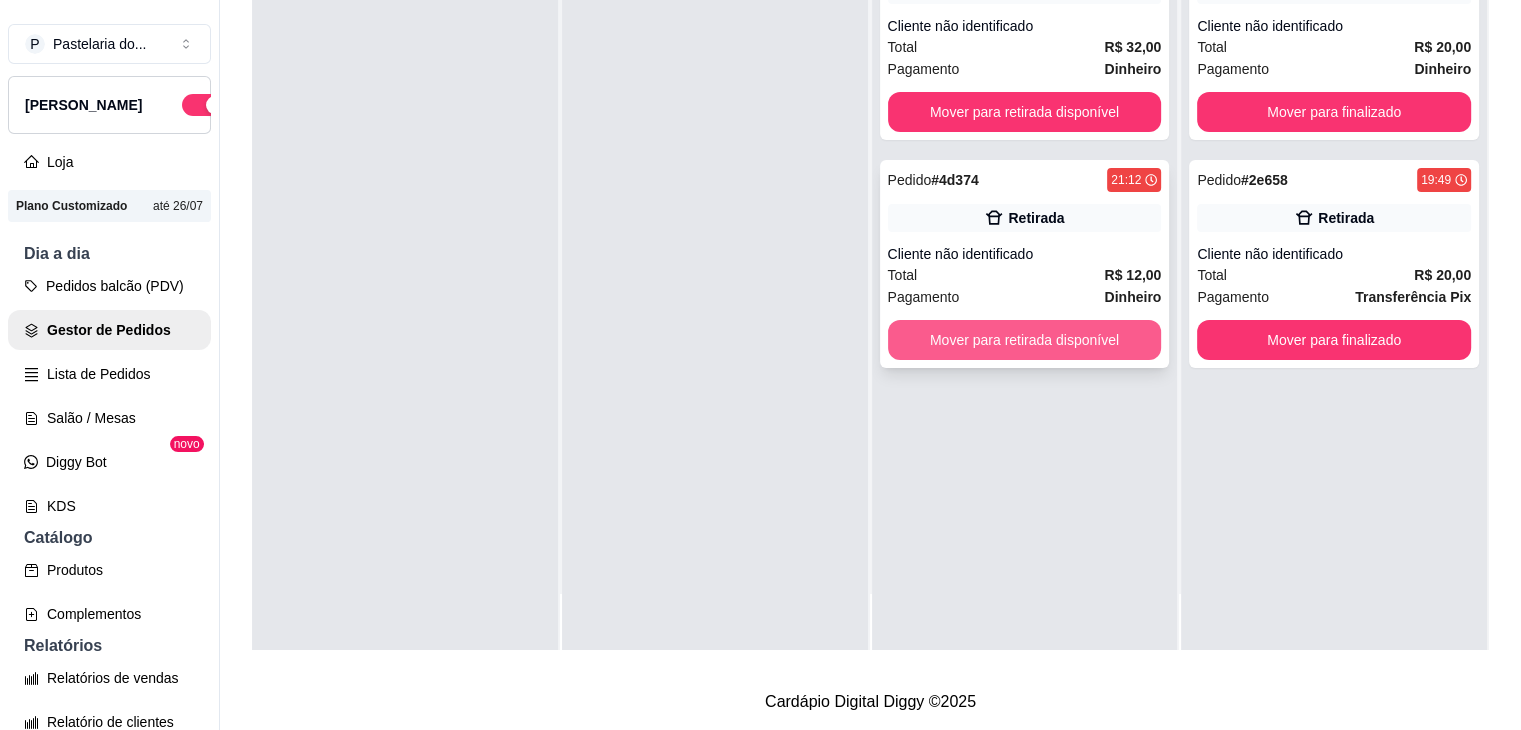 click on "Mover para retirada disponível" at bounding box center [1025, 340] 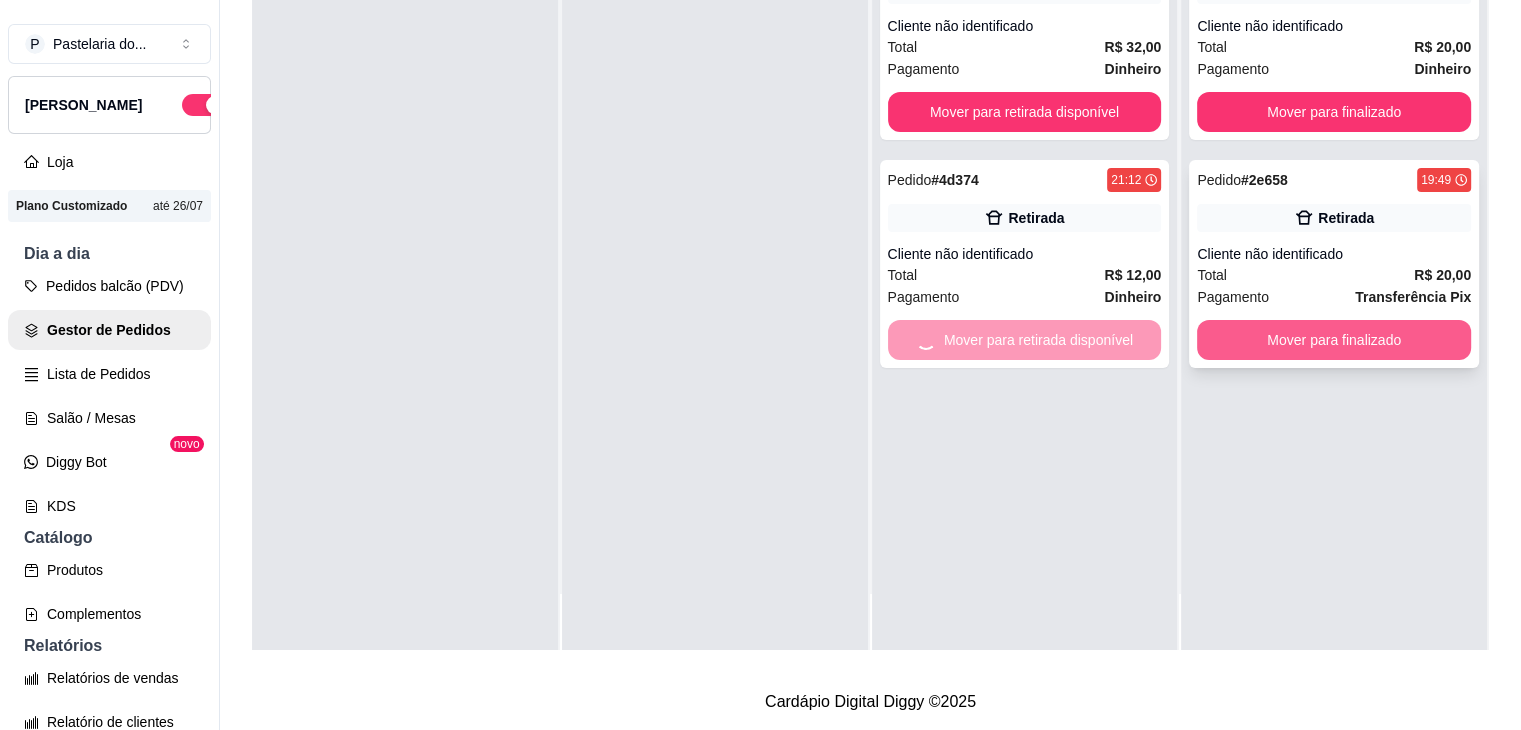 click on "Mover para finalizado" at bounding box center [1334, 340] 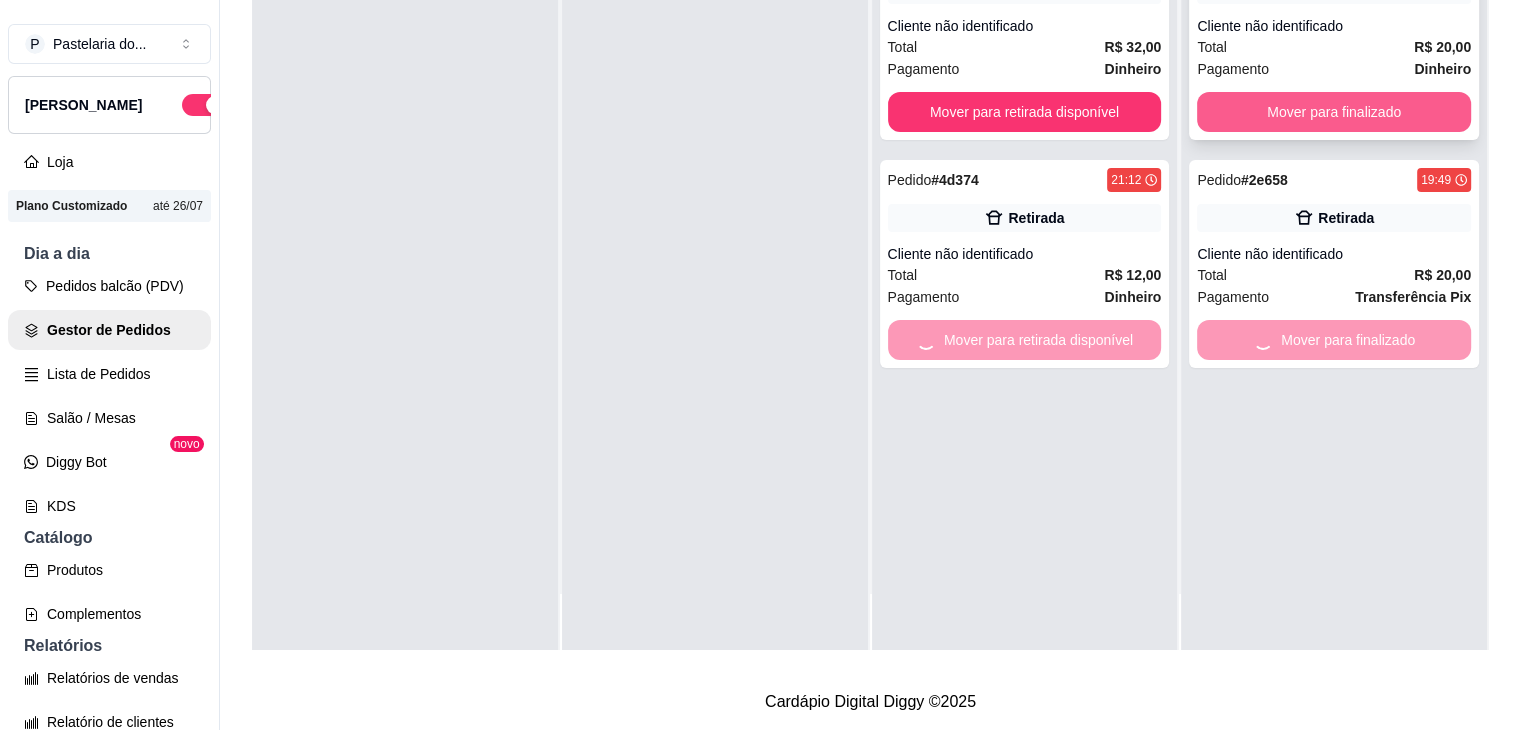 click on "Mover para finalizado" at bounding box center (1334, 112) 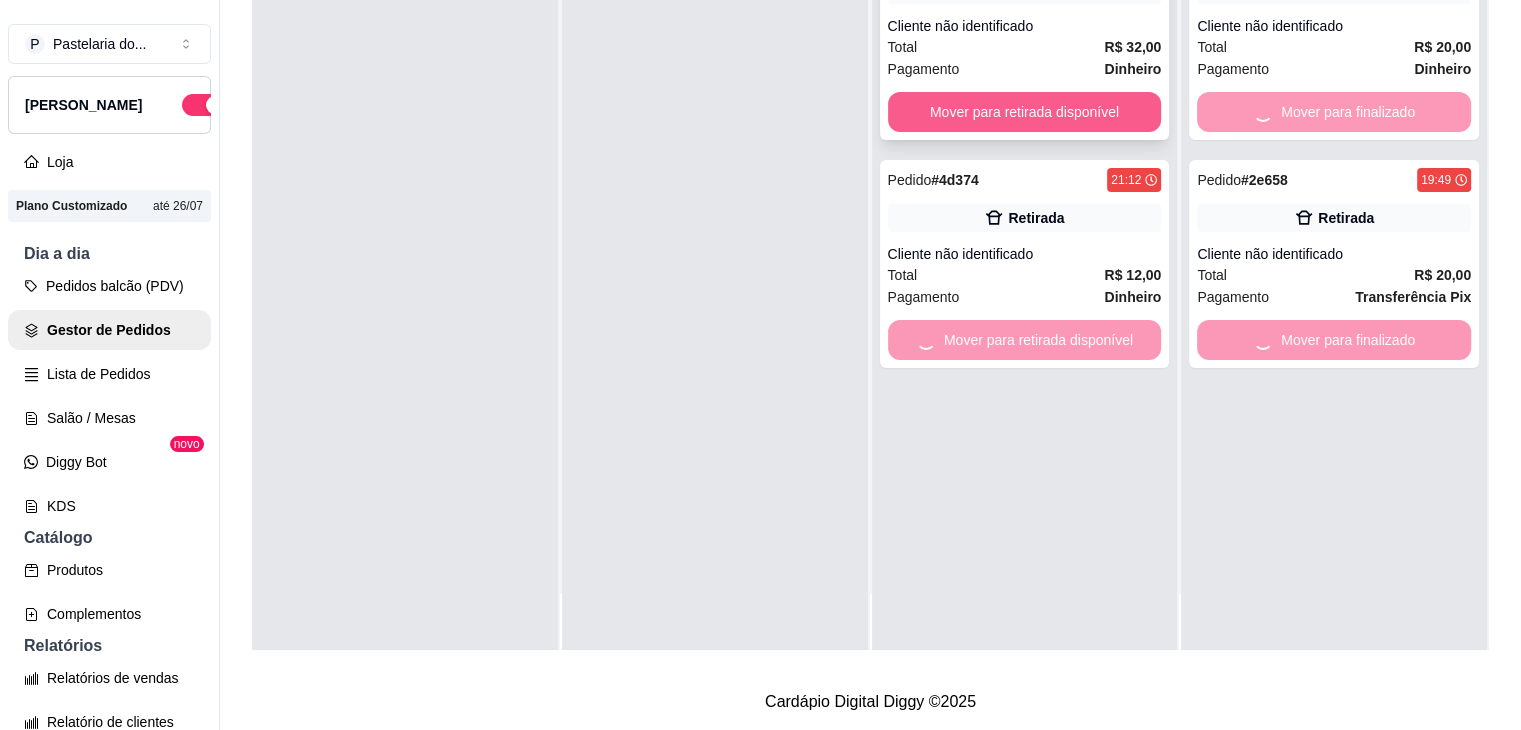 click on "Mover para retirada disponível" at bounding box center [1025, 112] 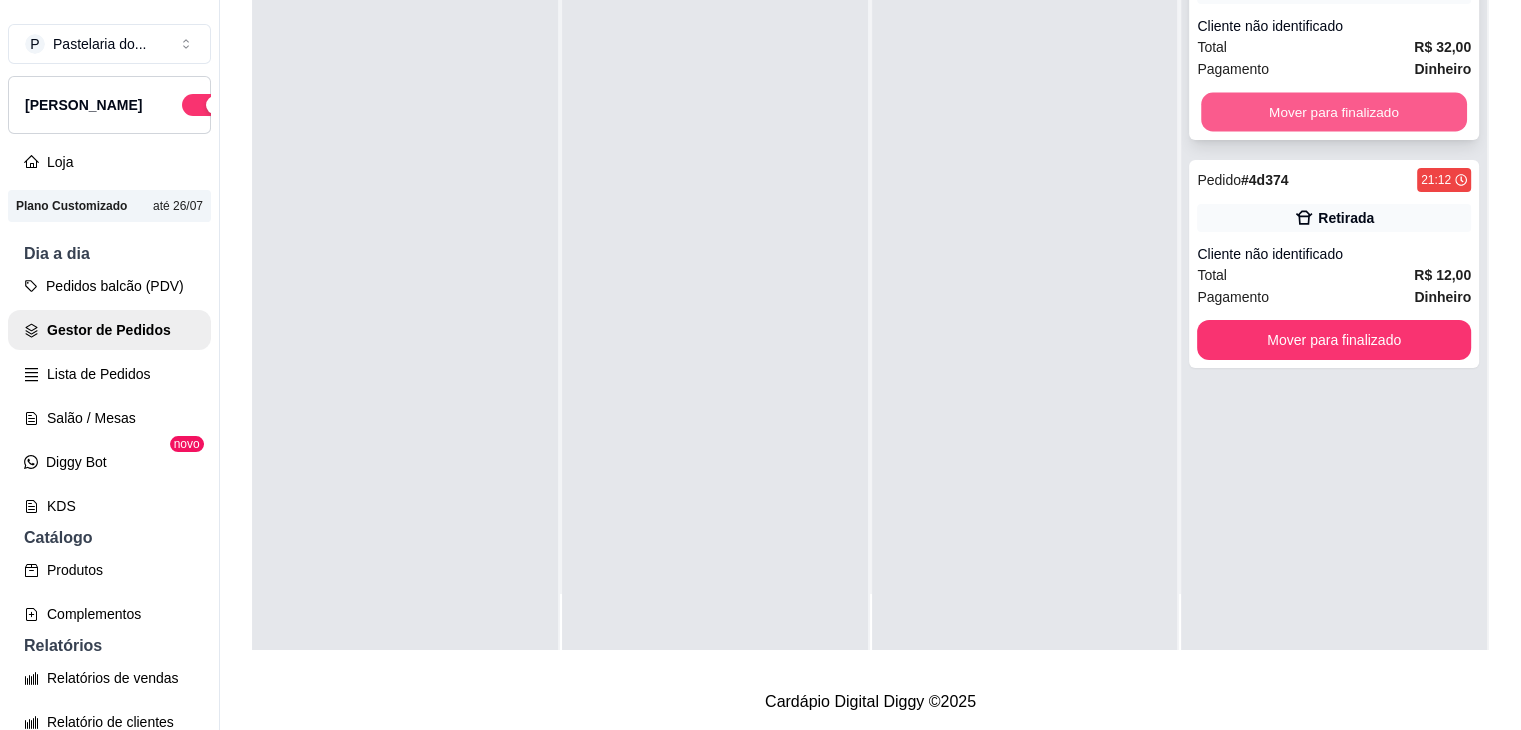 click on "Mover para finalizado" at bounding box center (1334, 112) 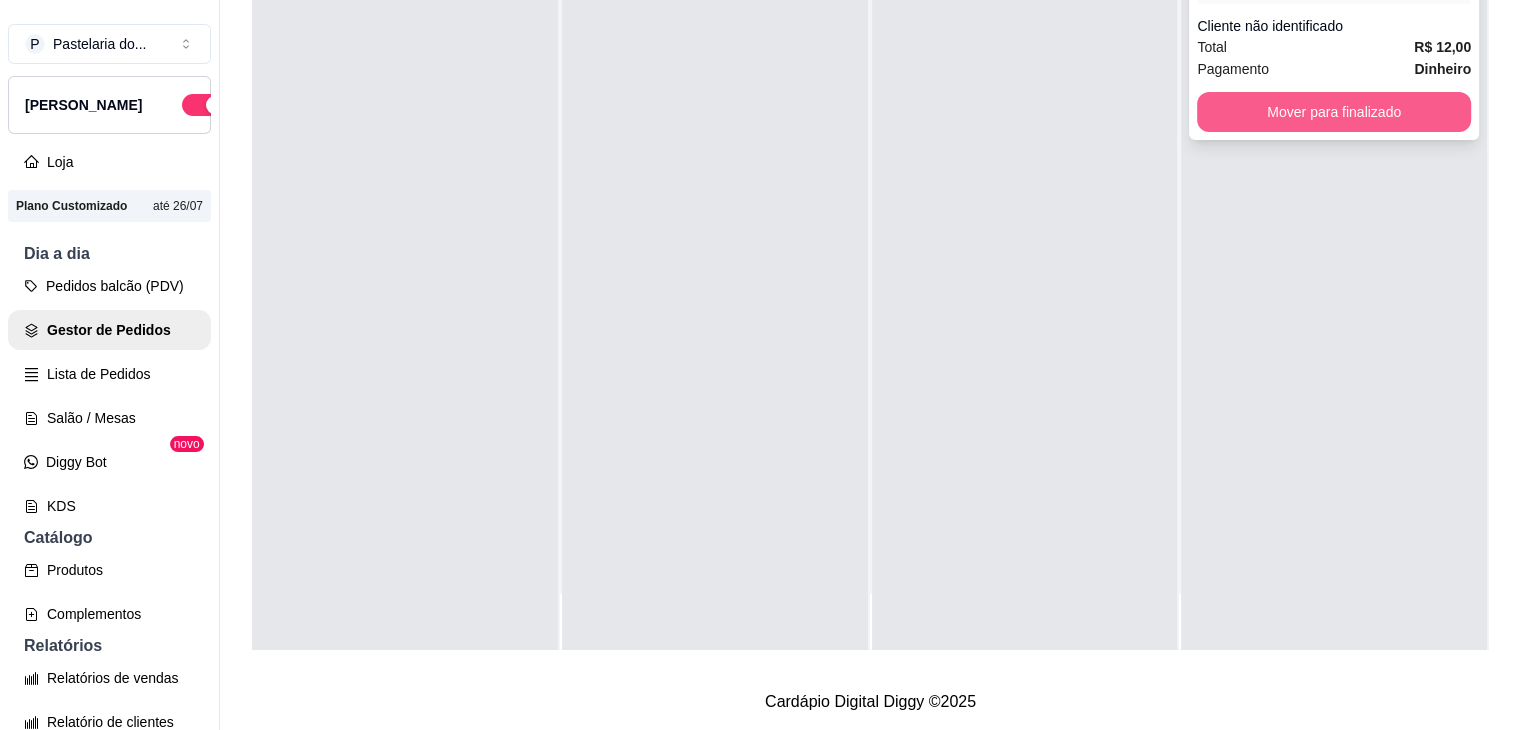 click on "Mover para finalizado" at bounding box center (1334, 112) 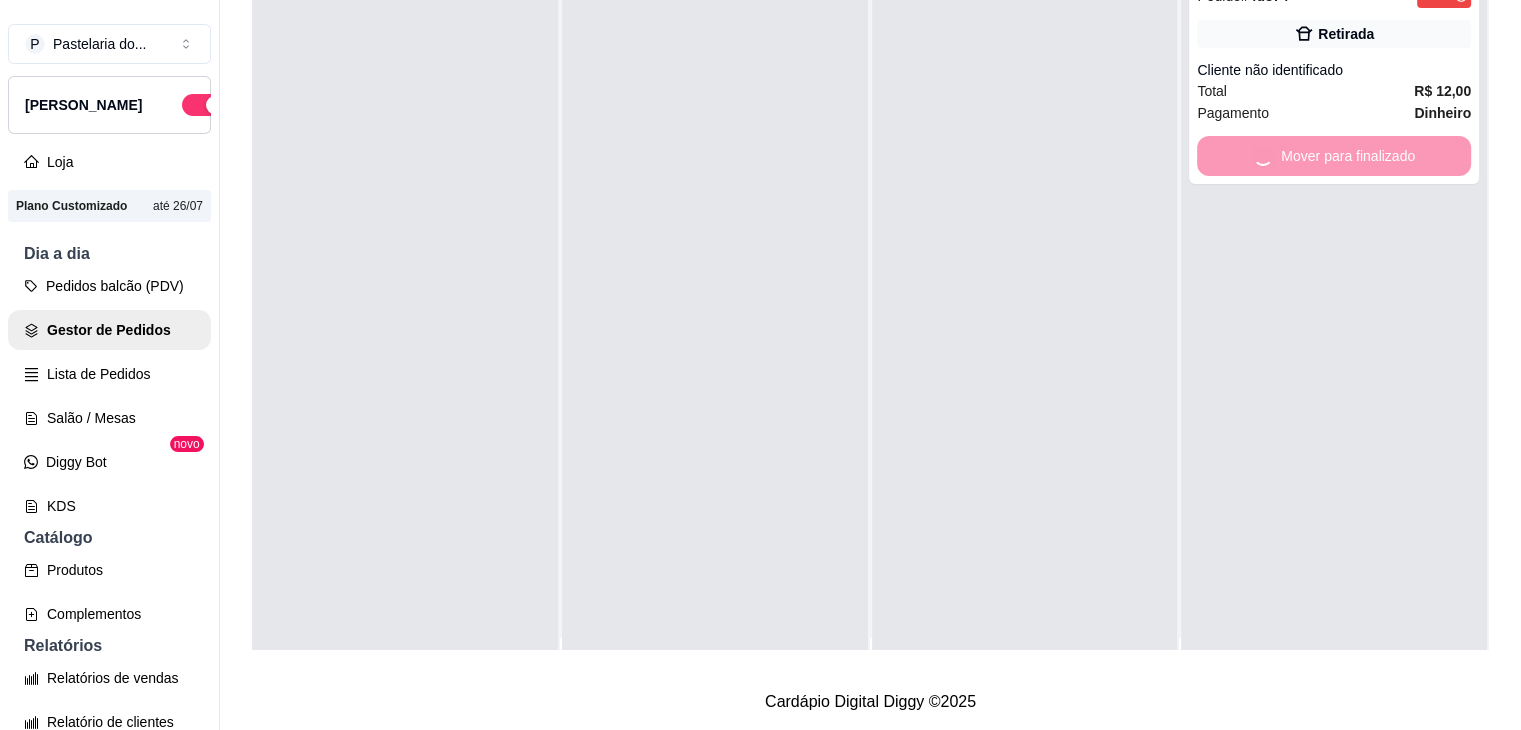 scroll, scrollTop: 0, scrollLeft: 0, axis: both 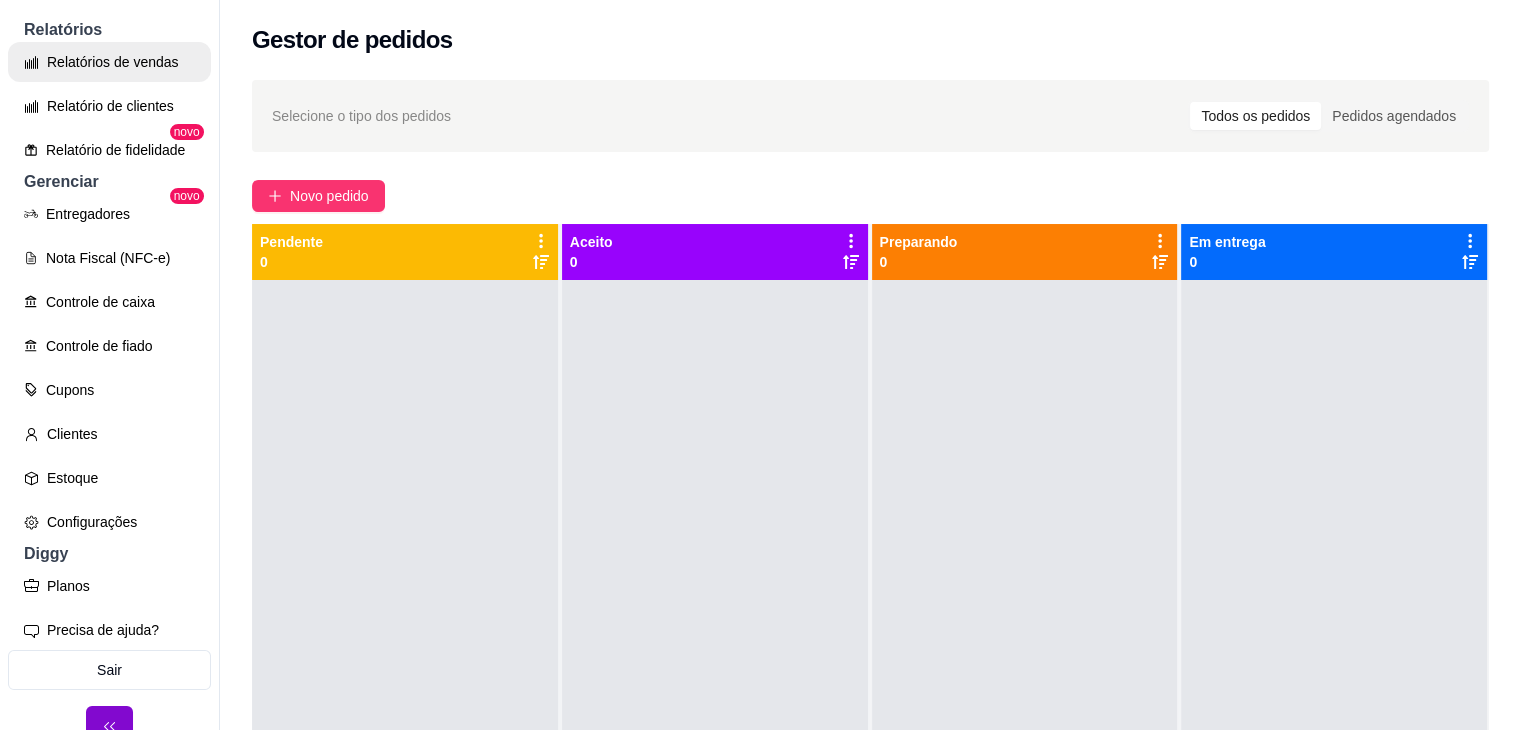 click on "Relatórios de vendas" at bounding box center [109, 62] 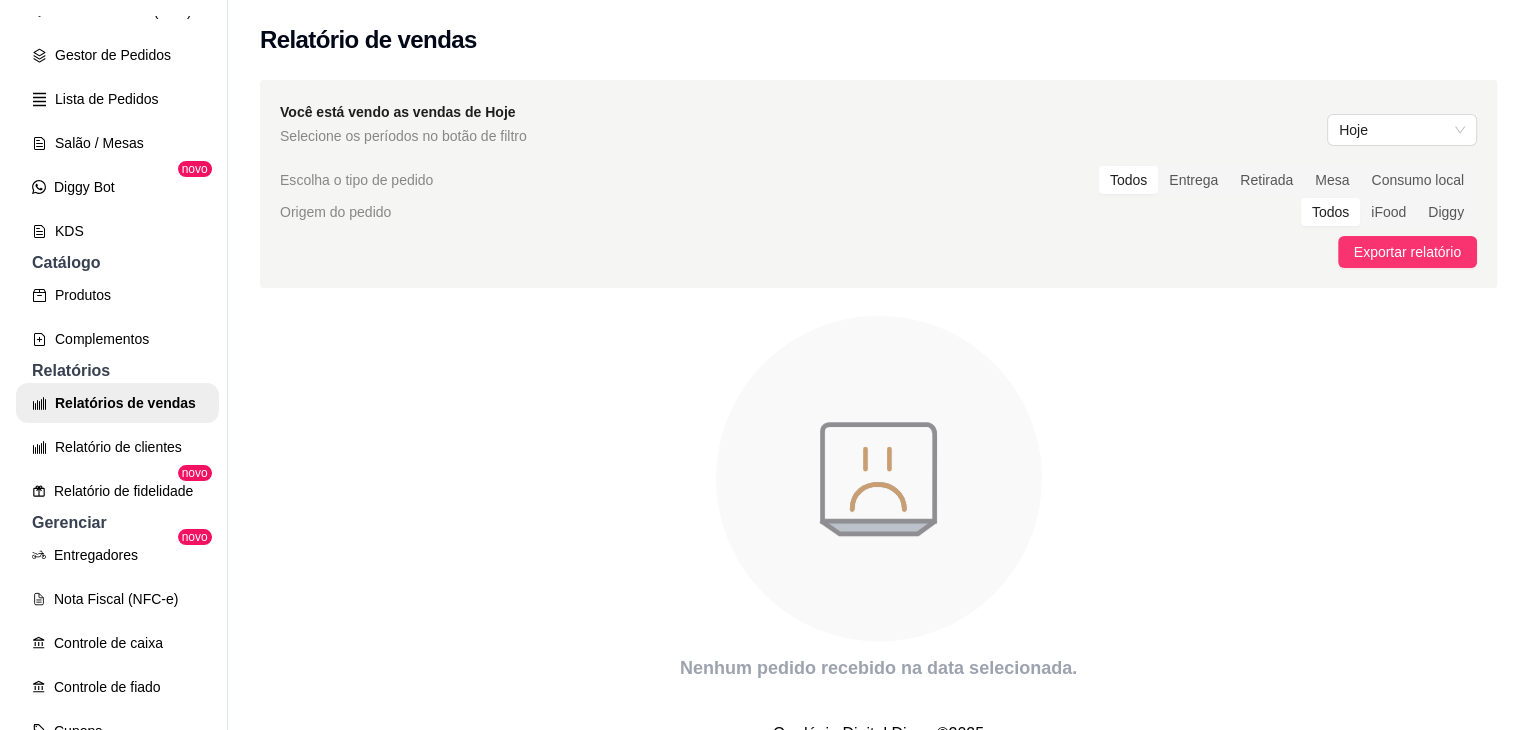 scroll, scrollTop: 0, scrollLeft: 0, axis: both 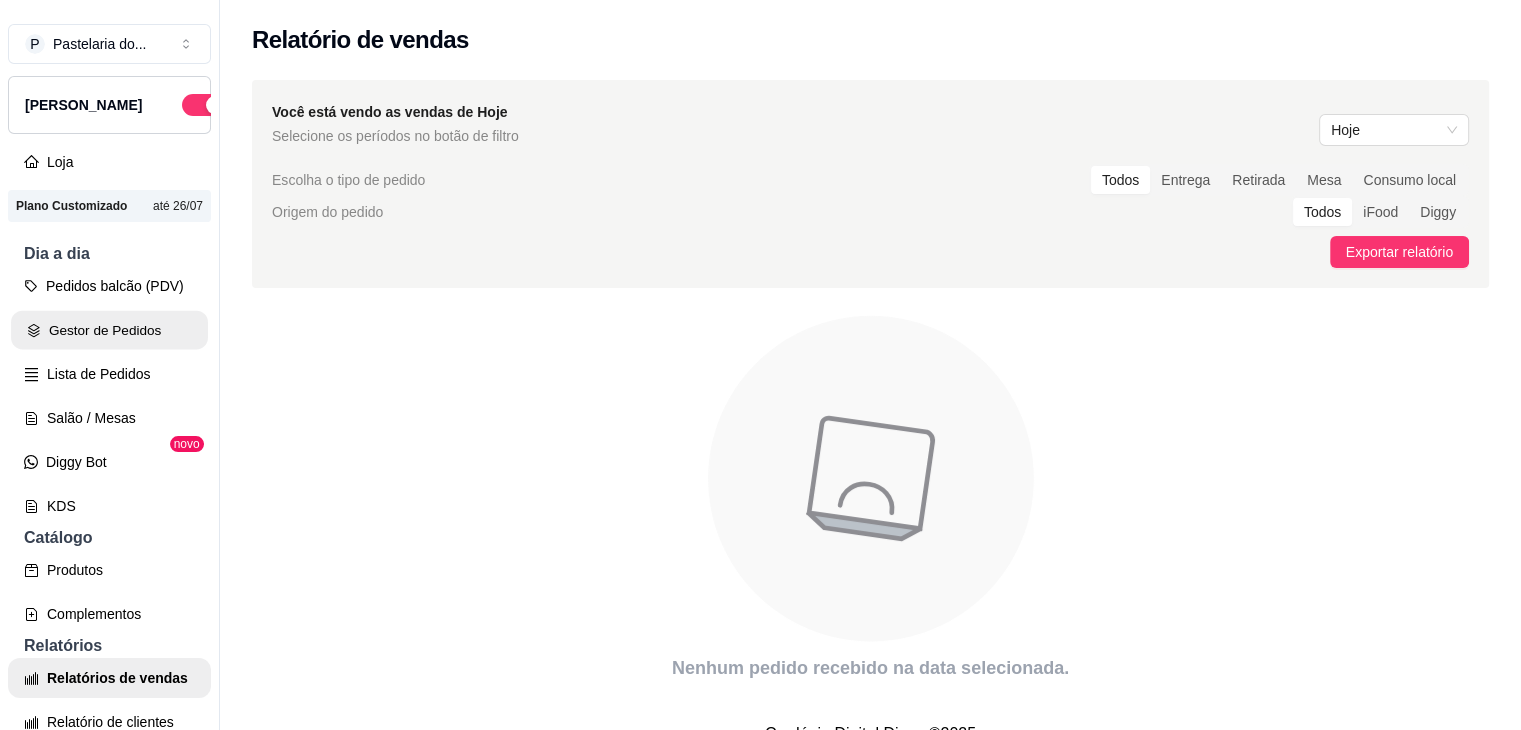 click on "Gestor de Pedidos" at bounding box center [109, 330] 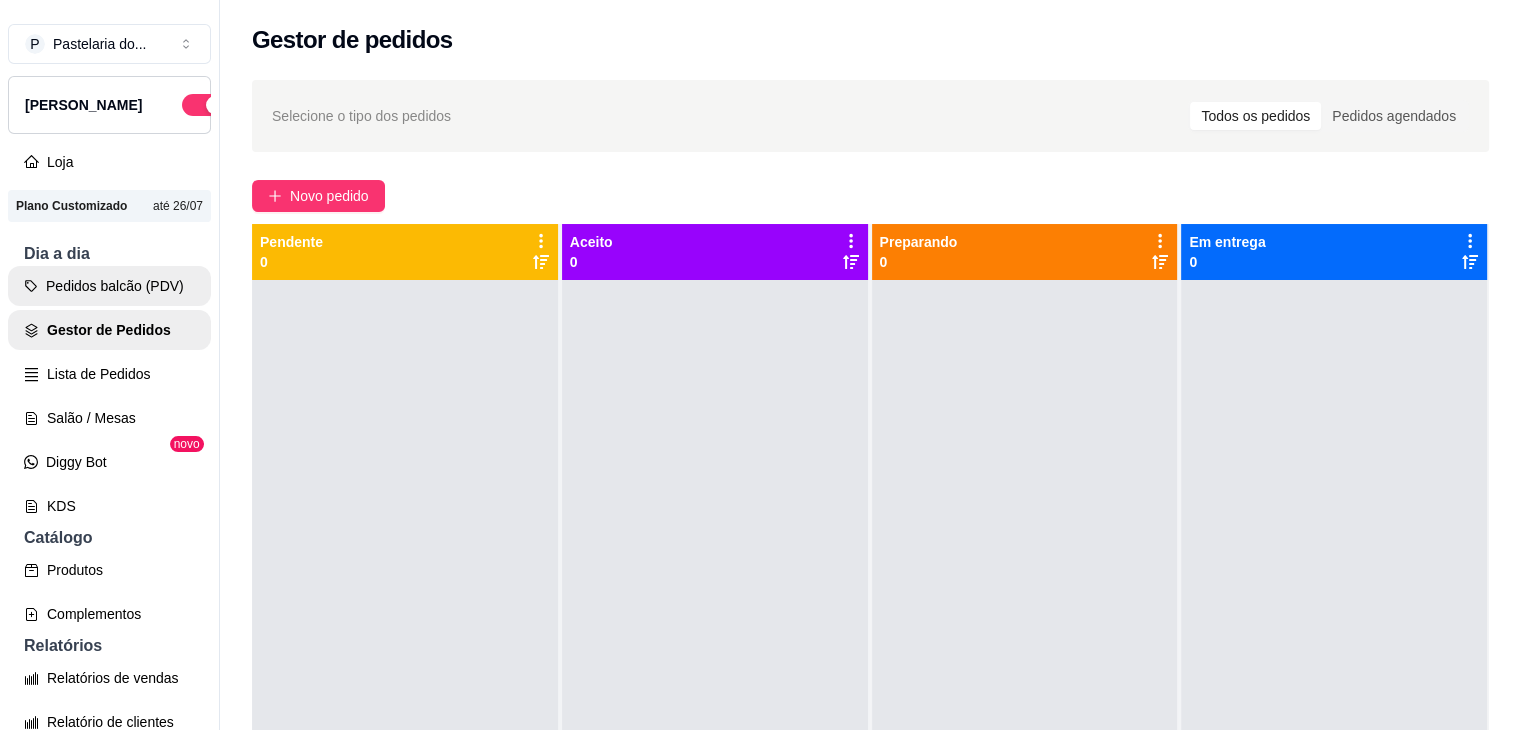 click on "Pedidos balcão (PDV)" at bounding box center (109, 286) 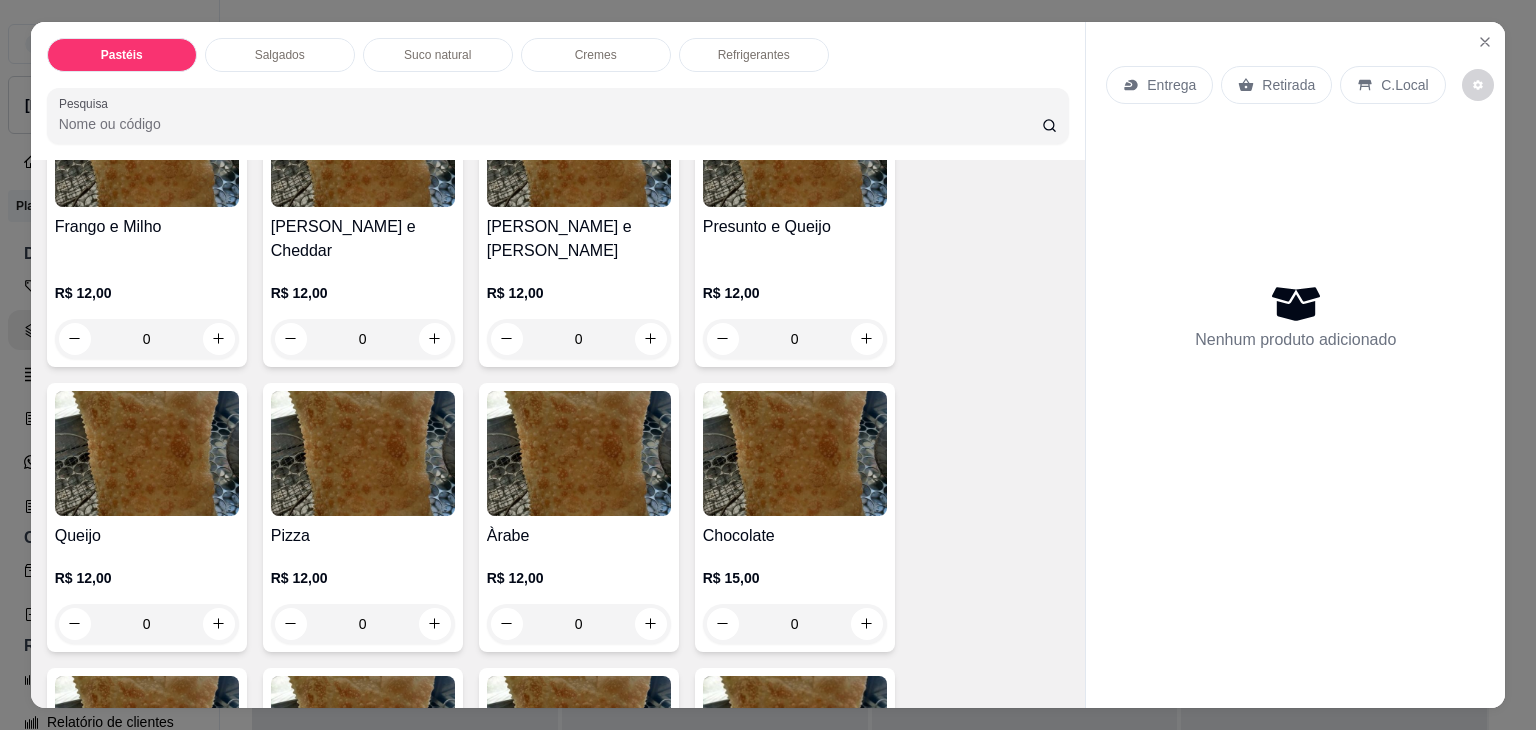 scroll, scrollTop: 1100, scrollLeft: 0, axis: vertical 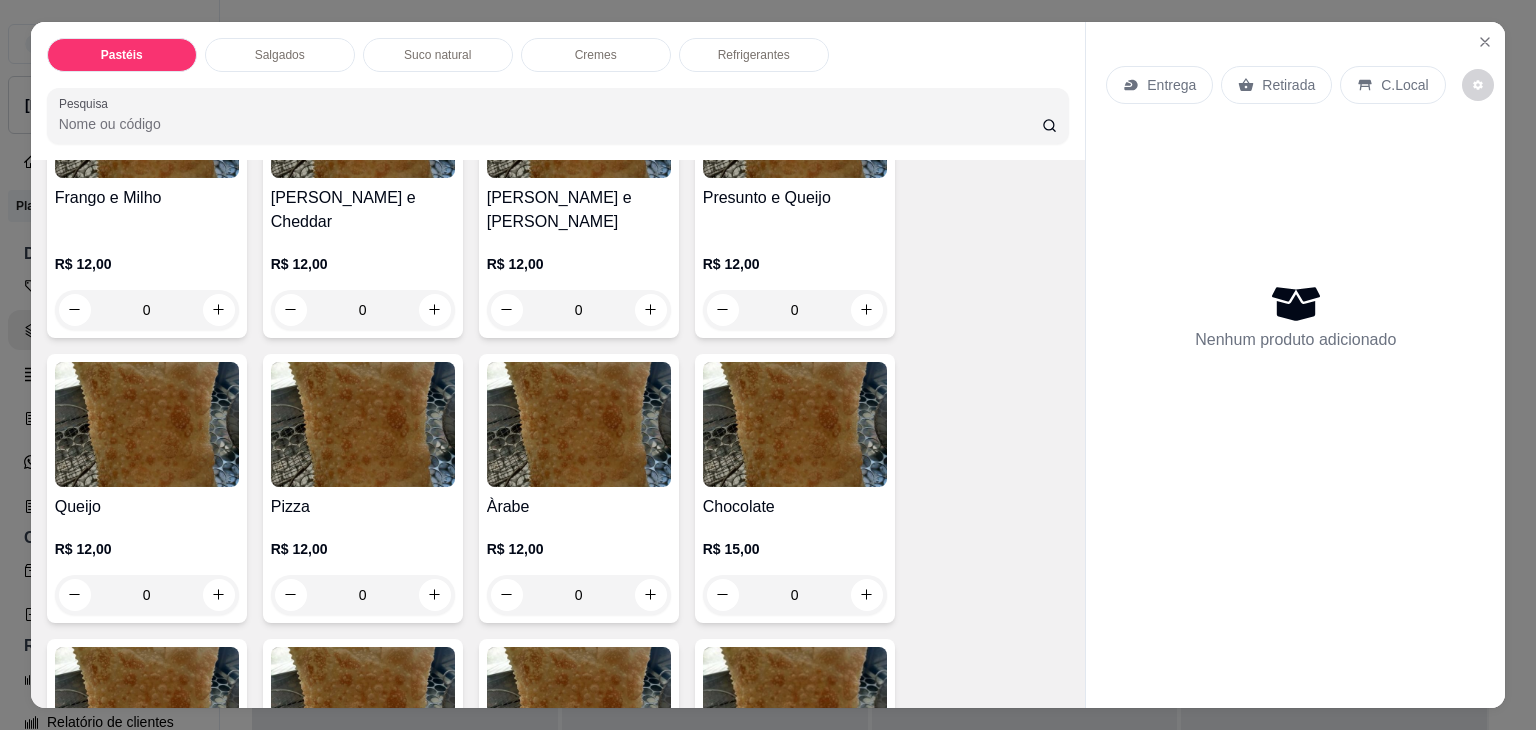 click at bounding box center [579, 424] 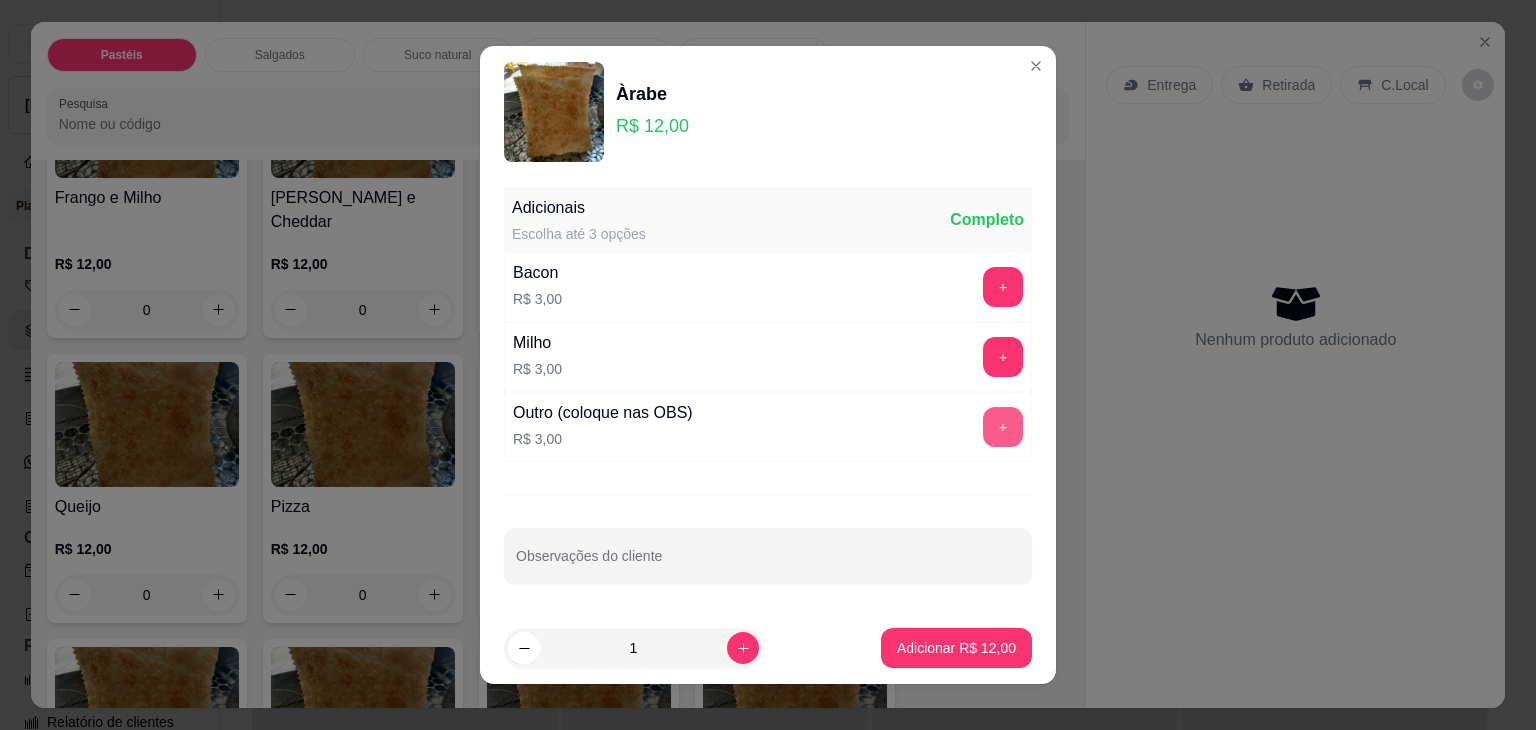 click on "+" at bounding box center [1003, 427] 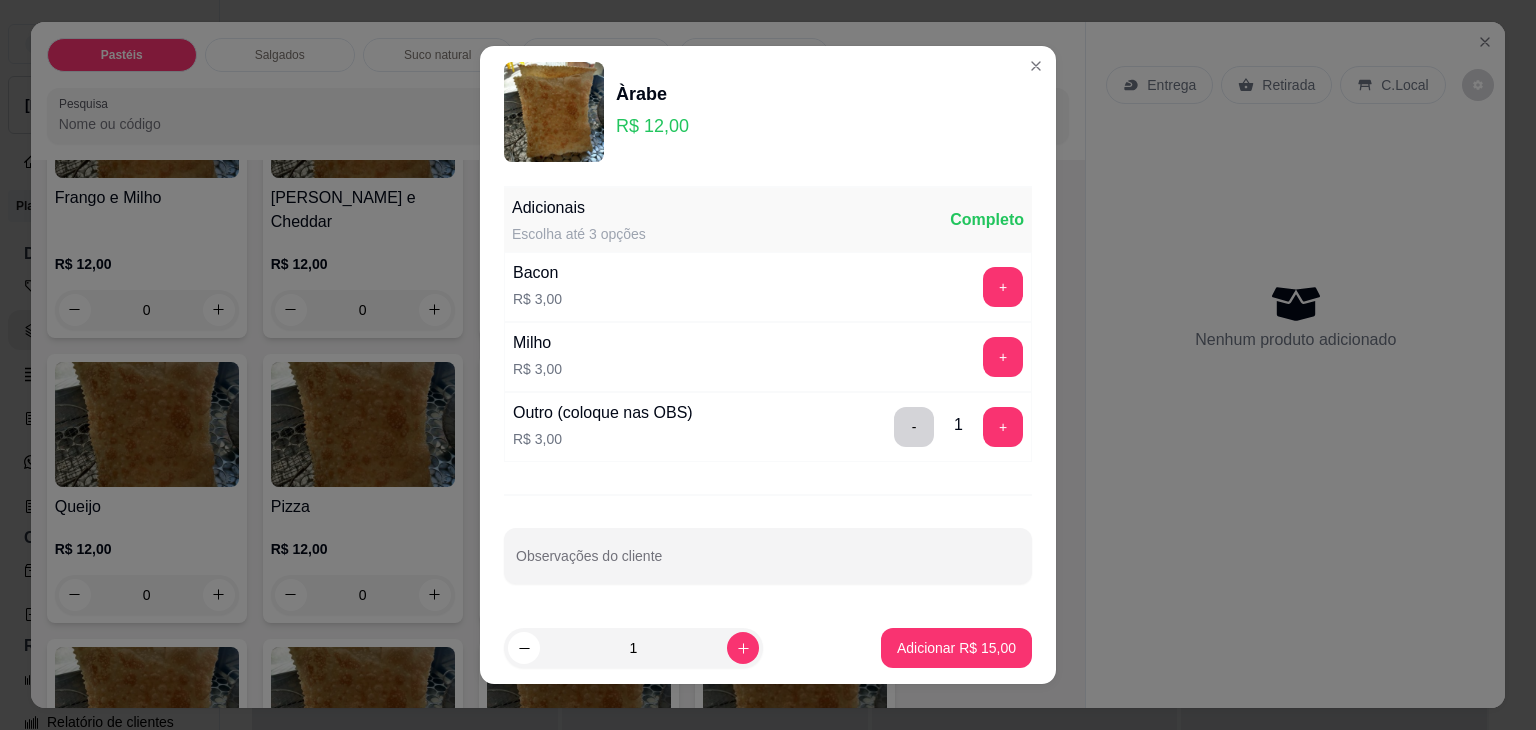 click on "Adicionais  Escolha até 3 opções Completo Bacon R$ 3,00 + Milho  R$ 3,00 + Outro (coloque nas OBS) R$ 3,00 - 1 + Observações do cliente" at bounding box center [768, 395] 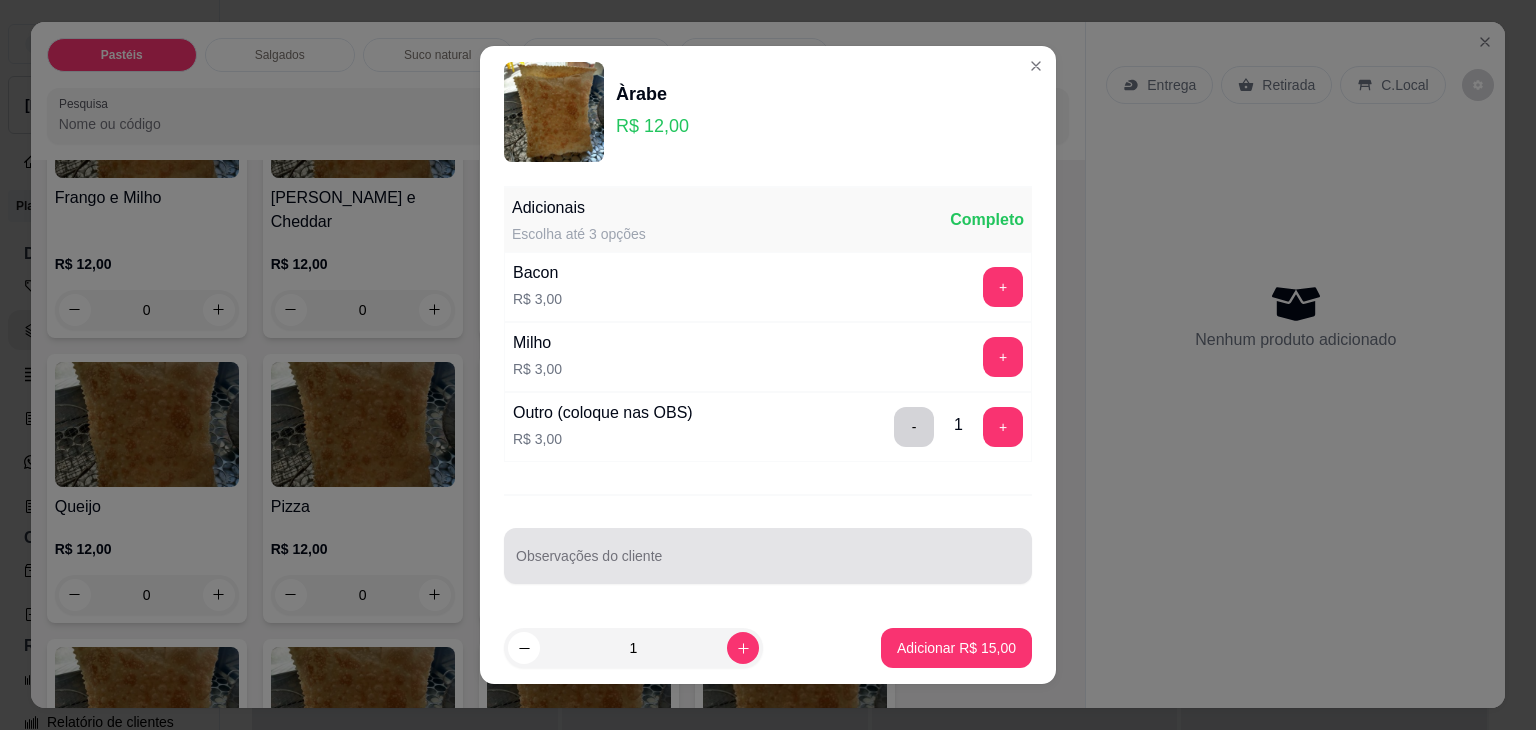 click at bounding box center (768, 556) 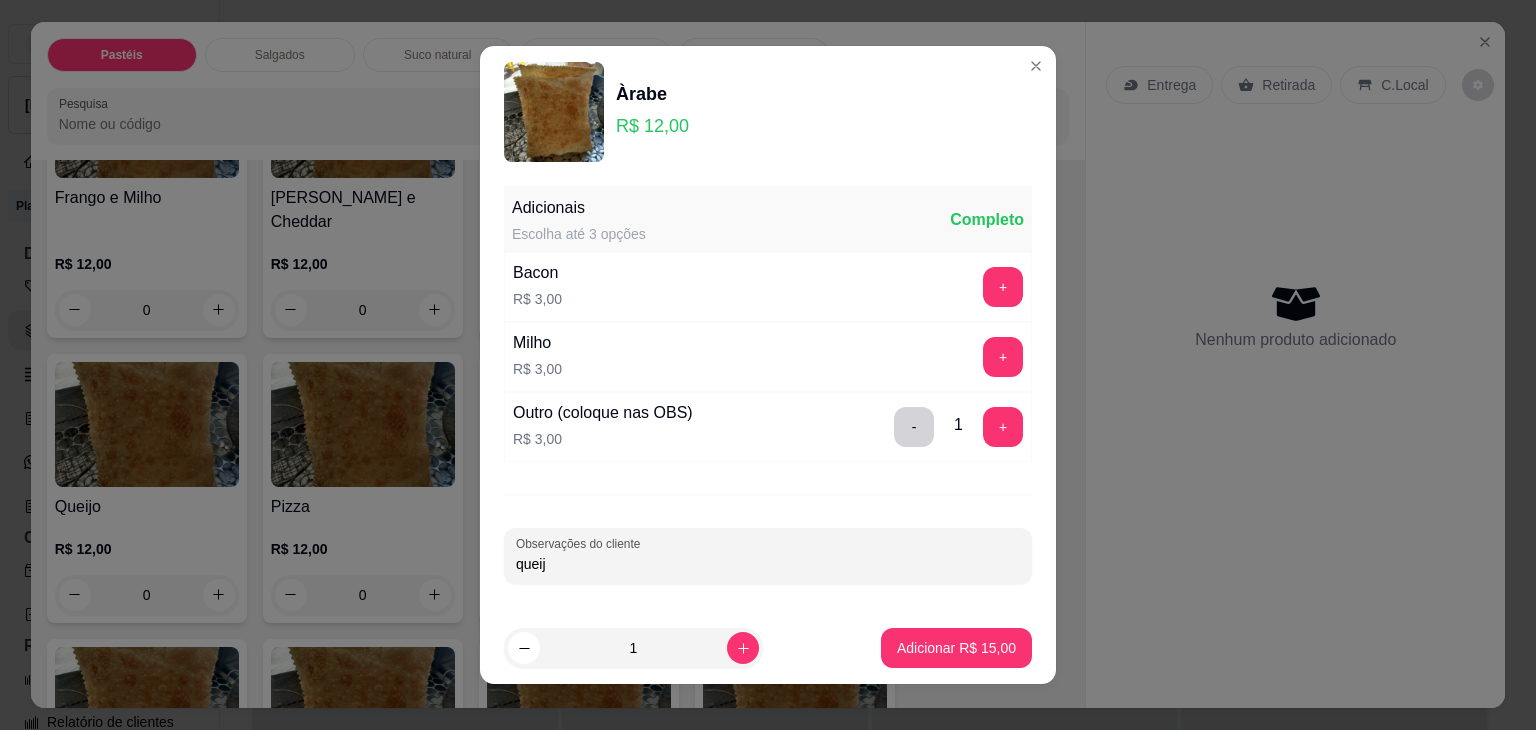type on "queijo" 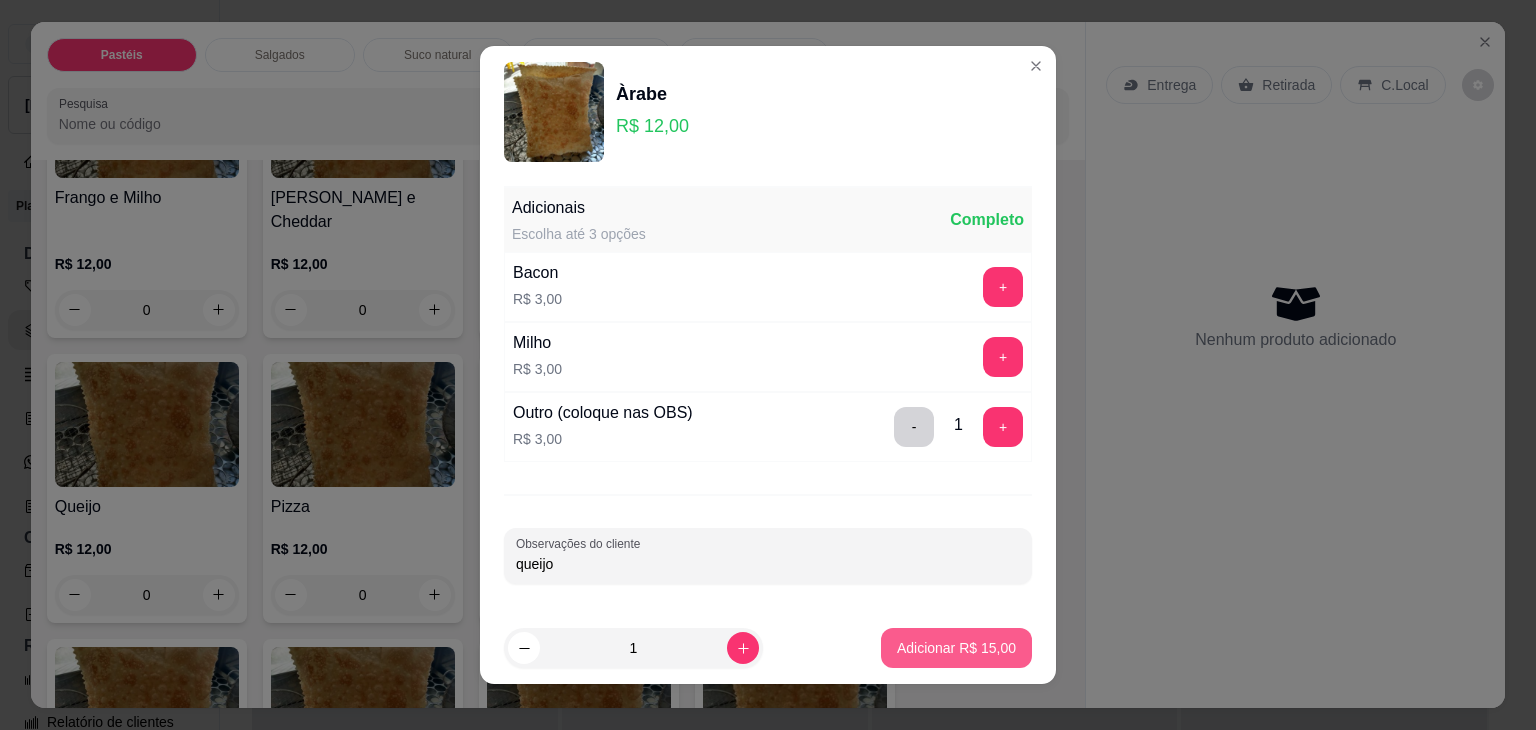 click on "Adicionar   R$ 15,00" at bounding box center (956, 648) 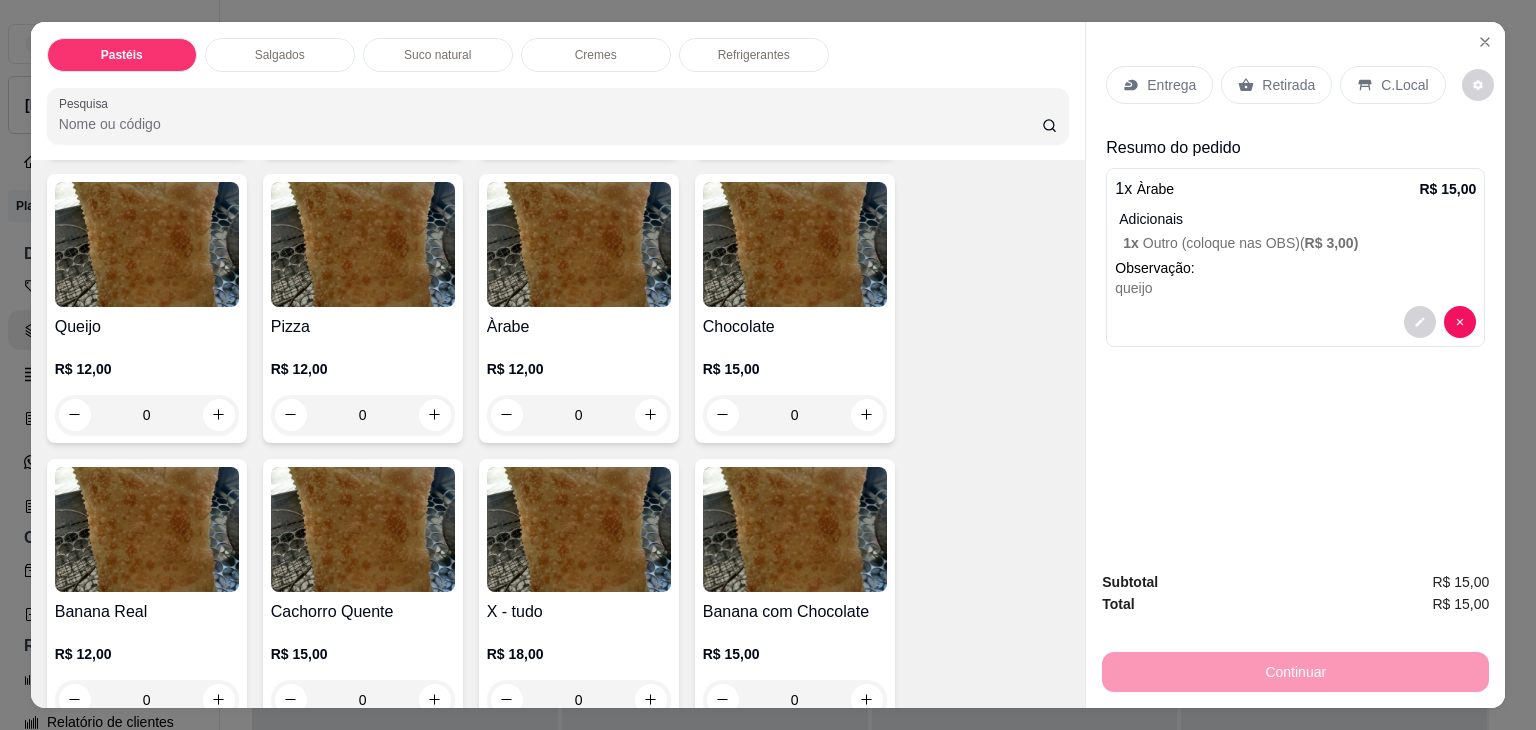 scroll, scrollTop: 1200, scrollLeft: 0, axis: vertical 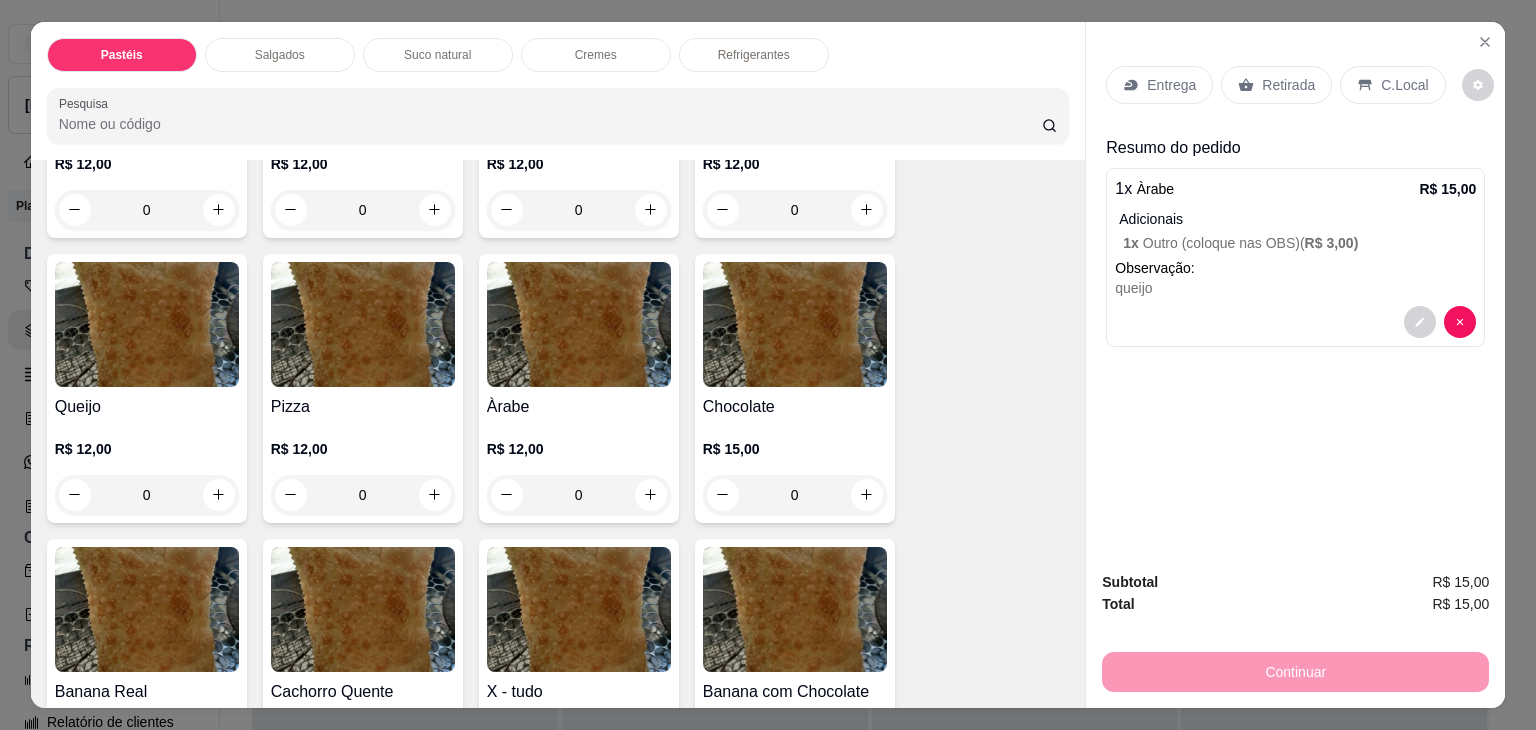 click at bounding box center (147, 324) 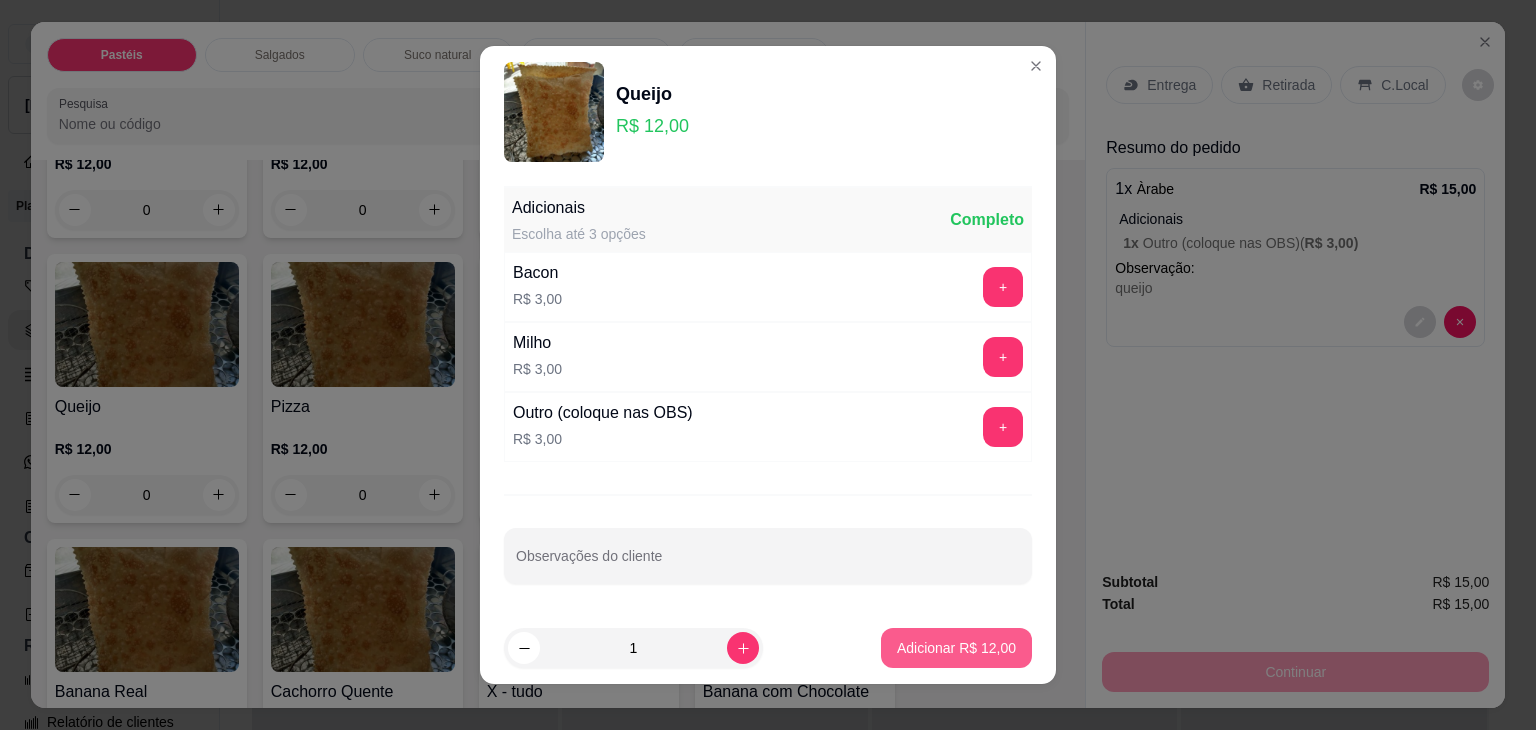click on "Adicionar   R$ 12,00" at bounding box center [956, 648] 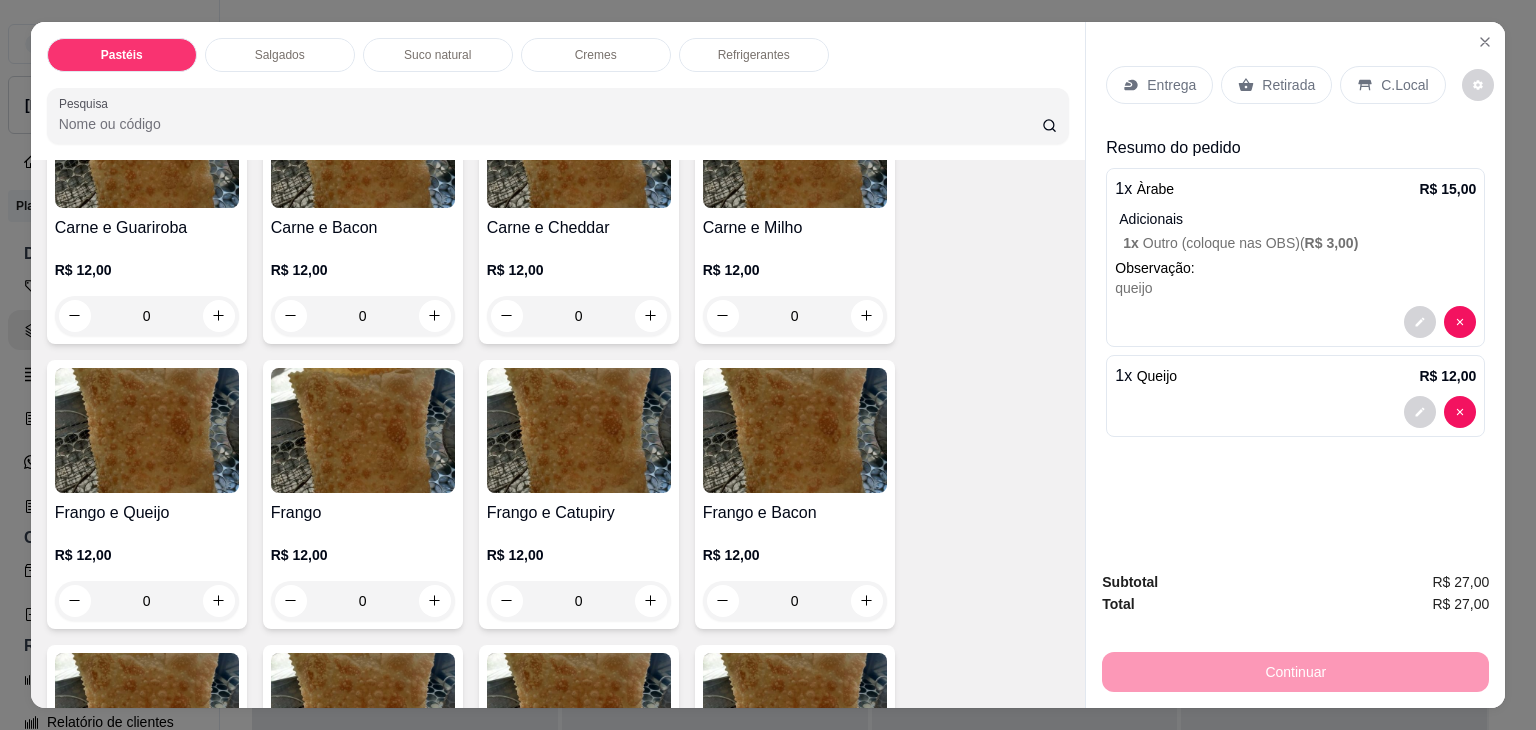 scroll, scrollTop: 0, scrollLeft: 0, axis: both 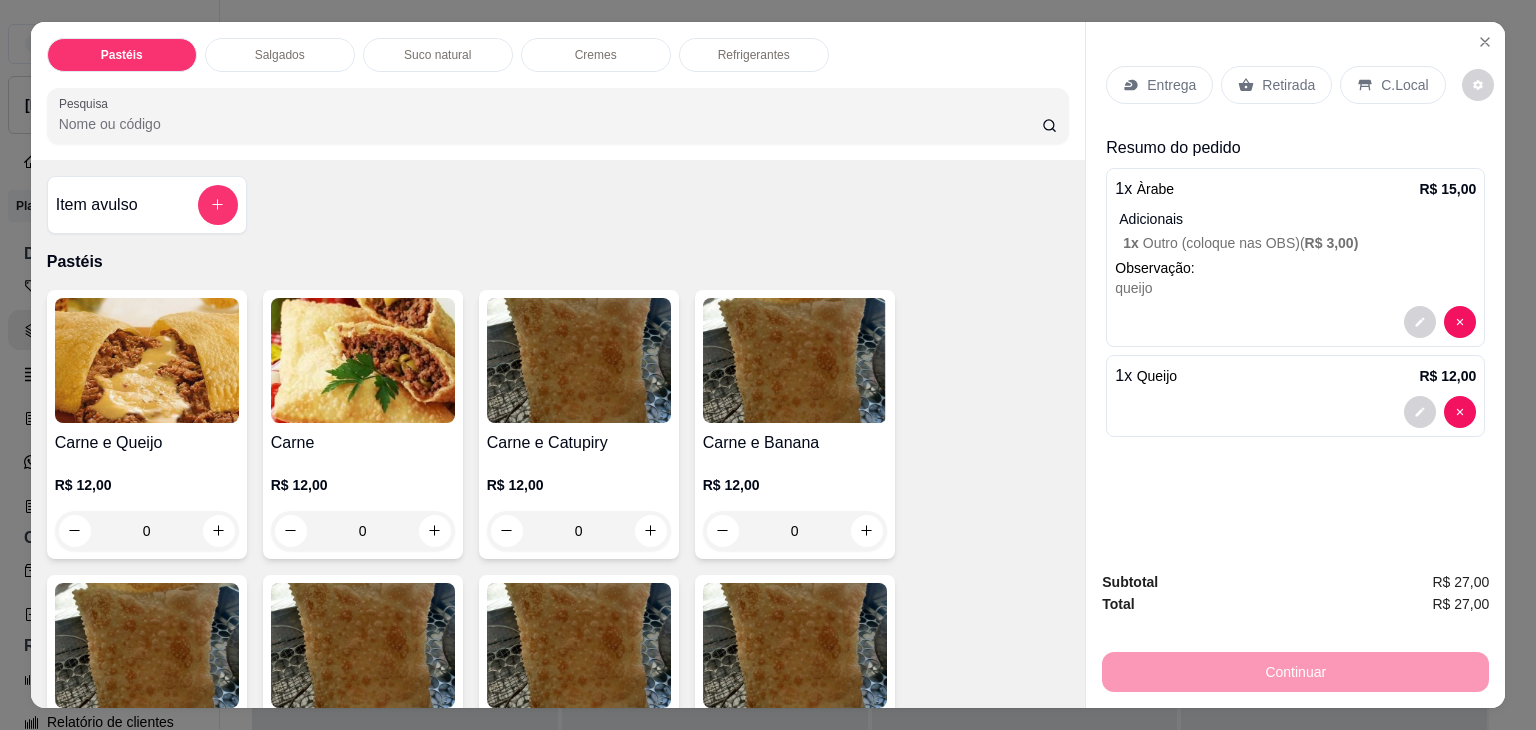 click at bounding box center (147, 360) 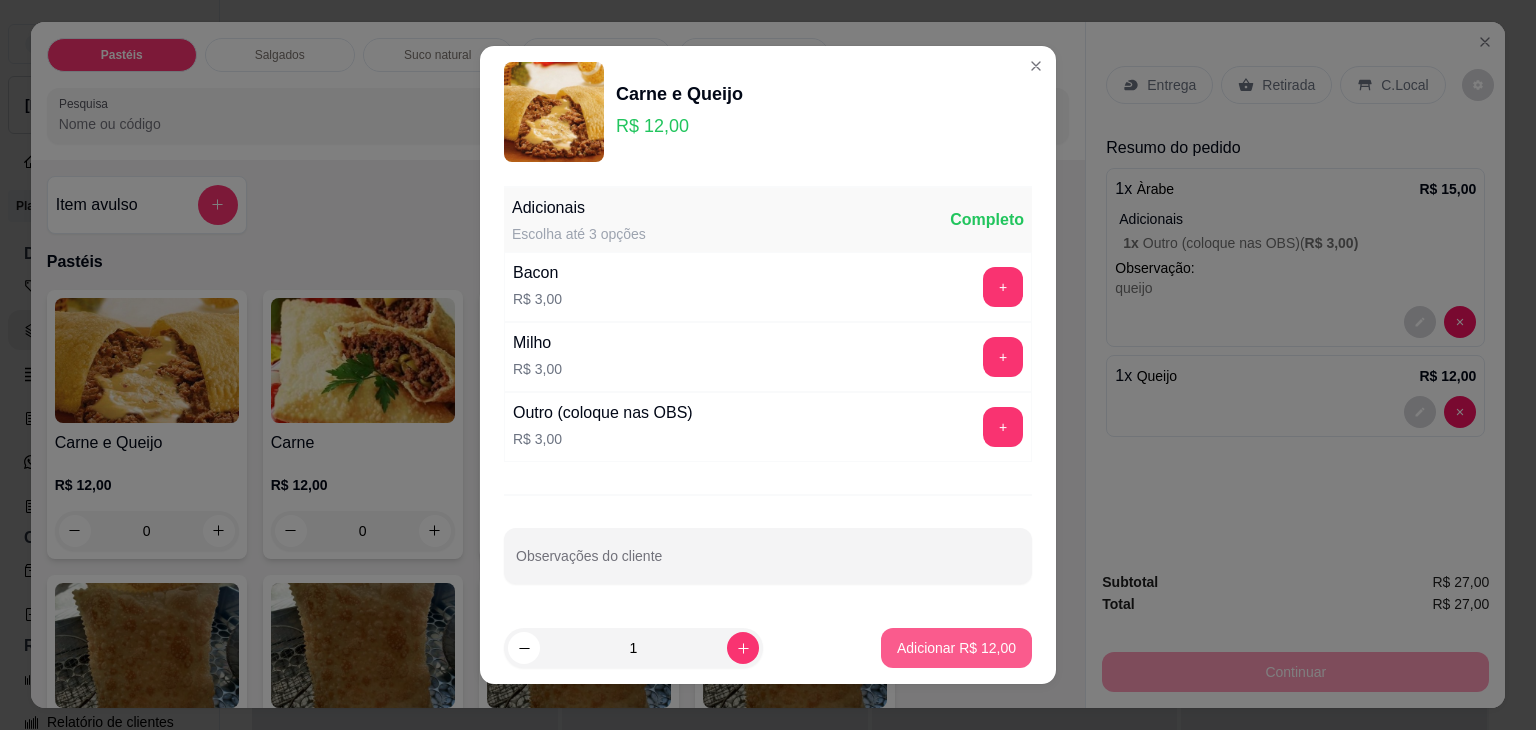 click on "Adicionar   R$ 12,00" at bounding box center [956, 648] 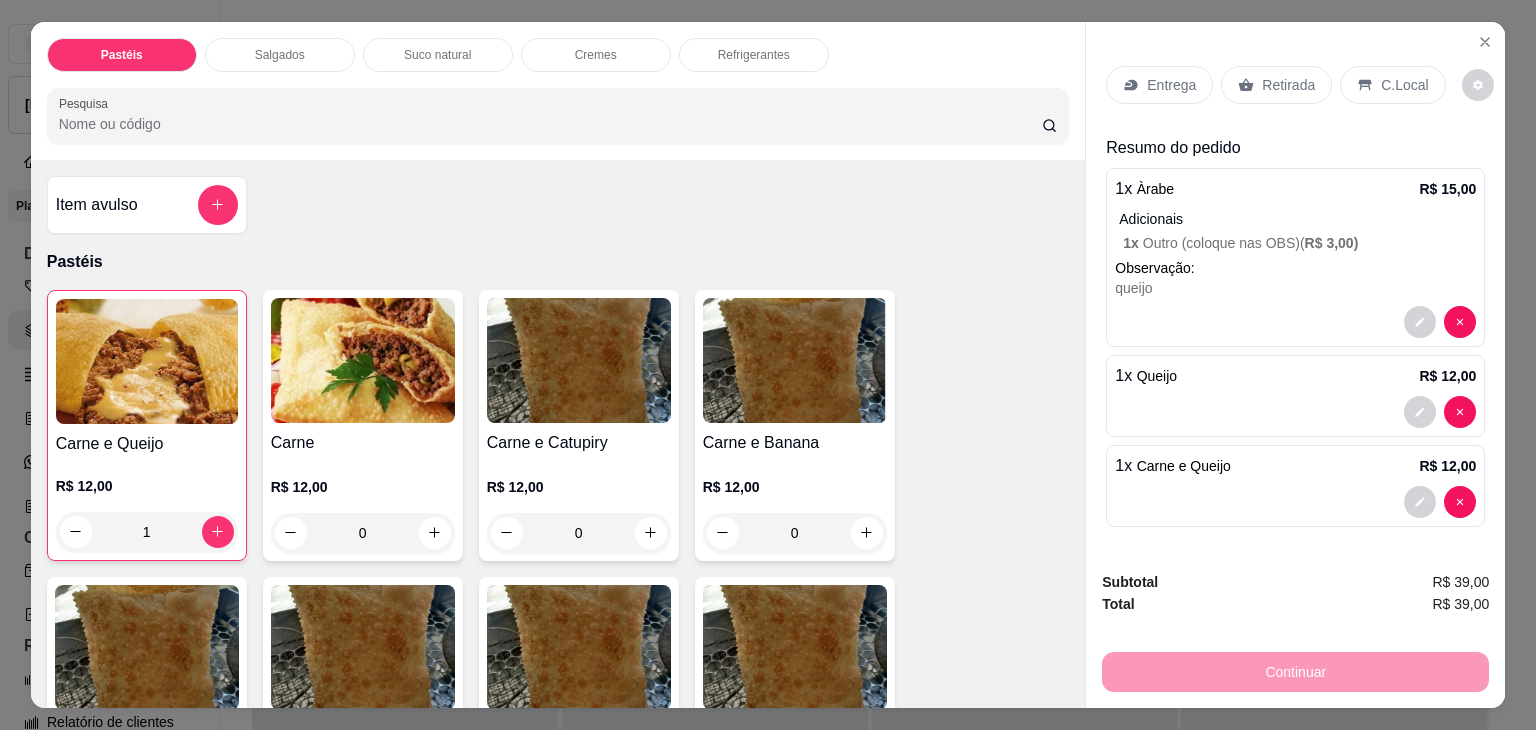 click on "Salgados" at bounding box center [280, 55] 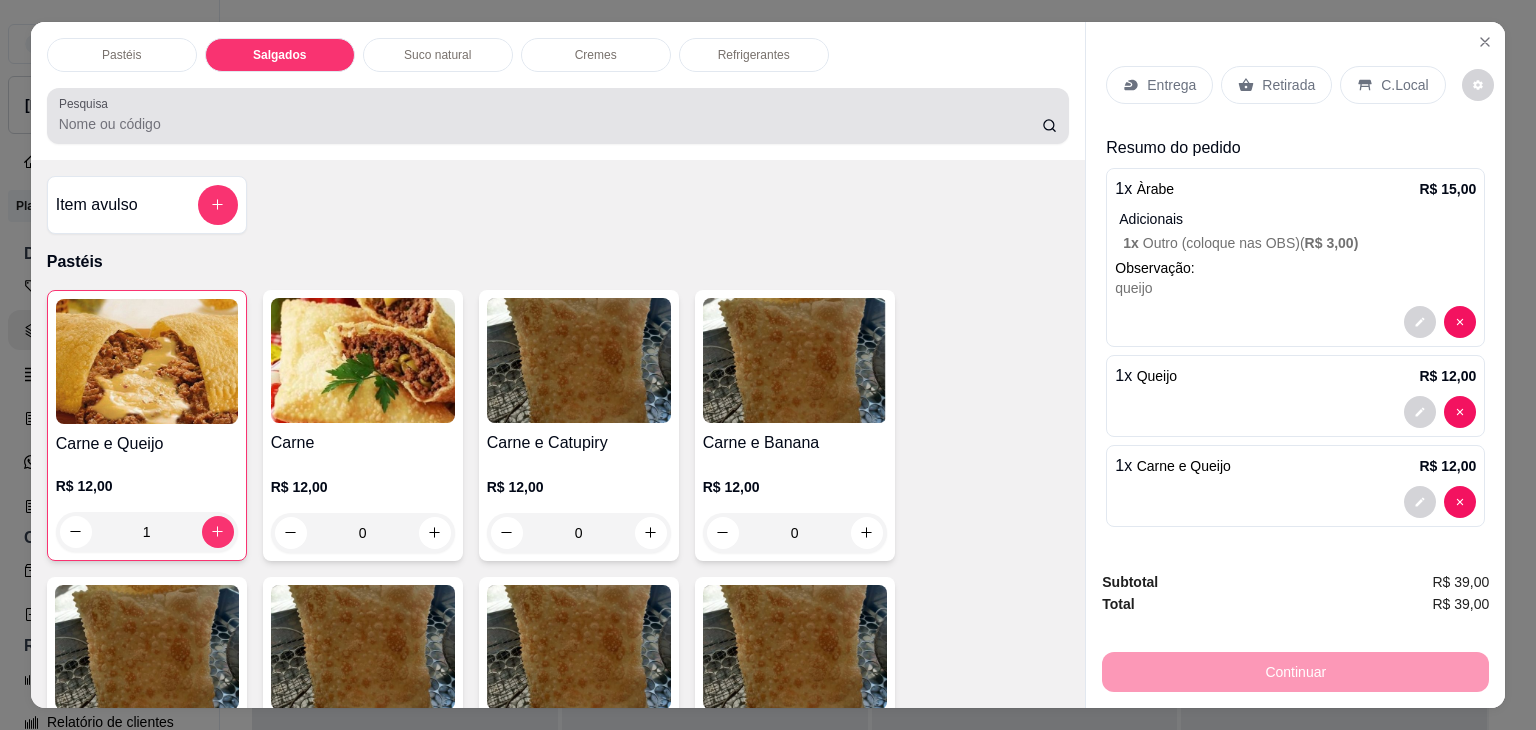 scroll, scrollTop: 2128, scrollLeft: 0, axis: vertical 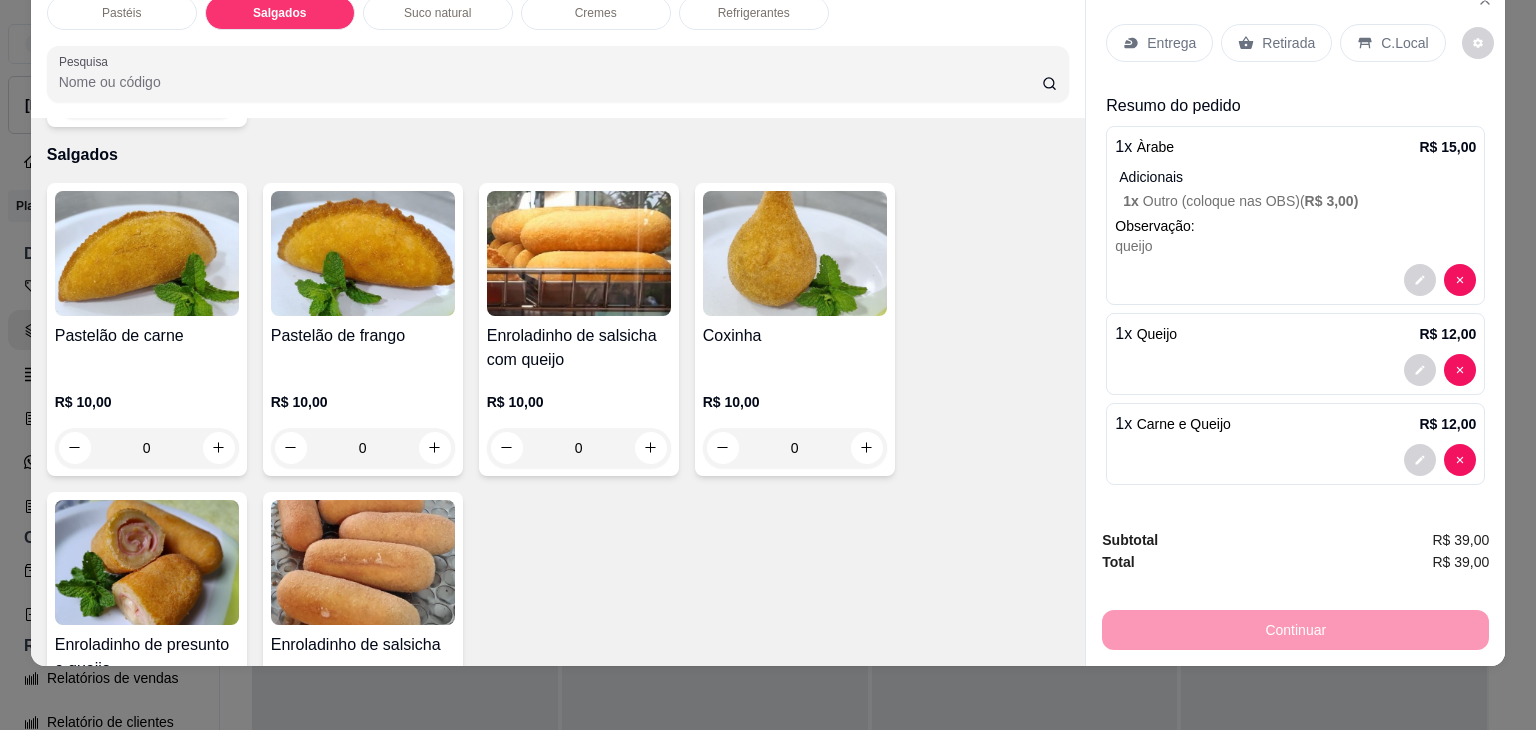 click at bounding box center (147, 562) 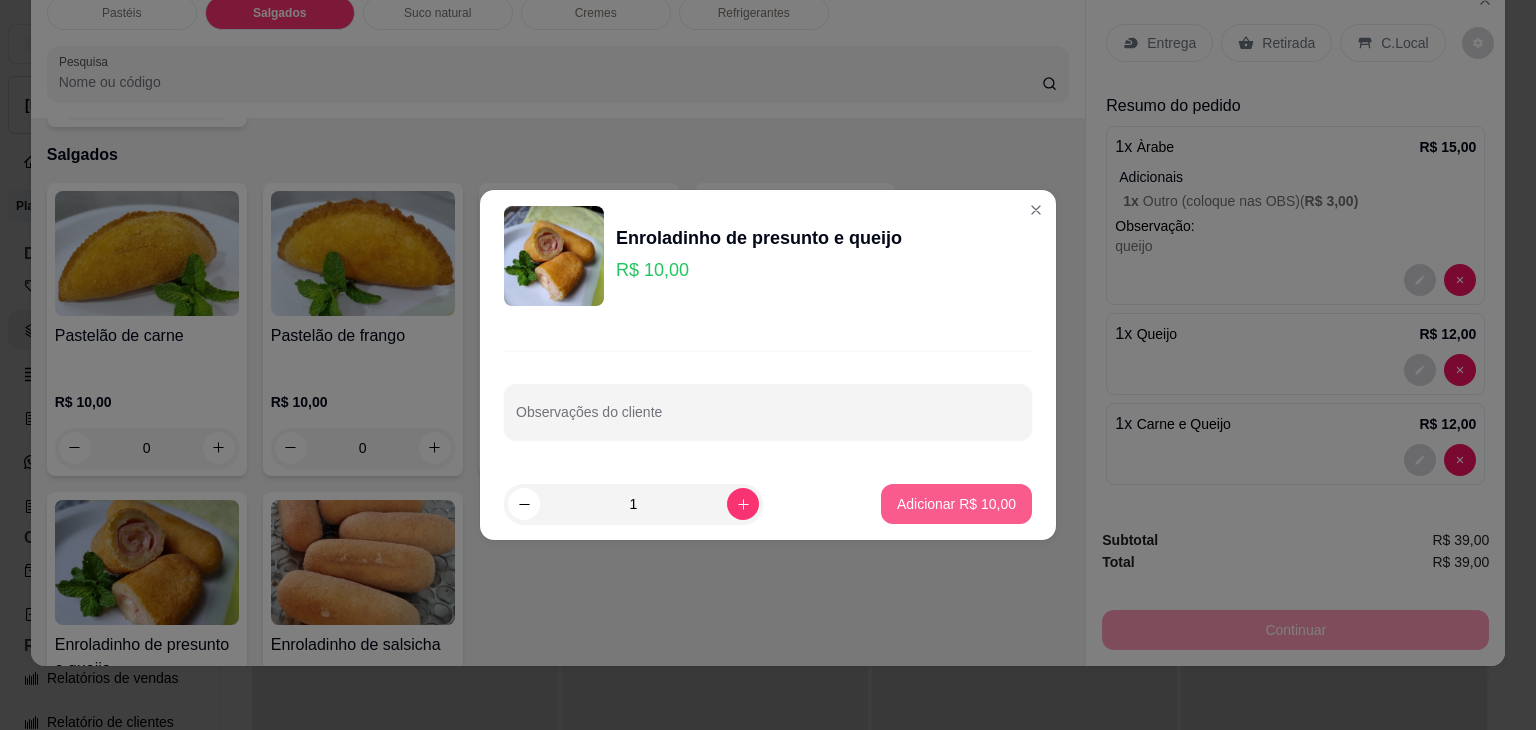 click on "Adicionar   R$ 10,00" at bounding box center (956, 504) 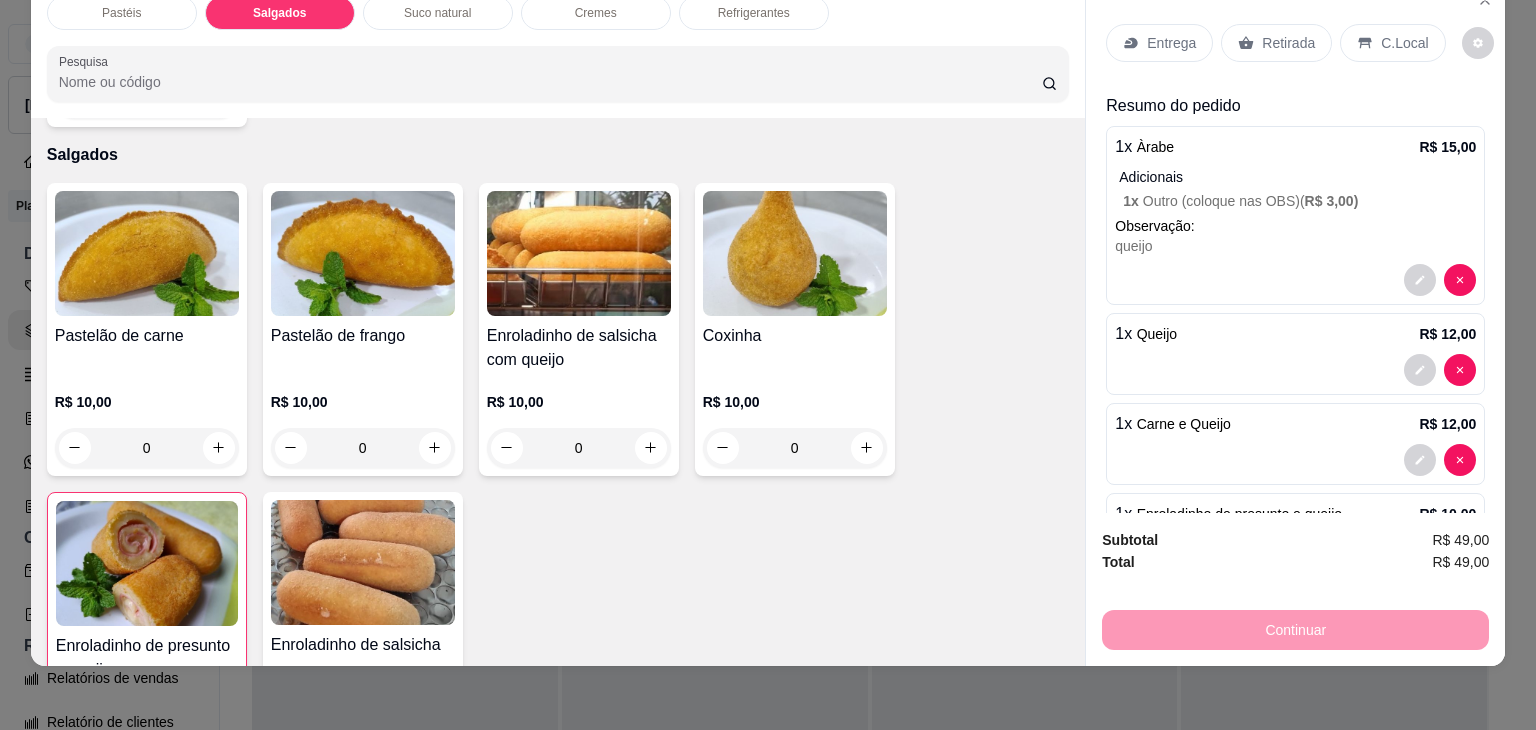 scroll, scrollTop: 0, scrollLeft: 0, axis: both 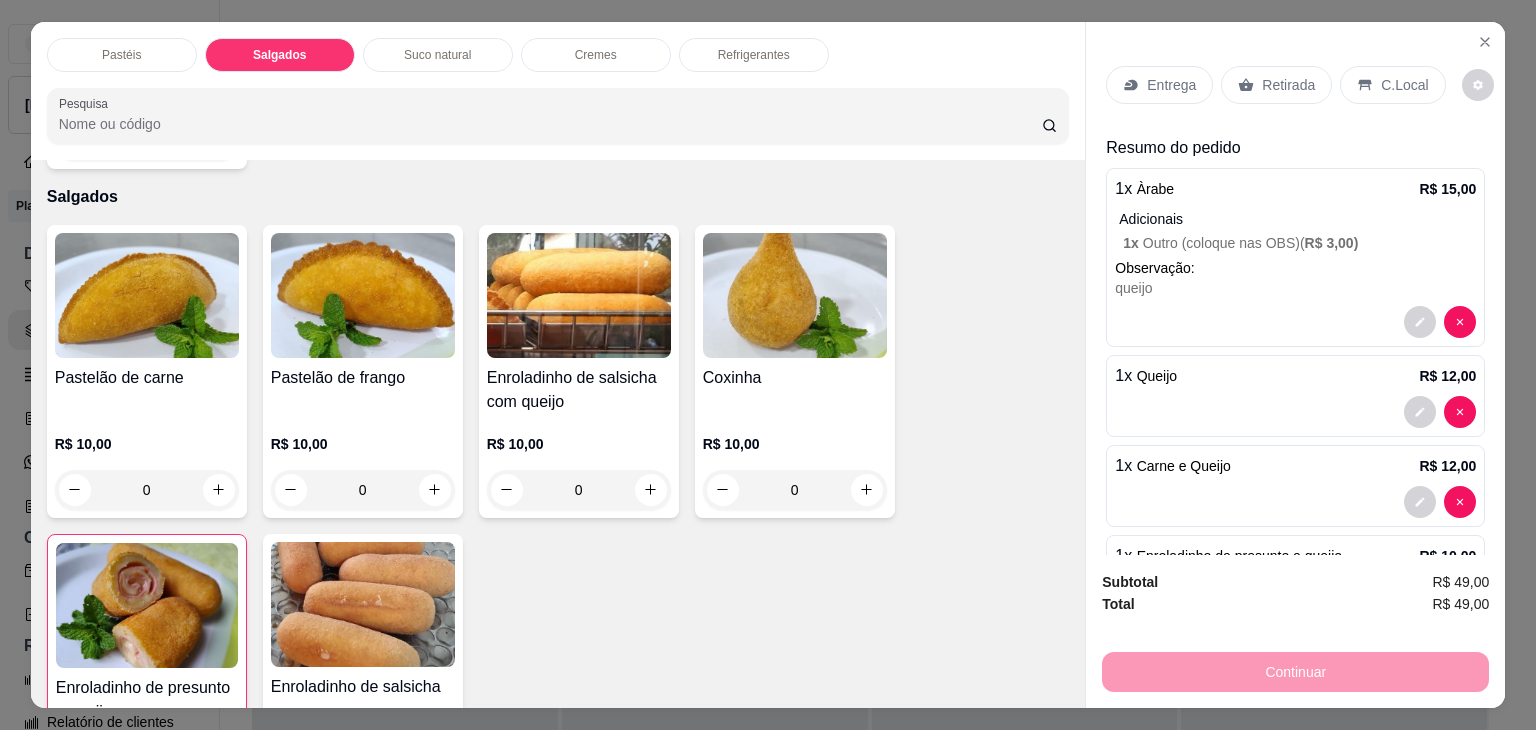 drag, startPoint x: 1276, startPoint y: 87, endPoint x: 1261, endPoint y: 102, distance: 21.213203 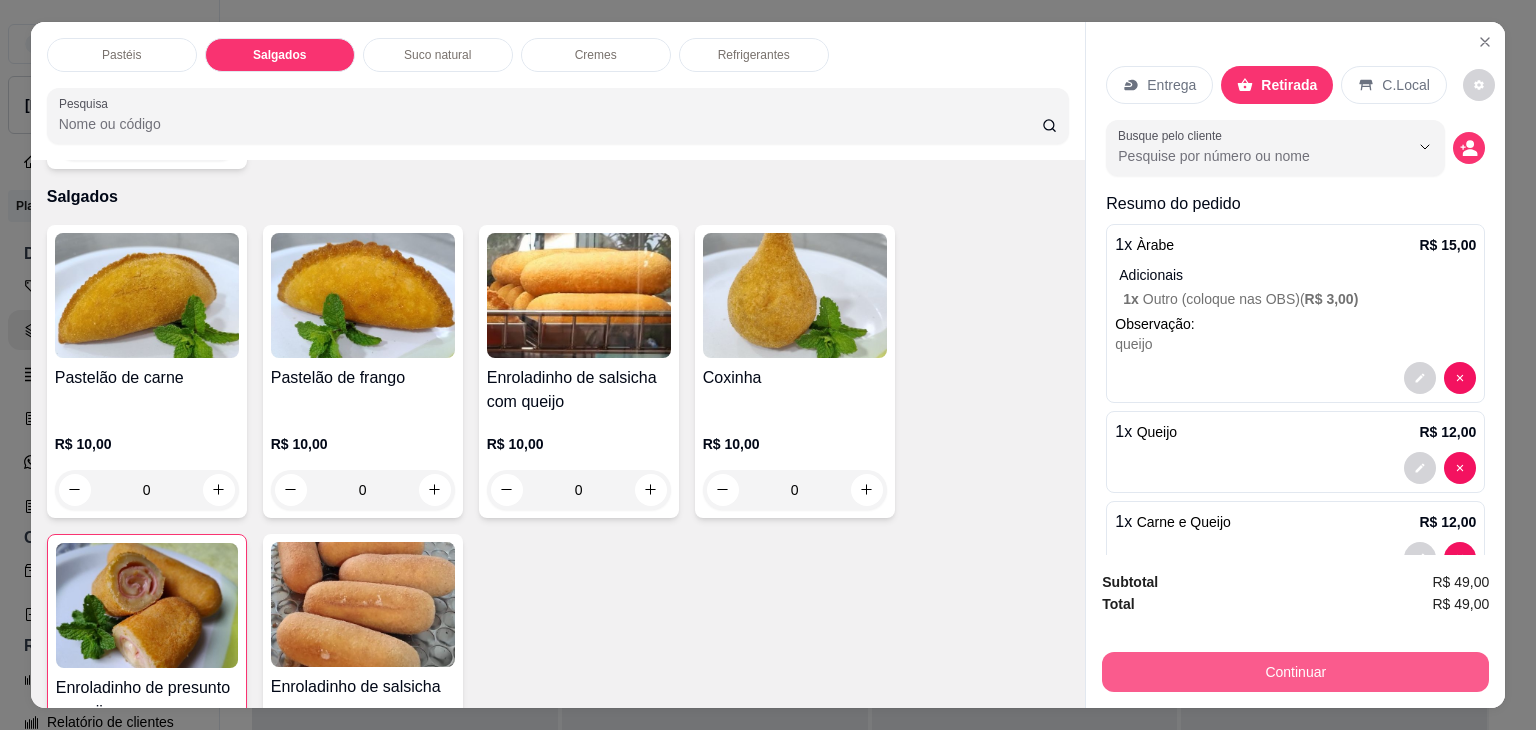click on "Continuar" at bounding box center (1295, 672) 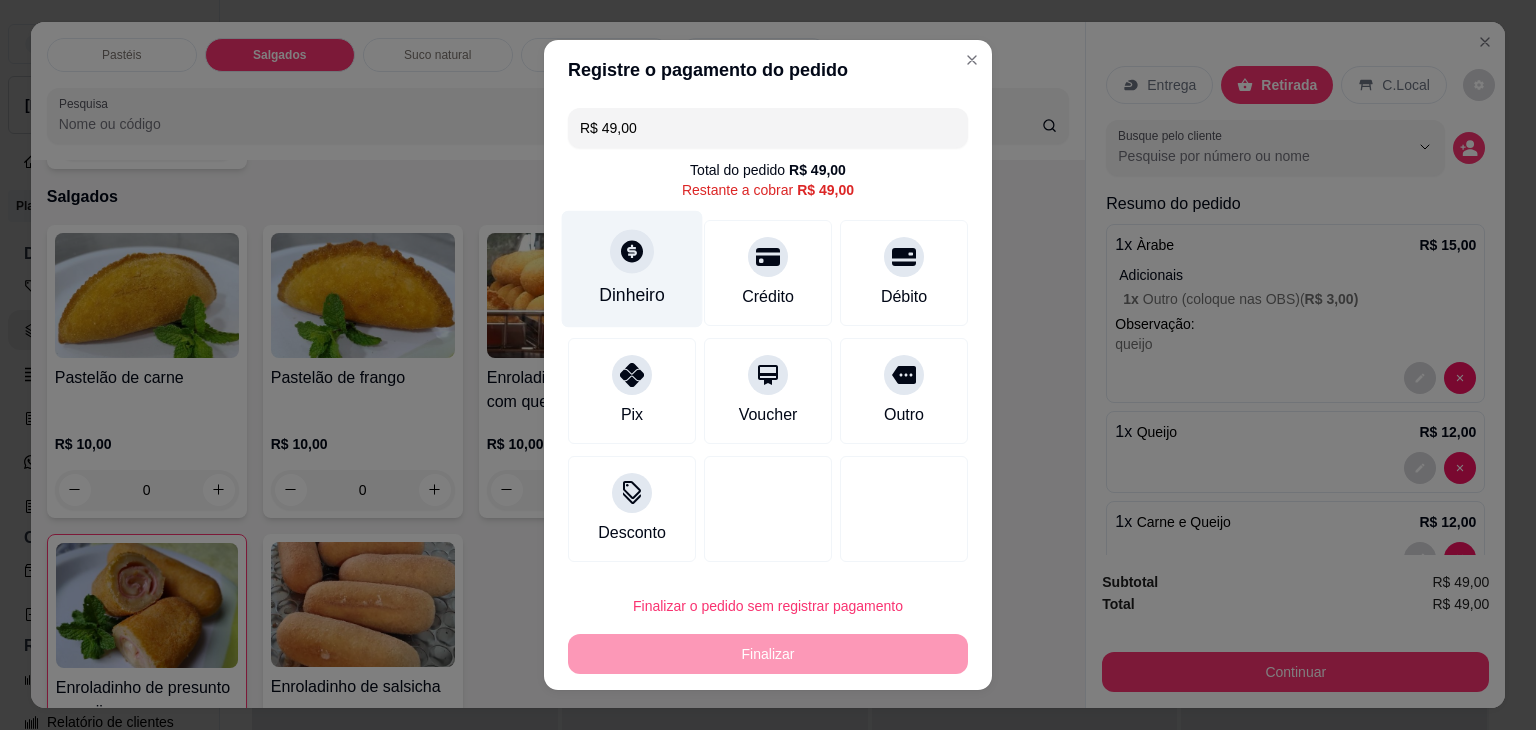 click on "Dinheiro" at bounding box center [632, 269] 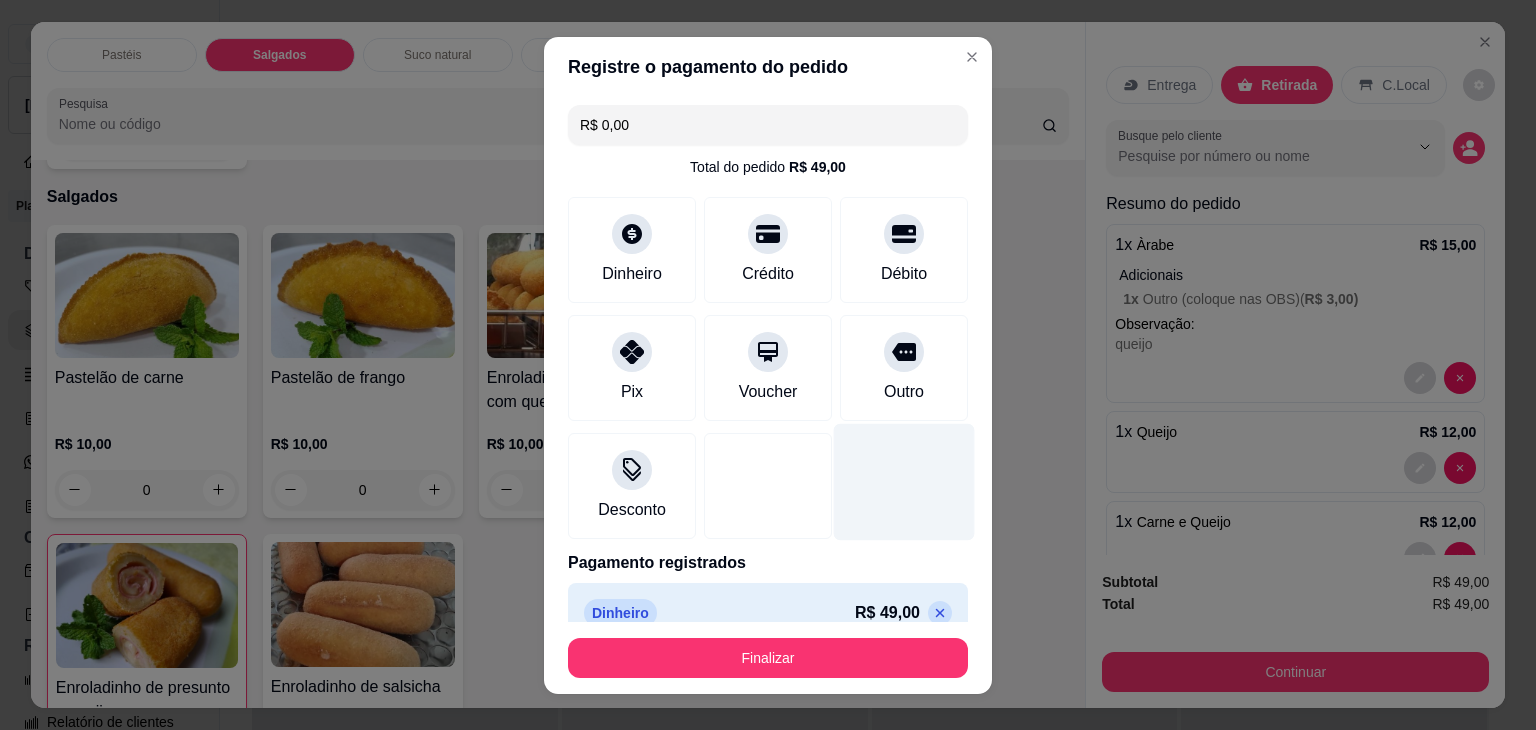 type on "R$ 0,00" 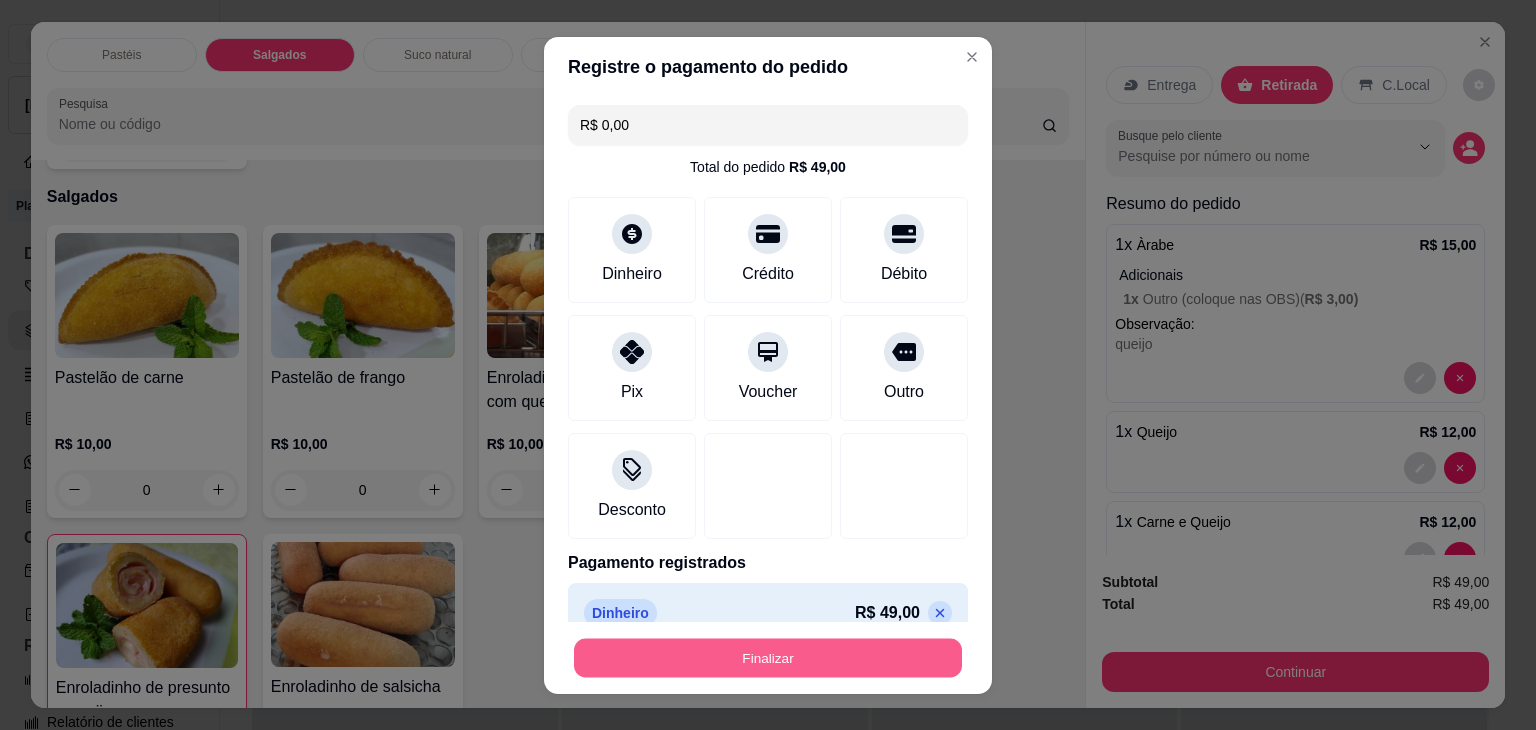 click on "Finalizar" at bounding box center [768, 657] 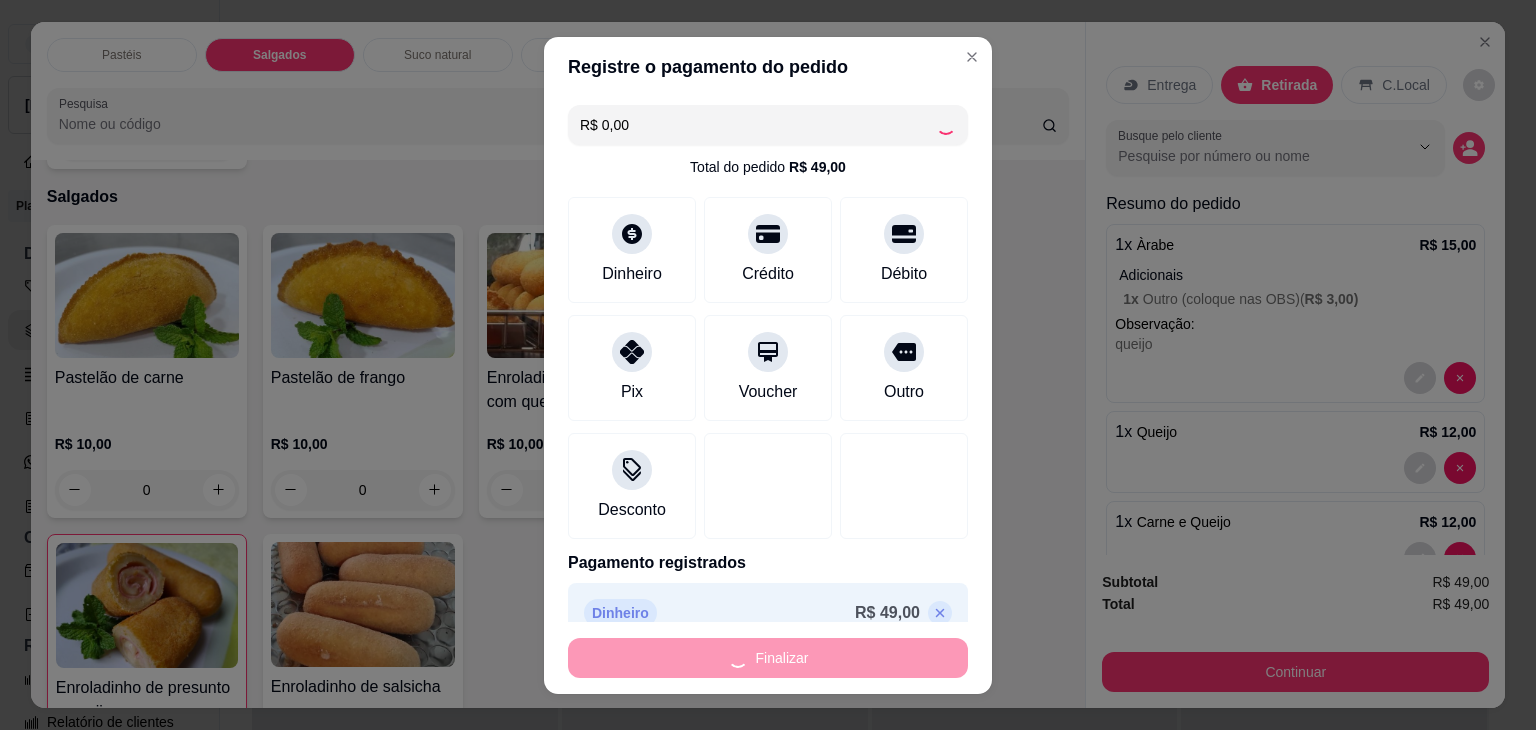 type on "0" 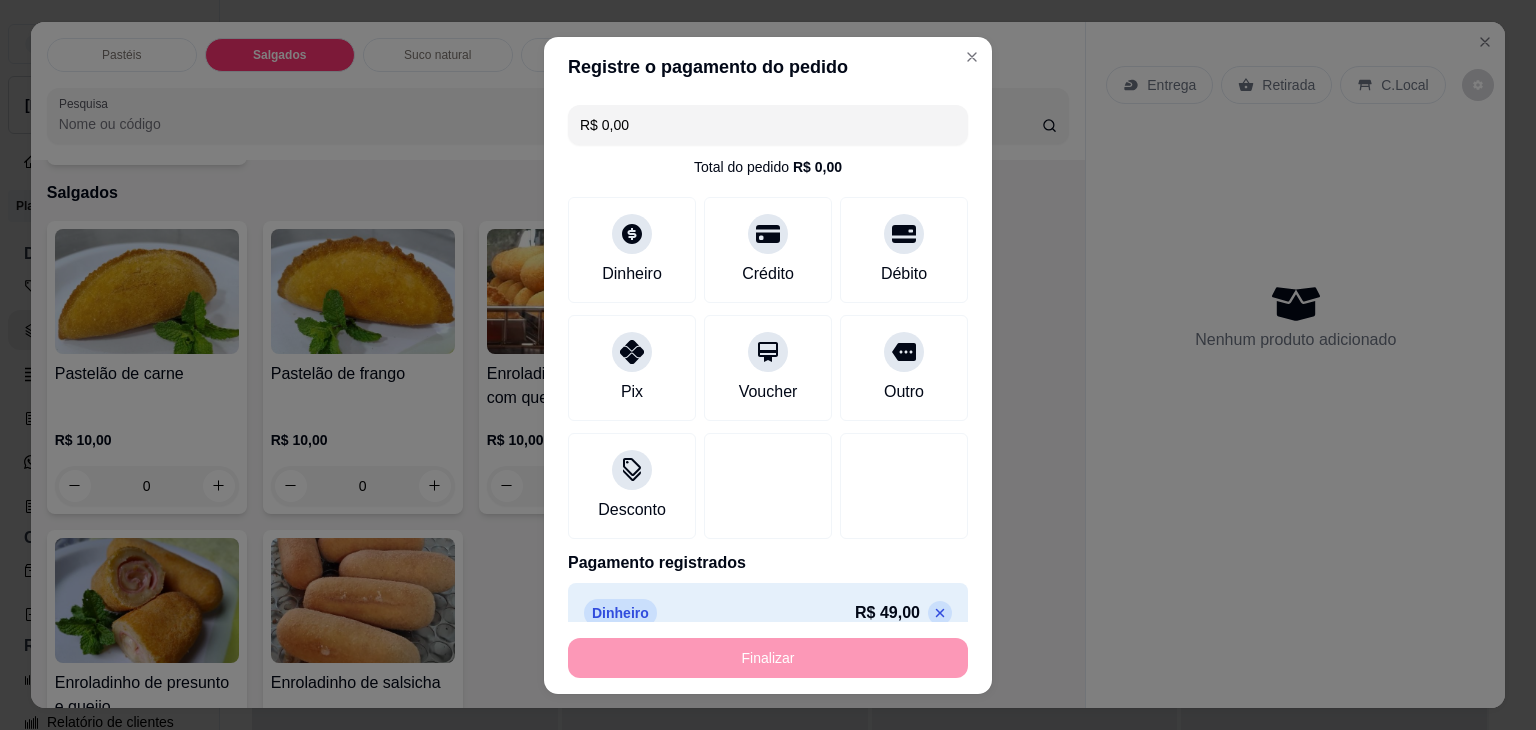 type on "-R$ 49,00" 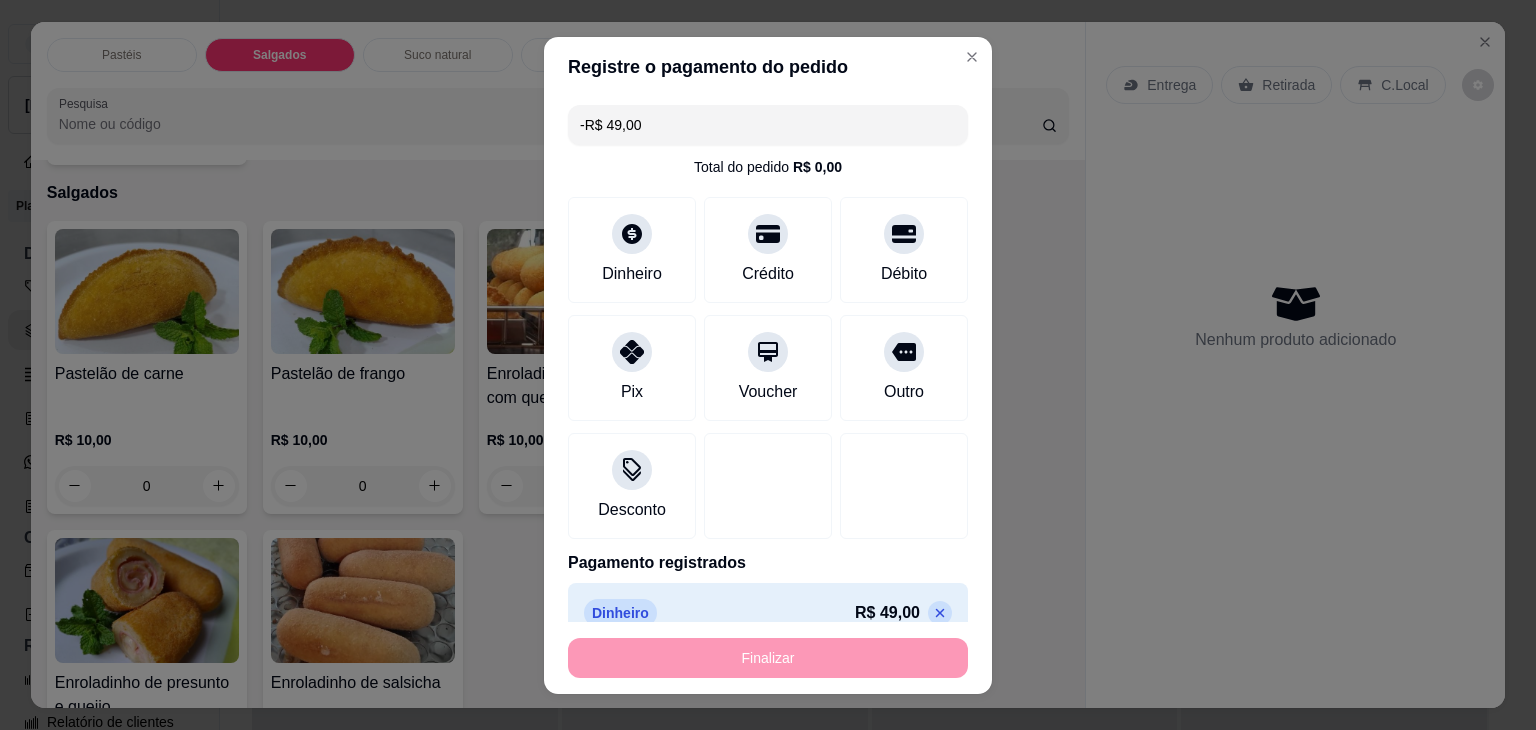 scroll, scrollTop: 2124, scrollLeft: 0, axis: vertical 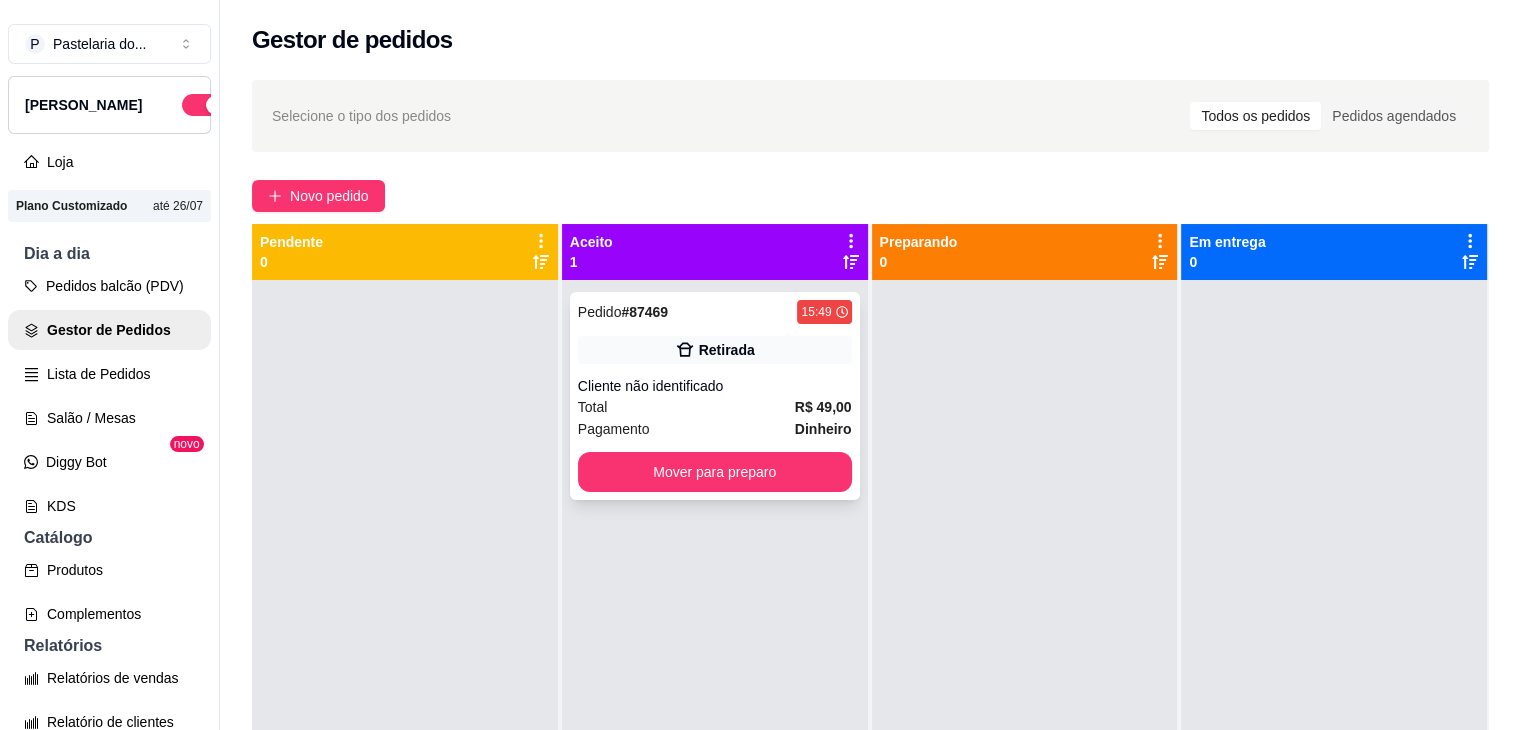 click on "Pedido  # 87469 15:49 Retirada Cliente não identificado Total R$ 49,00 Pagamento Dinheiro Mover para preparo" at bounding box center (715, 396) 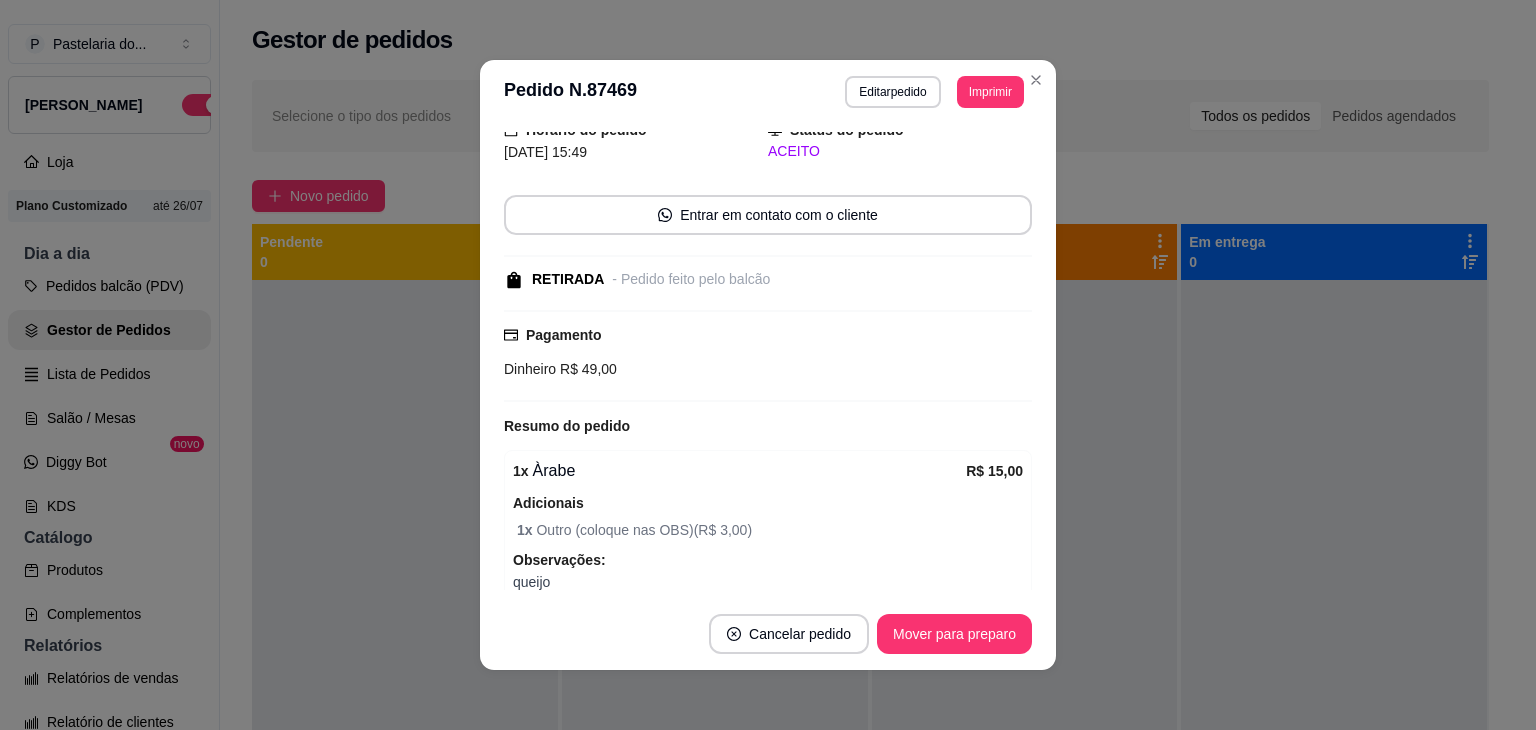 scroll, scrollTop: 100, scrollLeft: 0, axis: vertical 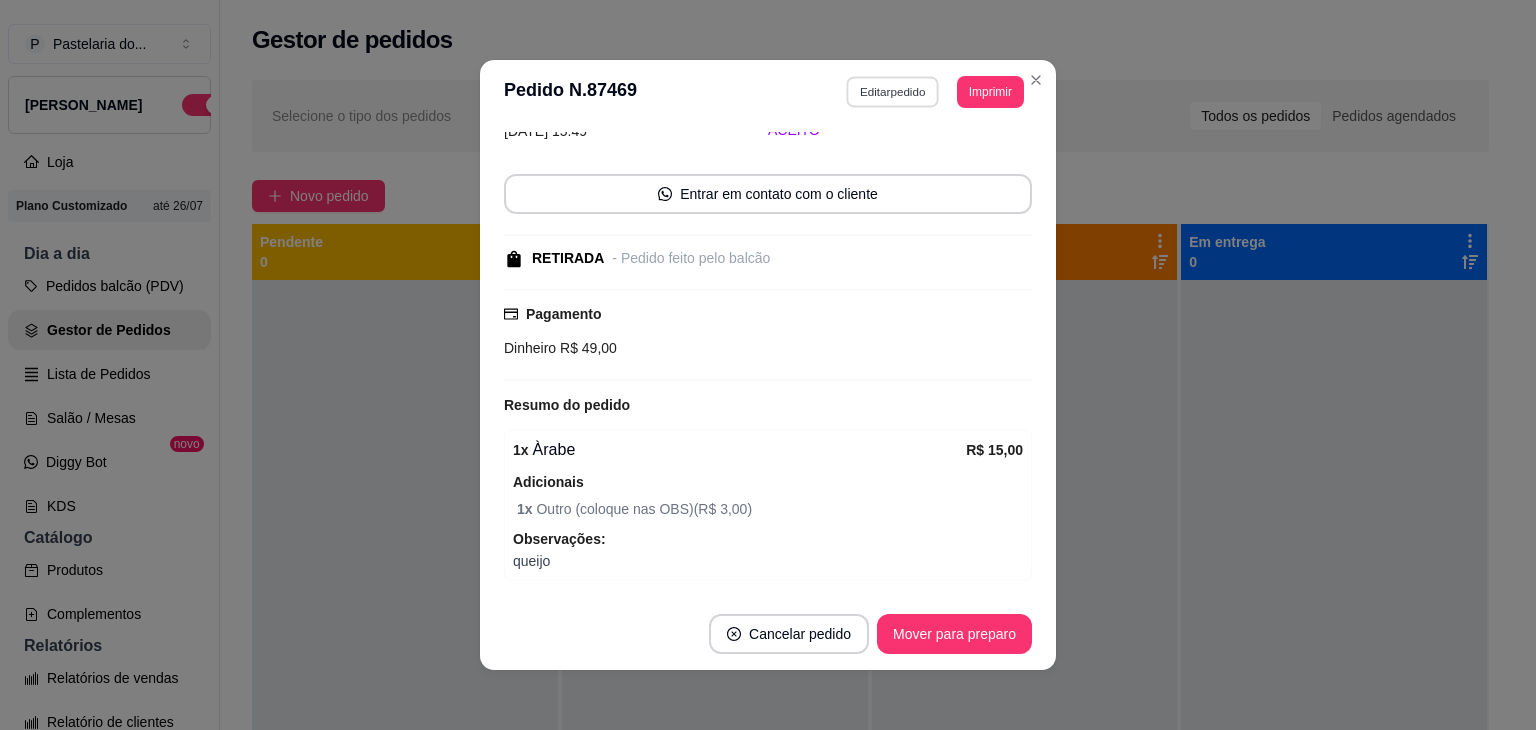 click on "Editar  pedido" at bounding box center (893, 91) 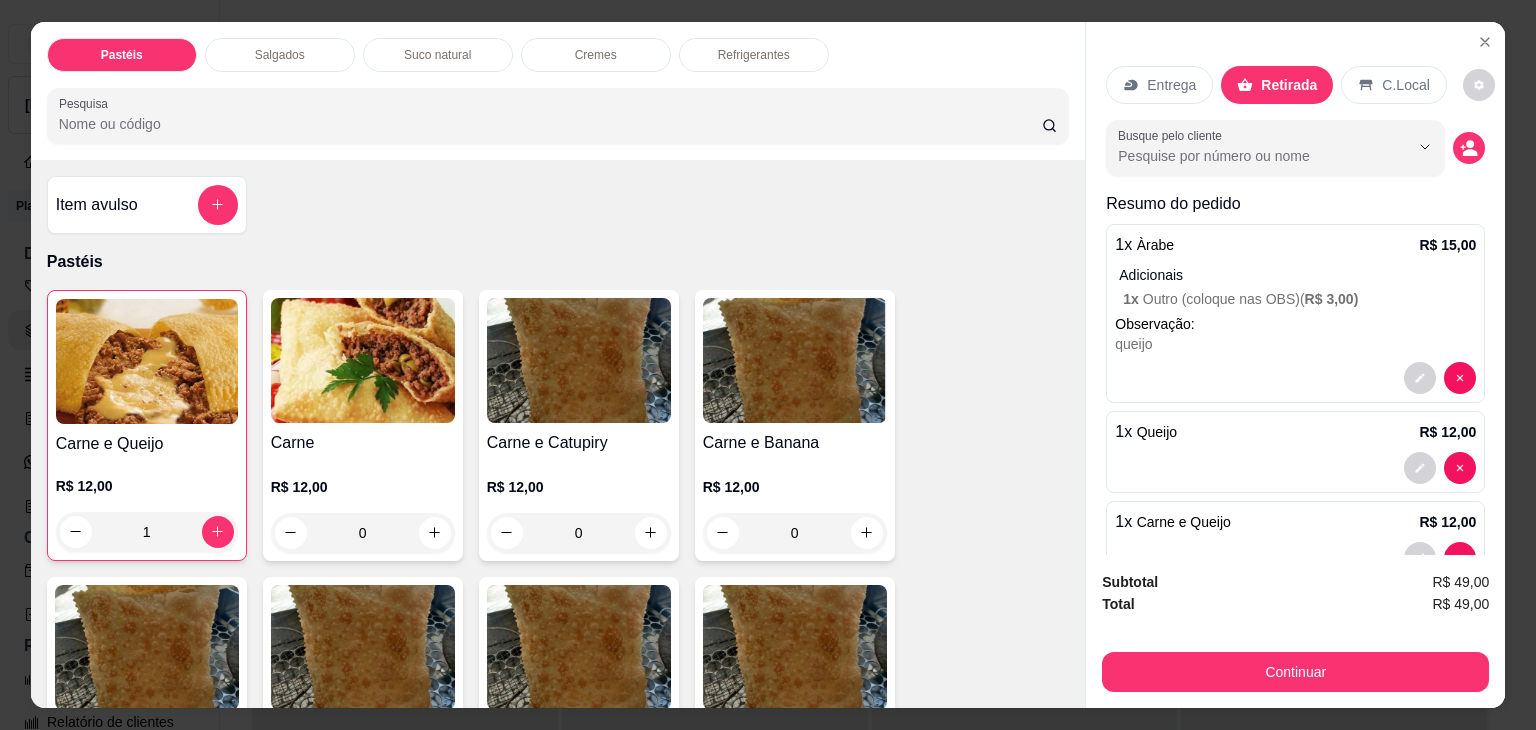 click on "Refrigerantes" at bounding box center (754, 55) 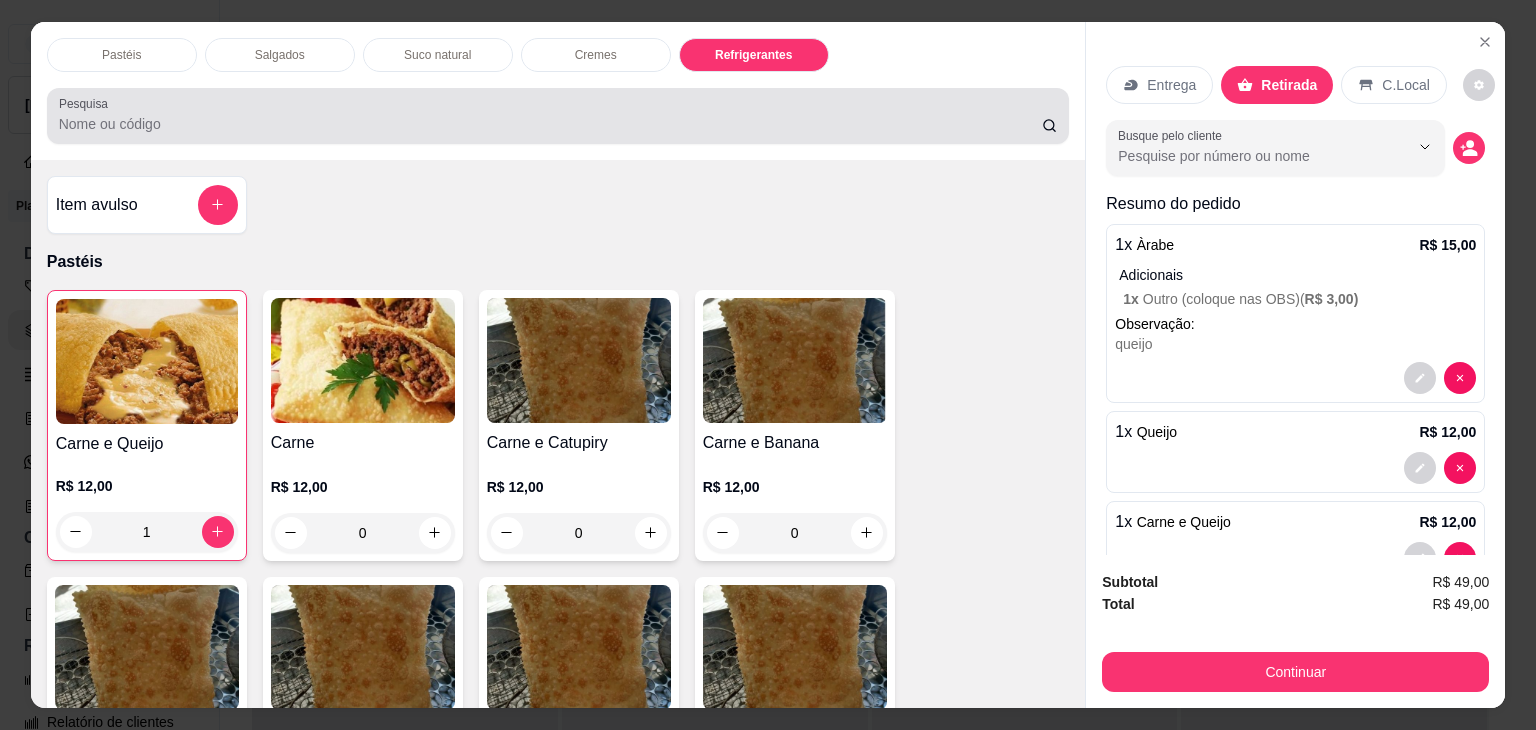 scroll, scrollTop: 4625, scrollLeft: 0, axis: vertical 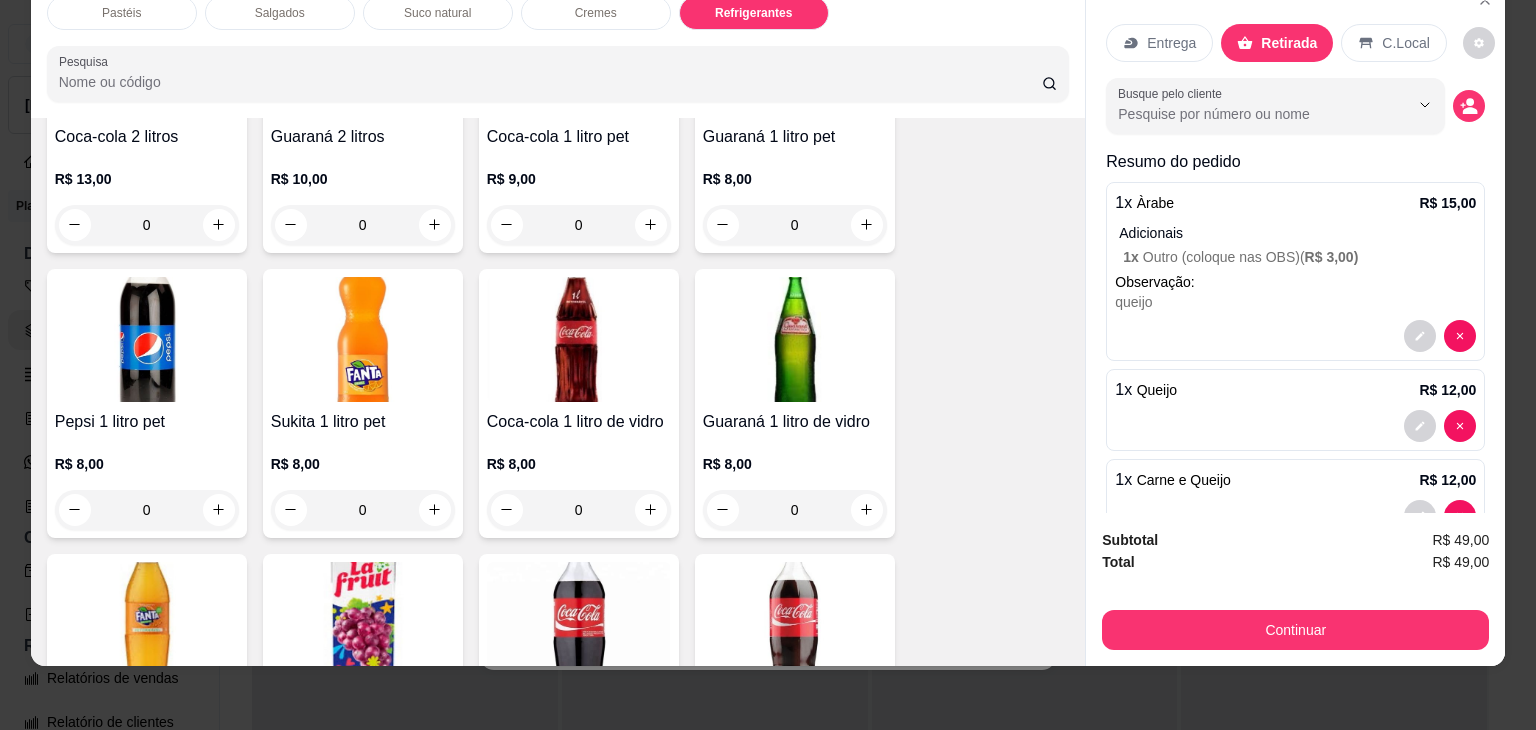 click on "R$ 9,00 0" at bounding box center [579, 207] 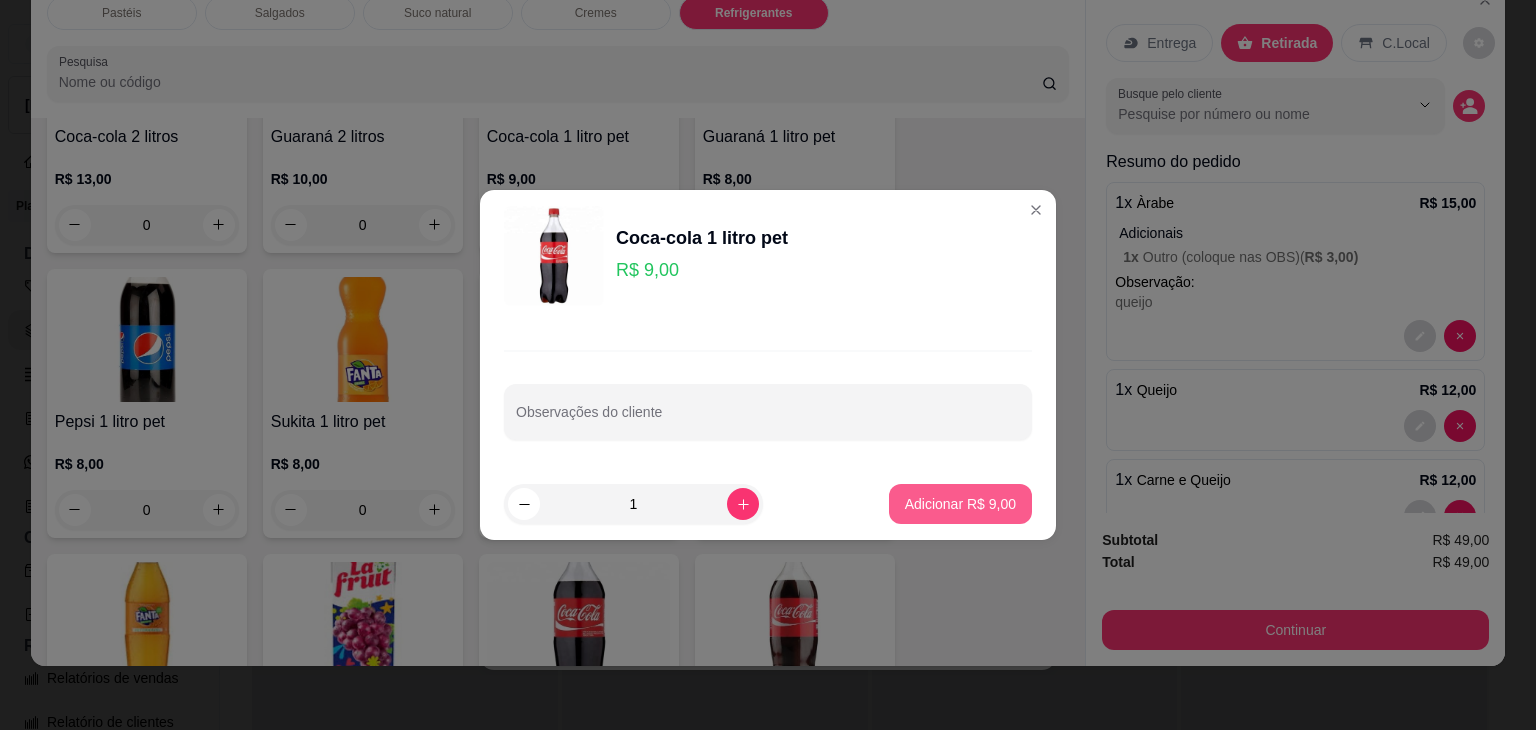 click on "Adicionar   R$ 9,00" at bounding box center [960, 504] 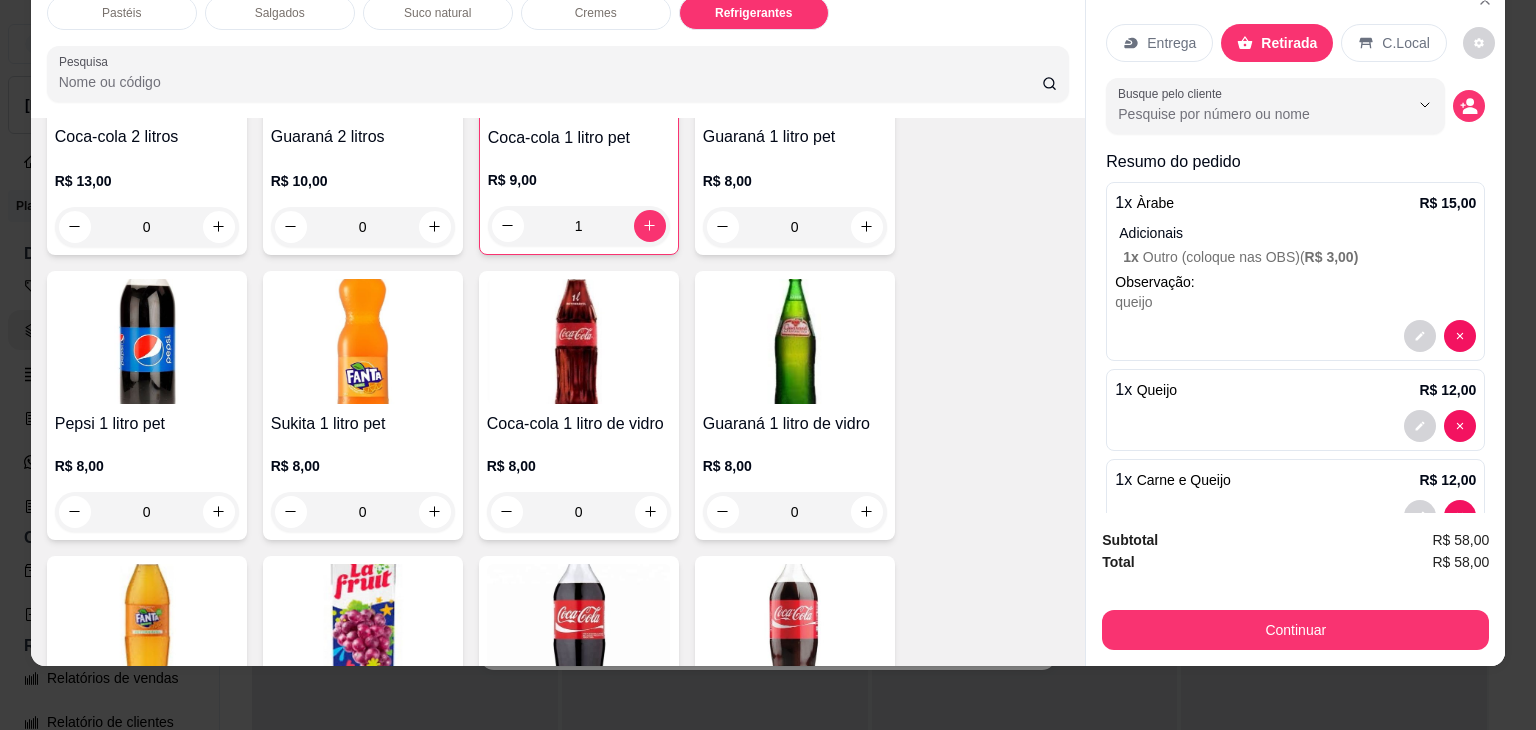 click on "Continuar" at bounding box center [1295, 630] 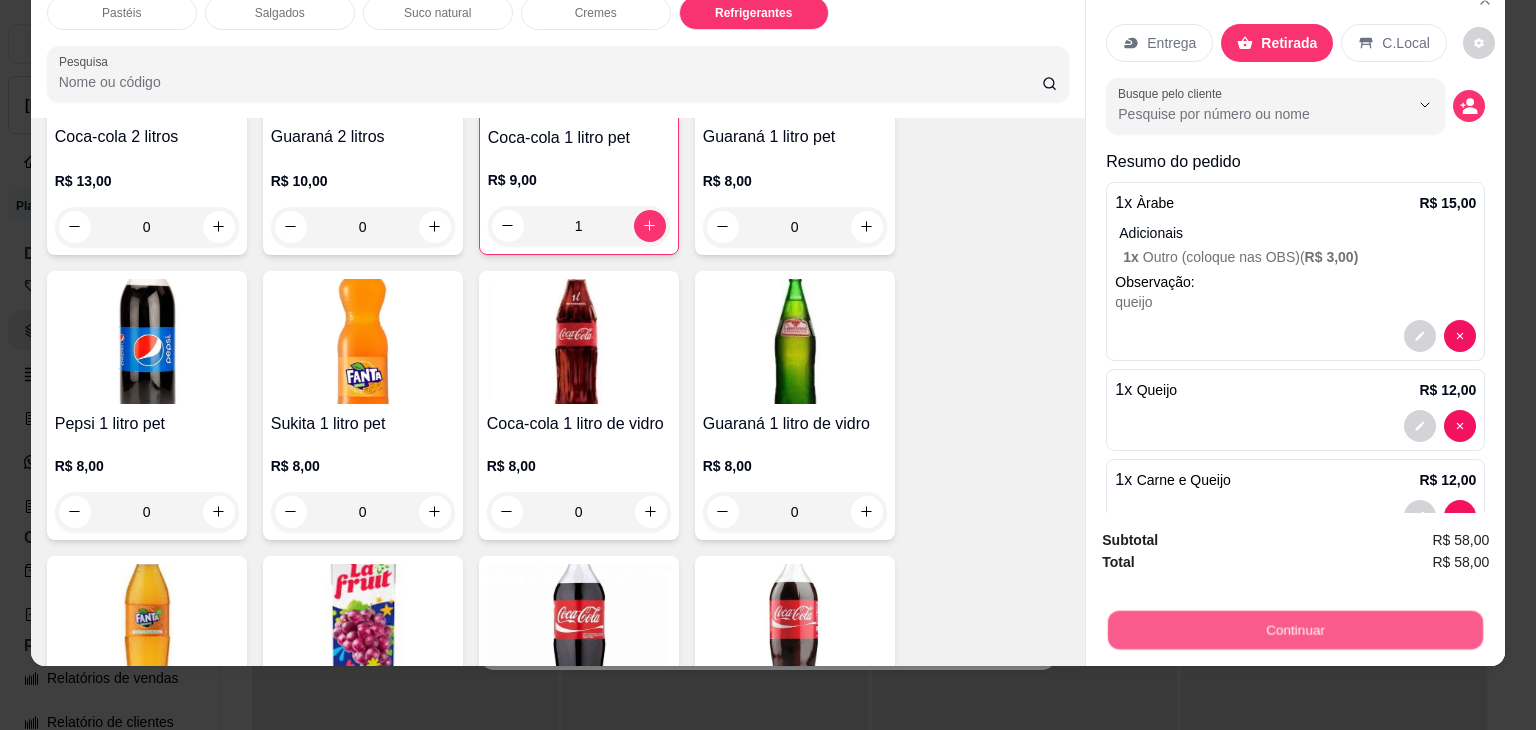 click on "Continuar" at bounding box center (1295, 630) 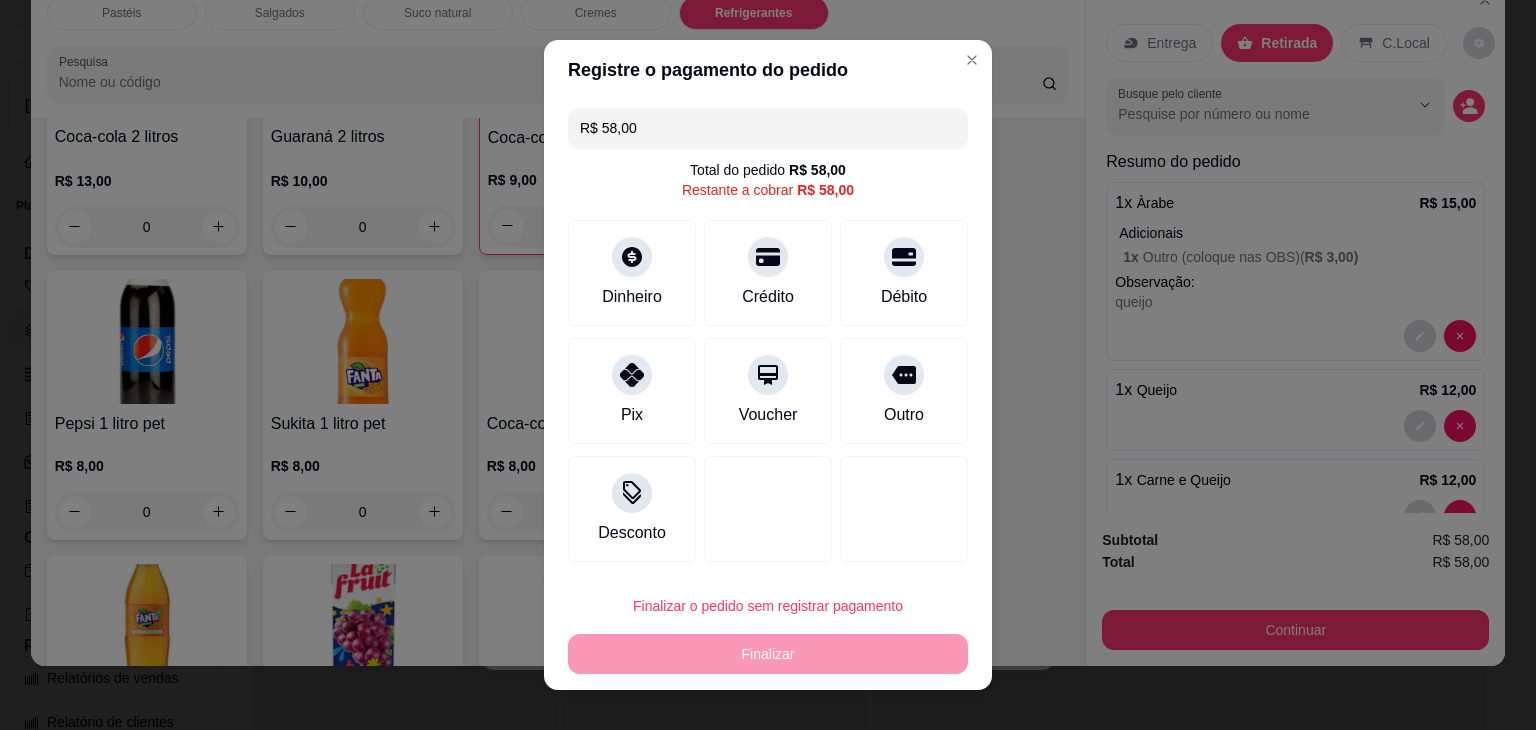 click on "R$ 58,00 Total do pedido   R$ 58,00 Restante a cobrar   R$ 58,00 Dinheiro Crédito Débito Pix Voucher Outro Desconto" at bounding box center [768, 335] 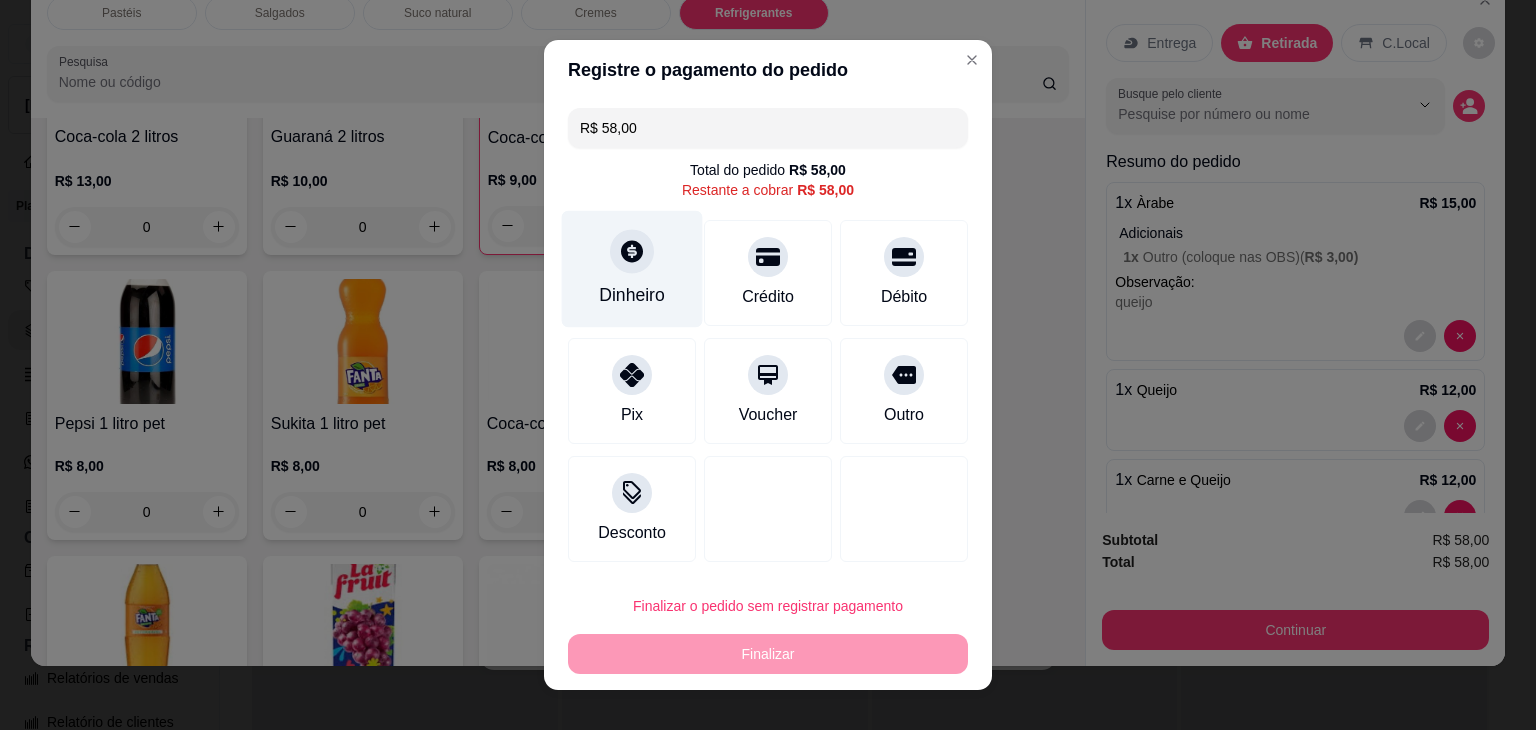 click on "Dinheiro" at bounding box center (632, 269) 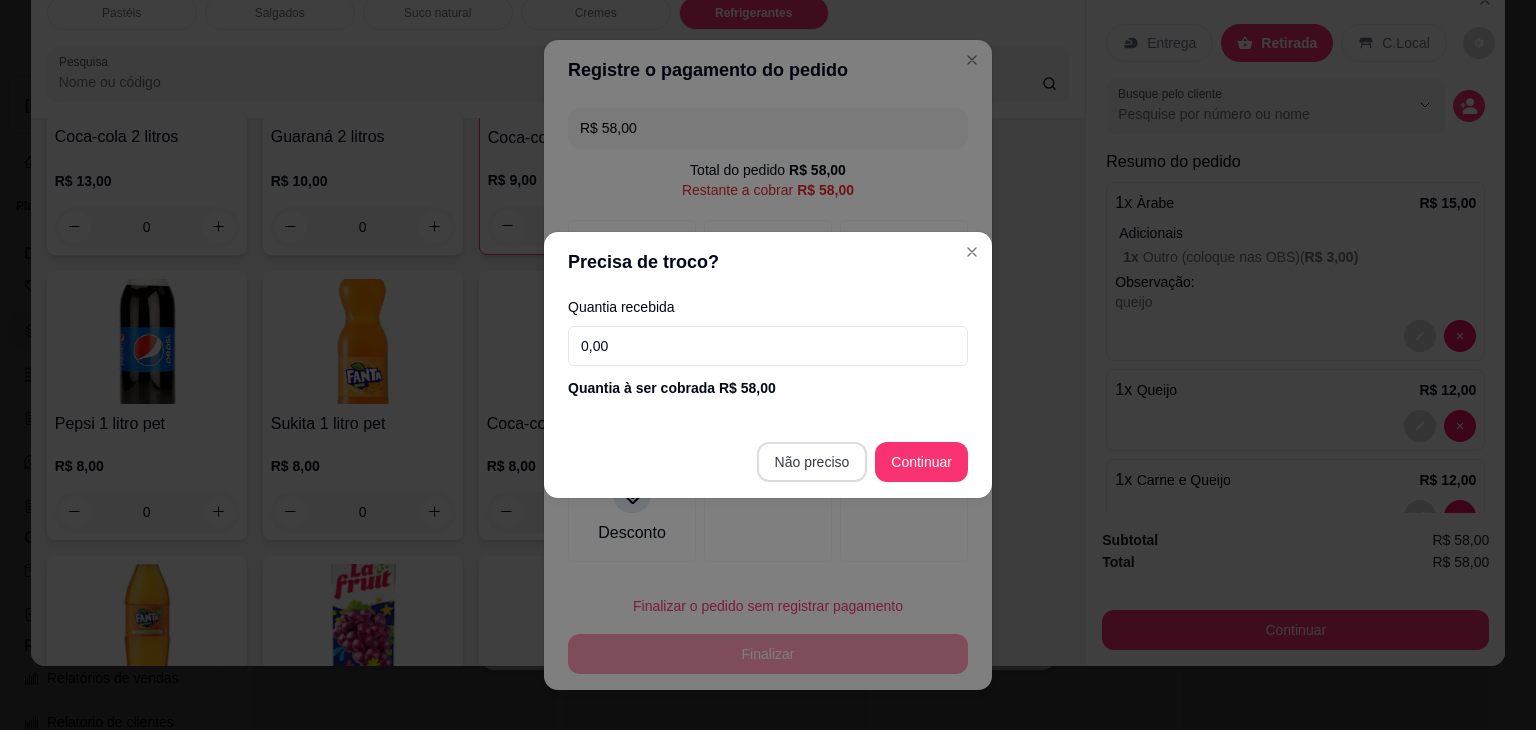 type on "R$ 0,00" 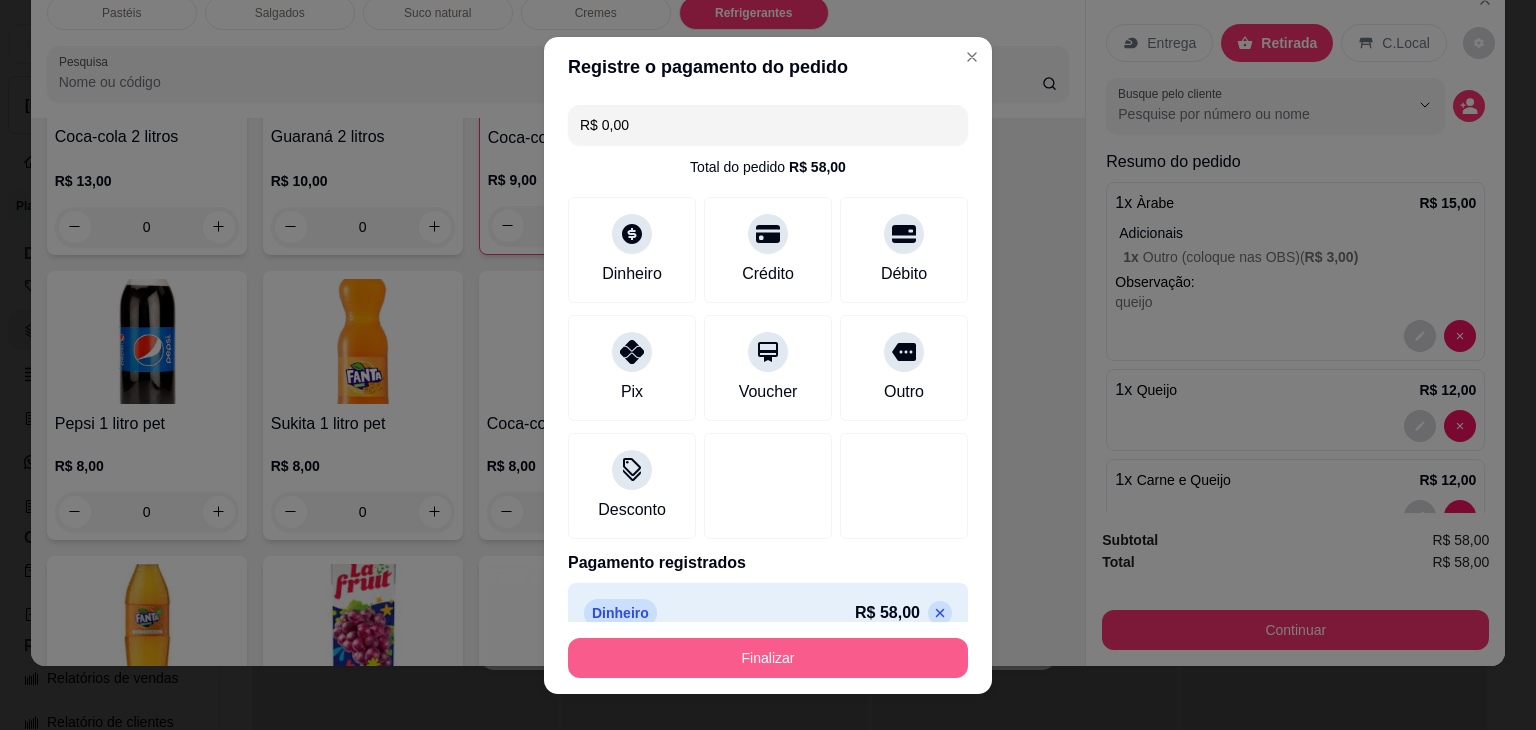 click on "Finalizar" at bounding box center [768, 658] 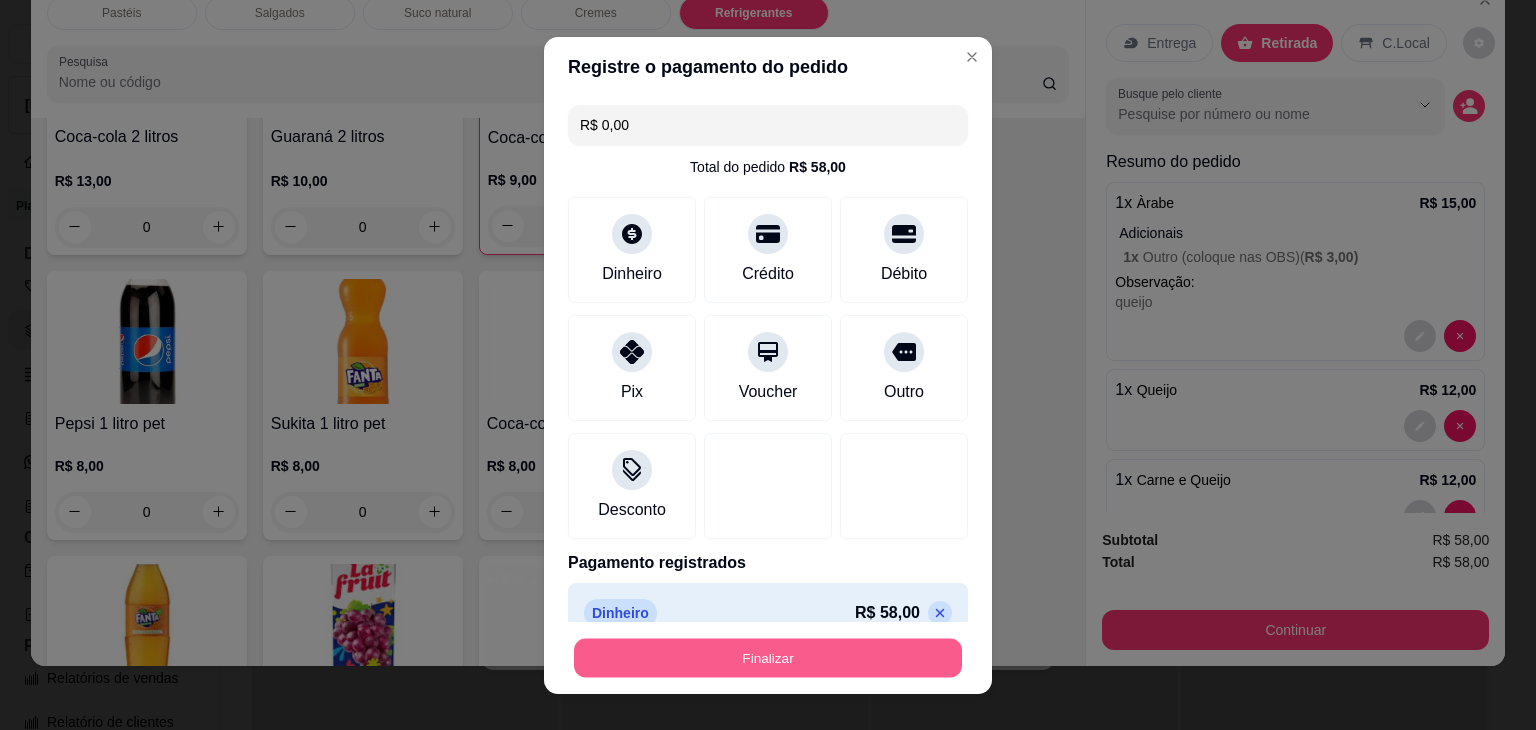click on "Finalizar" at bounding box center [768, 657] 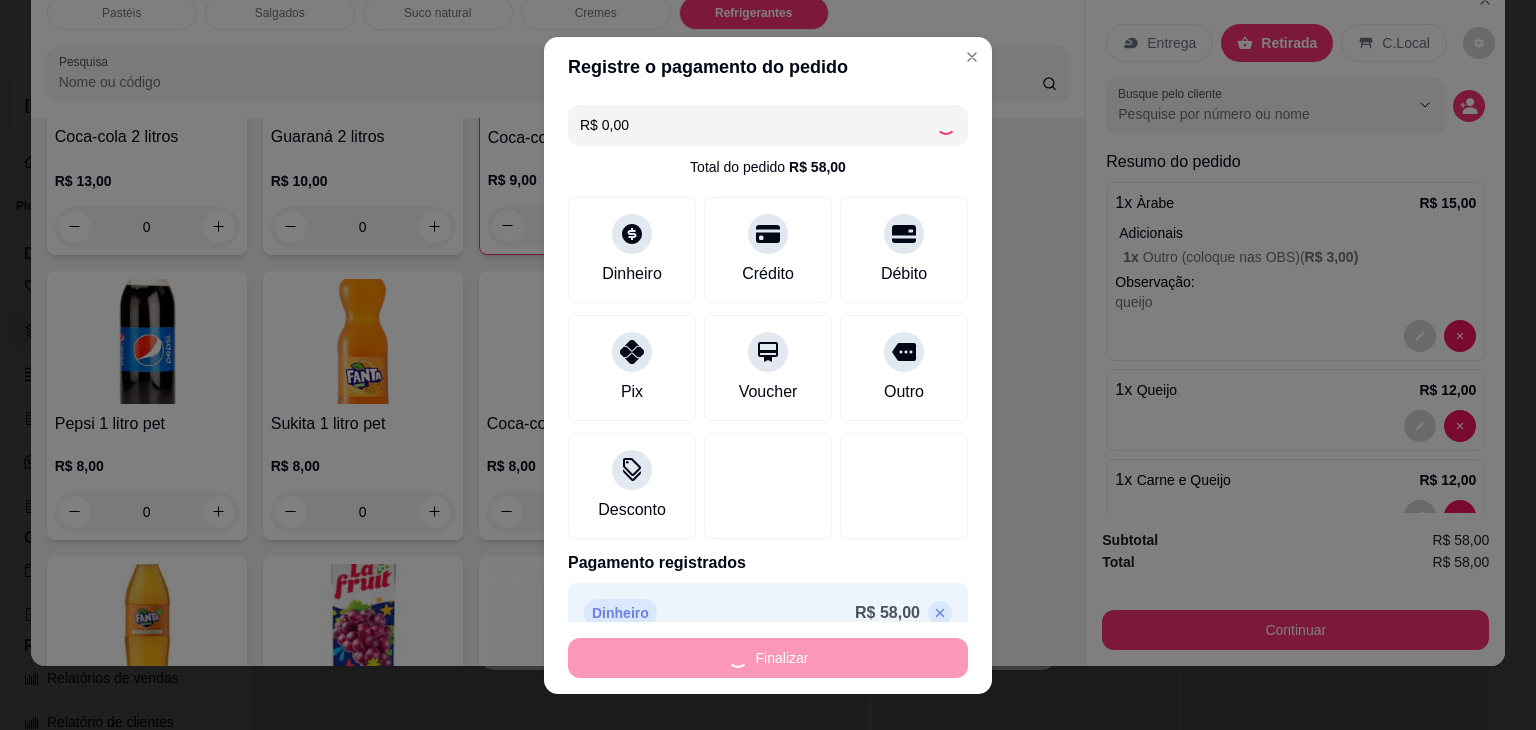 type on "0" 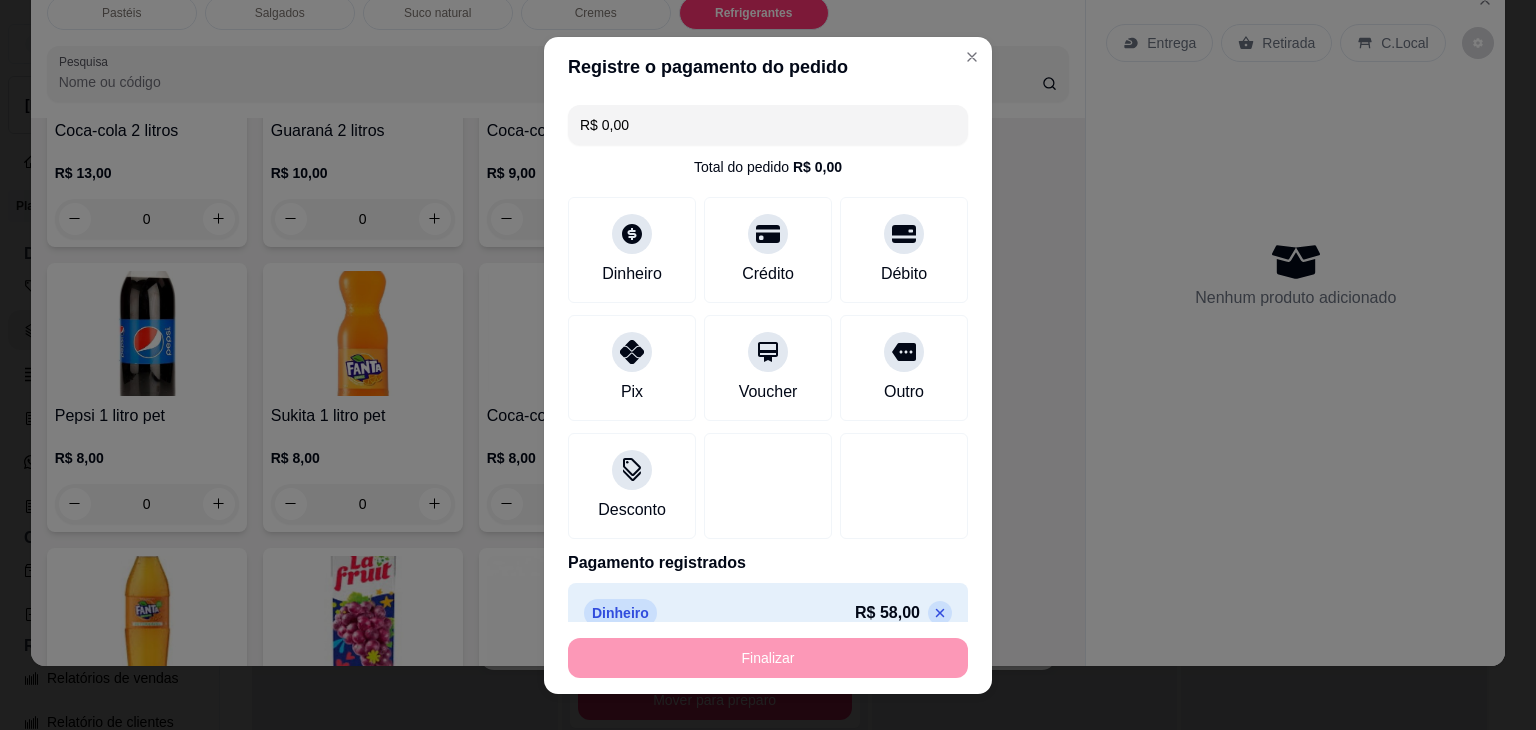 type on "-R$ 58,00" 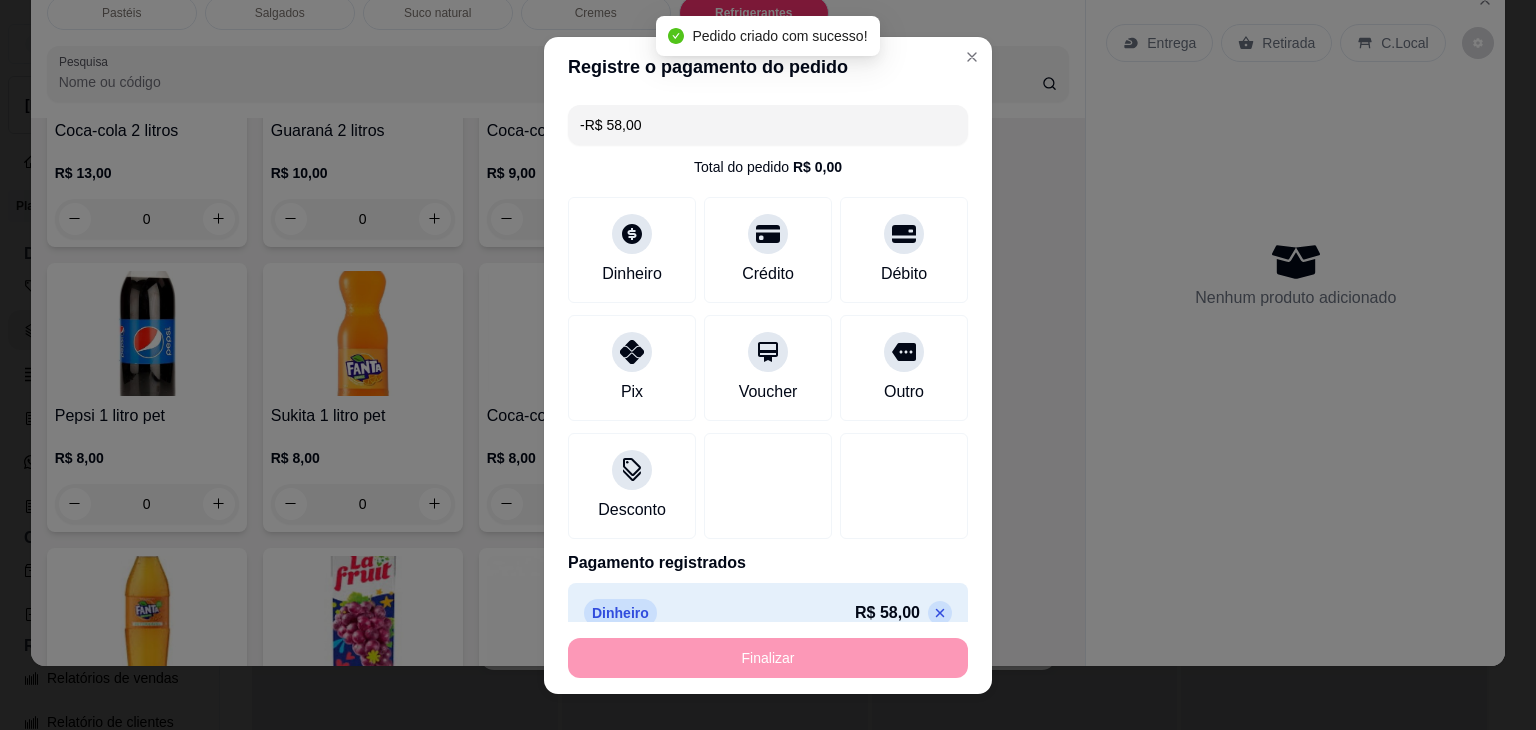 scroll, scrollTop: 4820, scrollLeft: 0, axis: vertical 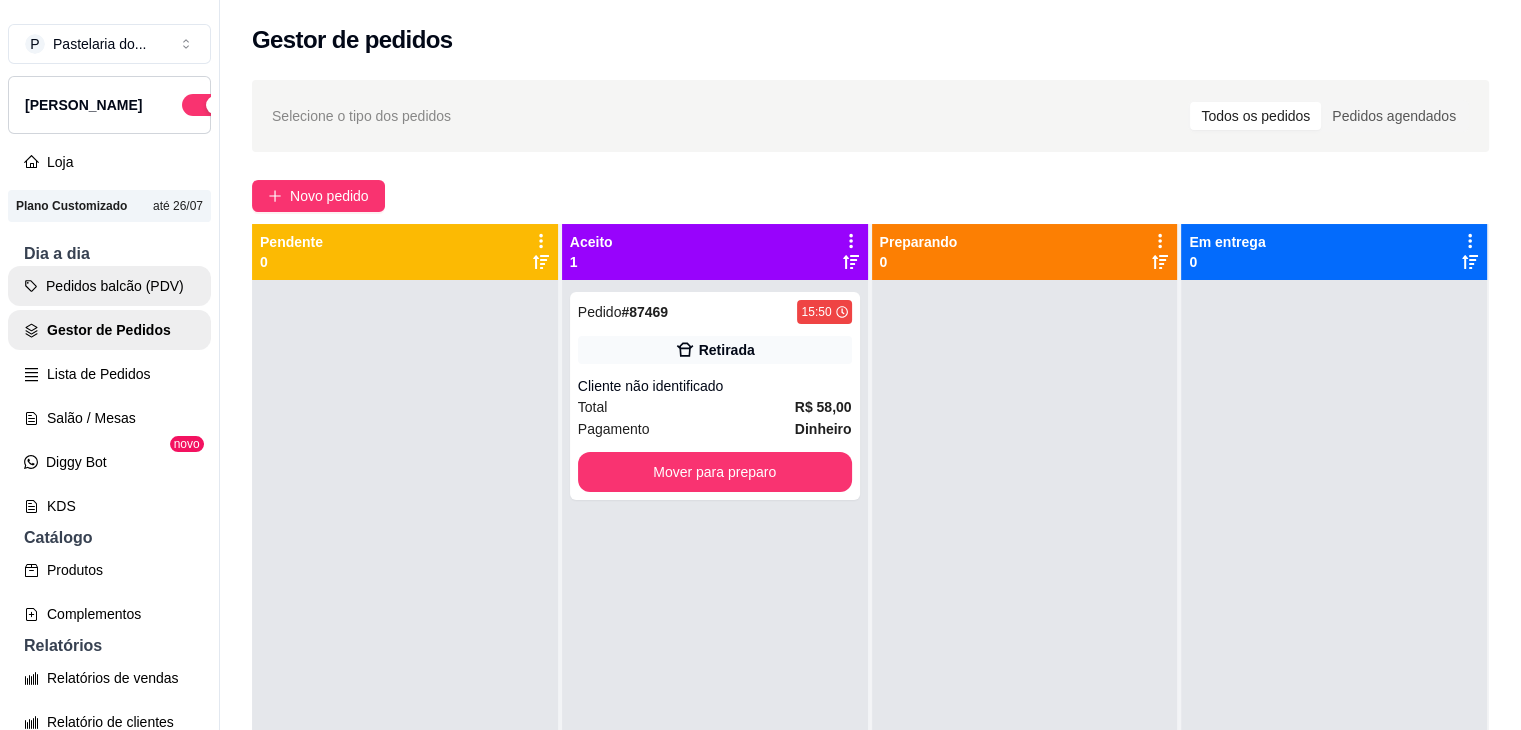 click on "Pedidos balcão (PDV)" at bounding box center (109, 286) 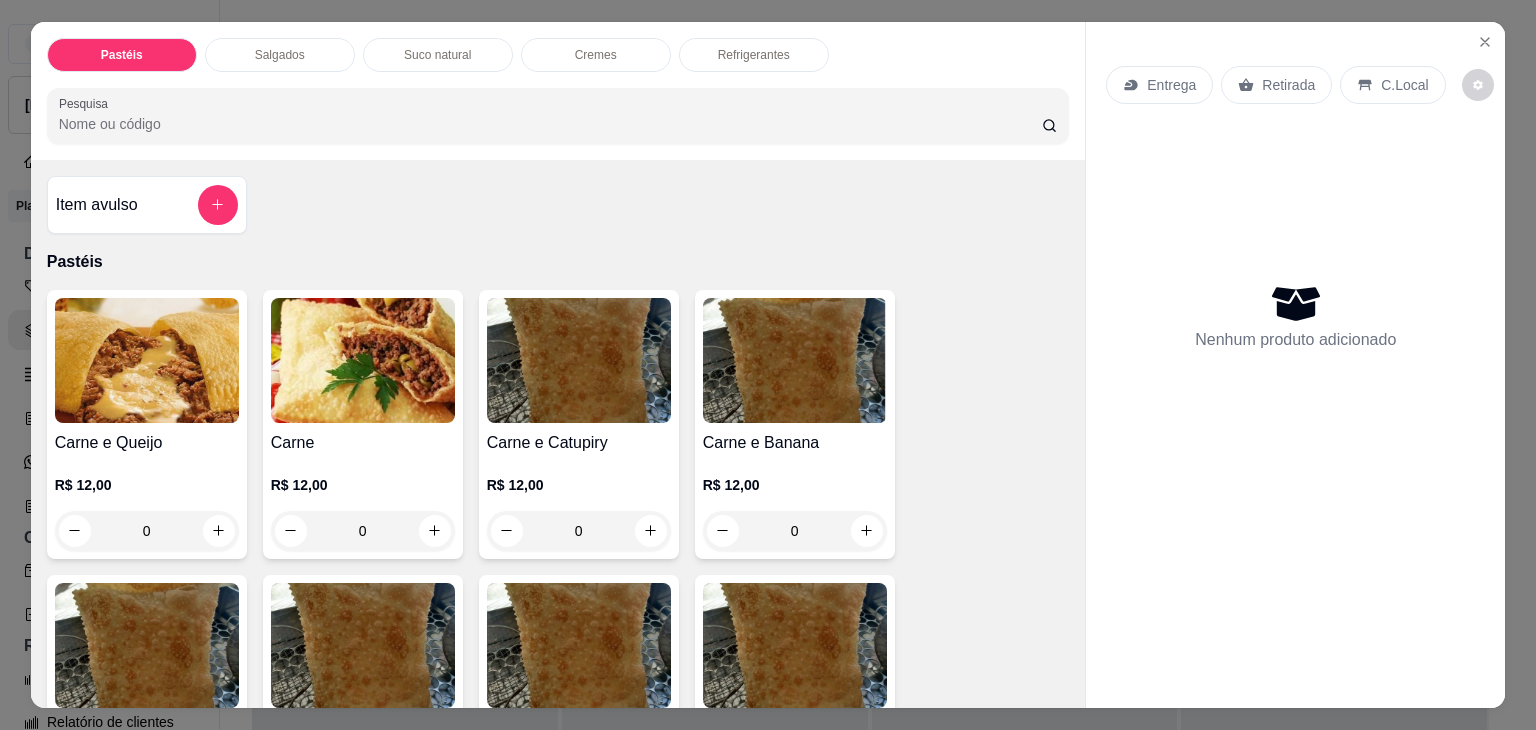 click on "Pastéis  Salgados  Suco natural Cremes Refrigerantes Pesquisa" at bounding box center [558, 91] 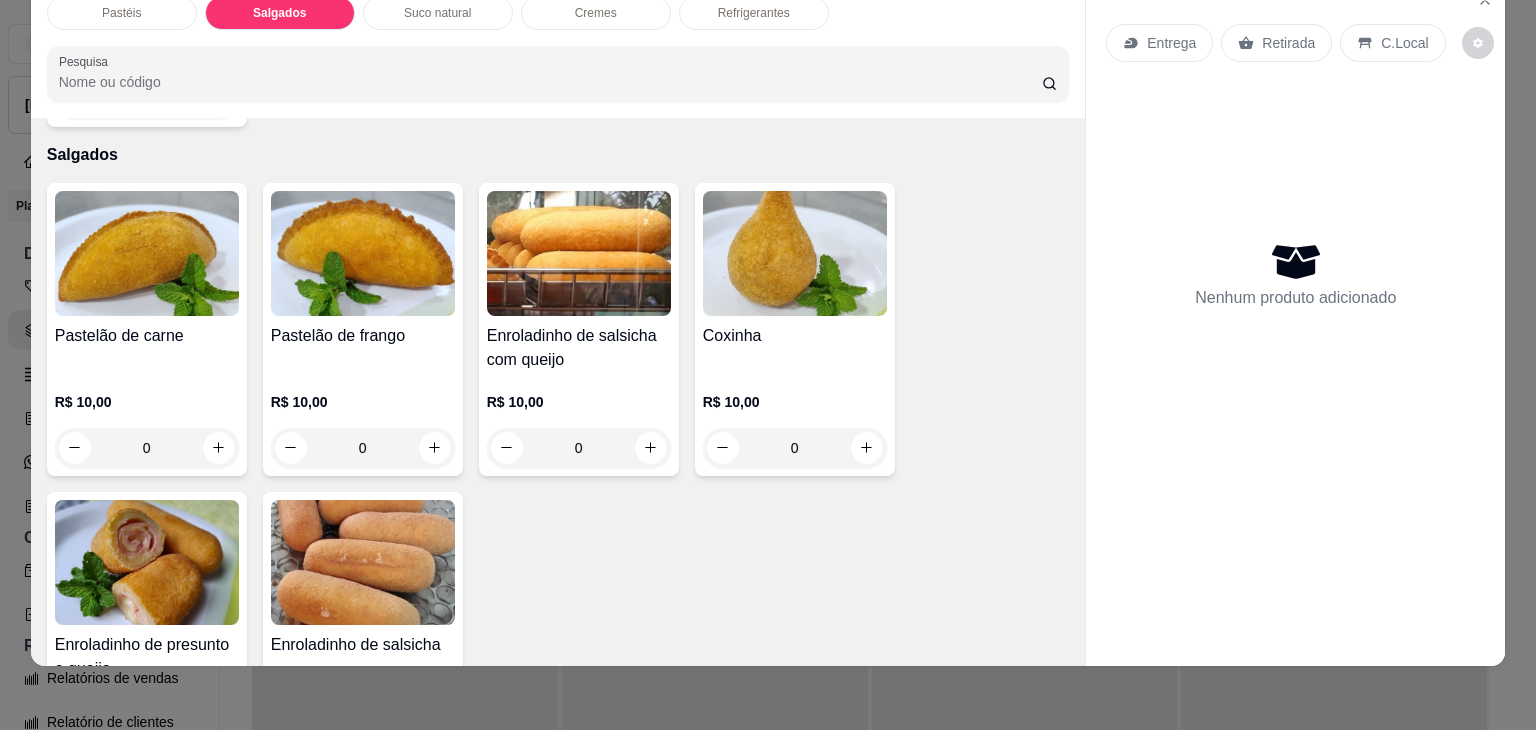 click at bounding box center [147, 562] 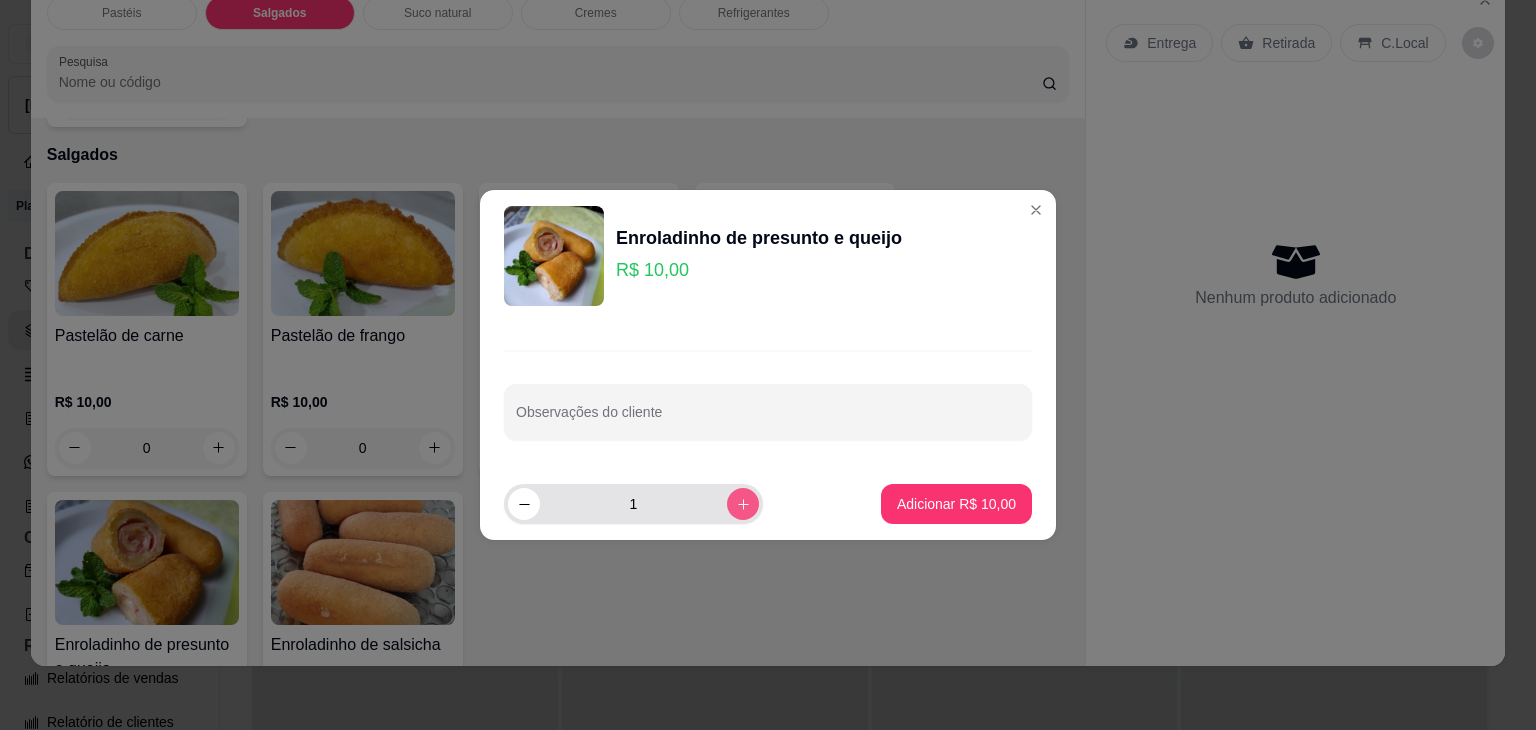 click 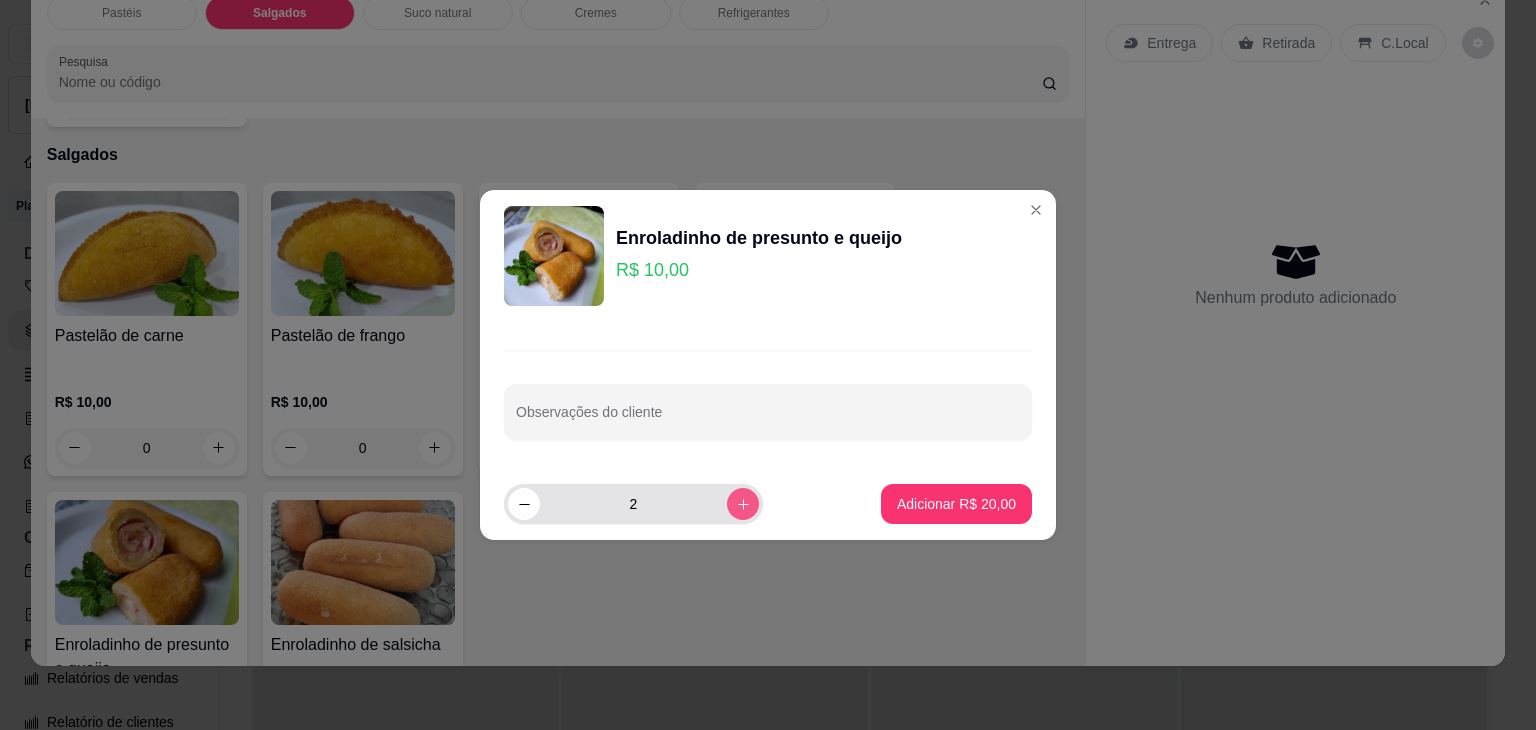 click 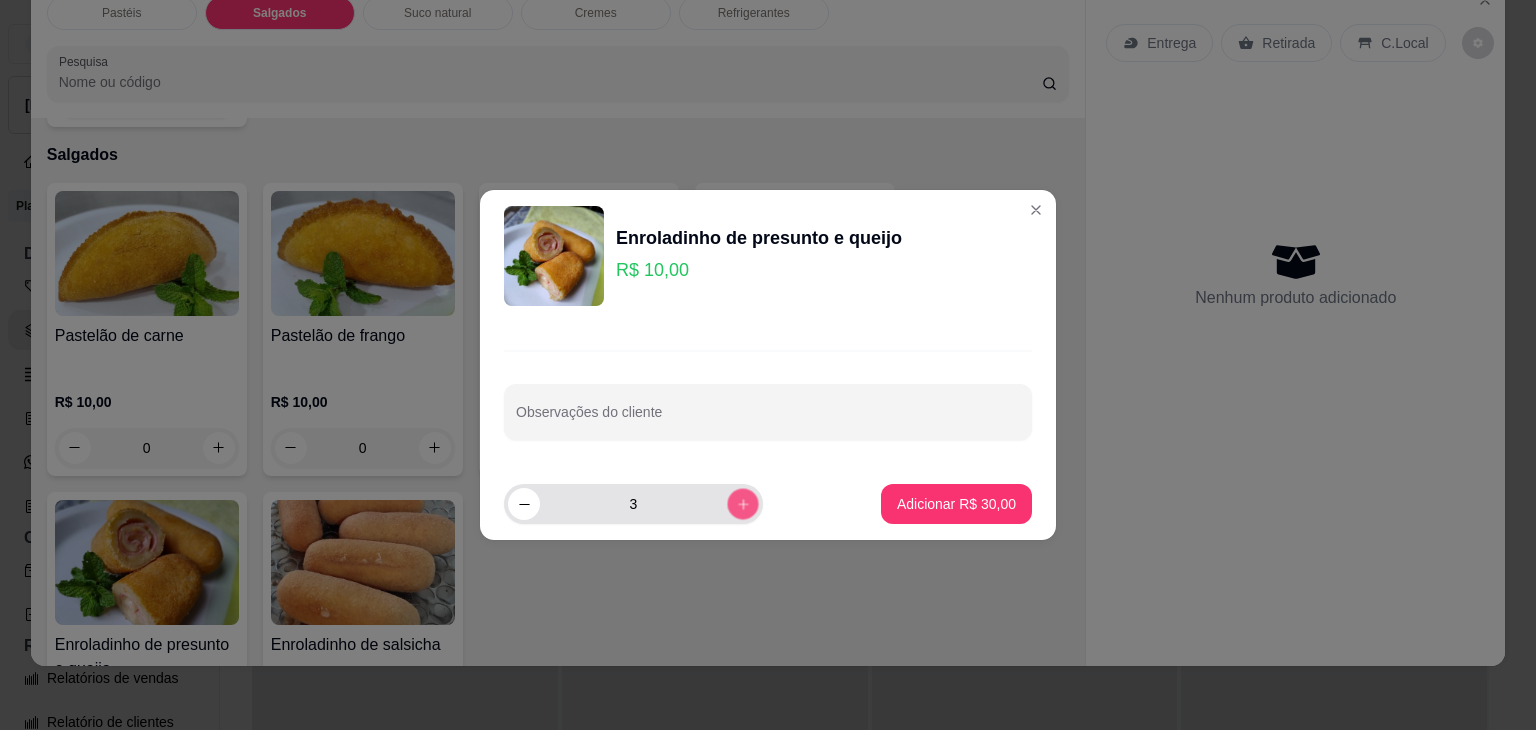 click 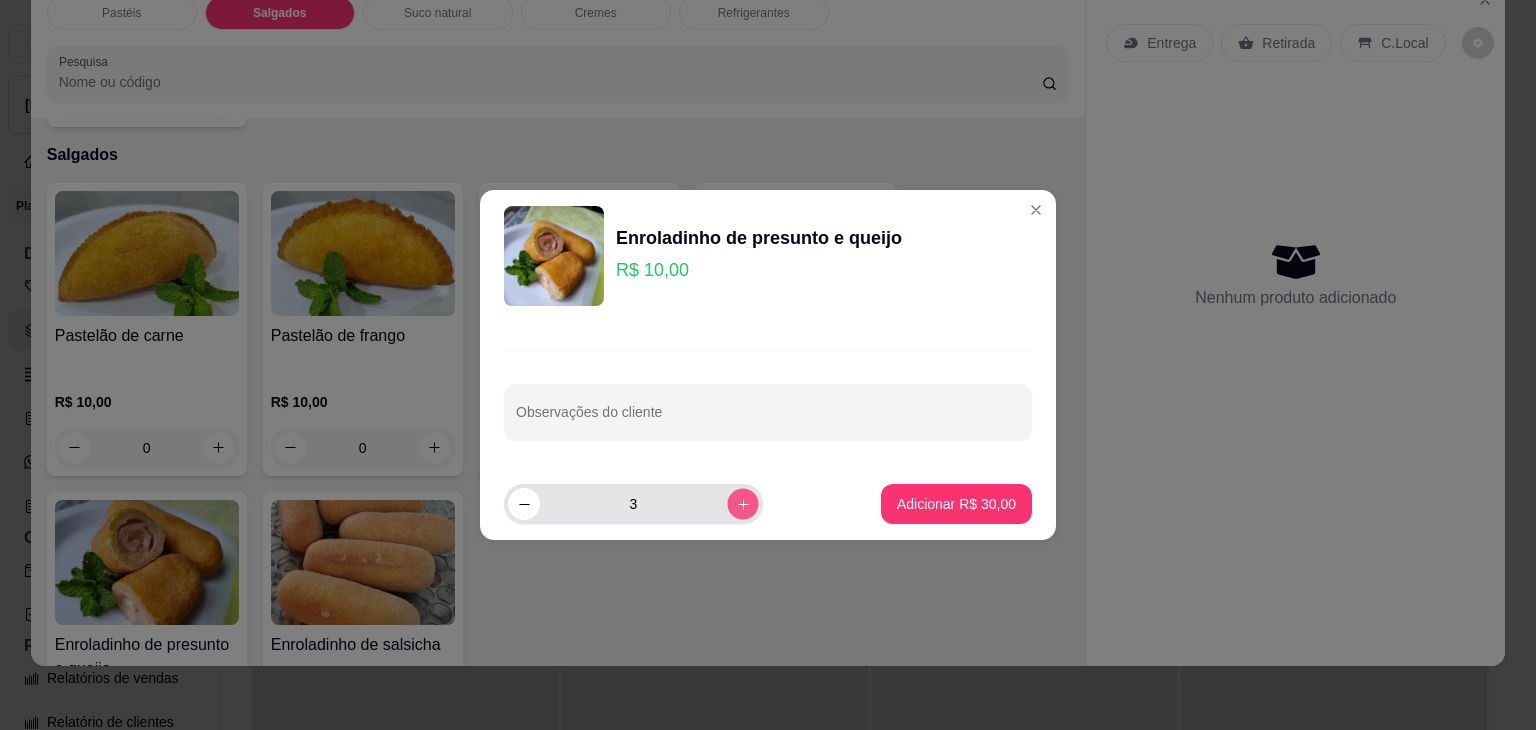 type on "4" 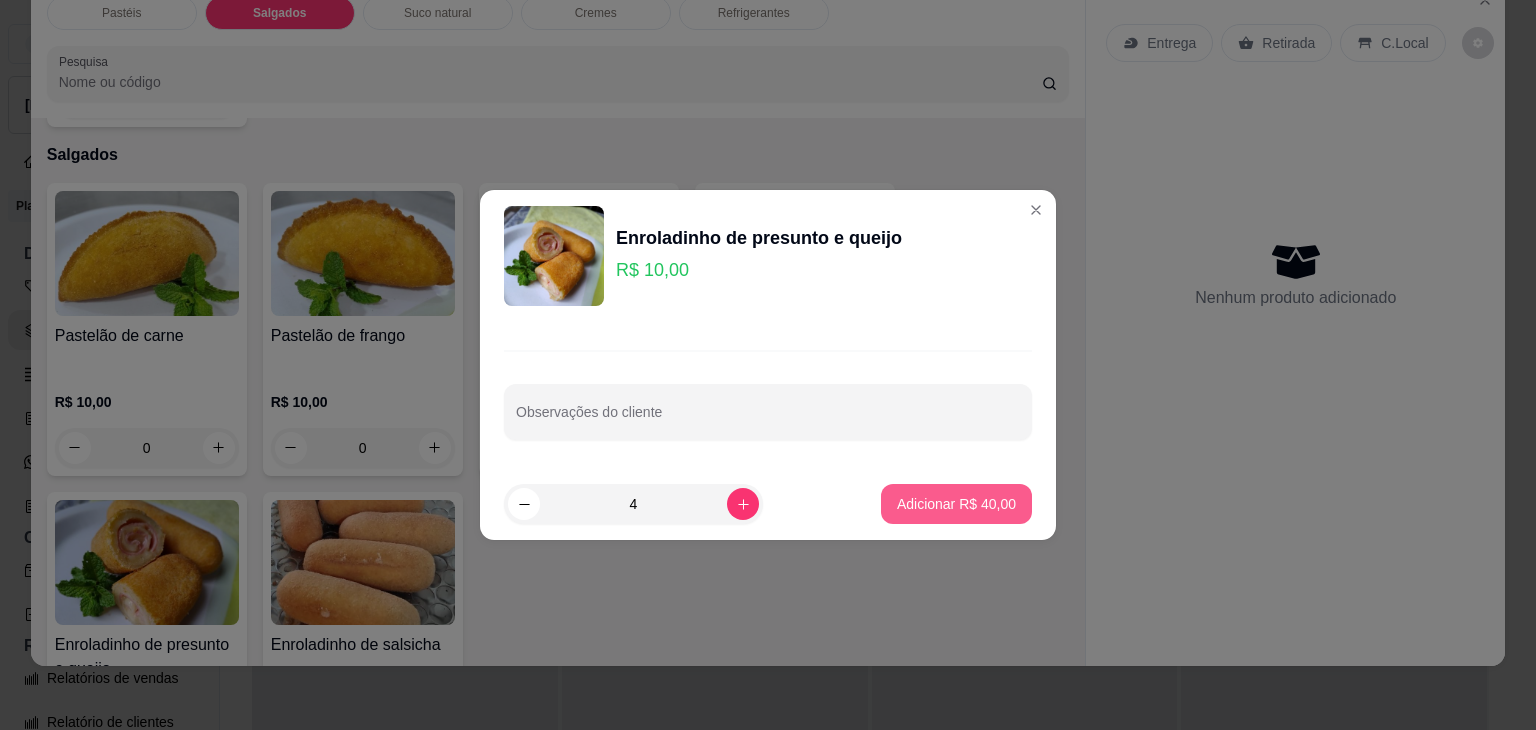 click on "Adicionar   R$ 40,00" at bounding box center [956, 504] 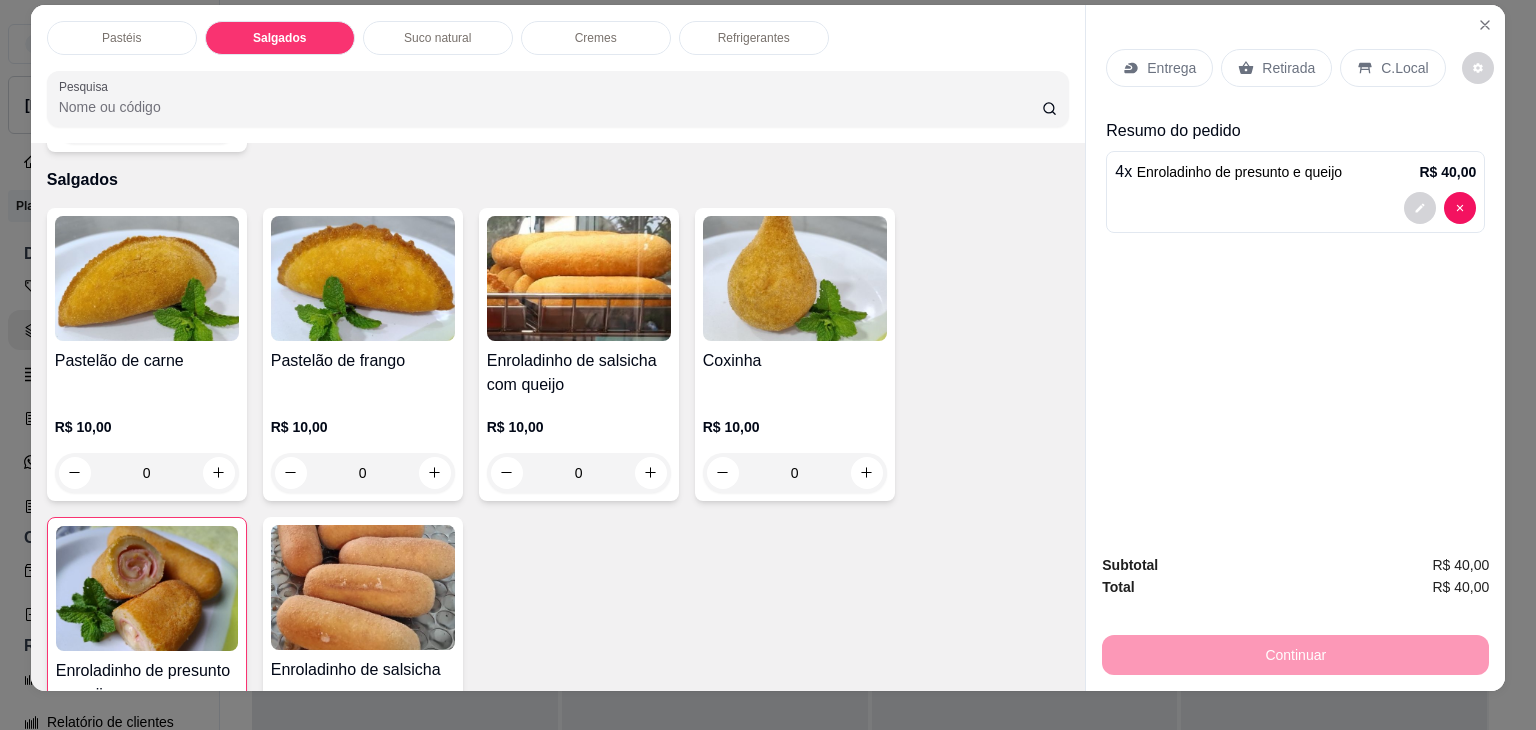 scroll, scrollTop: 0, scrollLeft: 0, axis: both 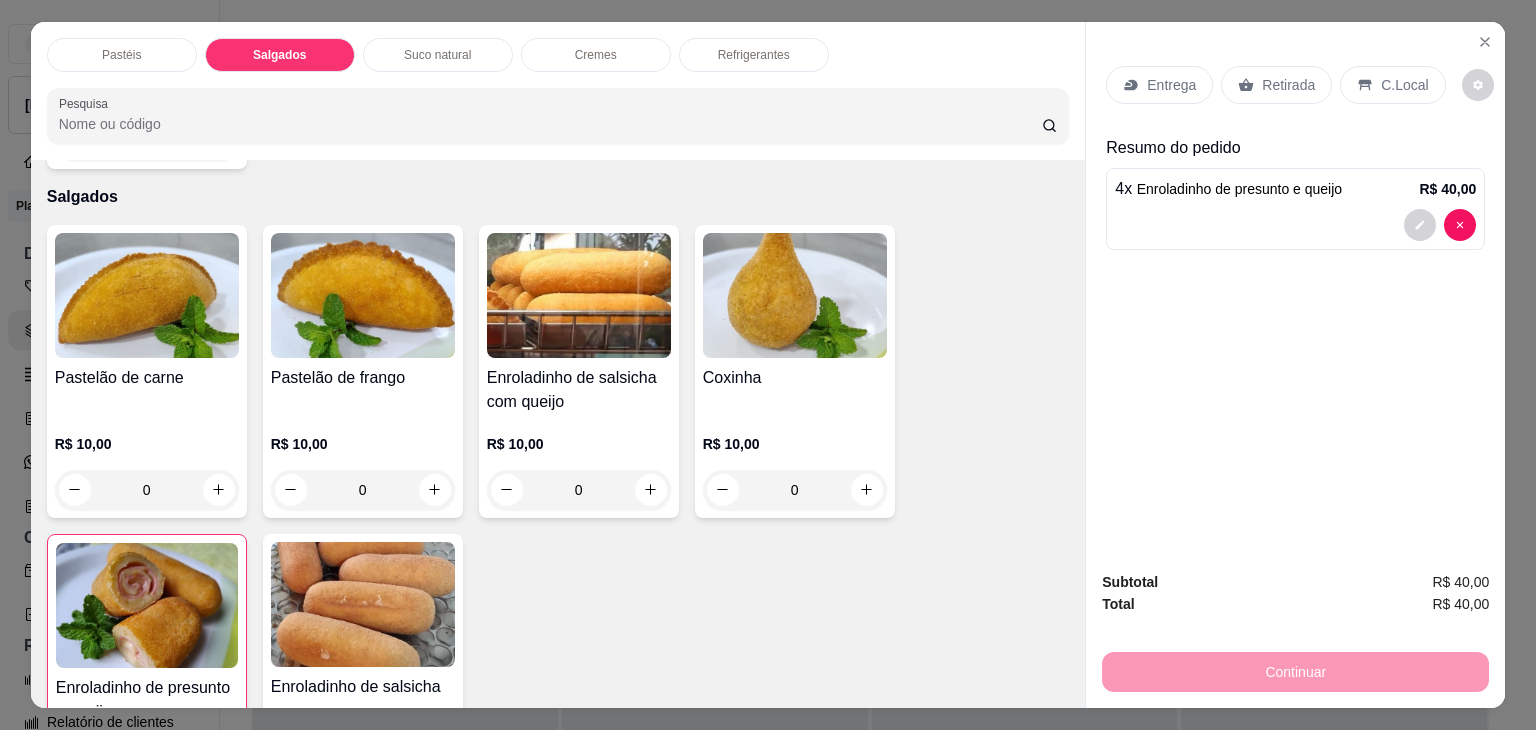 click on "Refrigerantes" at bounding box center [754, 55] 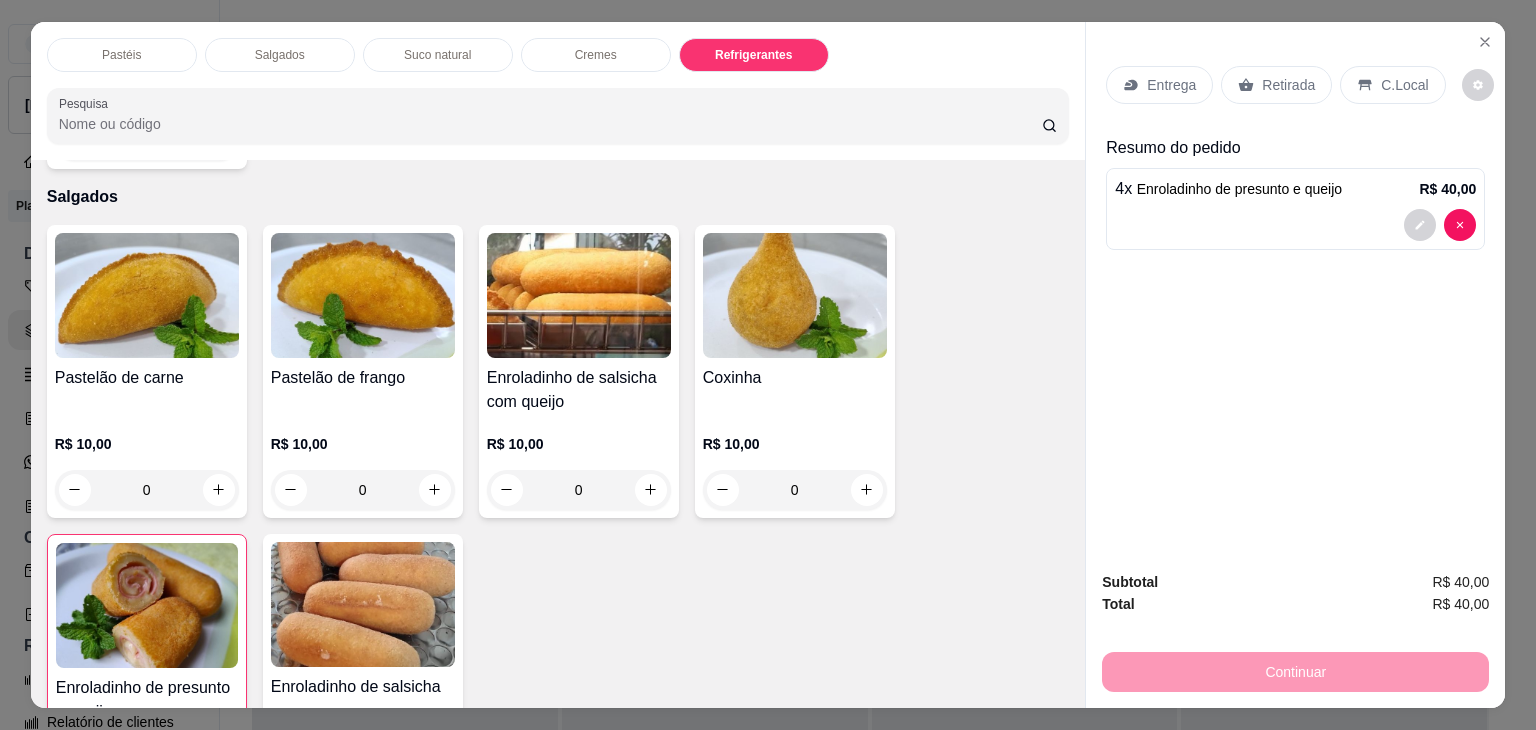 scroll, scrollTop: 4622, scrollLeft: 0, axis: vertical 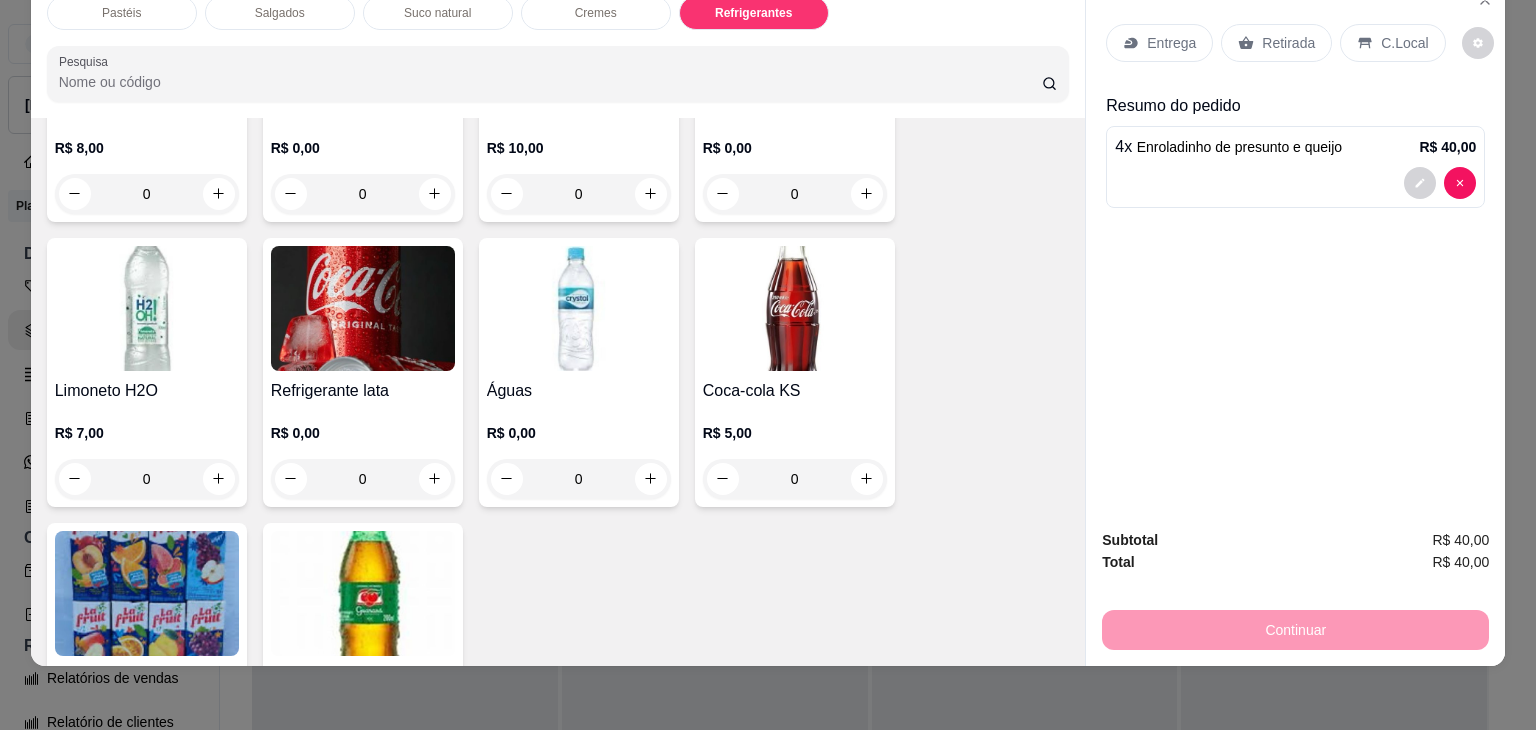 click at bounding box center [147, 308] 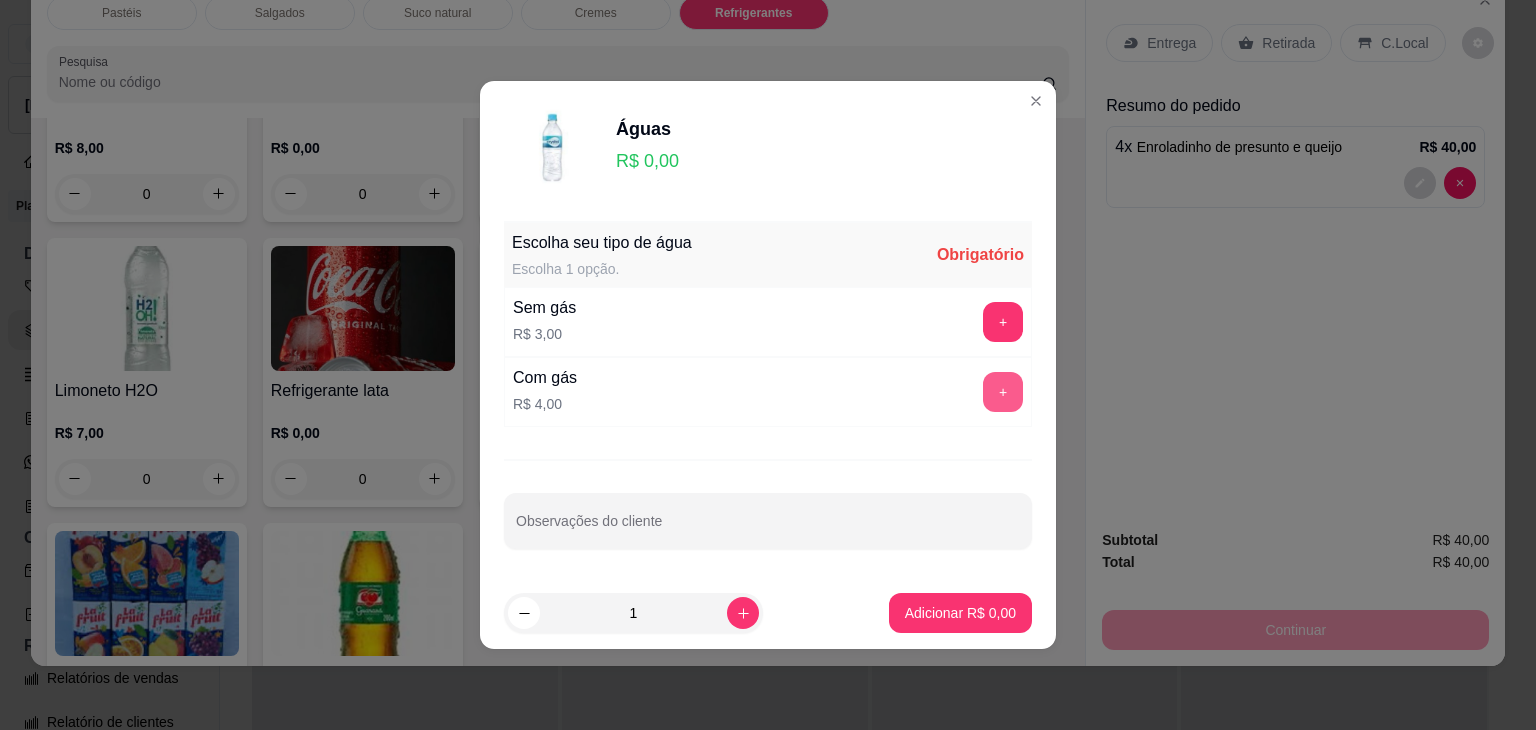 click on "+" at bounding box center [1003, 392] 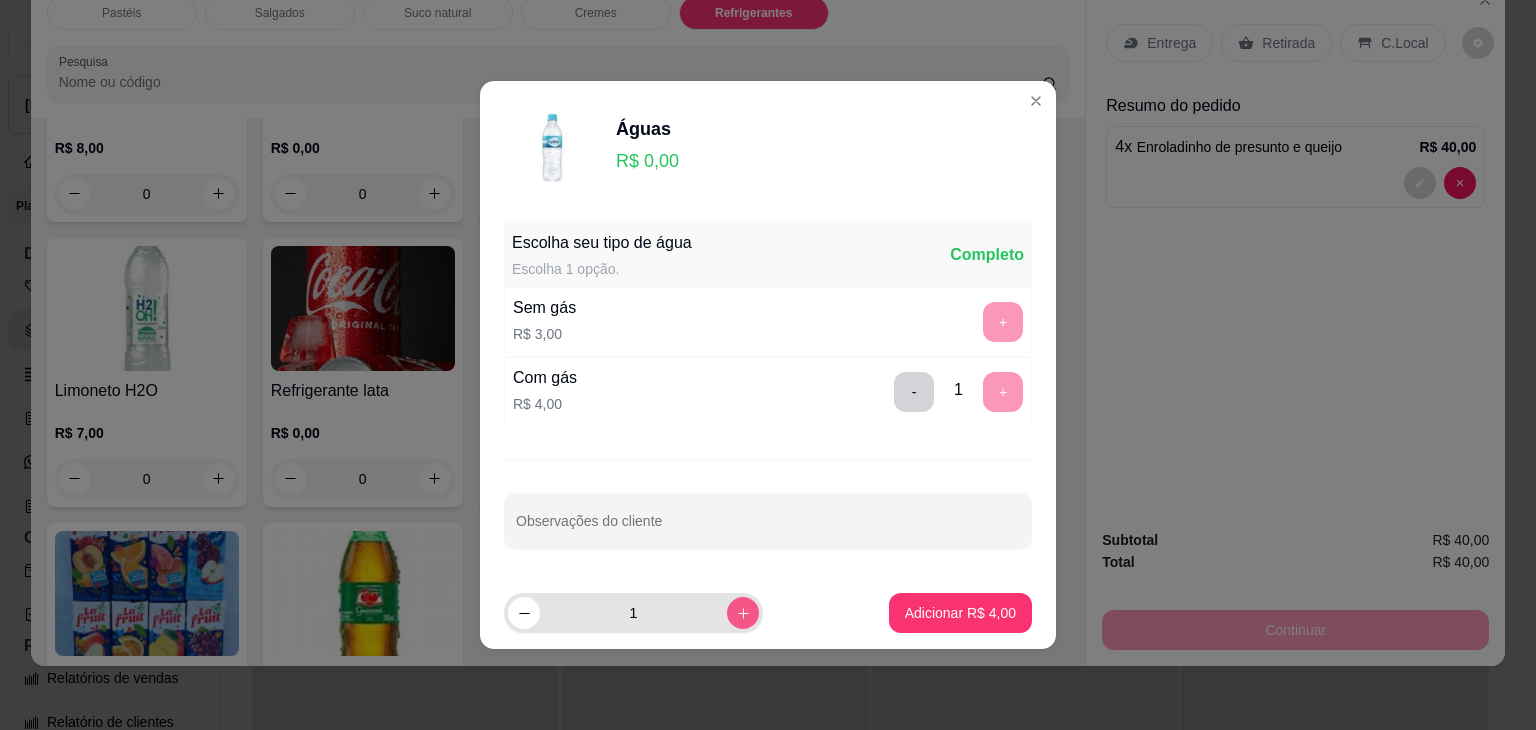 click at bounding box center [743, 613] 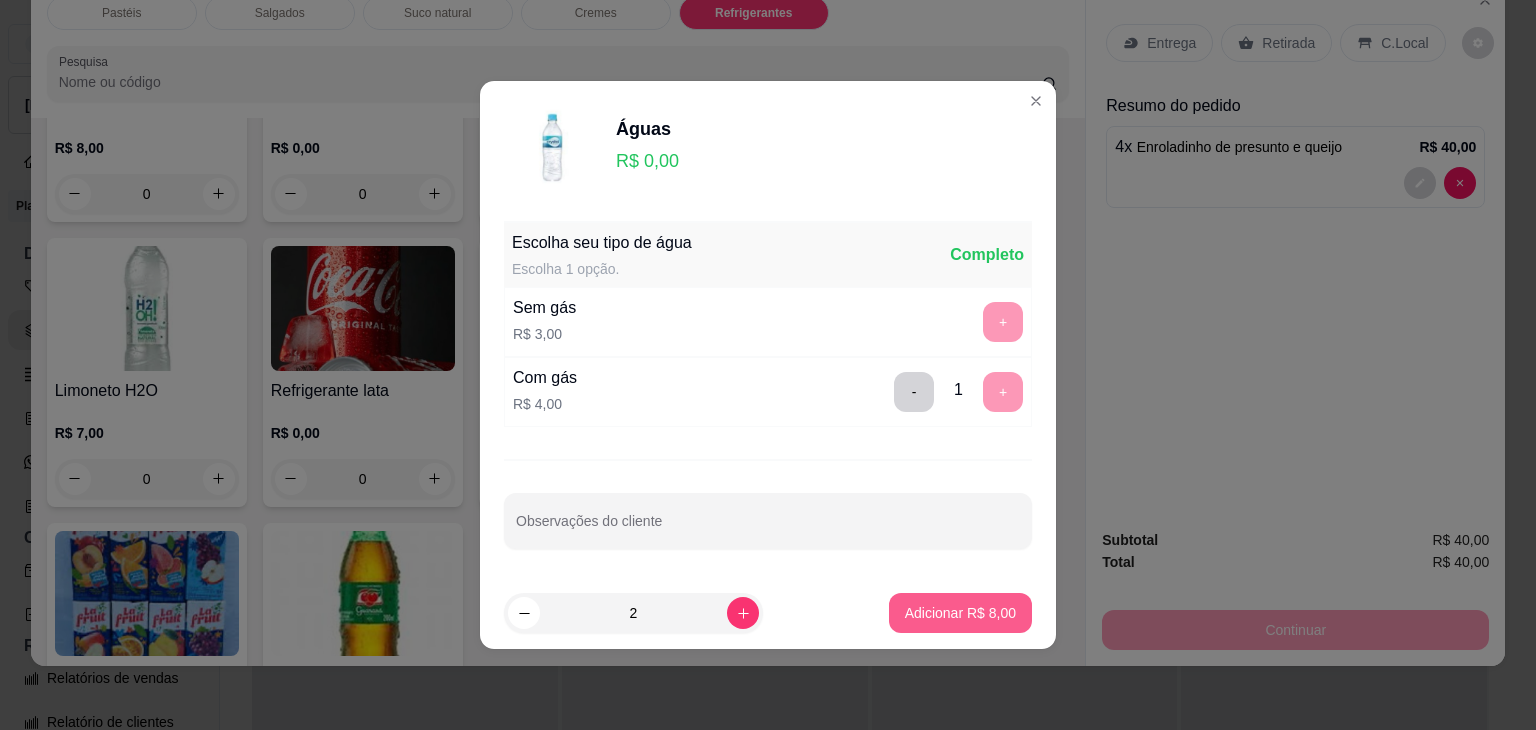click on "Adicionar   R$ 8,00" at bounding box center [960, 613] 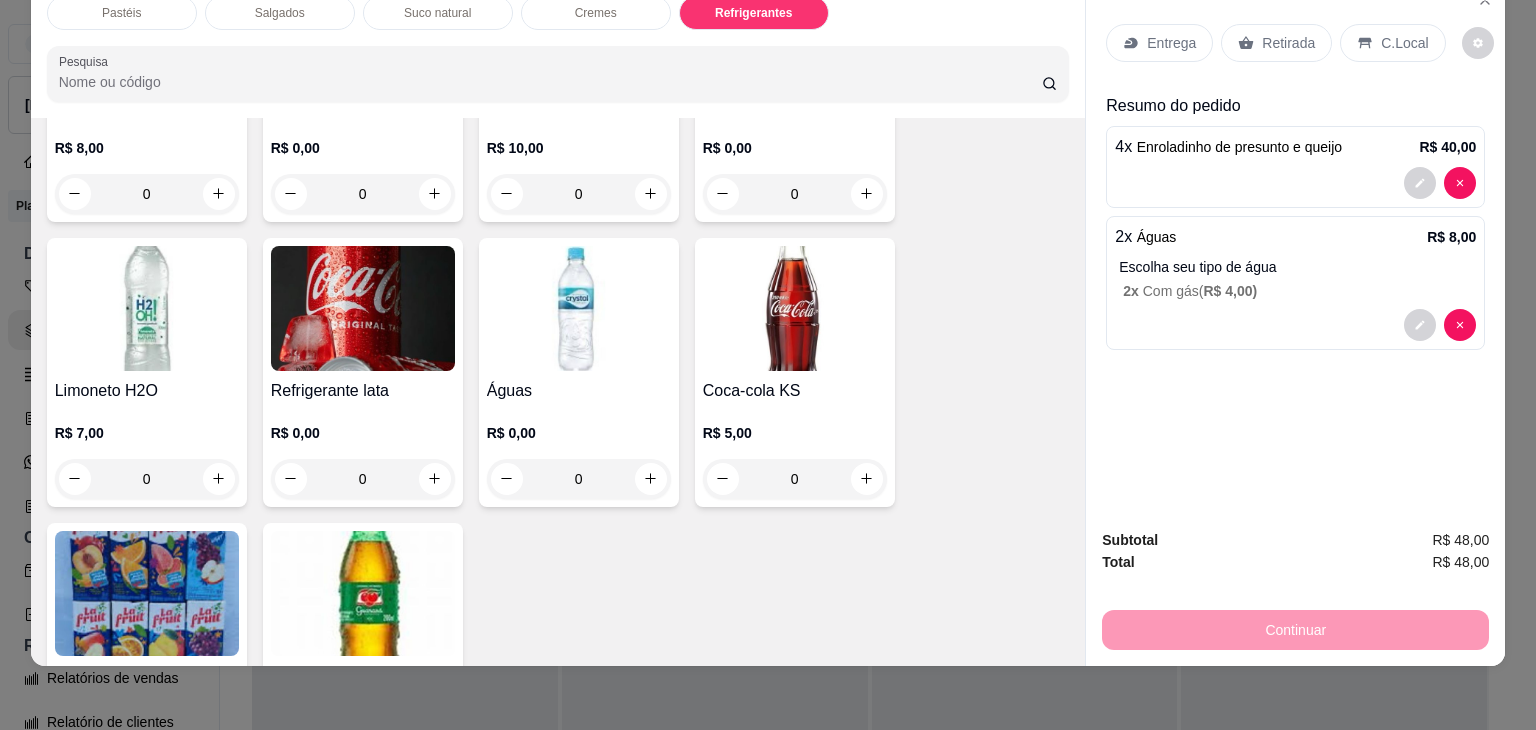 click on "Entrega Retirada C.Local" at bounding box center (1275, 43) 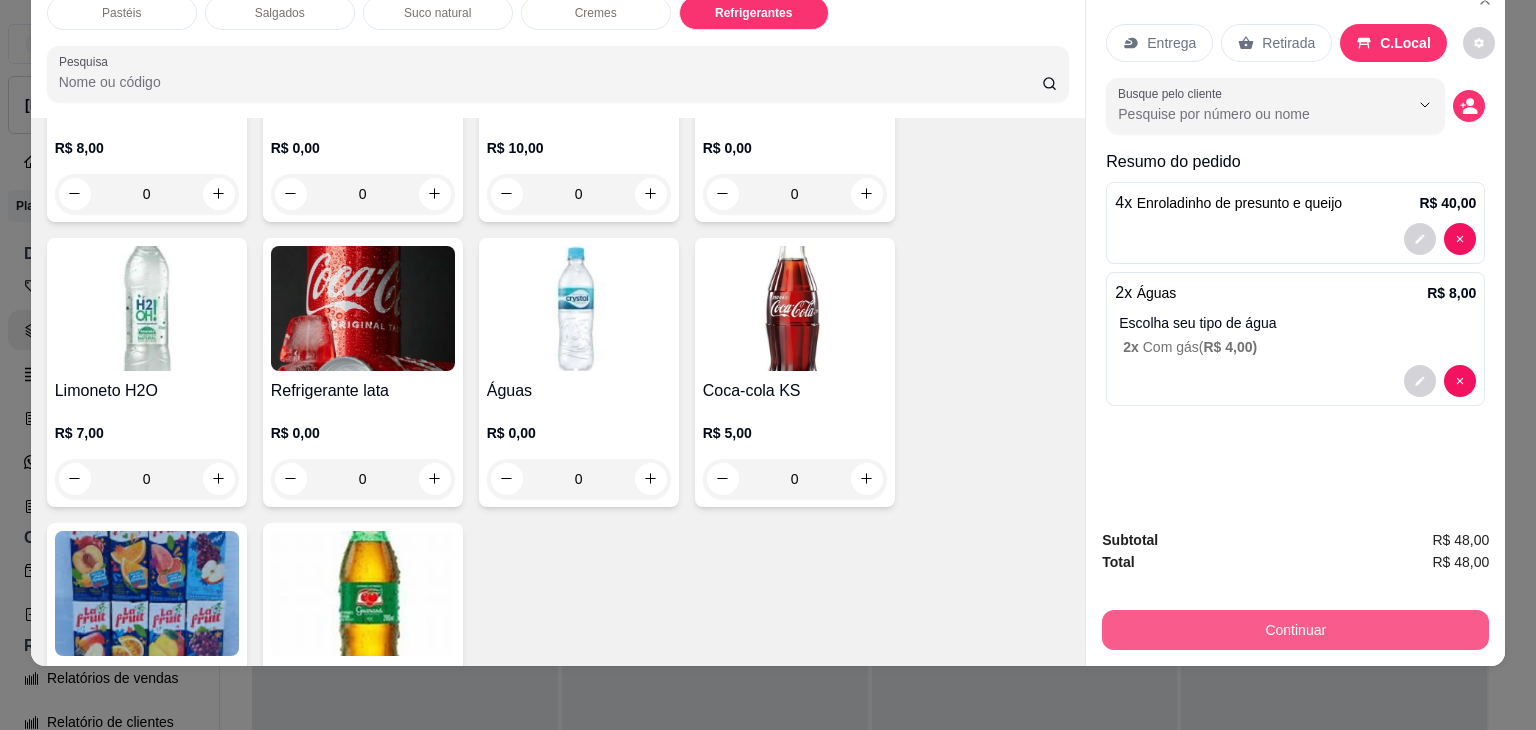 click on "Continuar" at bounding box center [1295, 630] 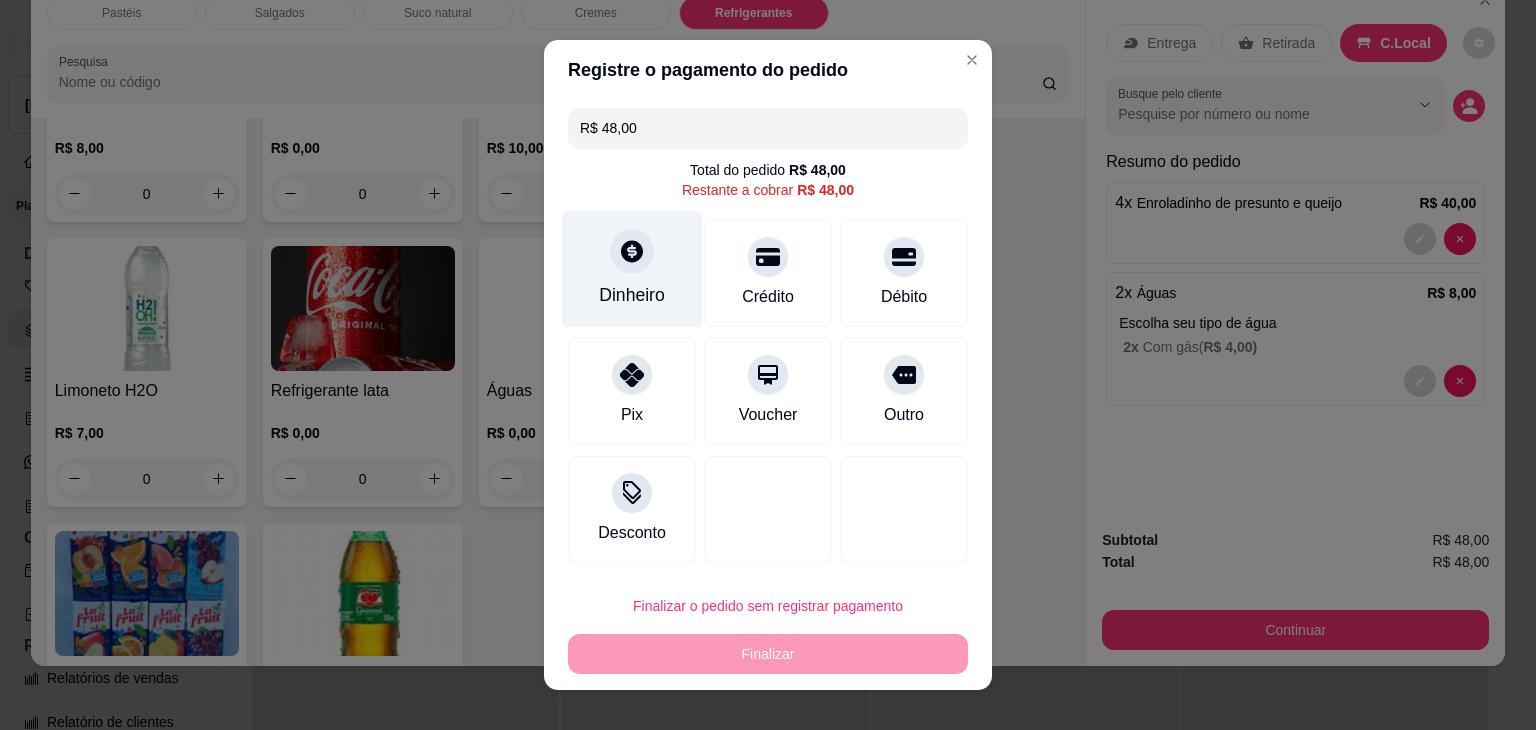 click 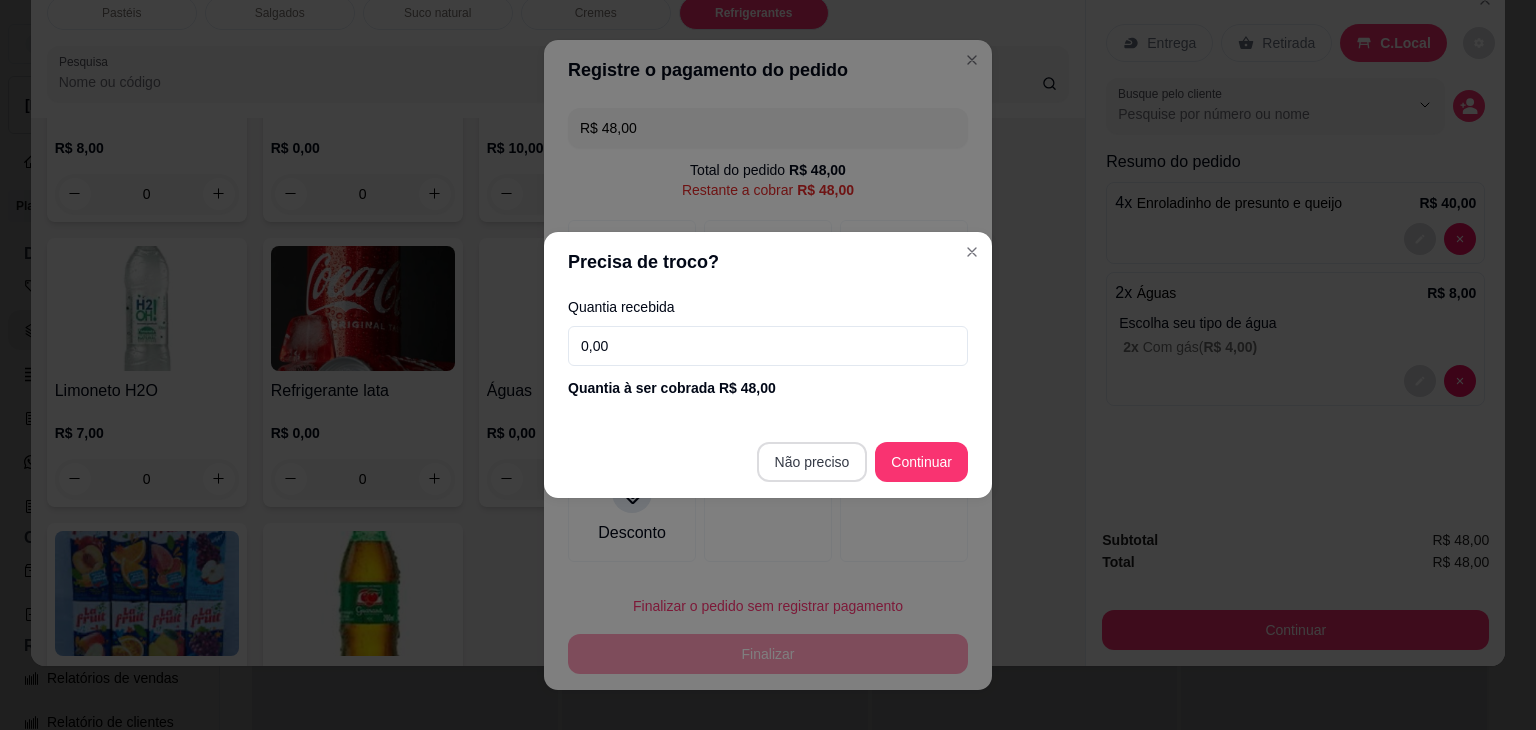 type on "R$ 0,00" 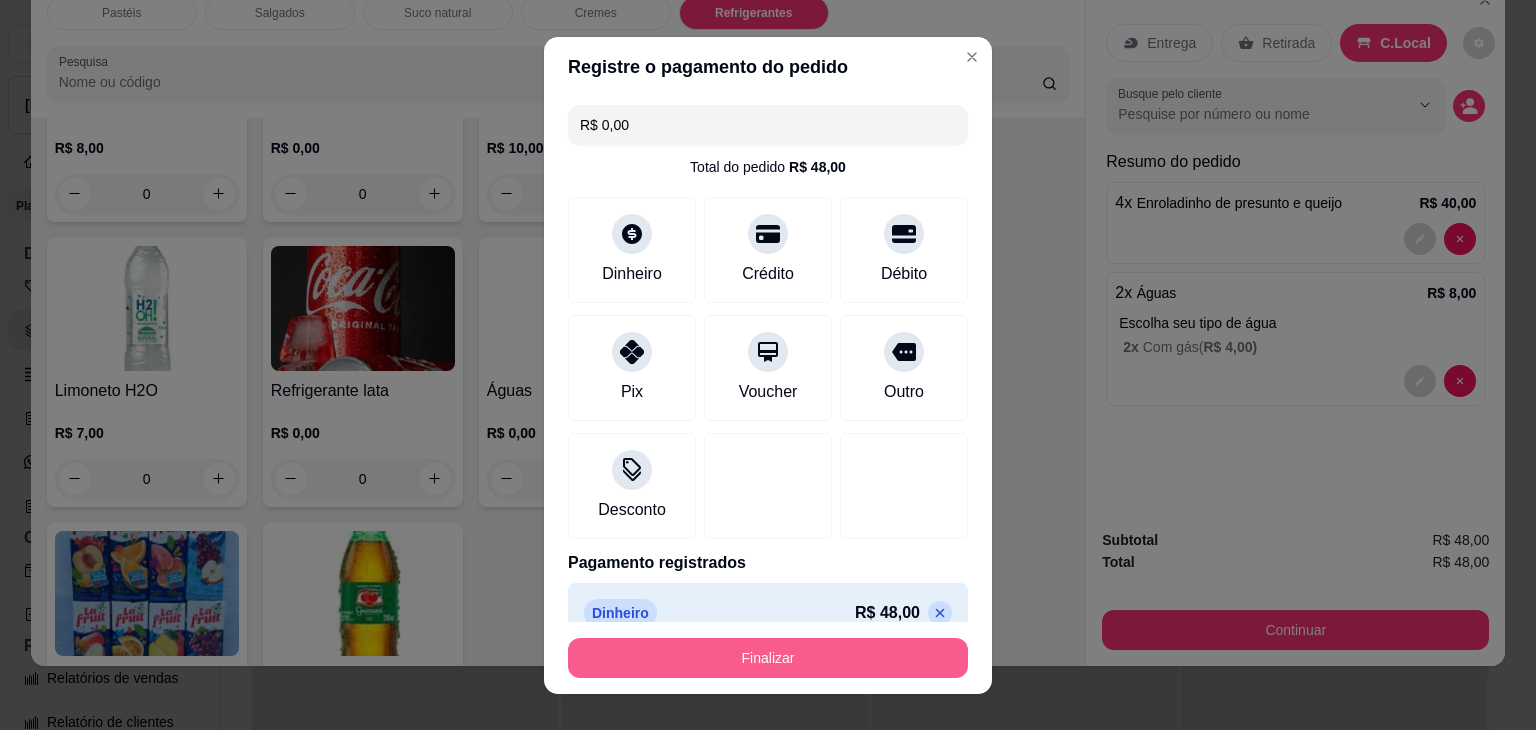 click on "Finalizar" at bounding box center (768, 658) 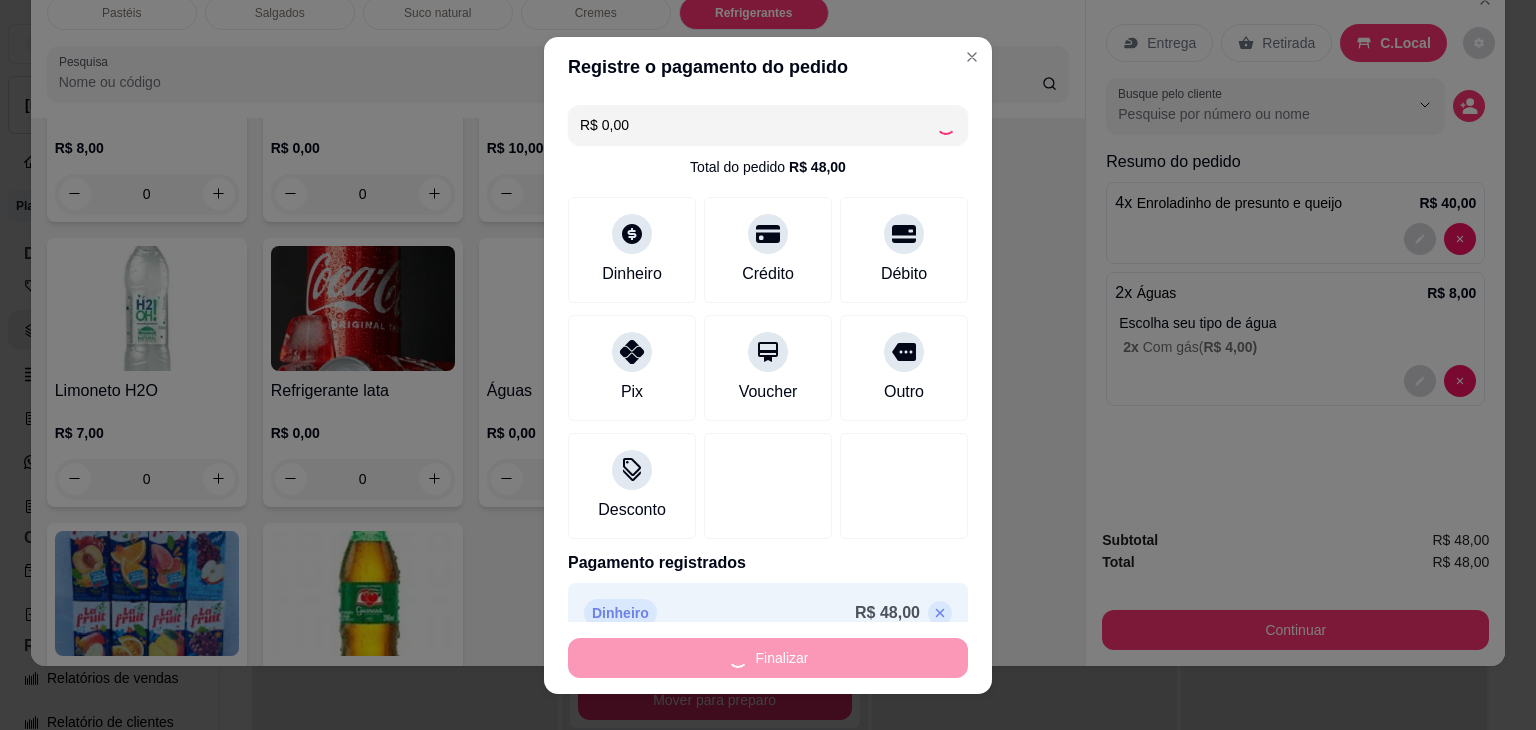 type on "0" 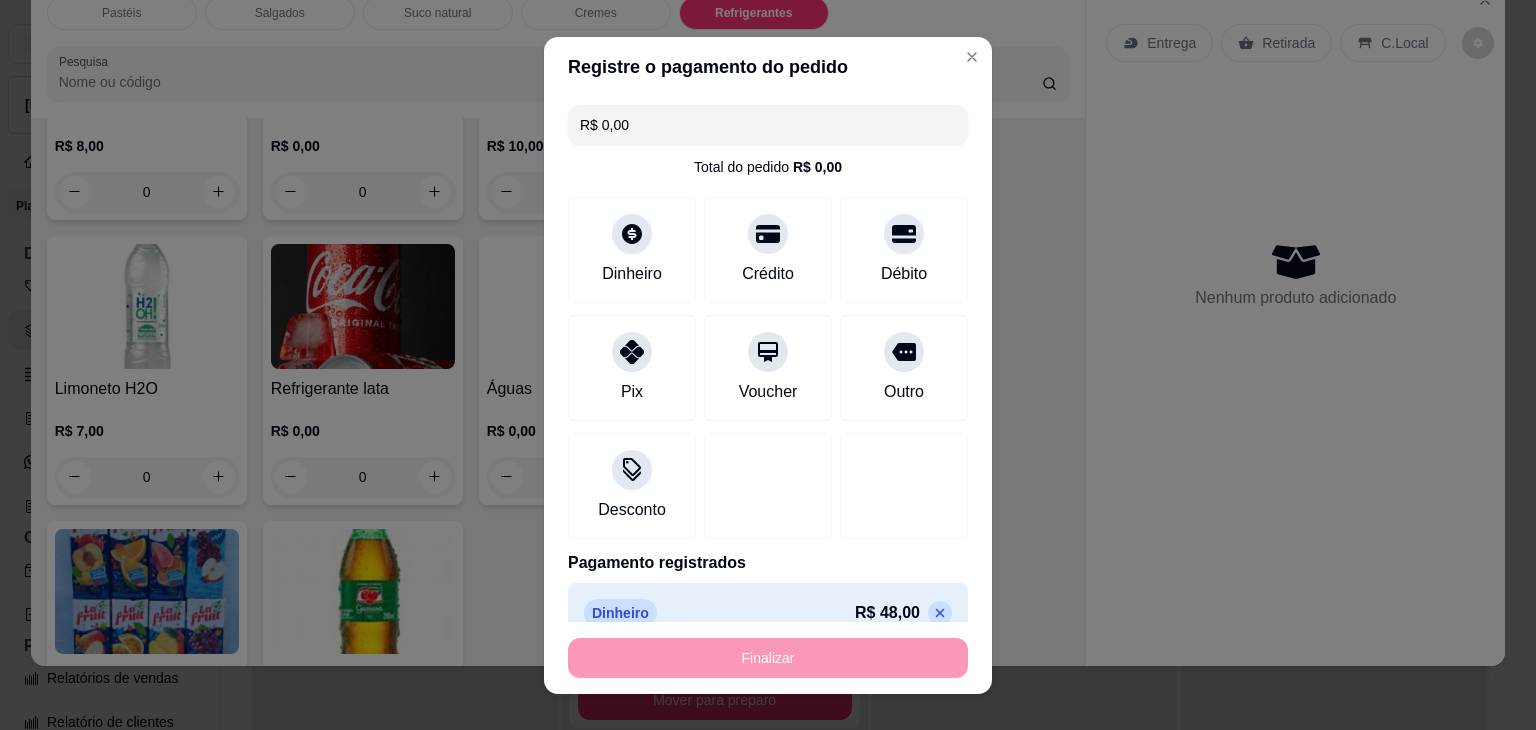 type on "-R$ 48,00" 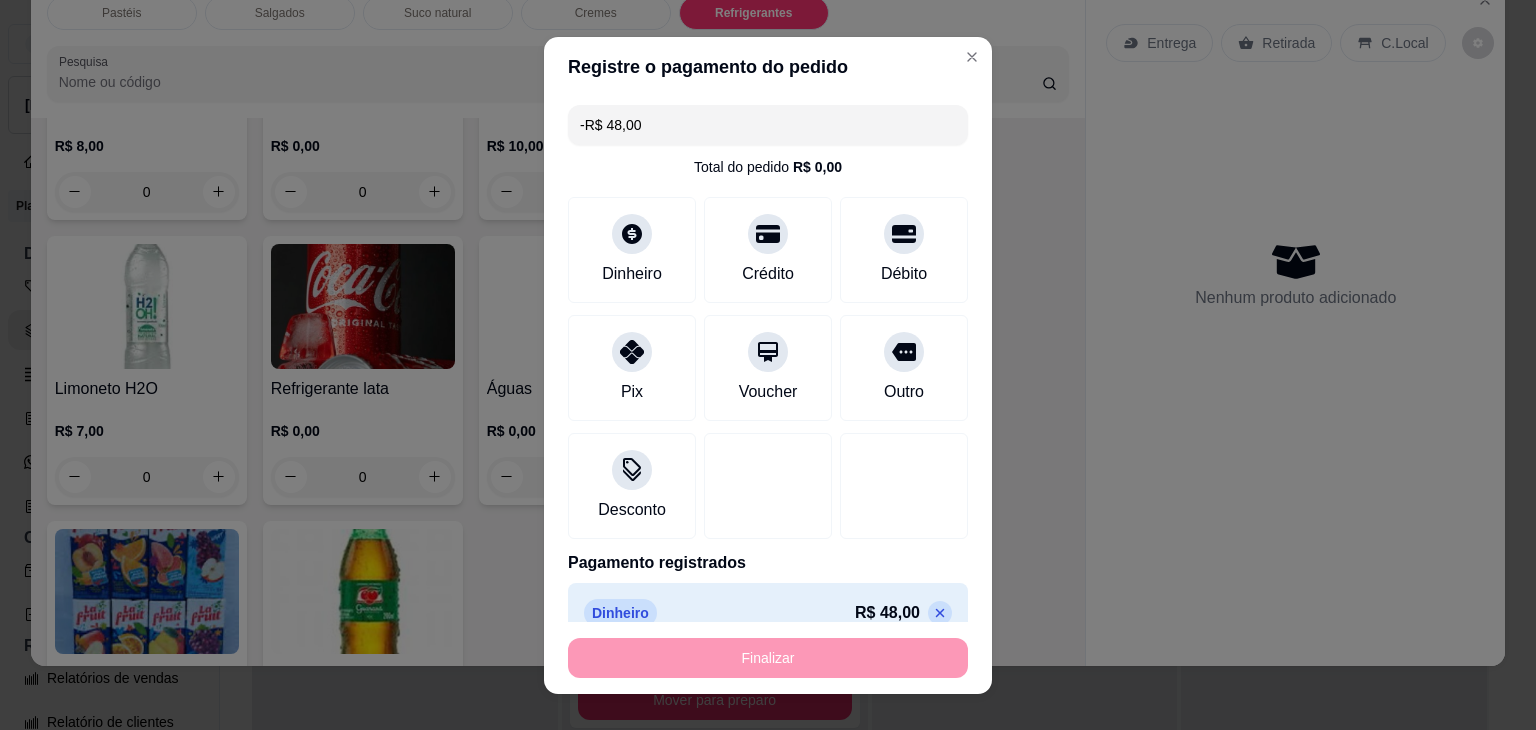 scroll, scrollTop: 5420, scrollLeft: 0, axis: vertical 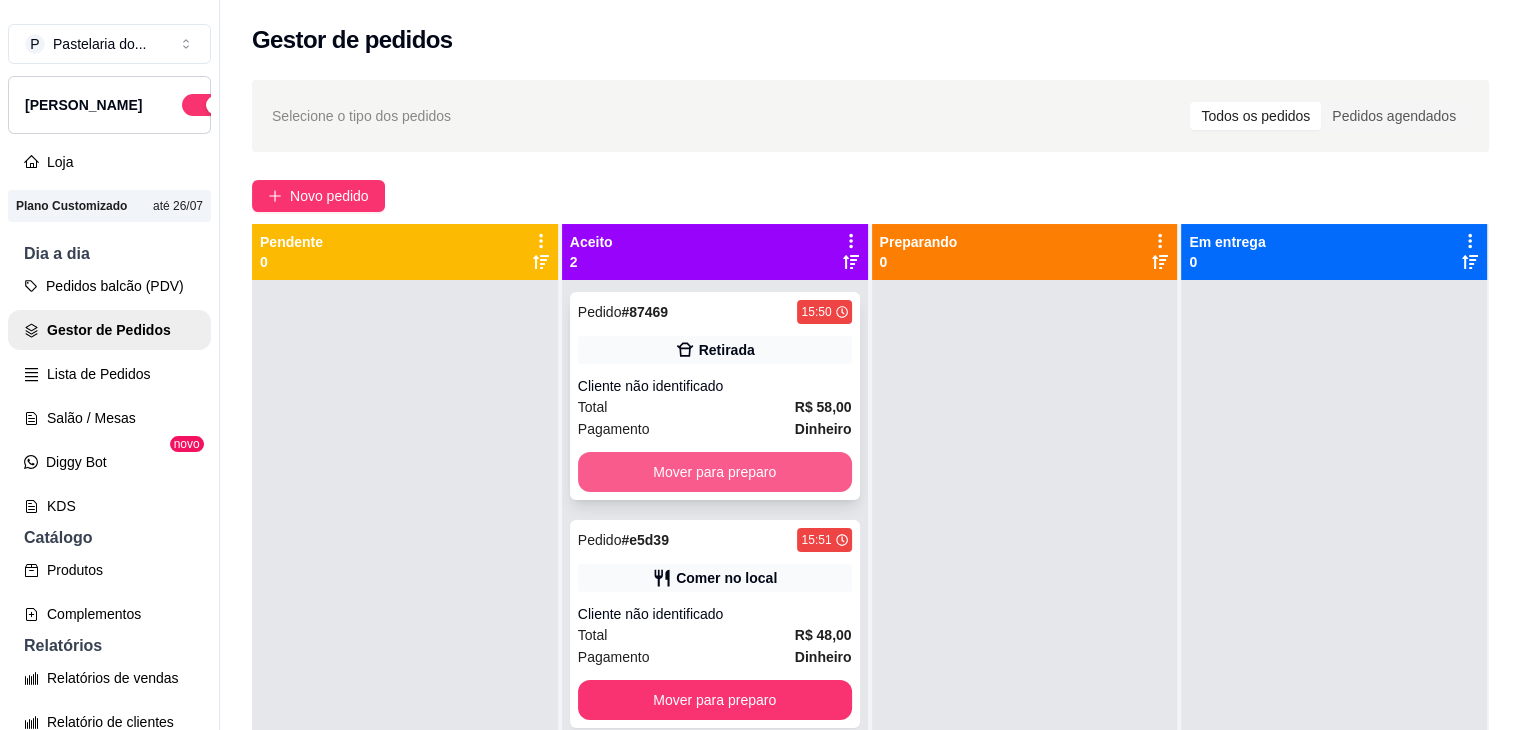 click on "Mover para preparo" at bounding box center (715, 472) 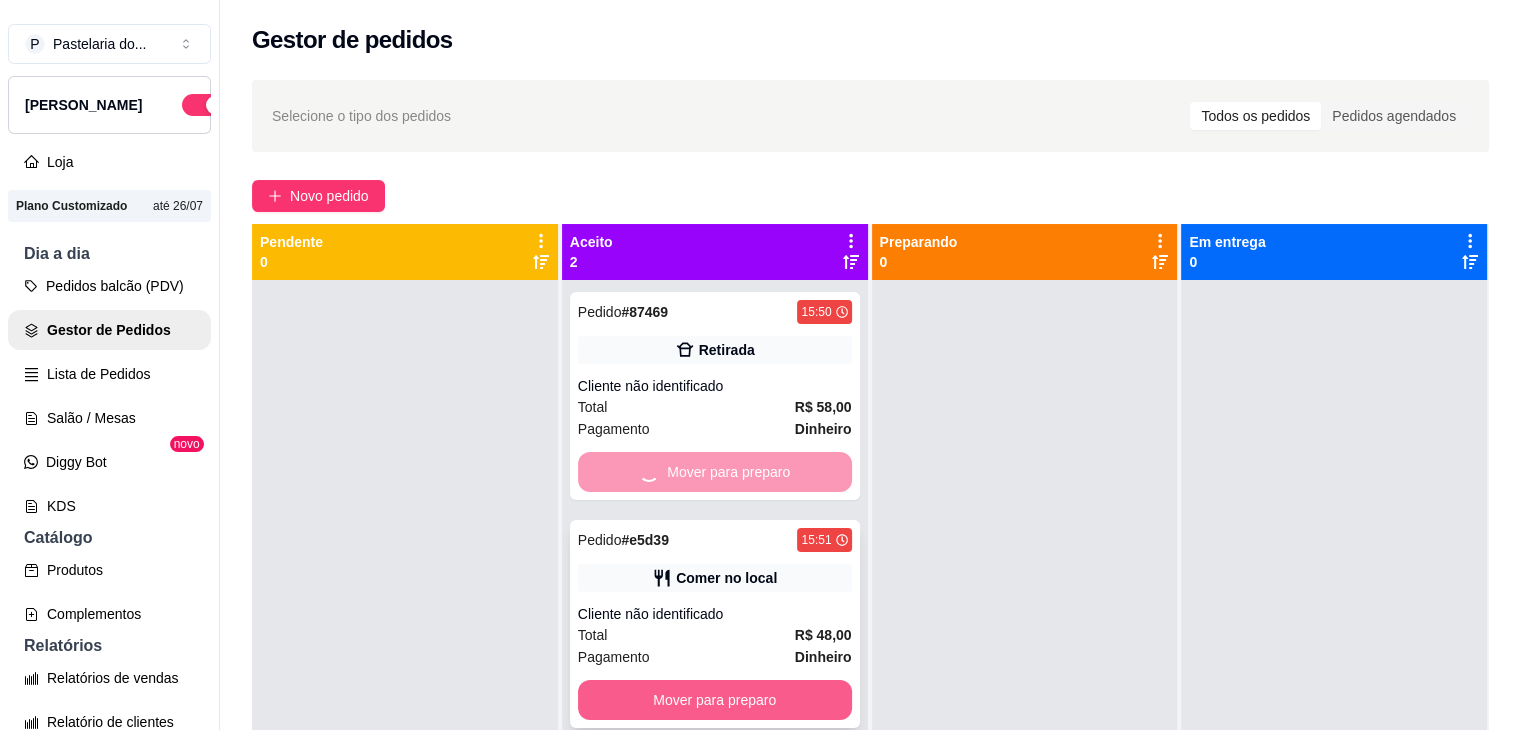 click on "Mover para preparo" at bounding box center (715, 700) 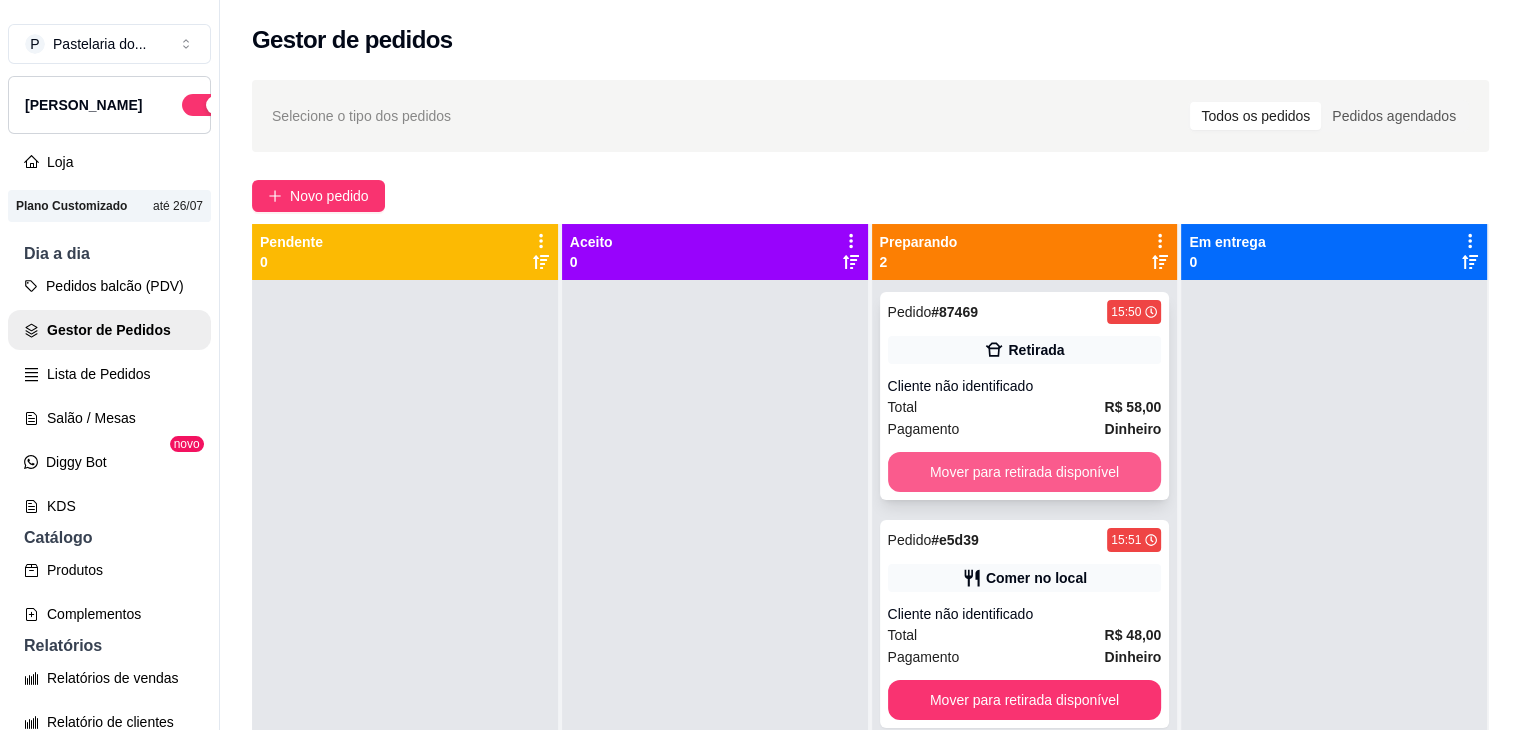 click on "Mover para retirada disponível" at bounding box center (1025, 472) 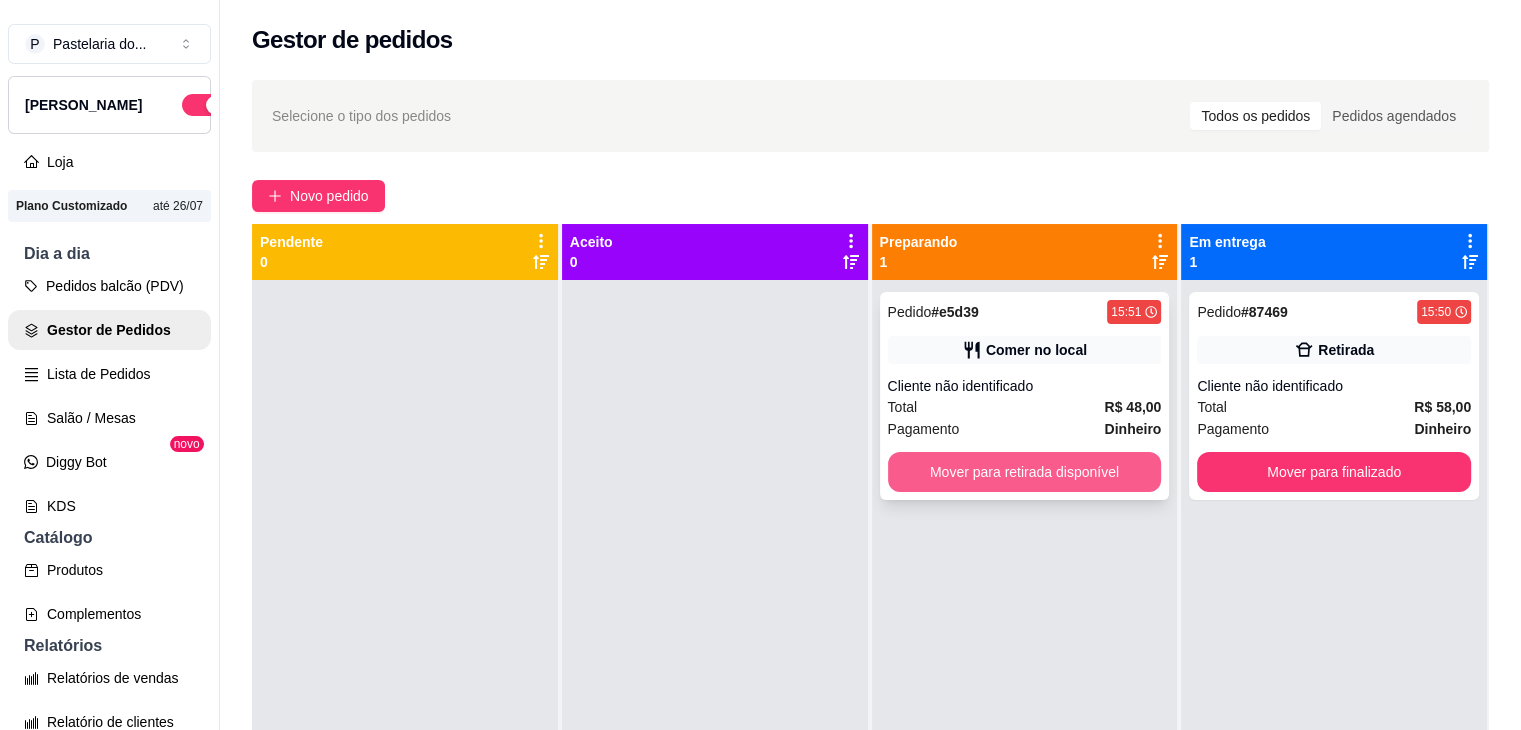 click on "Mover para retirada disponível" at bounding box center [1025, 472] 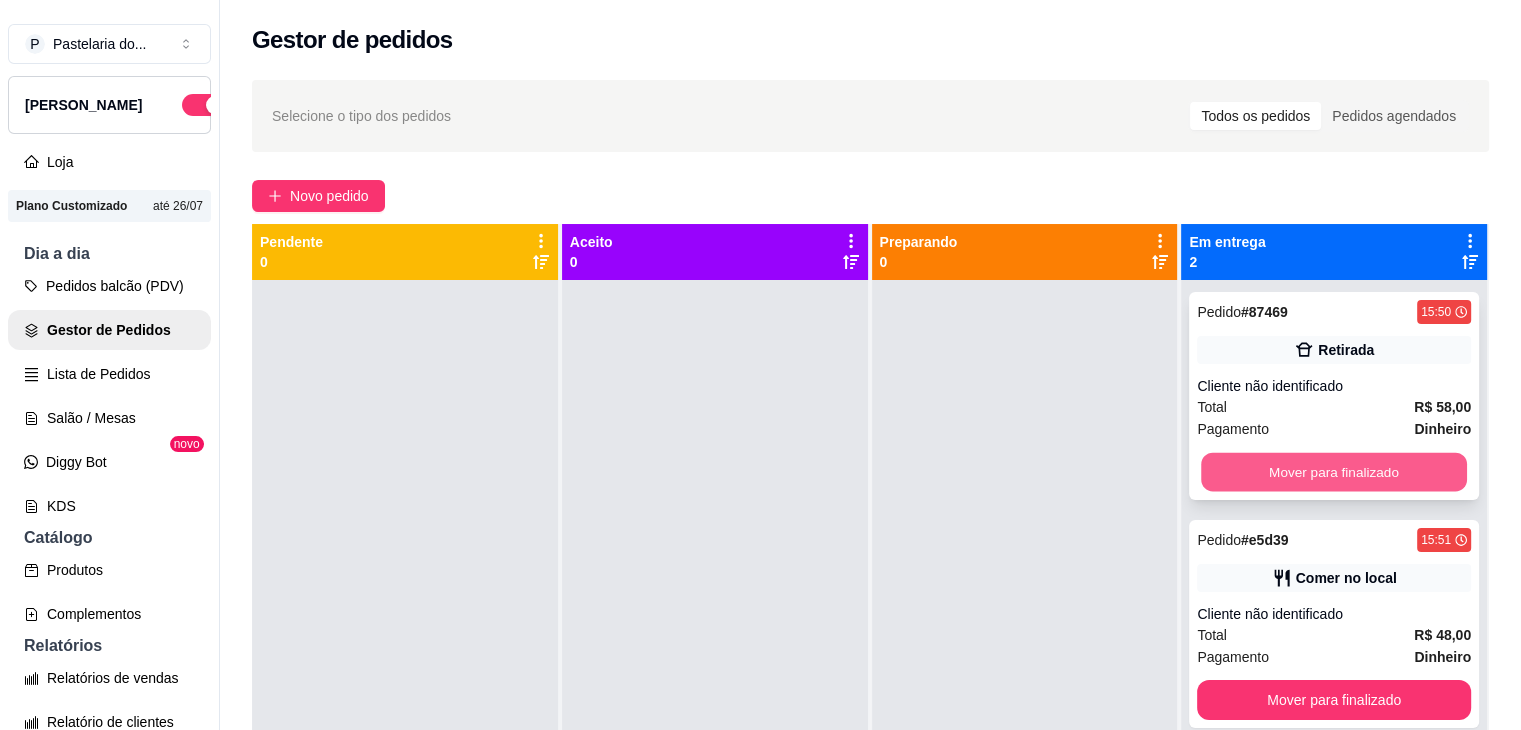 click on "Mover para finalizado" at bounding box center (1334, 472) 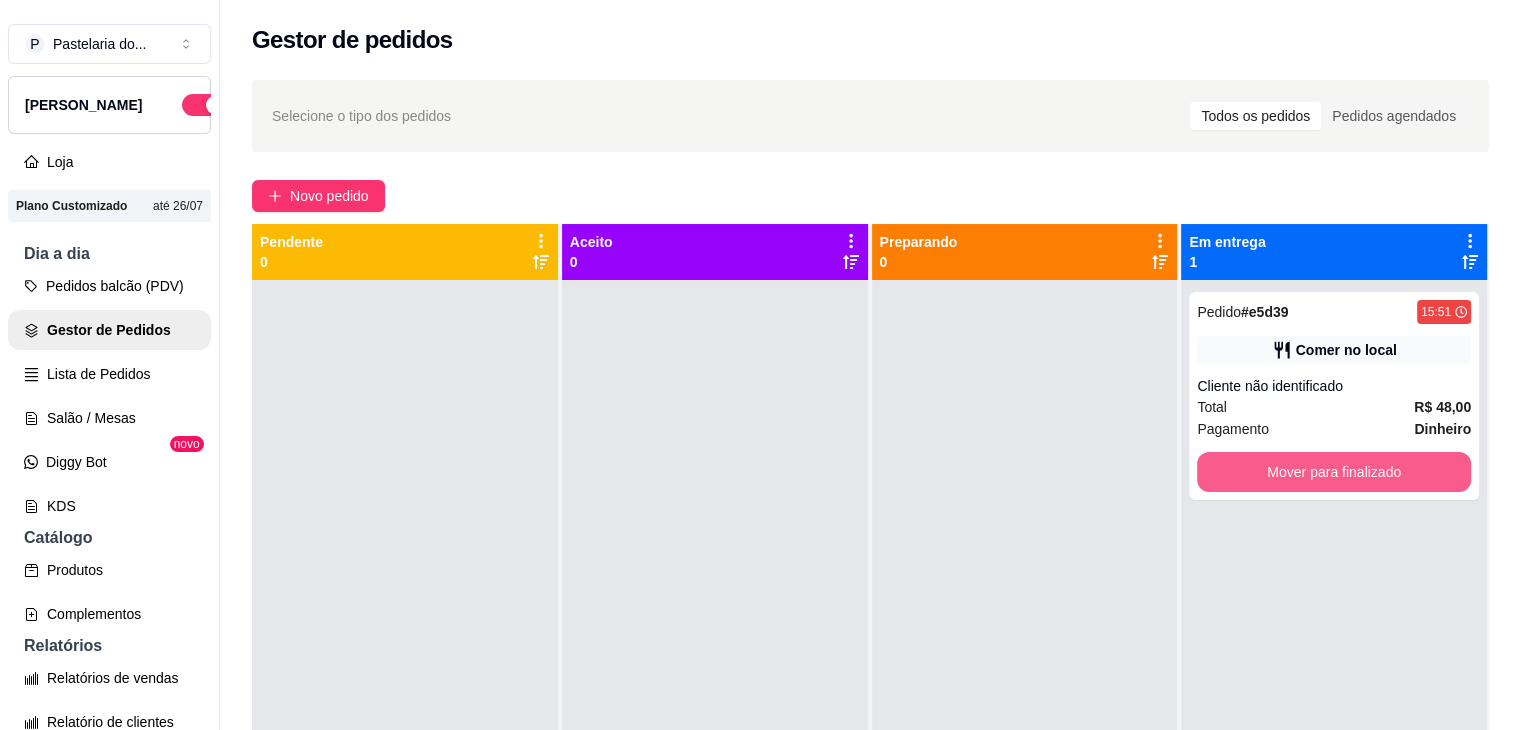 click on "Mover para finalizado" at bounding box center (1334, 472) 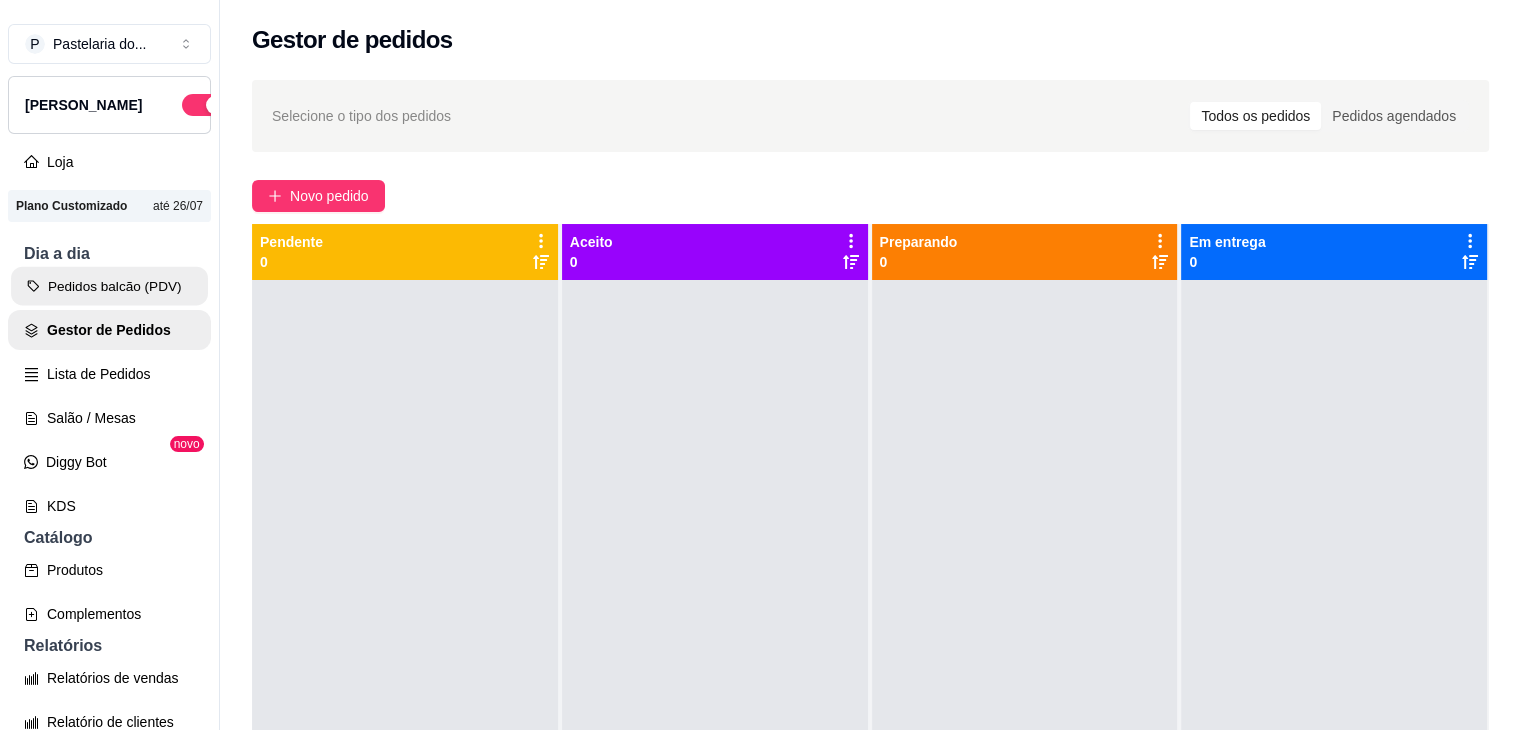 click on "Pedidos balcão (PDV)" at bounding box center (109, 286) 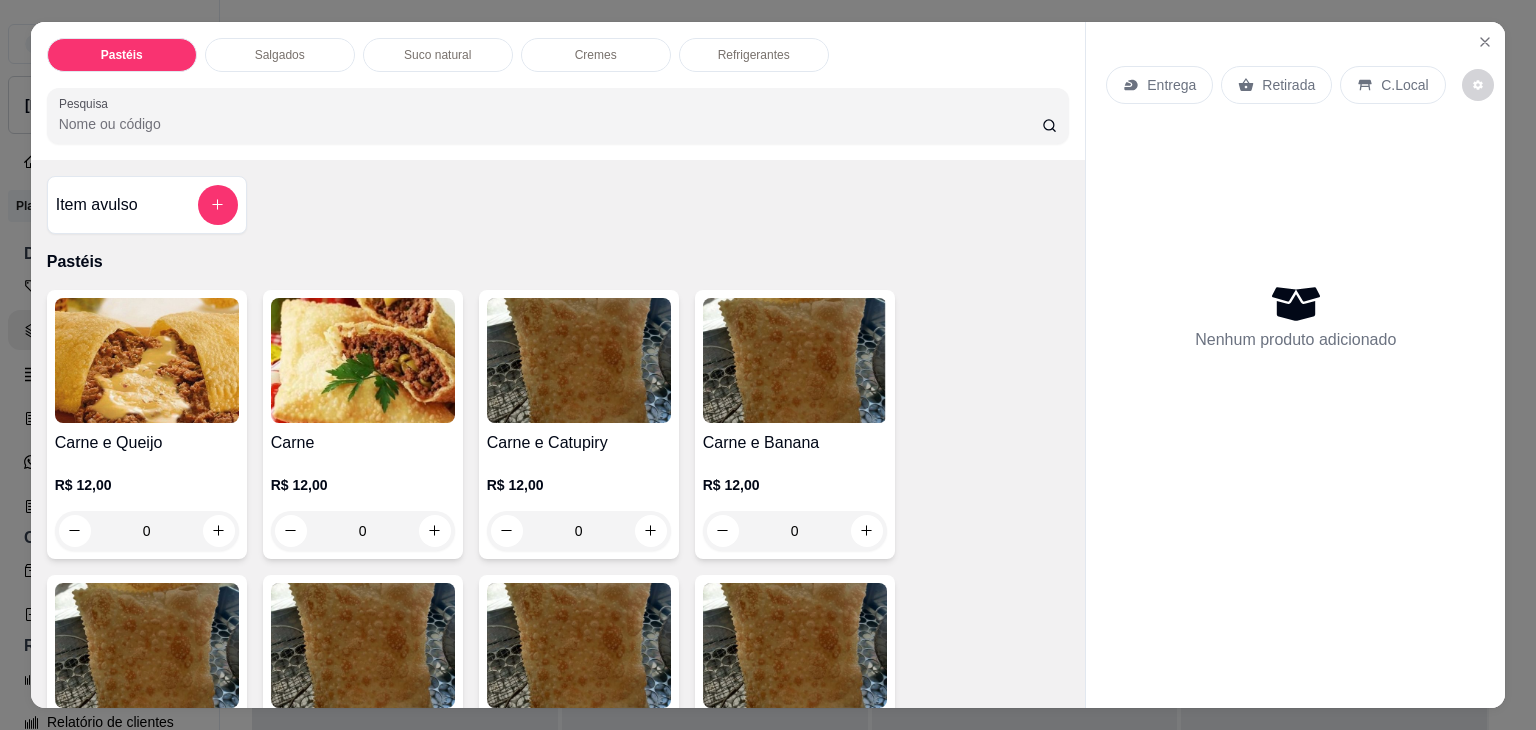 click on "Salgados" at bounding box center (280, 55) 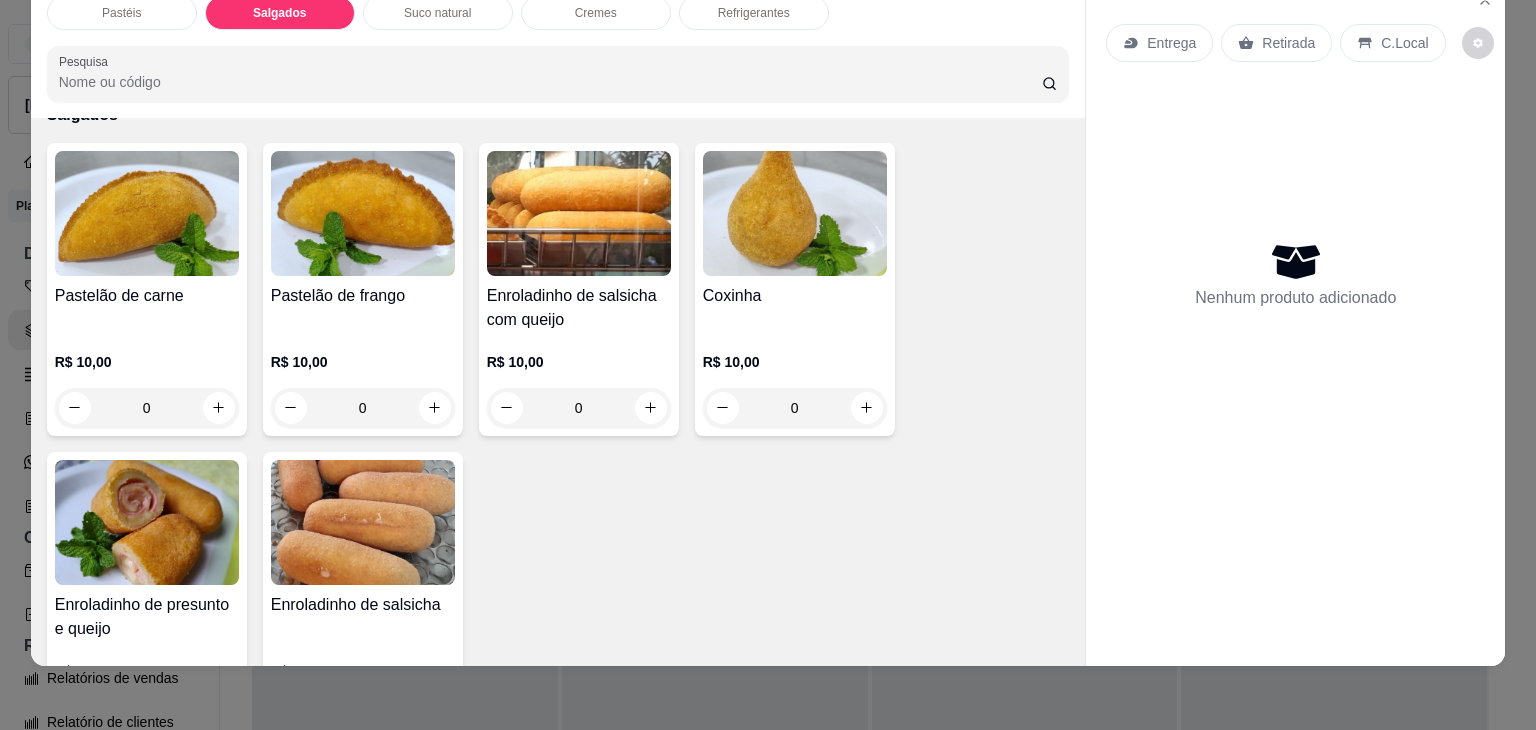 scroll, scrollTop: 2224, scrollLeft: 0, axis: vertical 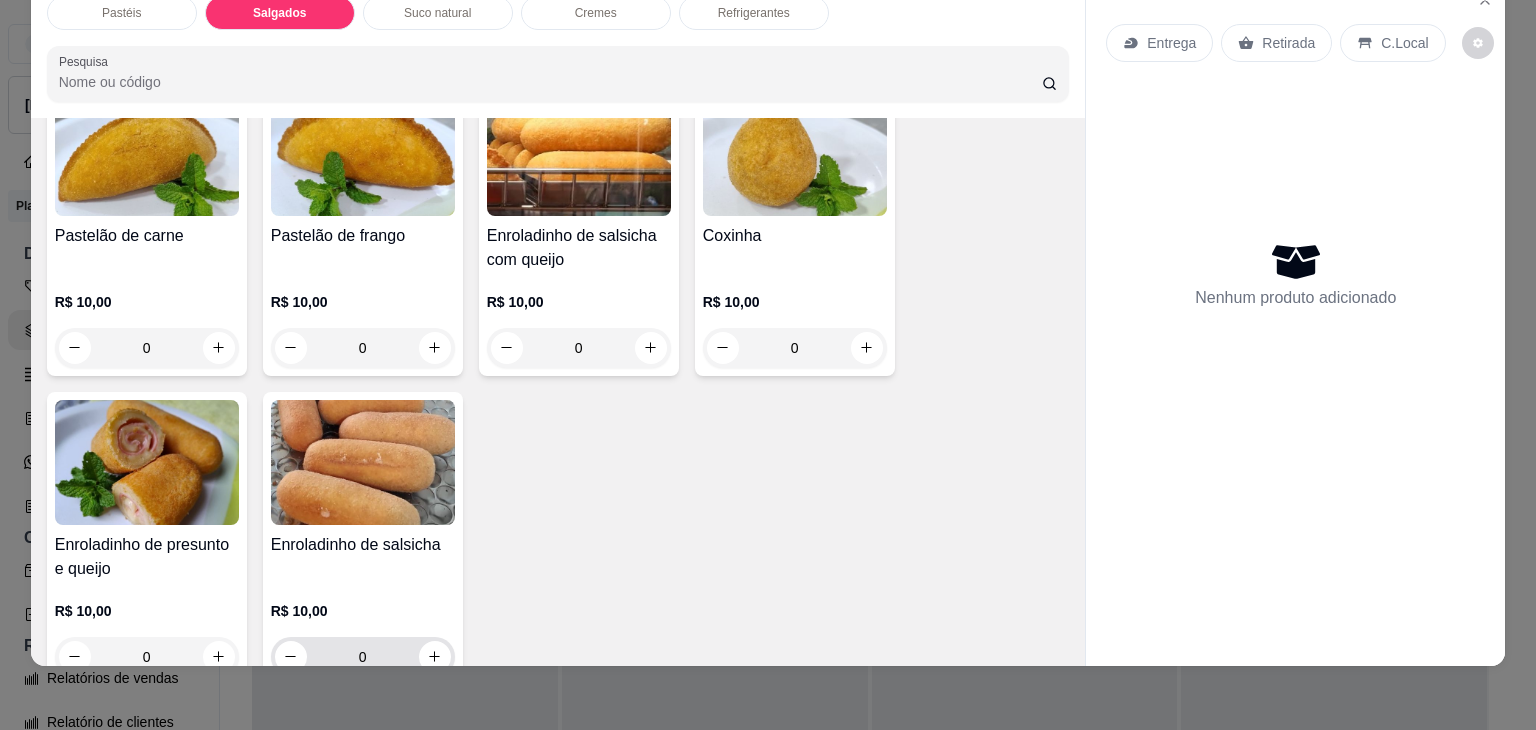 click at bounding box center (435, 657) 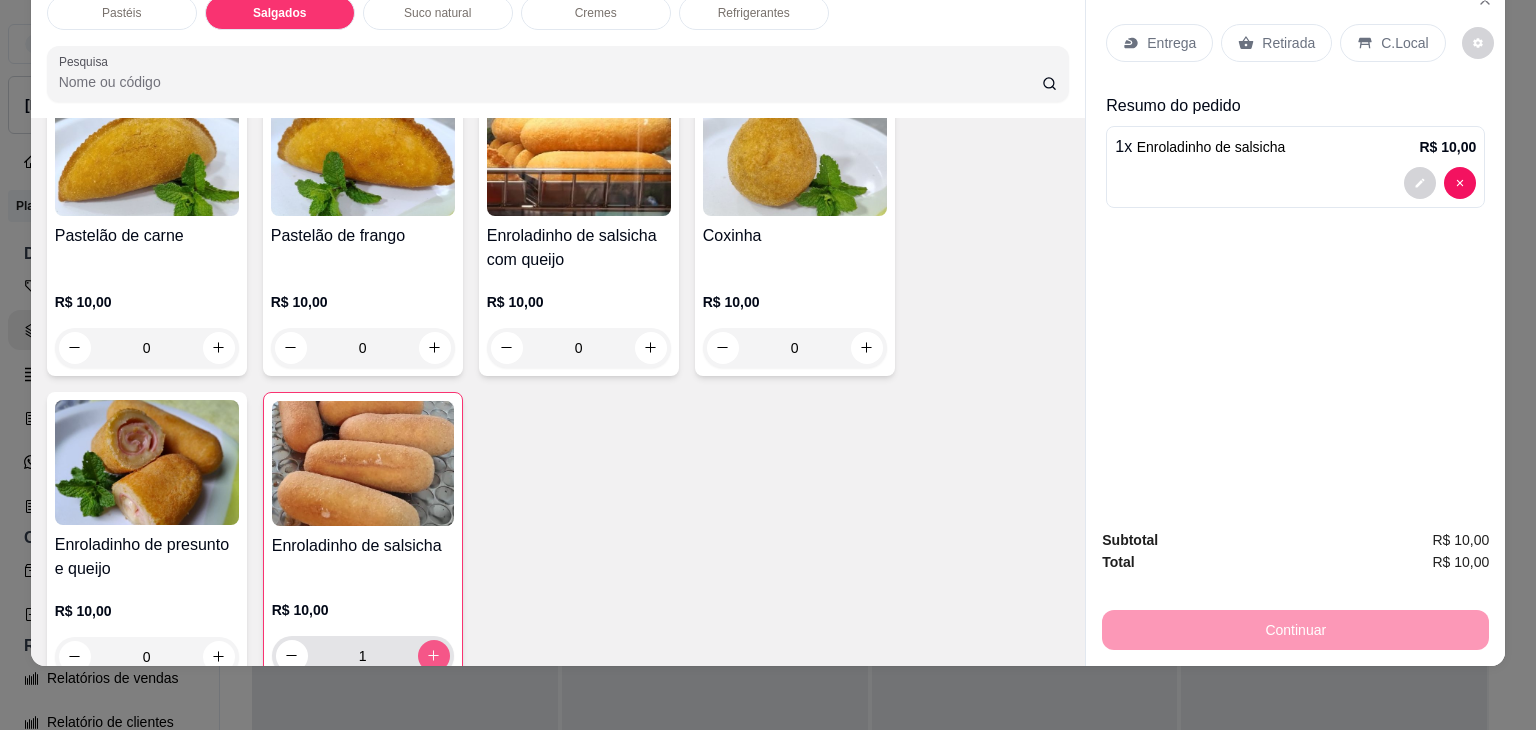 click at bounding box center (434, 656) 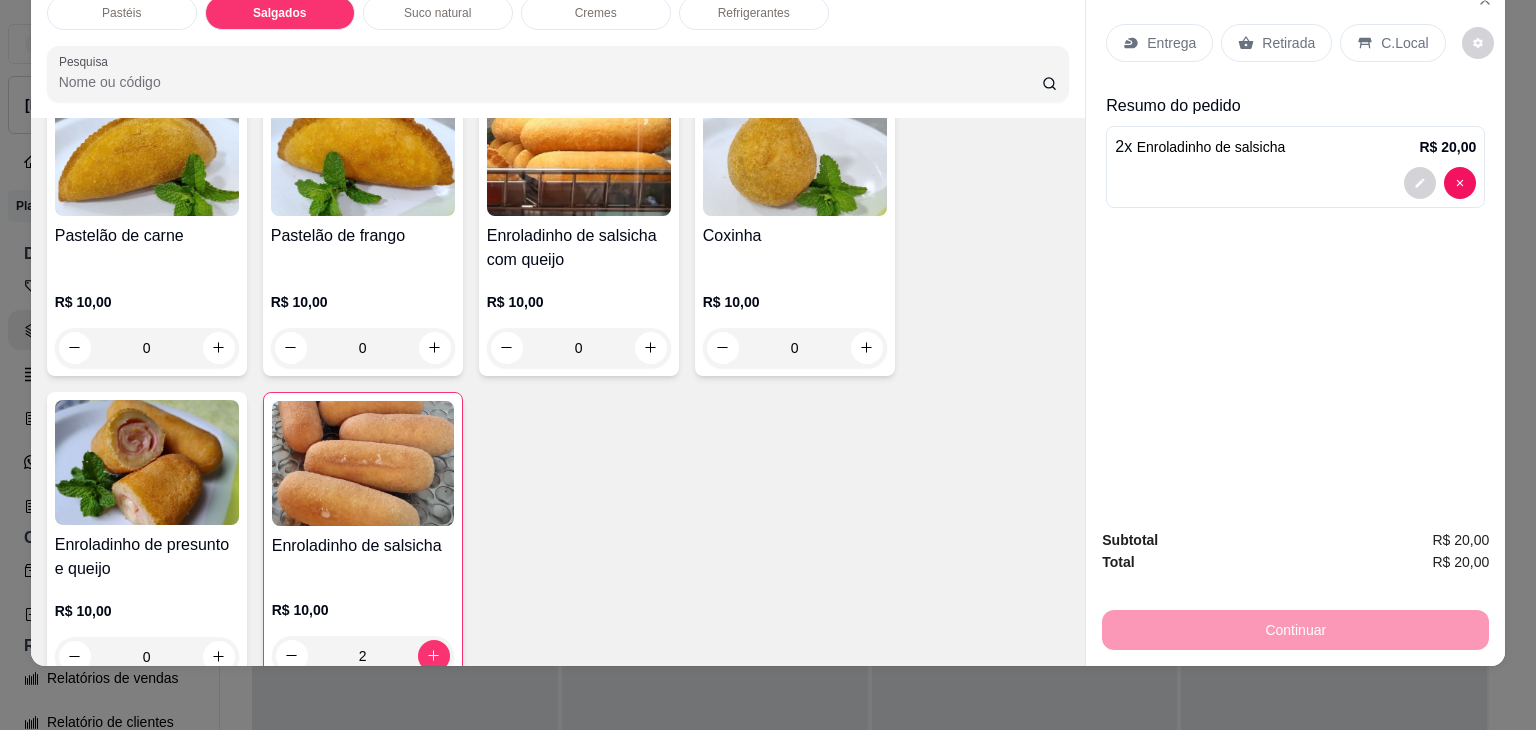 click on "Retirada" at bounding box center (1288, 43) 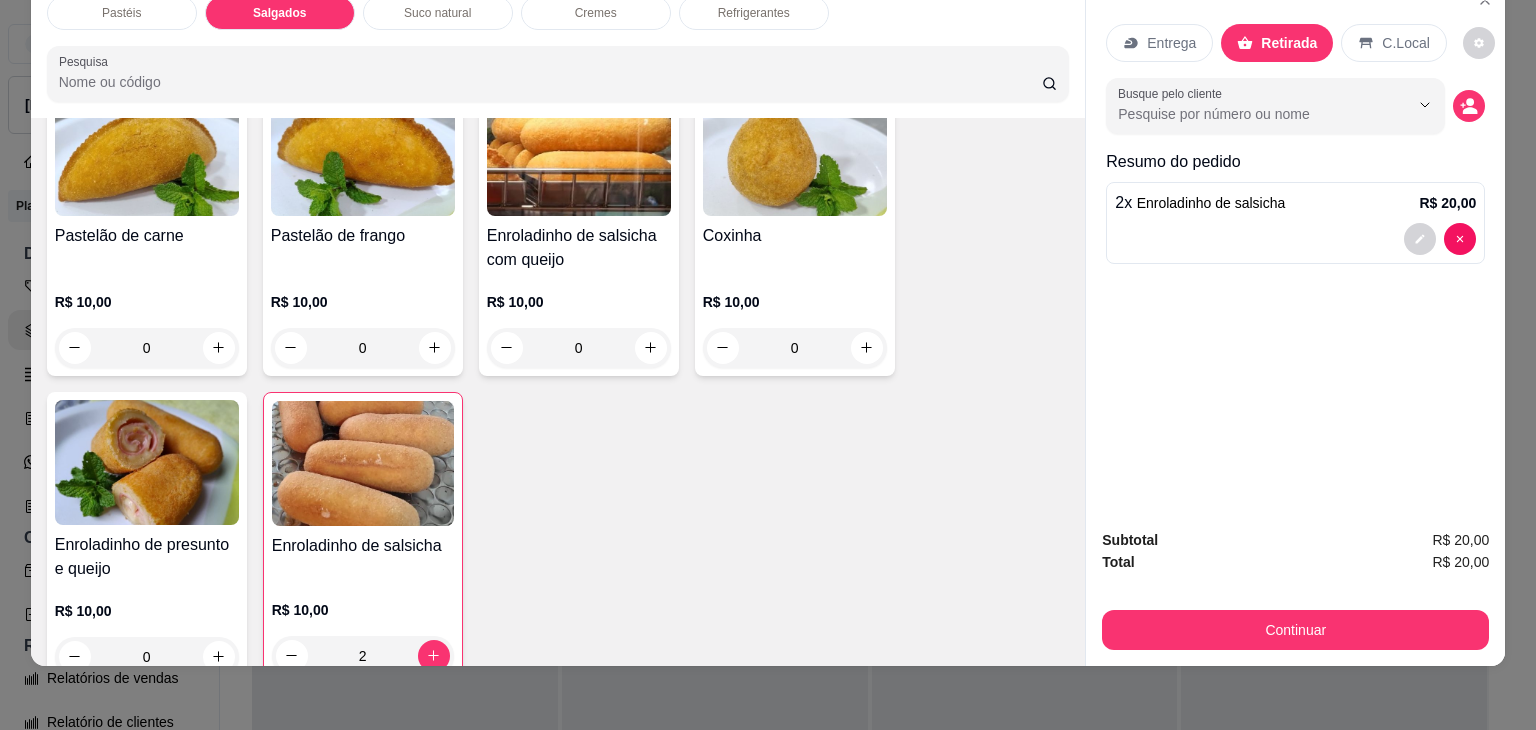 click on "Subtotal R$ 20,00 Total R$ 20,00 Continuar" at bounding box center (1295, 589) 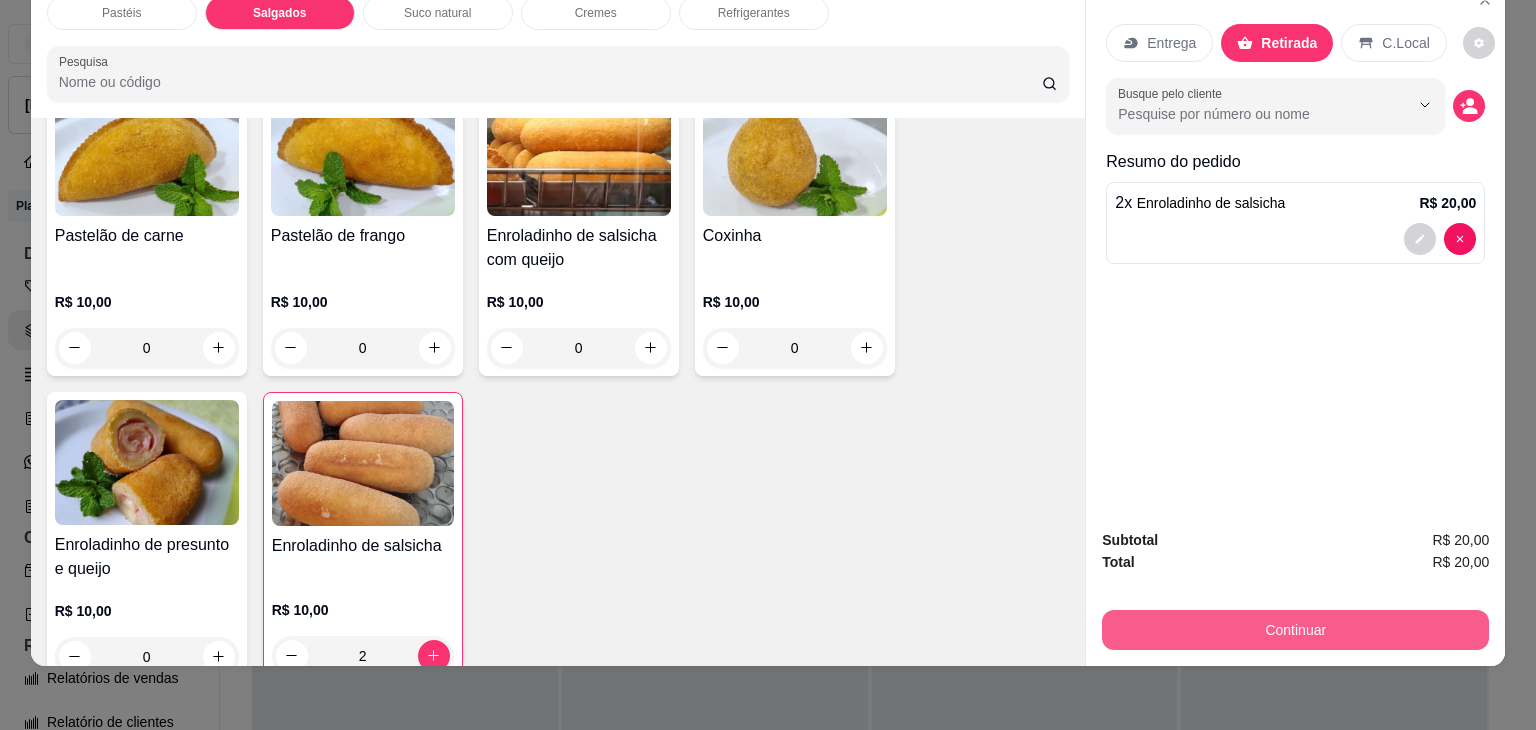 click on "Continuar" at bounding box center (1295, 630) 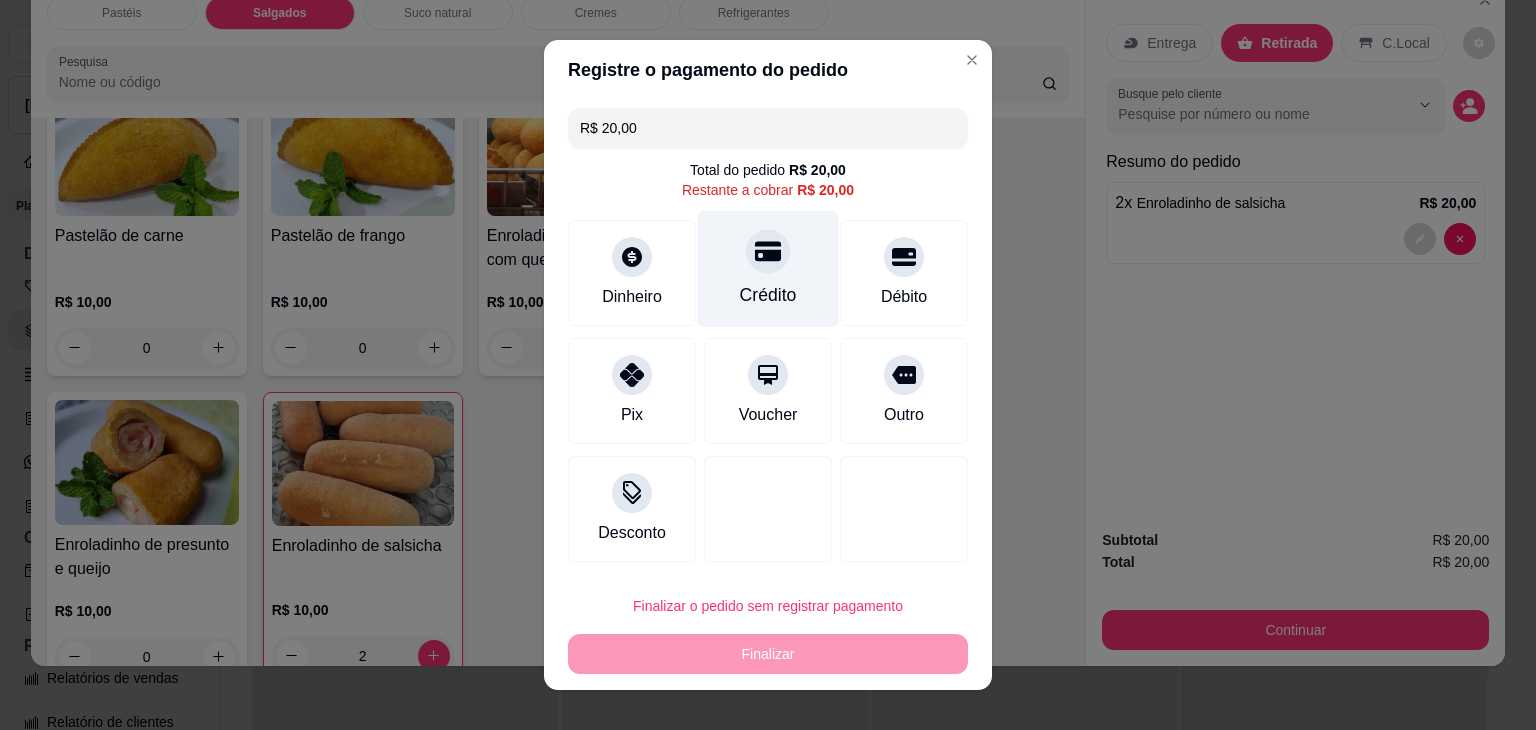 click 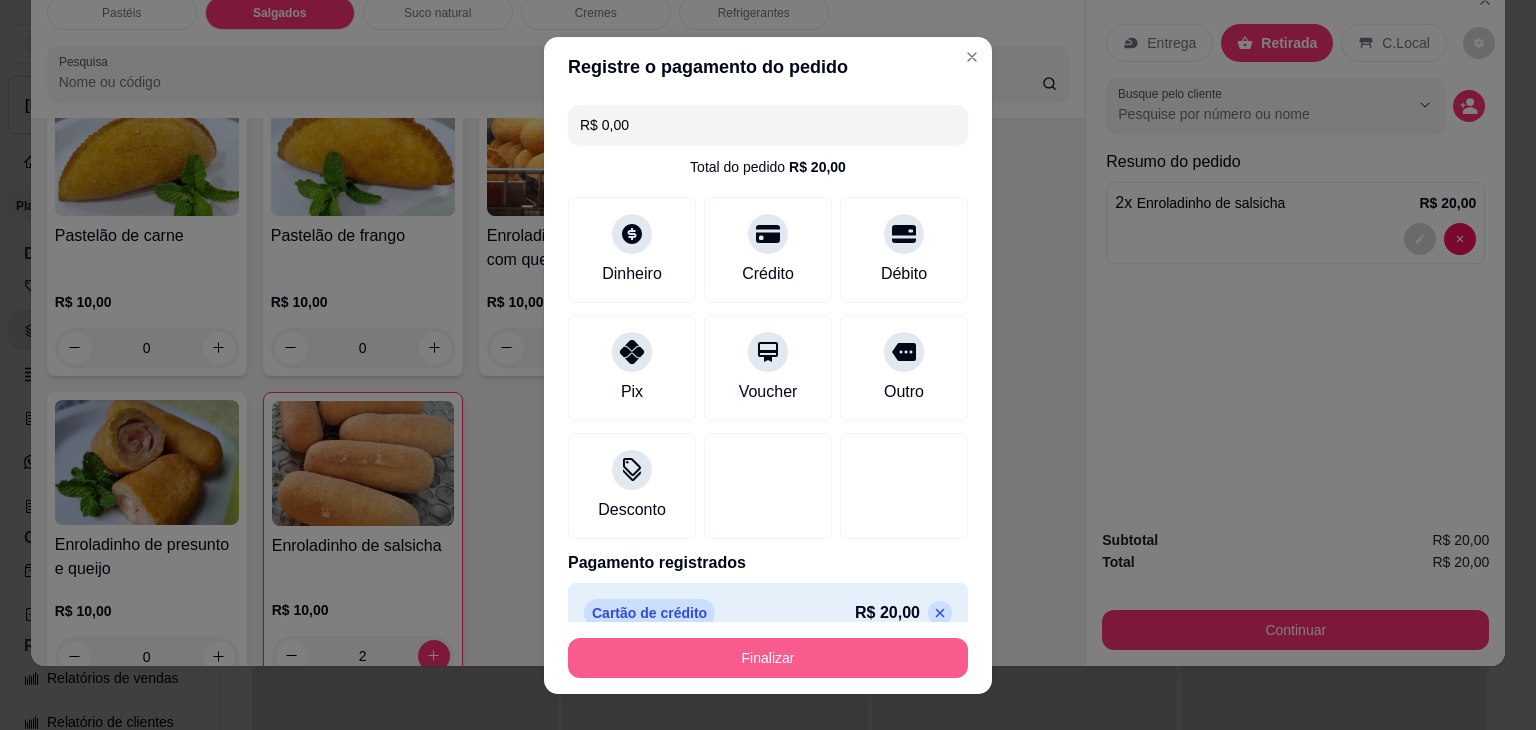 click on "Finalizar" at bounding box center (768, 658) 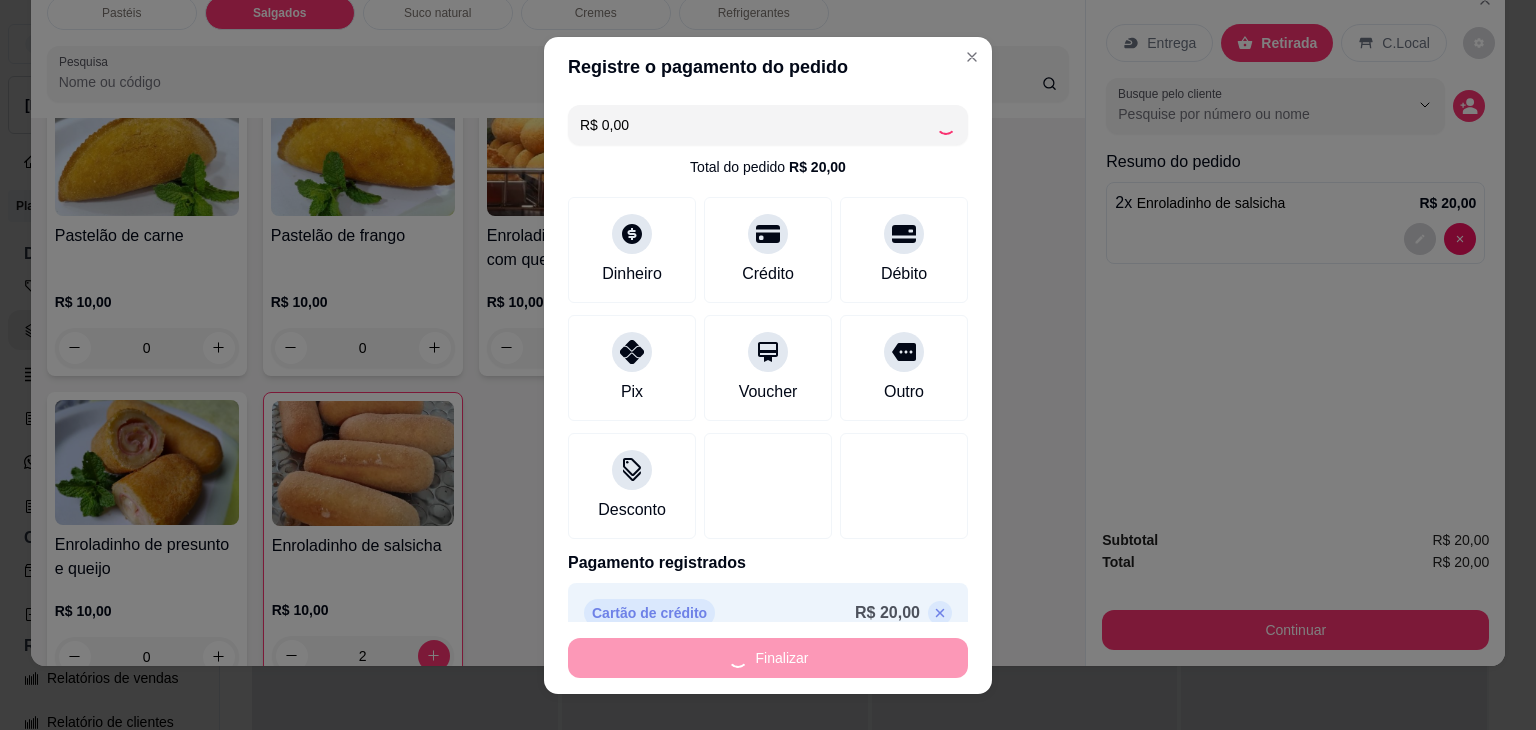 type on "0" 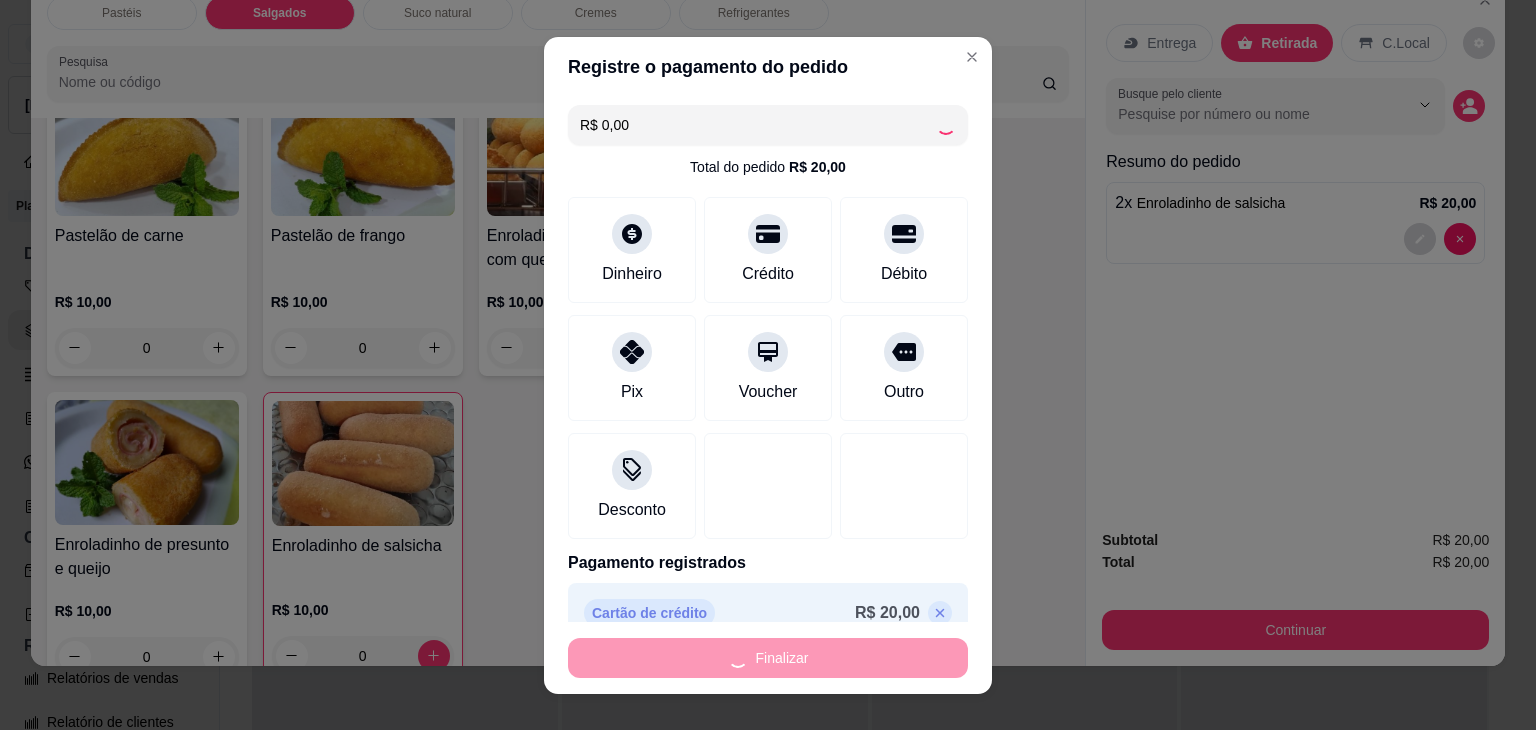 type on "-R$ 20,00" 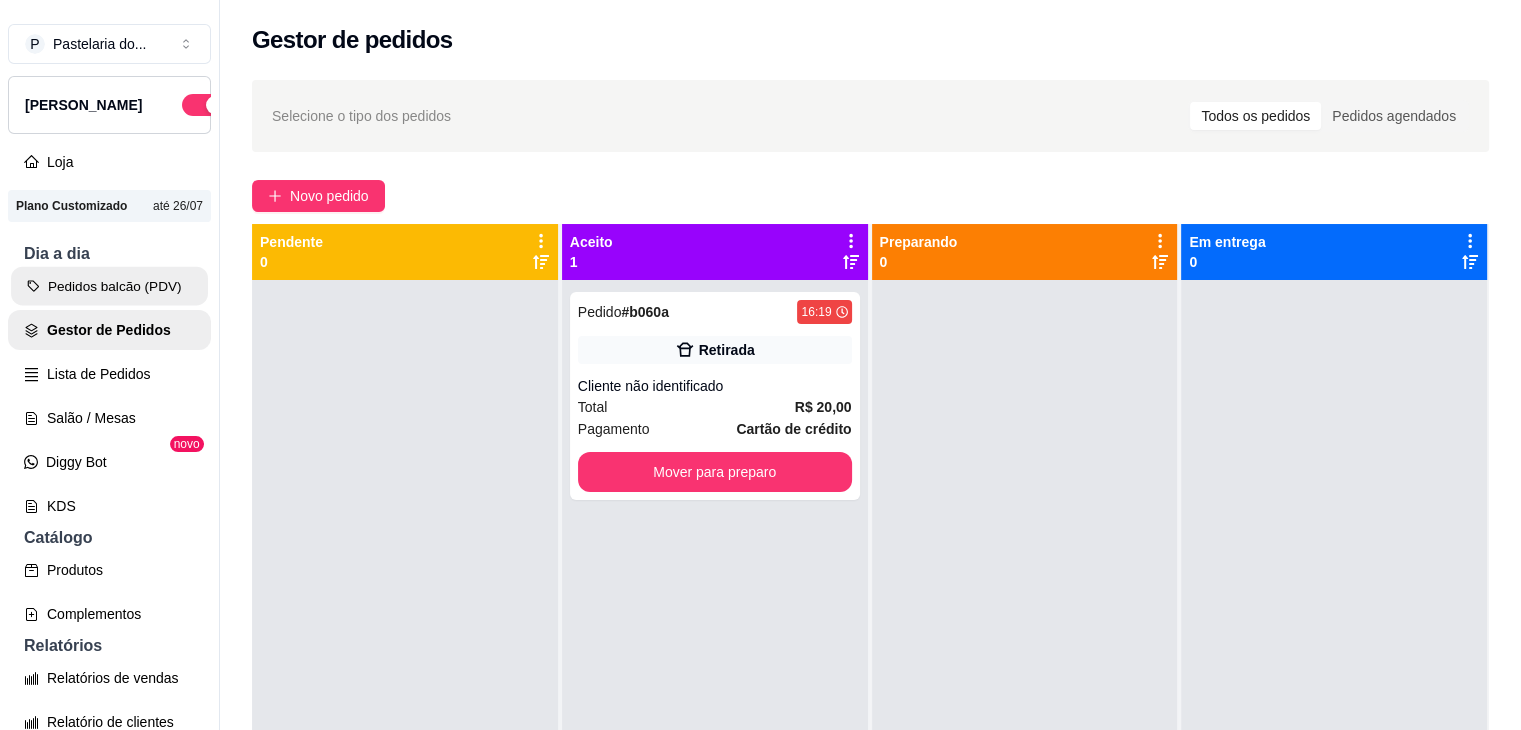click on "Pedidos balcão (PDV)" at bounding box center [109, 286] 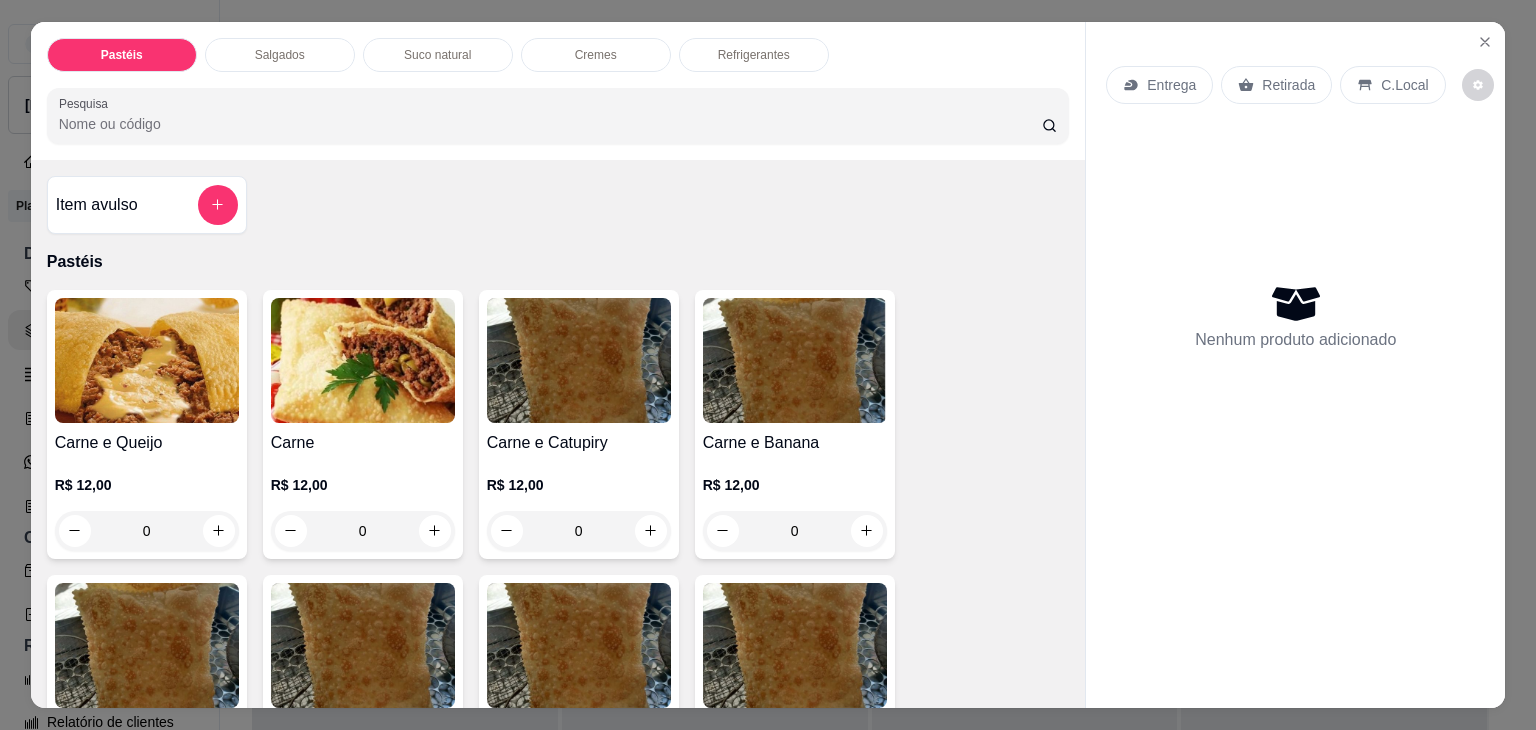 click on "Salgados" at bounding box center (280, 55) 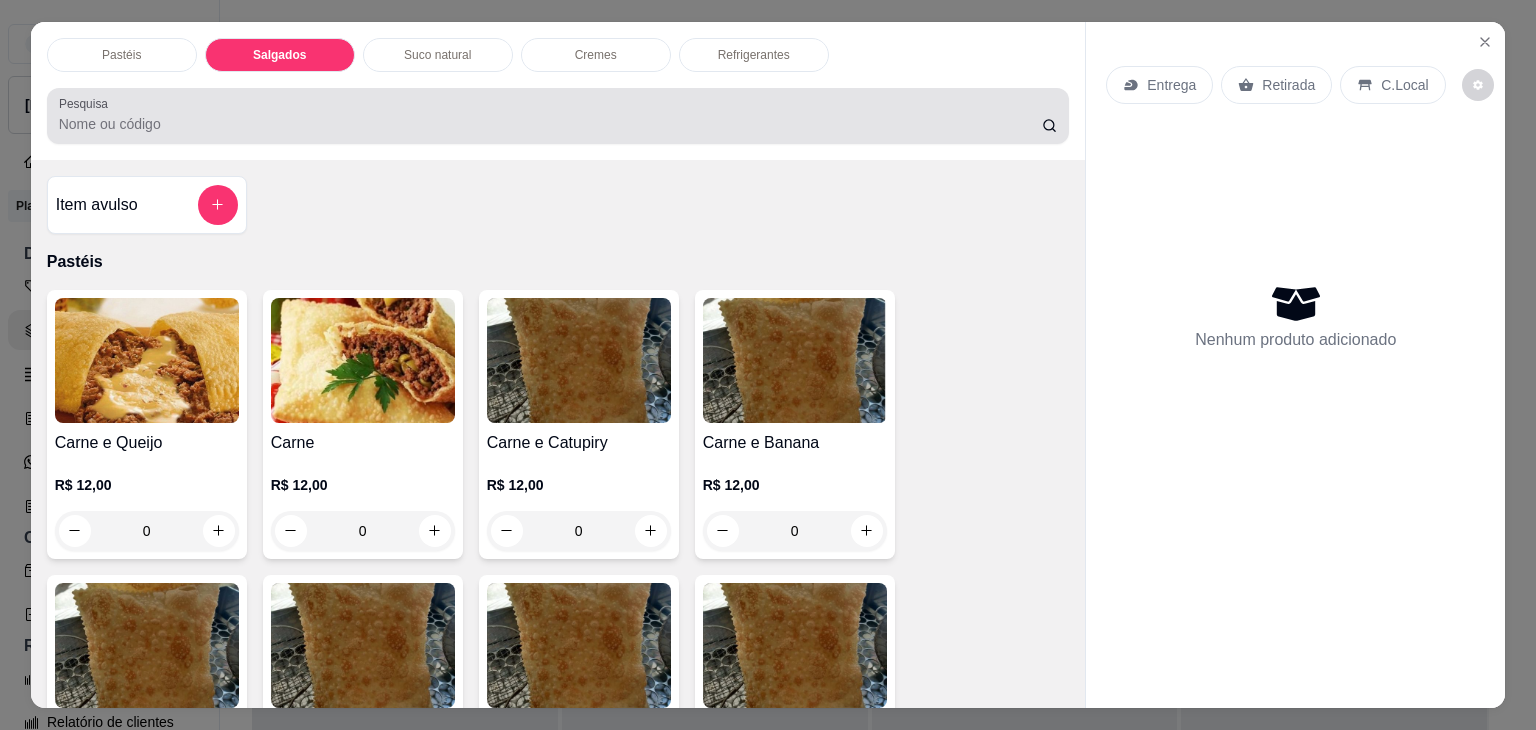 scroll, scrollTop: 2124, scrollLeft: 0, axis: vertical 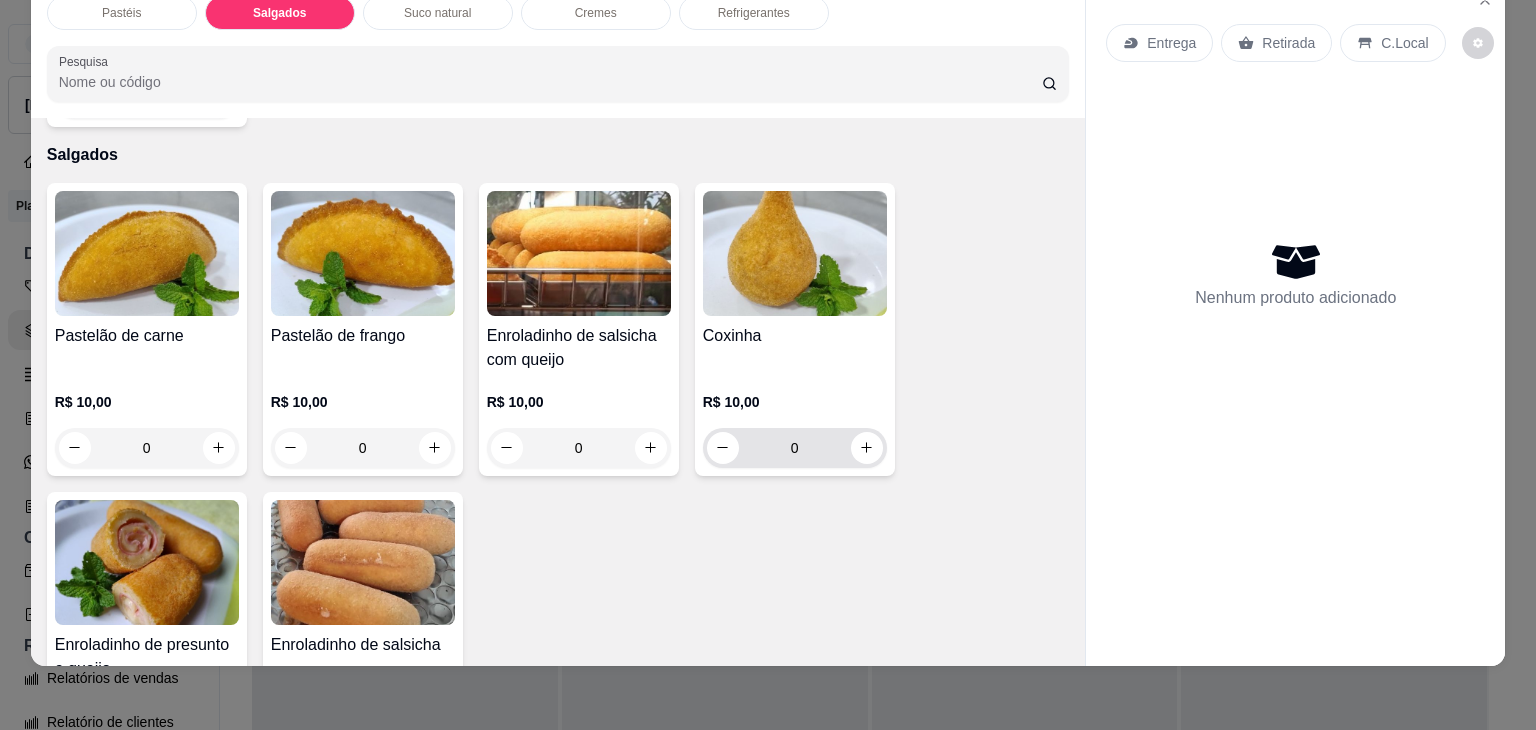 click at bounding box center (867, 448) 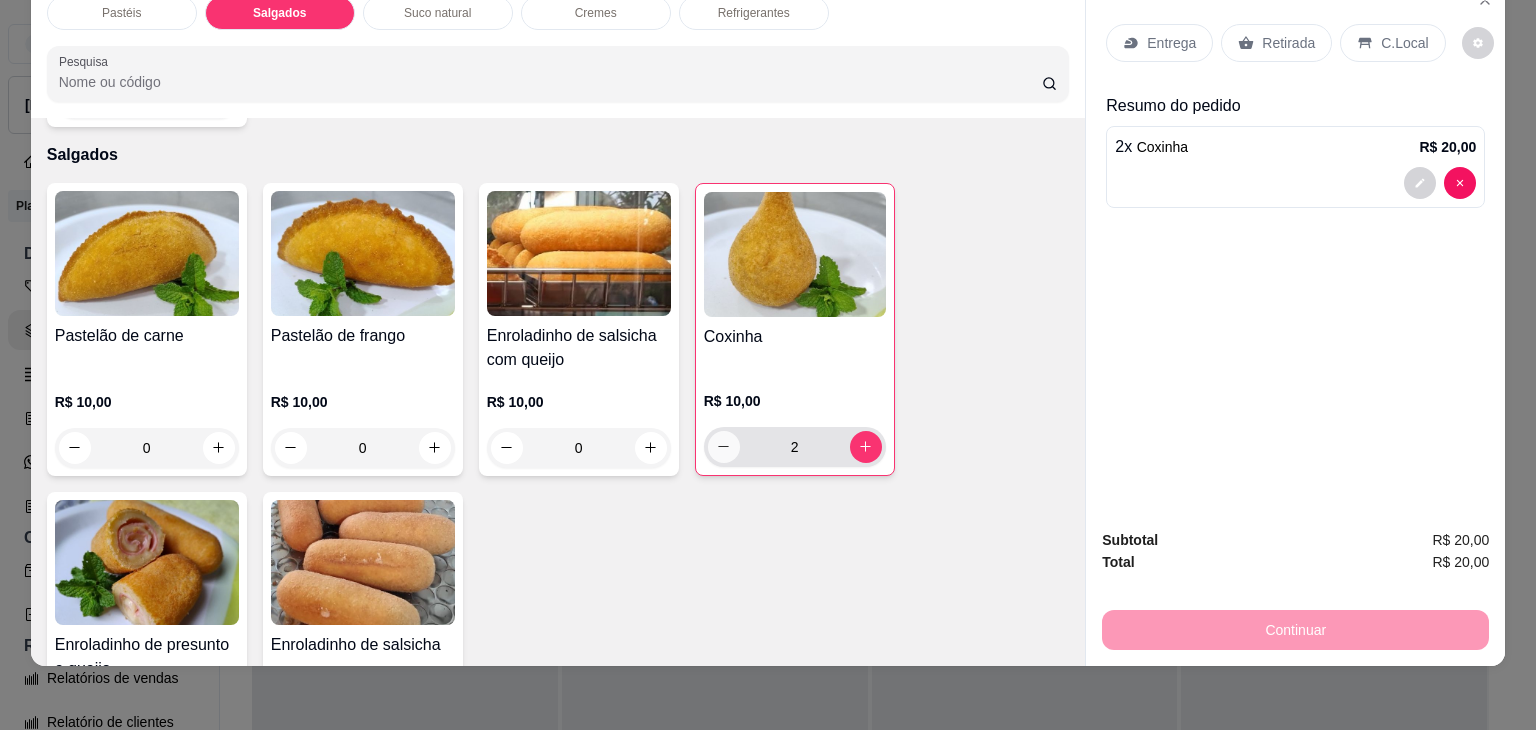 click at bounding box center (724, 447) 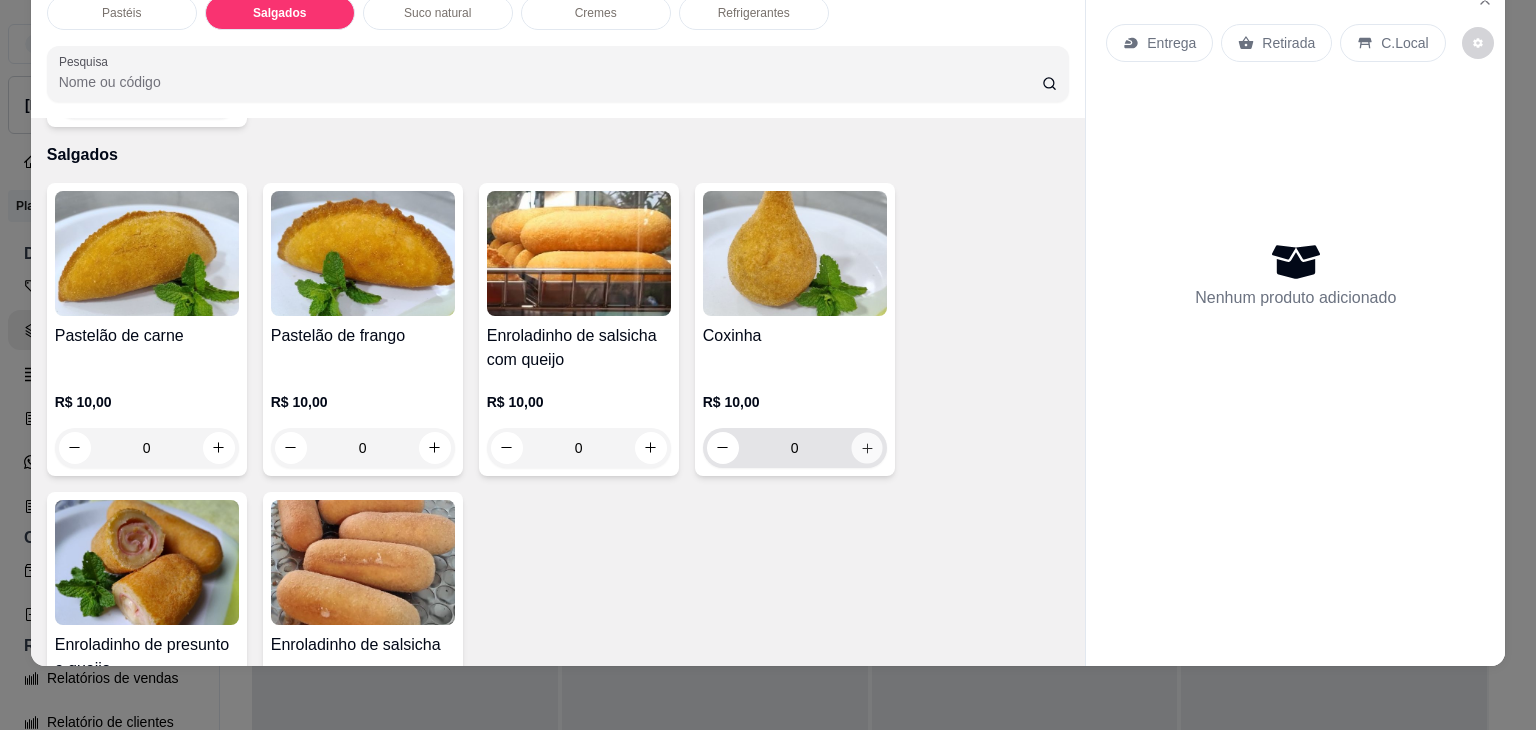 click at bounding box center (866, 447) 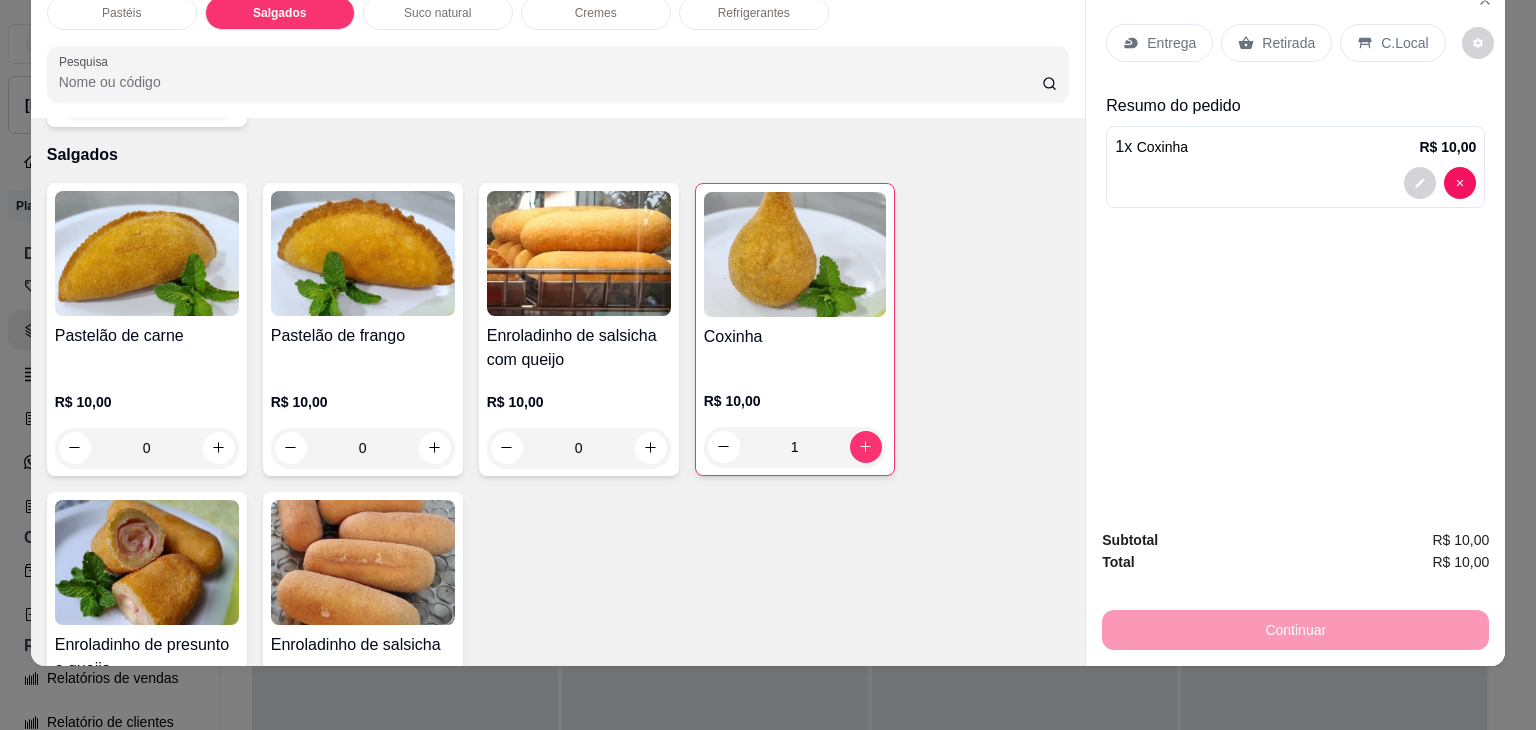 click on "Retirada" at bounding box center (1276, 43) 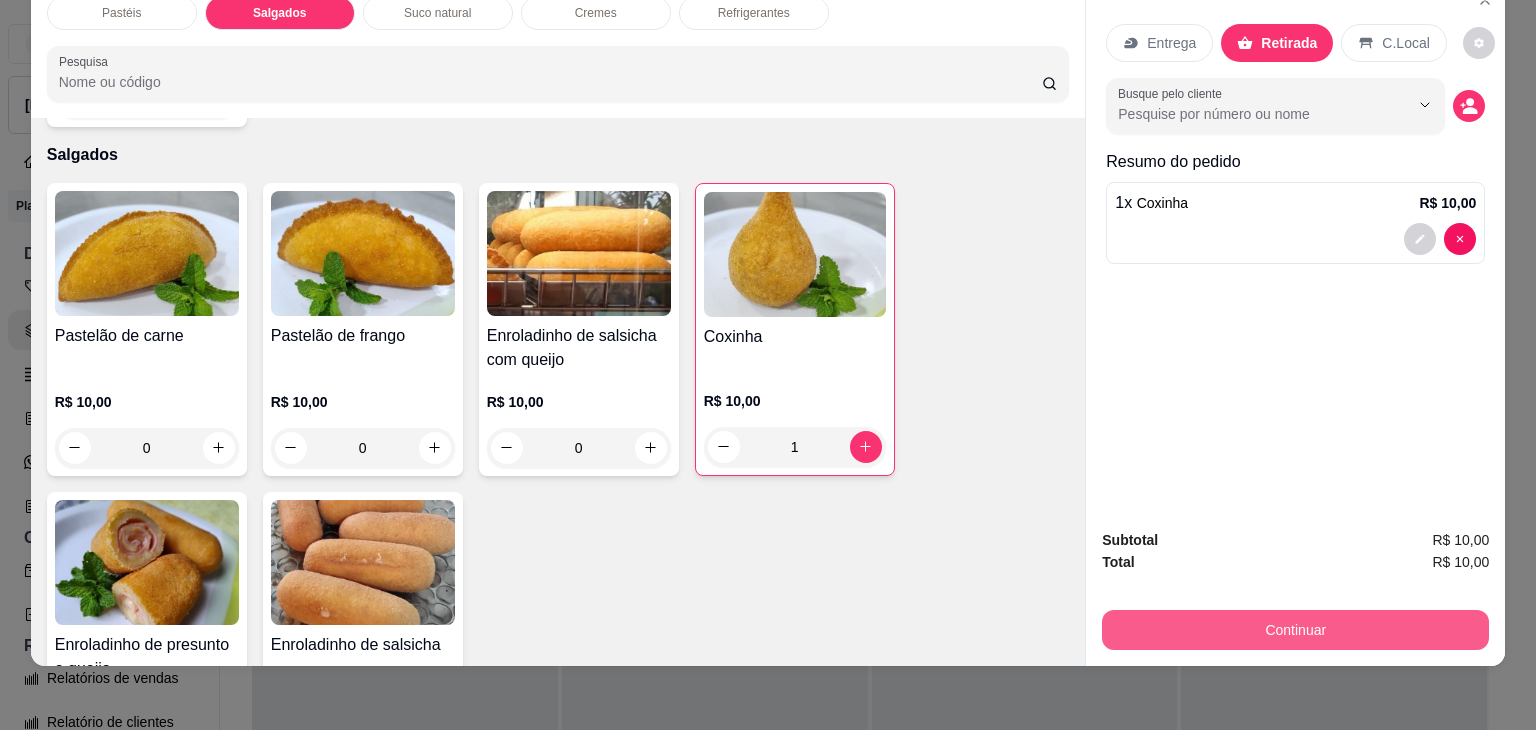 click on "Continuar" at bounding box center (1295, 630) 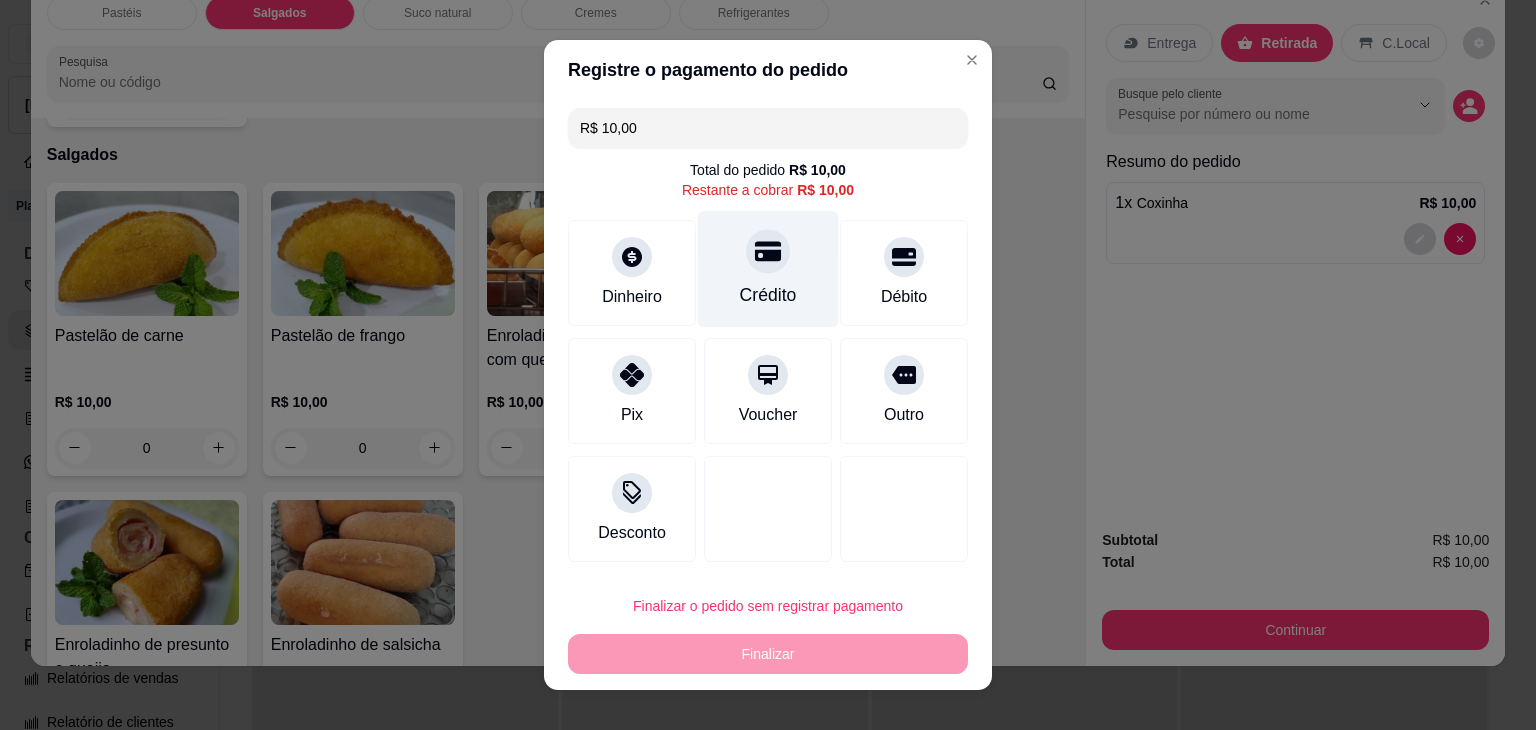 click on "Crédito" at bounding box center (768, 269) 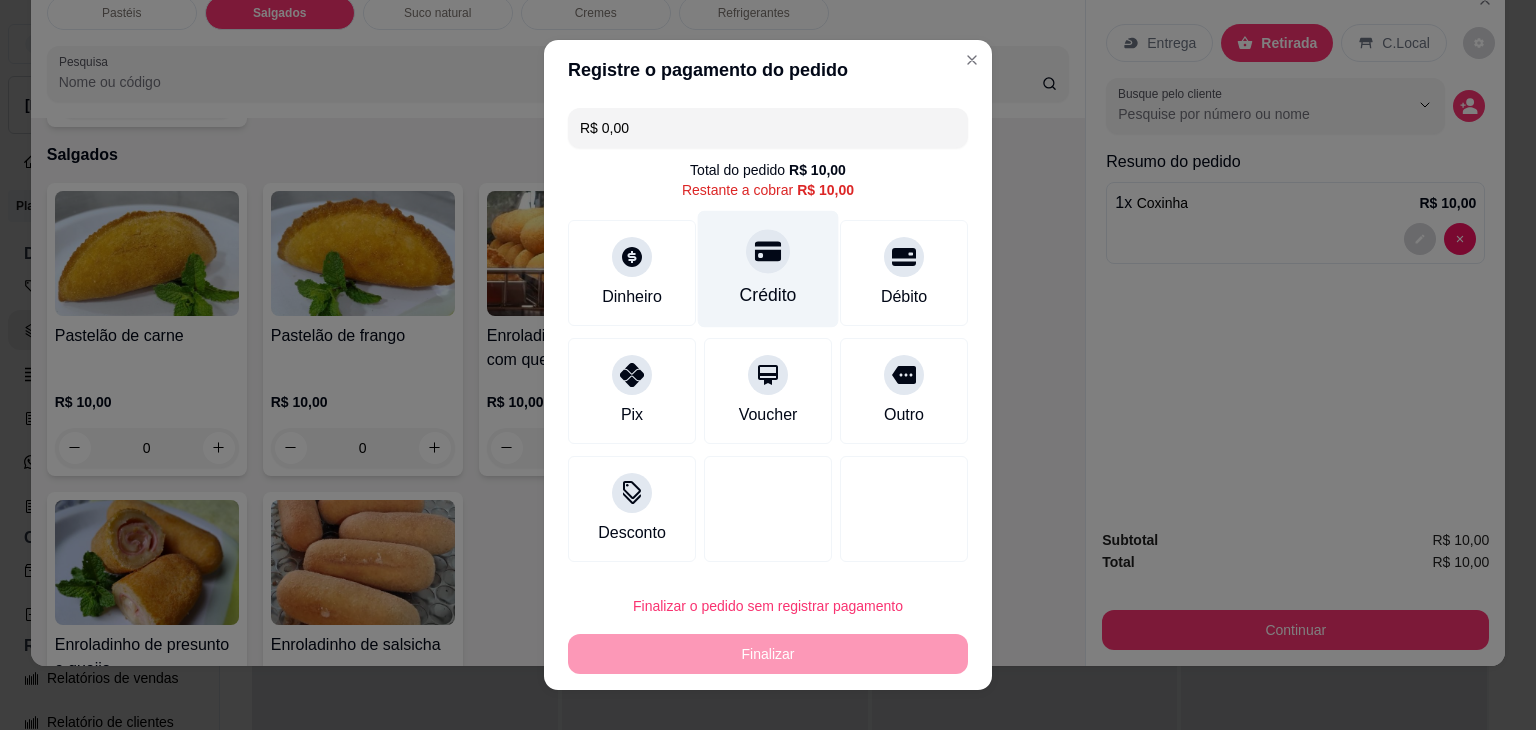 click on "Crédito" at bounding box center [768, 269] 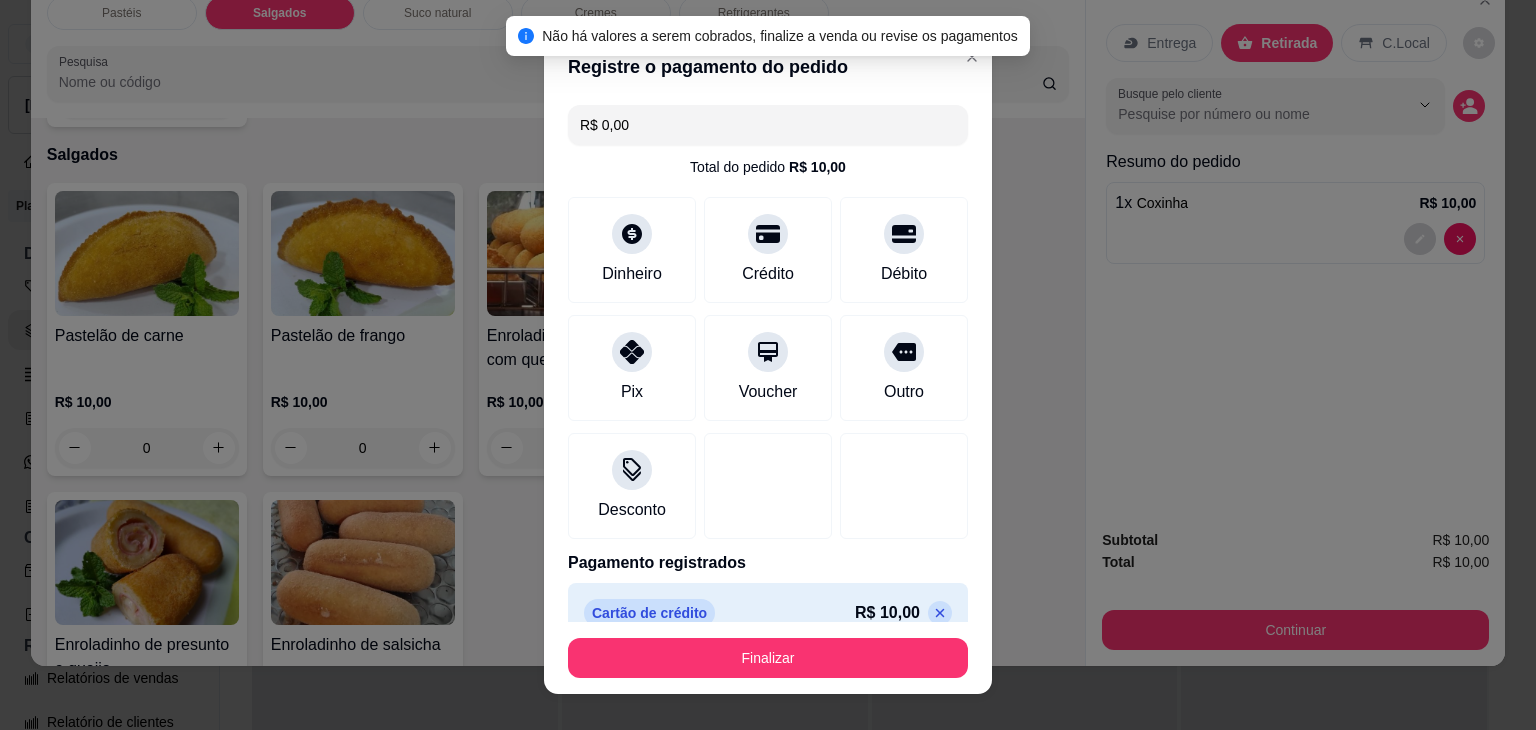 click on "Finalizar" at bounding box center (768, 658) 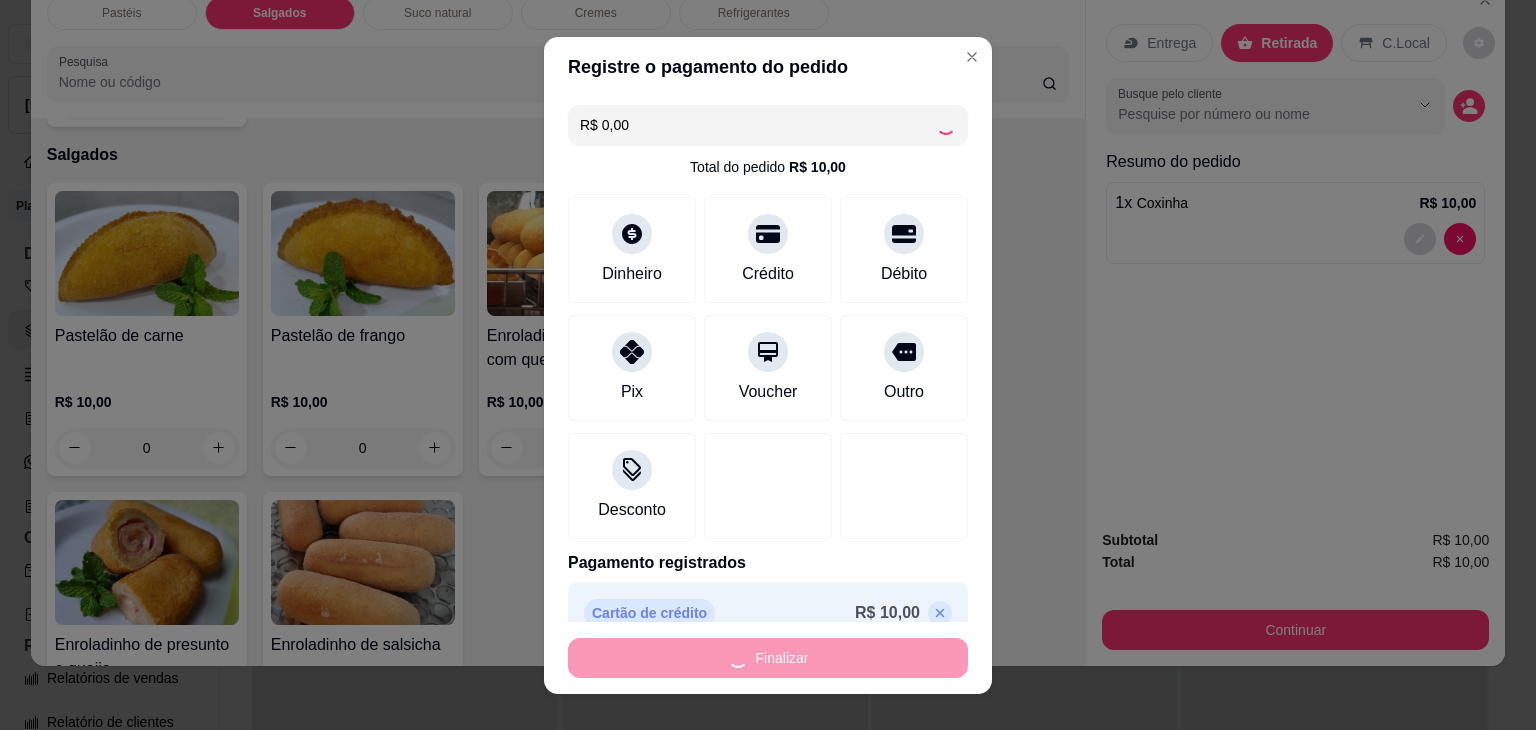 type on "0" 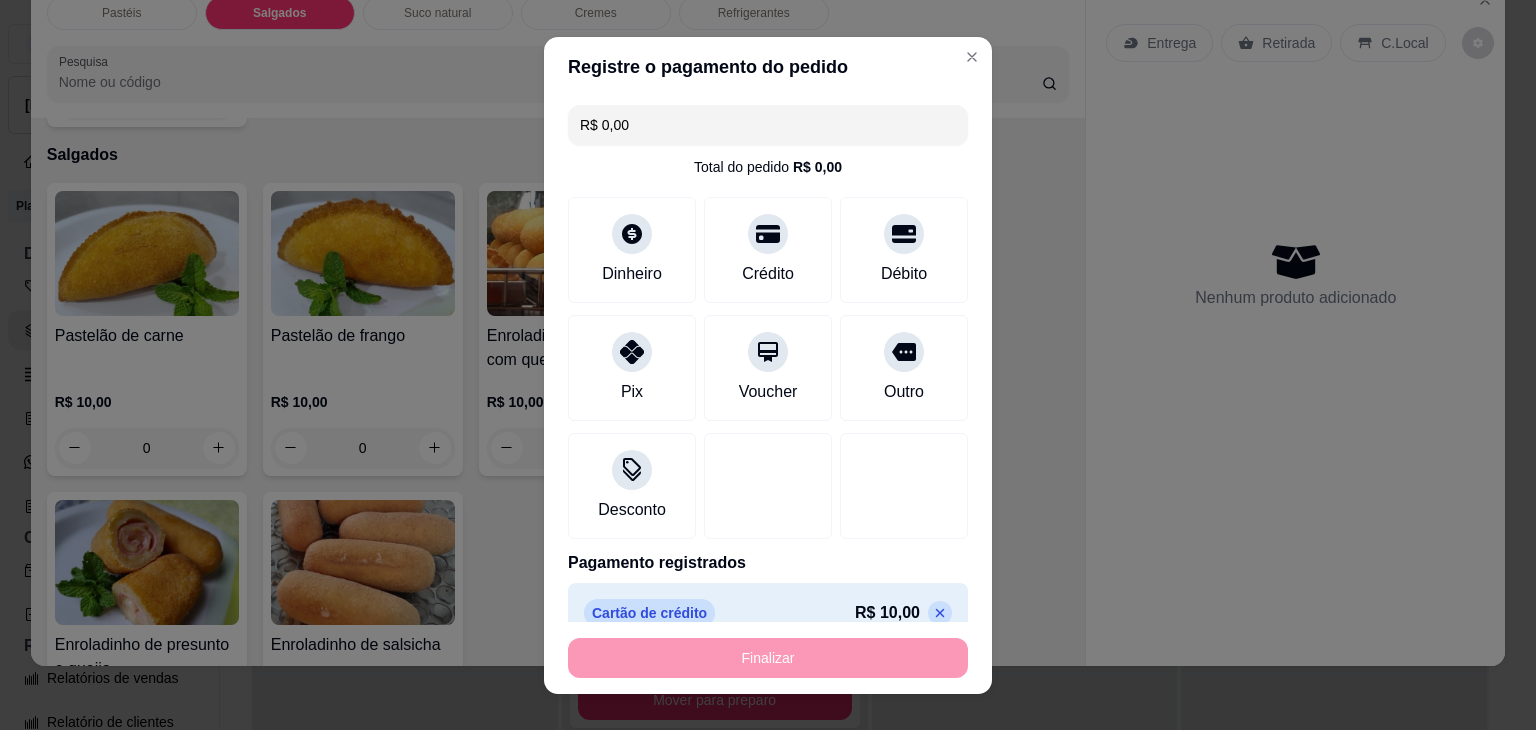 type on "-R$ 10,00" 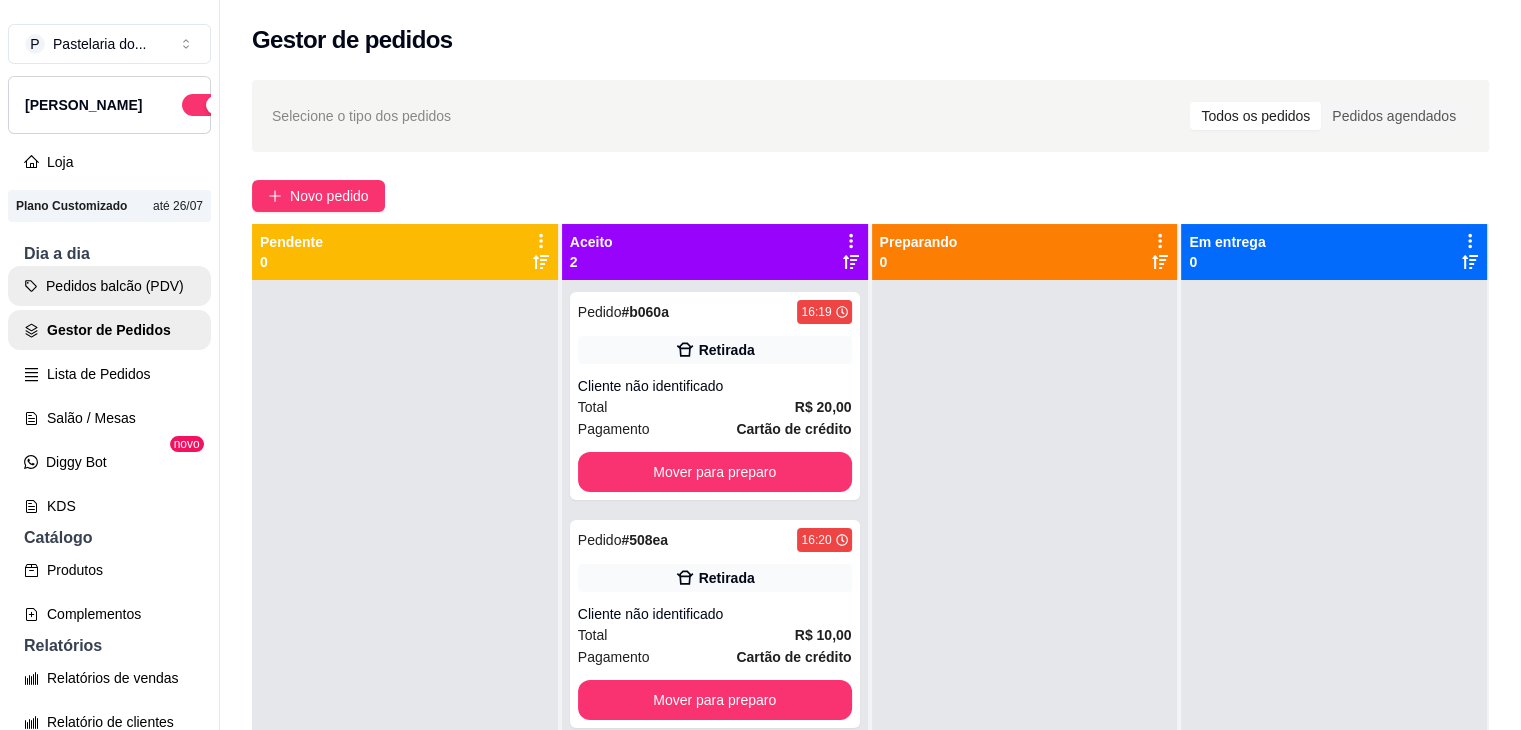 click on "Pedidos balcão (PDV)" at bounding box center [109, 286] 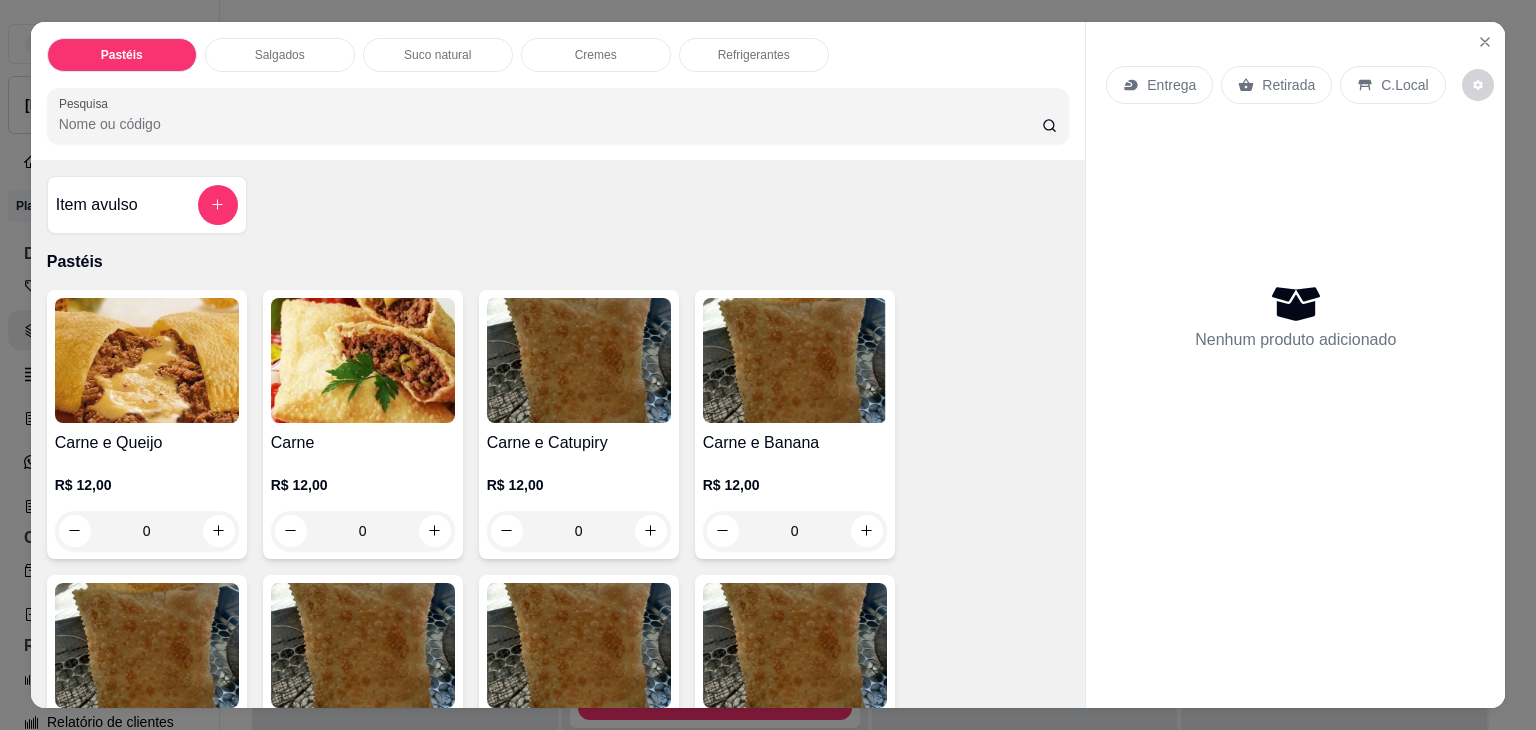 click on "Salgados" at bounding box center [280, 55] 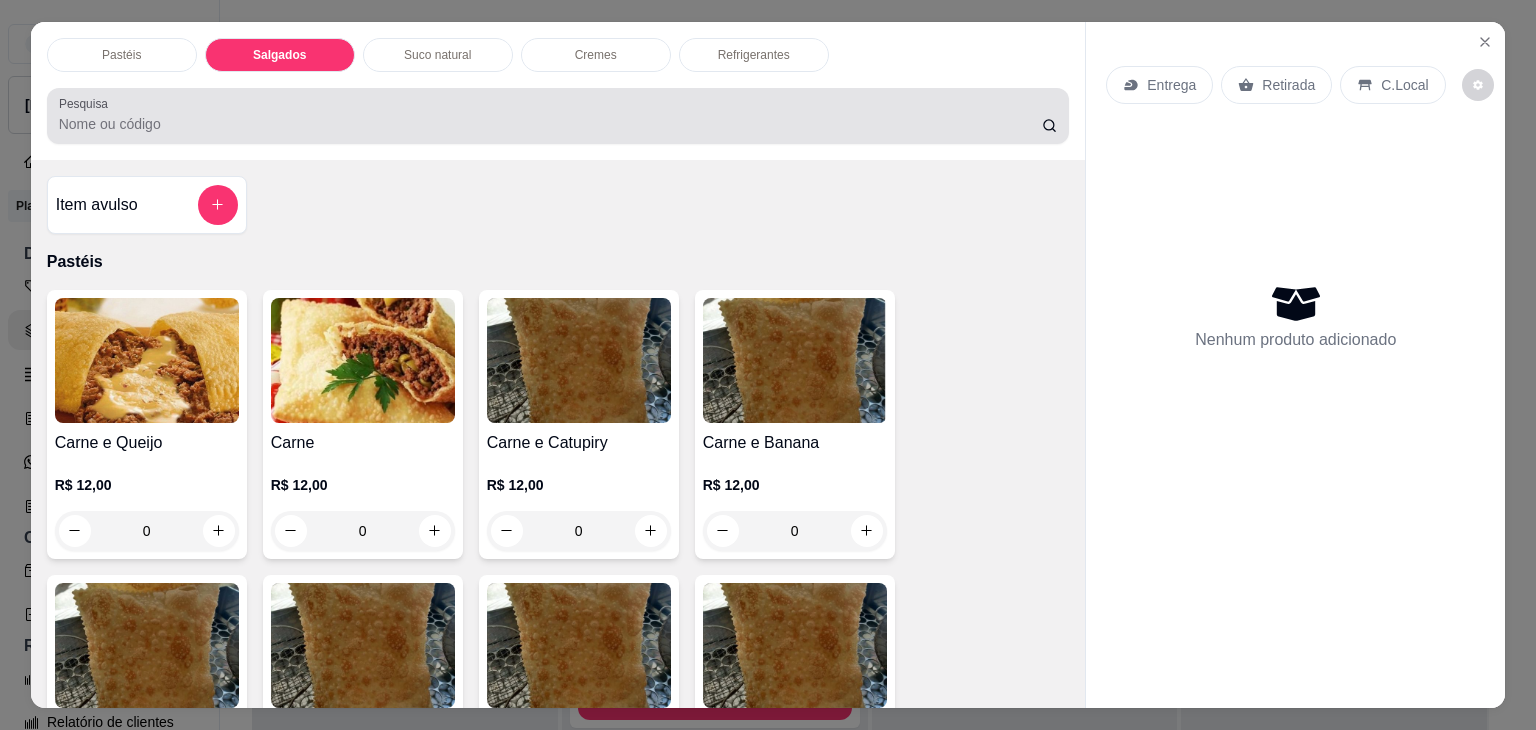 scroll, scrollTop: 2124, scrollLeft: 0, axis: vertical 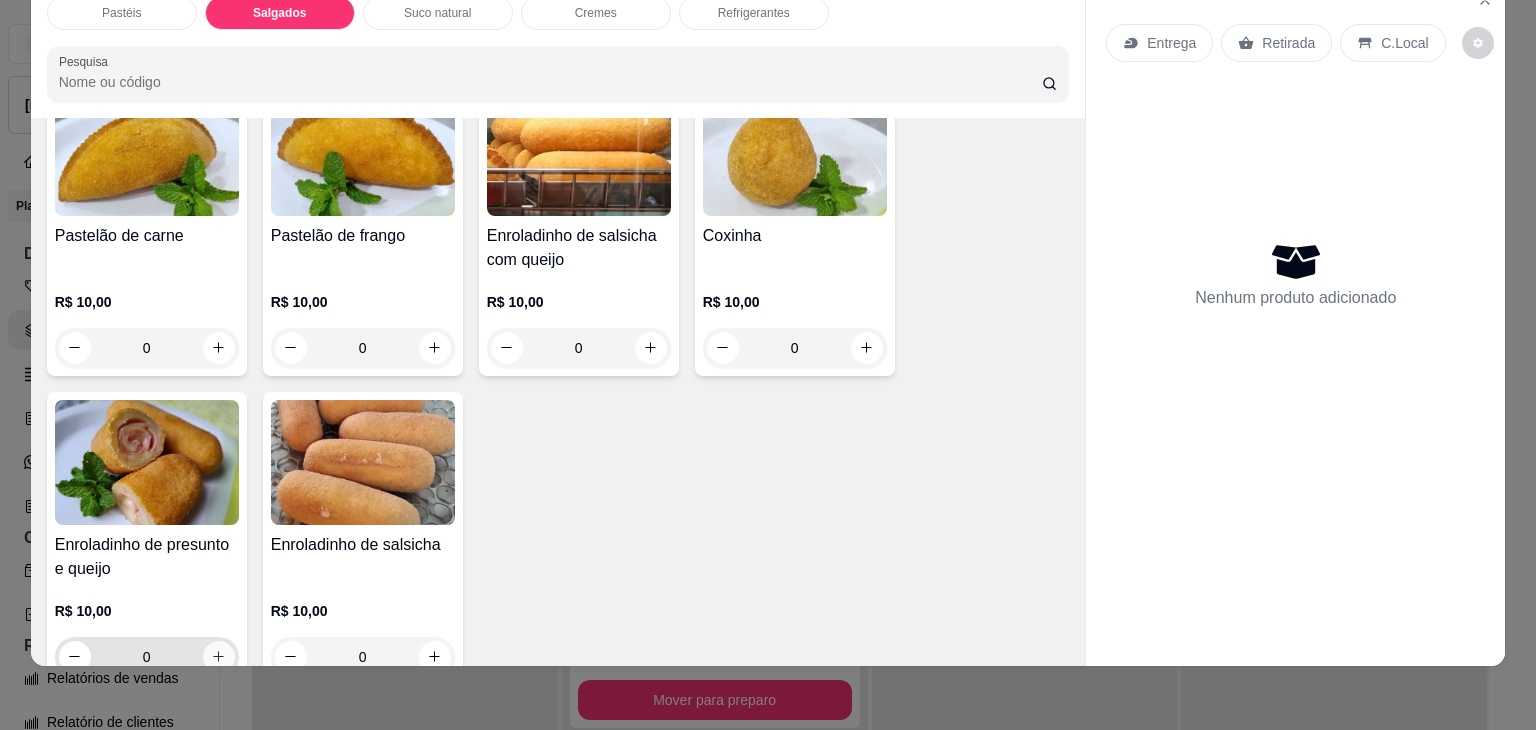 click 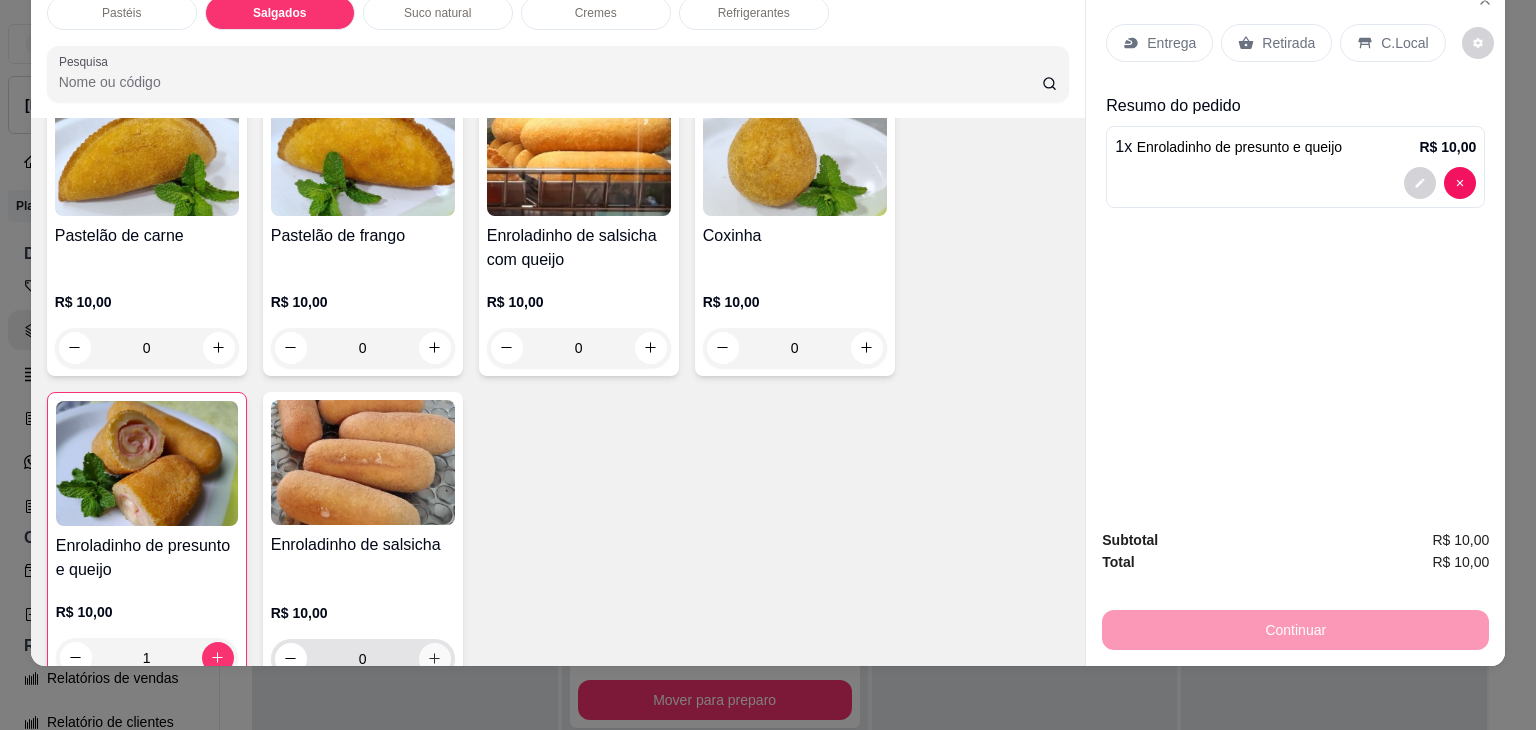 click at bounding box center [435, 659] 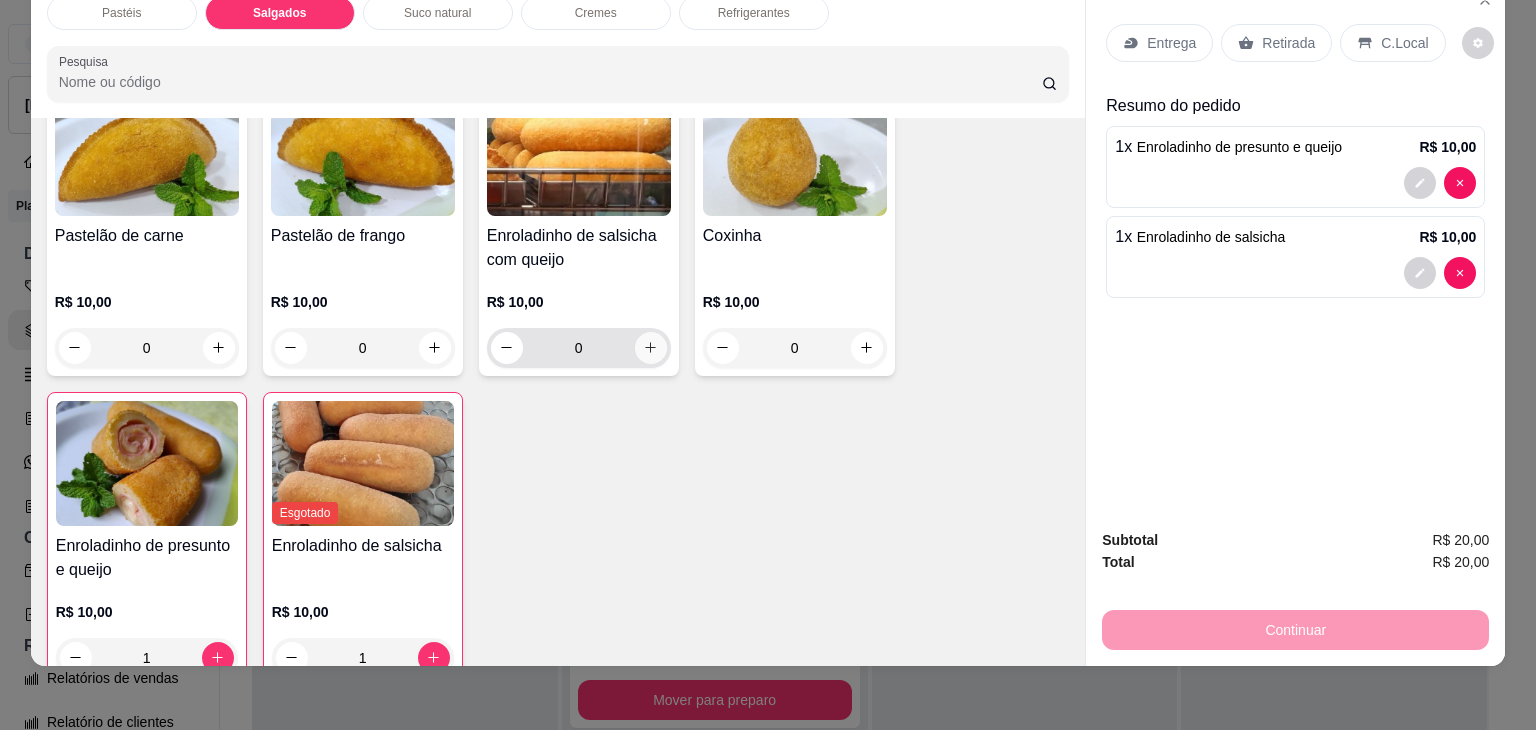 click at bounding box center (651, 348) 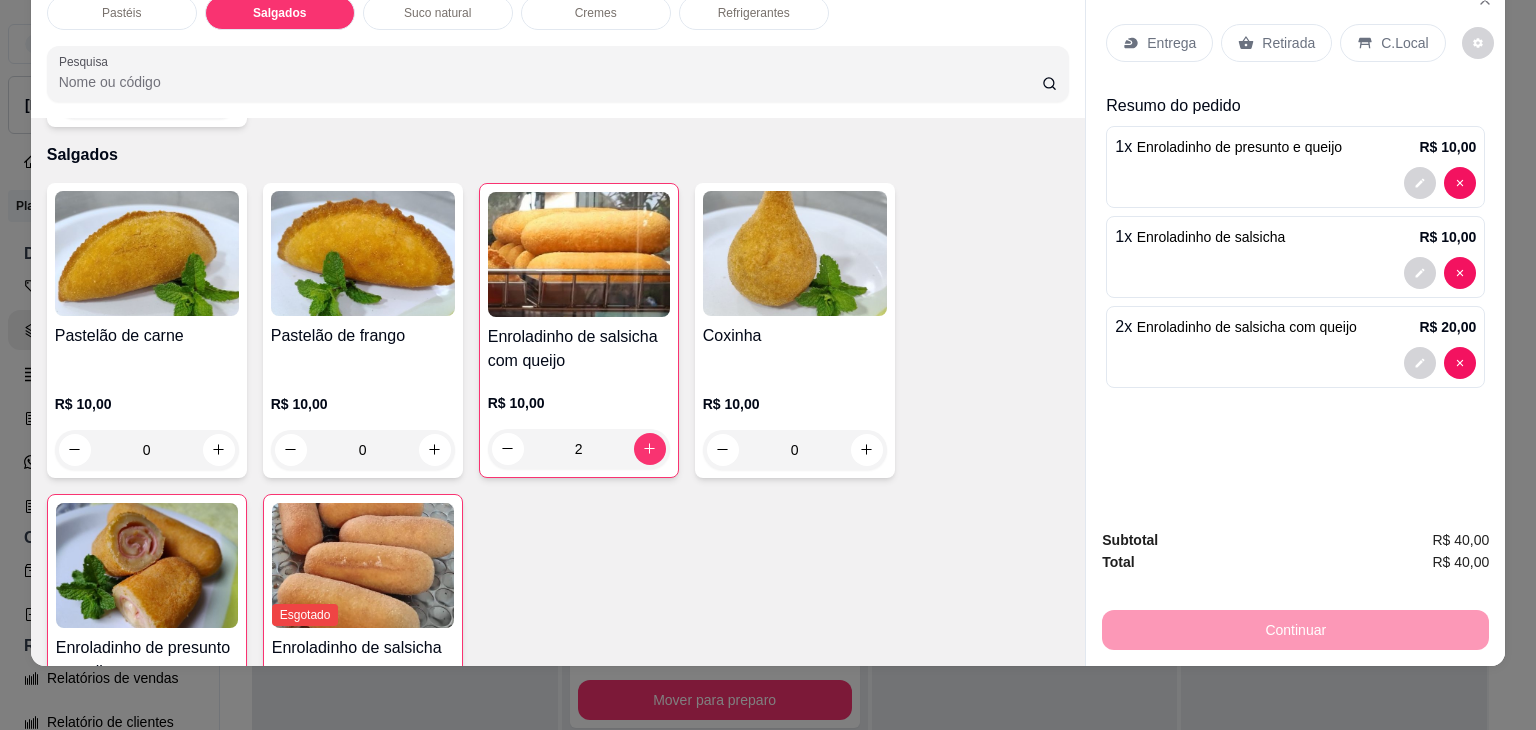 click on "Refrigerantes" at bounding box center (754, 13) 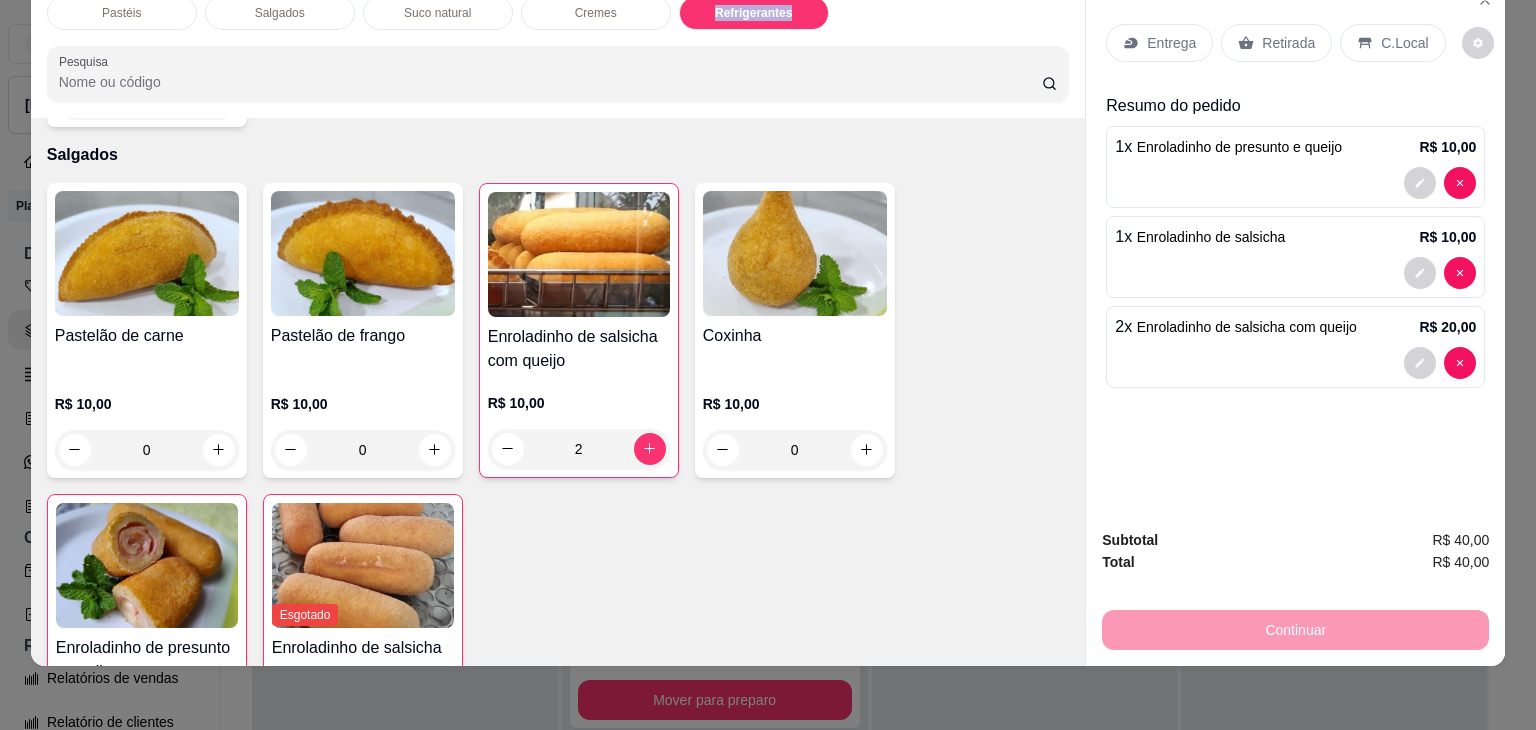 scroll, scrollTop: 4624, scrollLeft: 0, axis: vertical 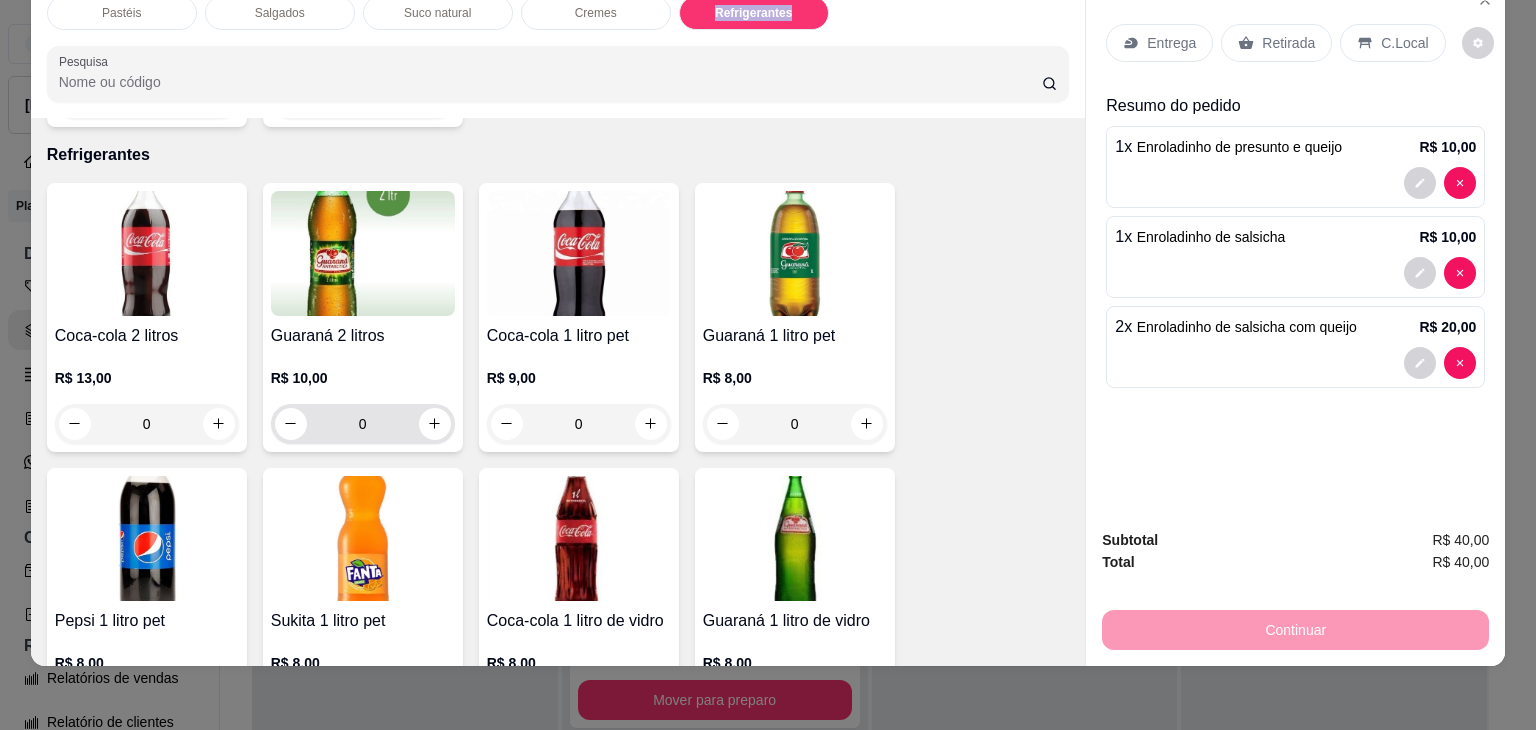 click 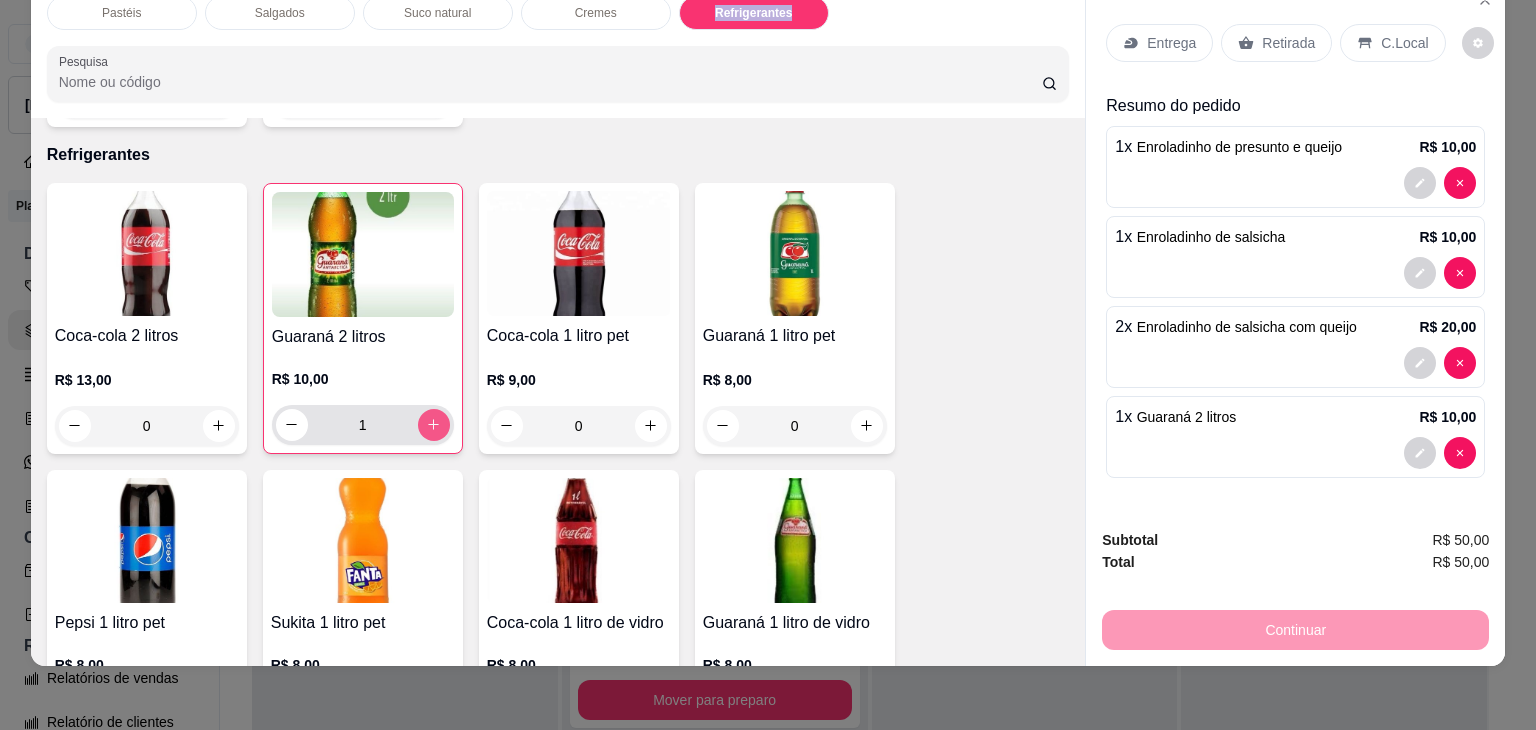 type on "1" 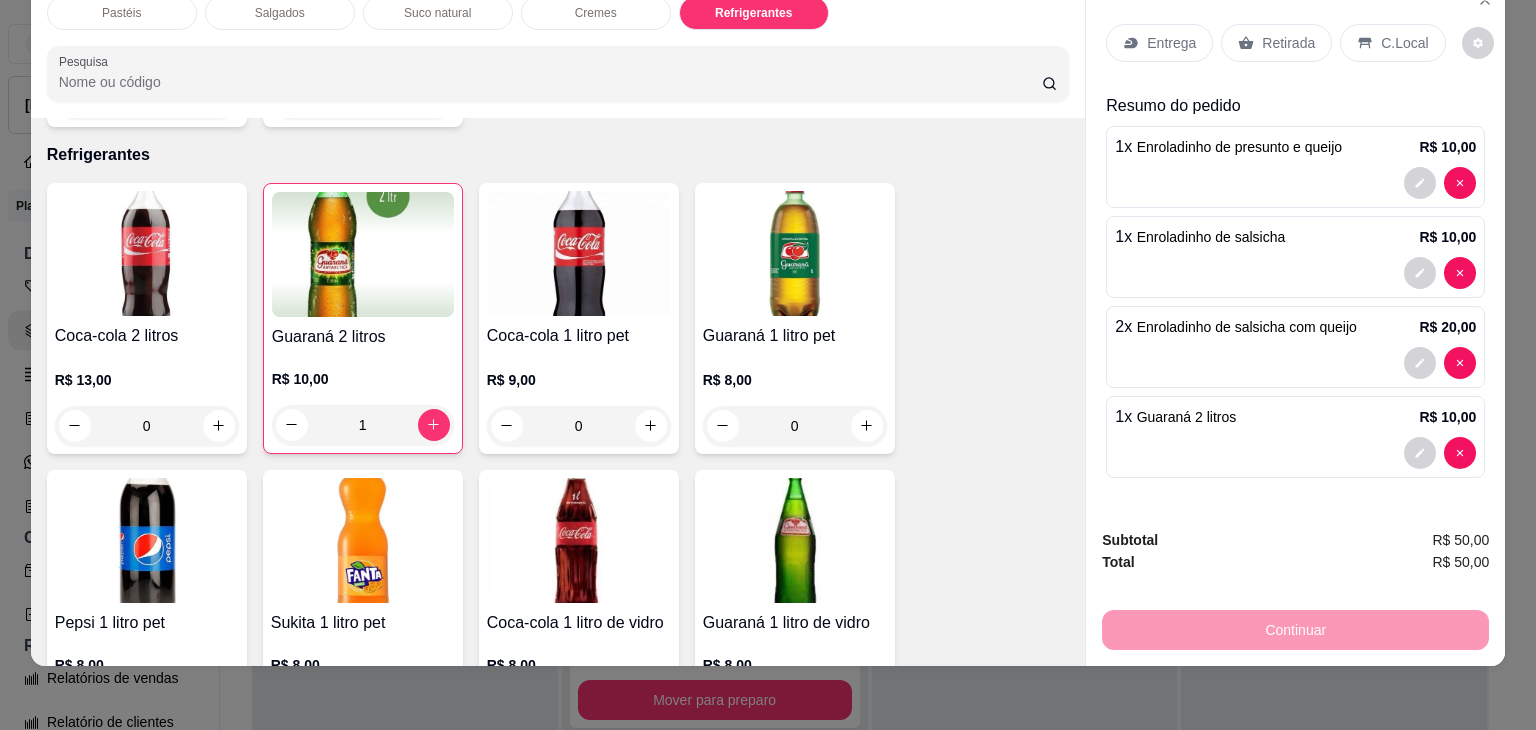 click on "Retirada" at bounding box center [1288, 43] 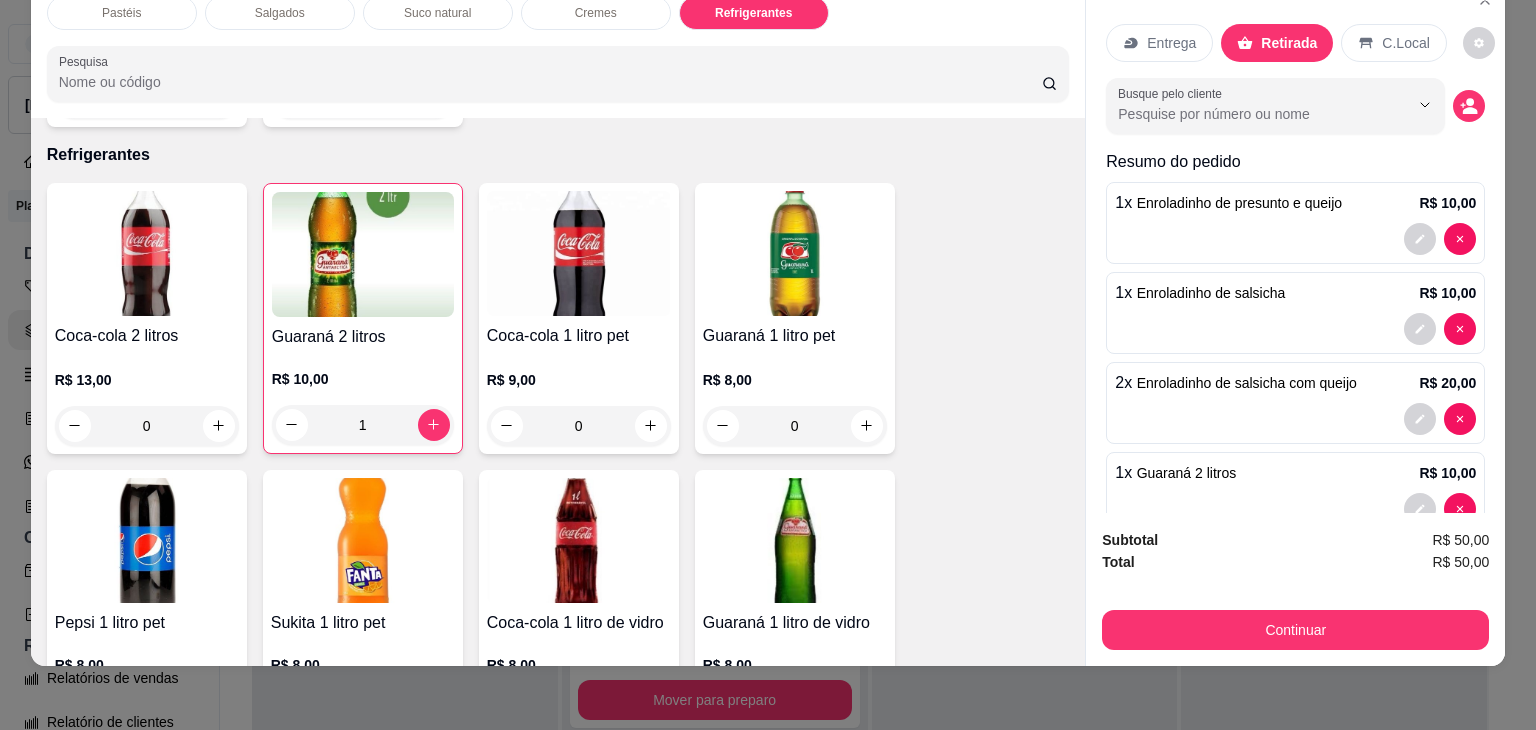 click on "Continuar" at bounding box center [1295, 630] 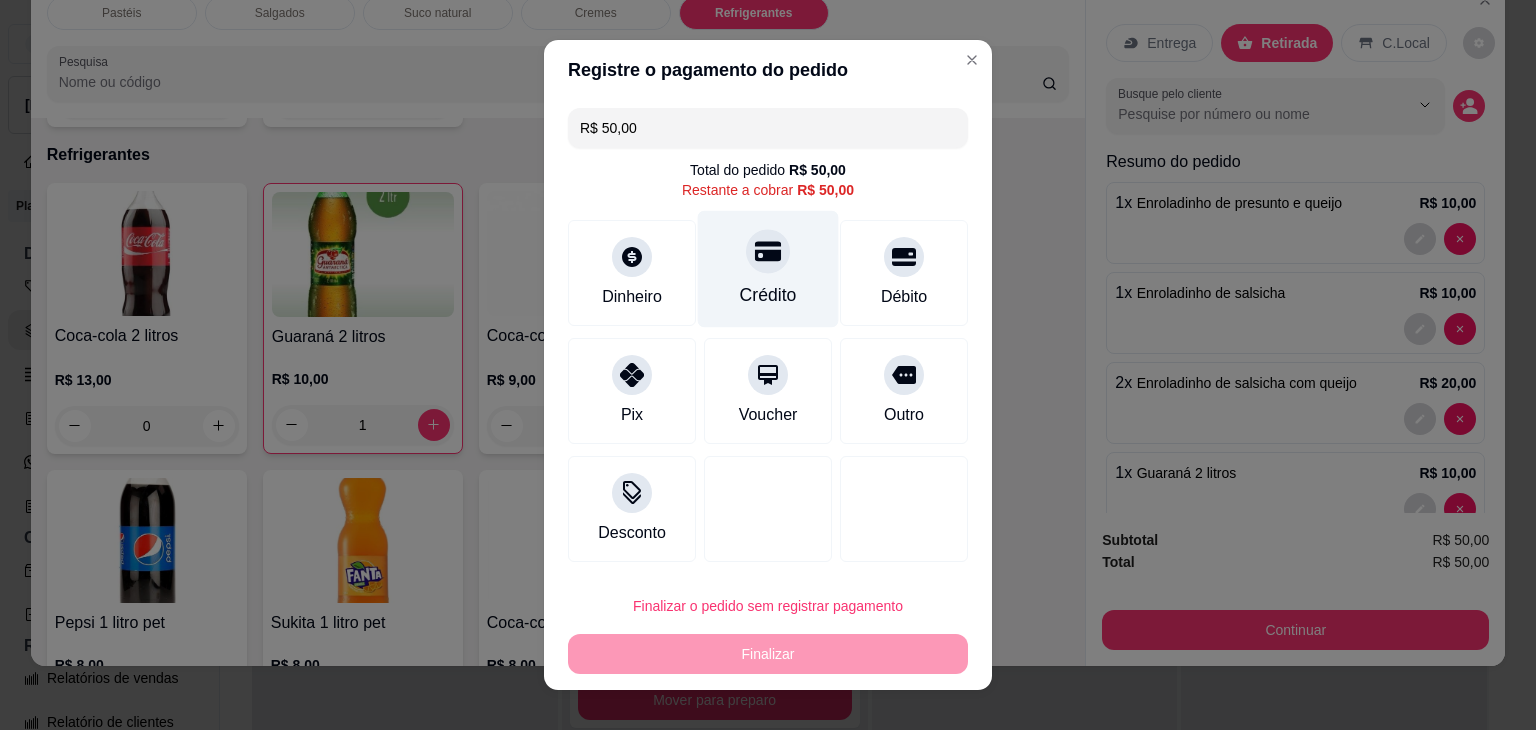 click at bounding box center [768, 251] 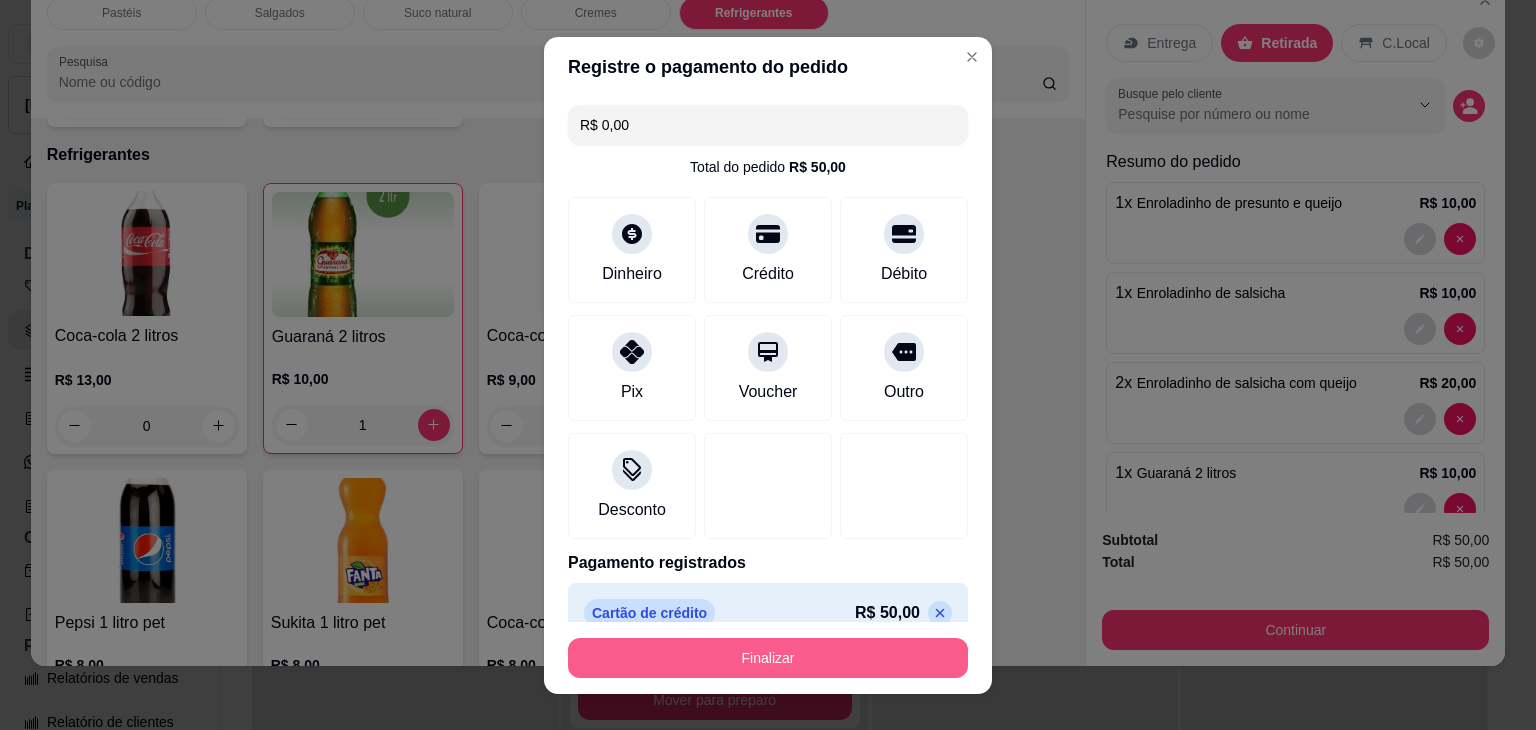 click on "Finalizar" at bounding box center (768, 658) 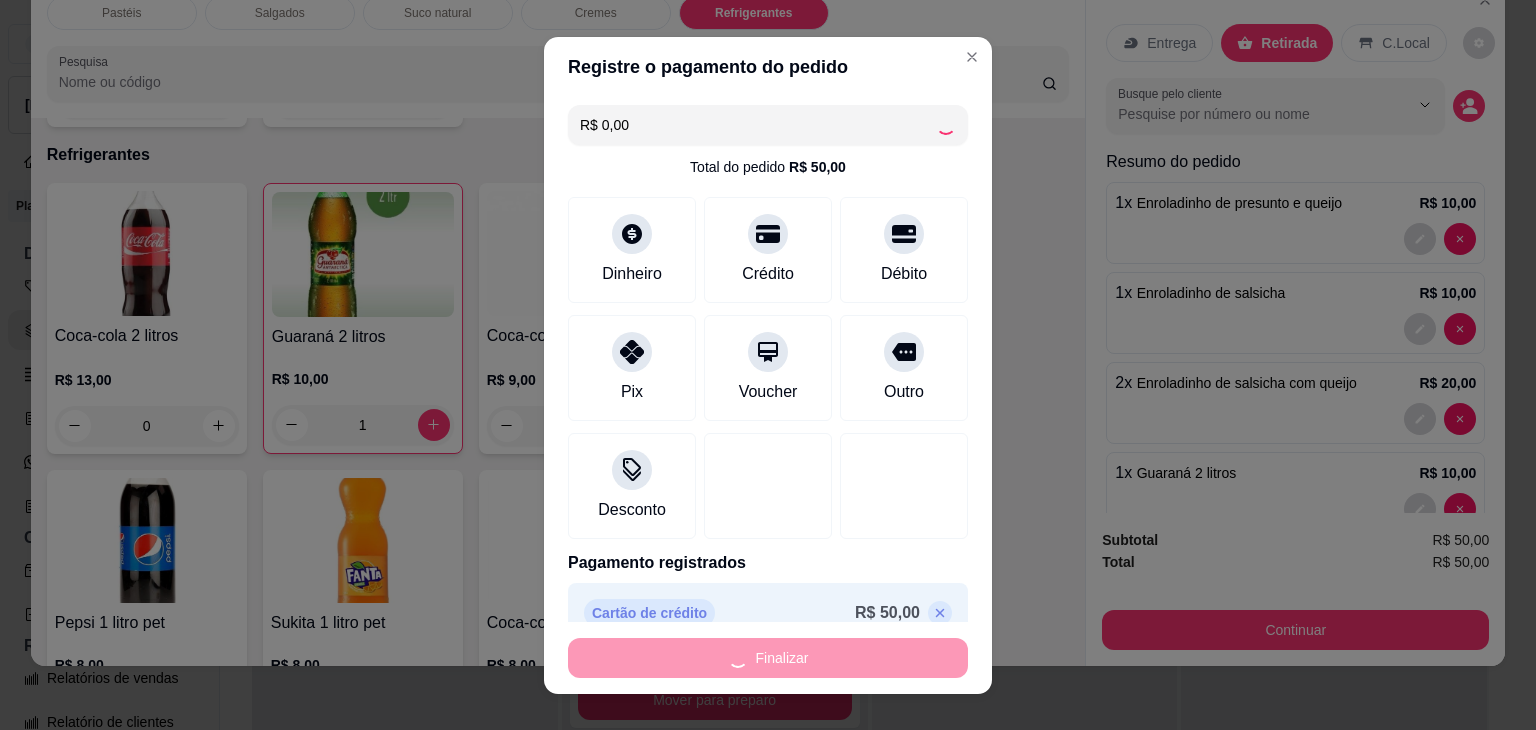 type on "0" 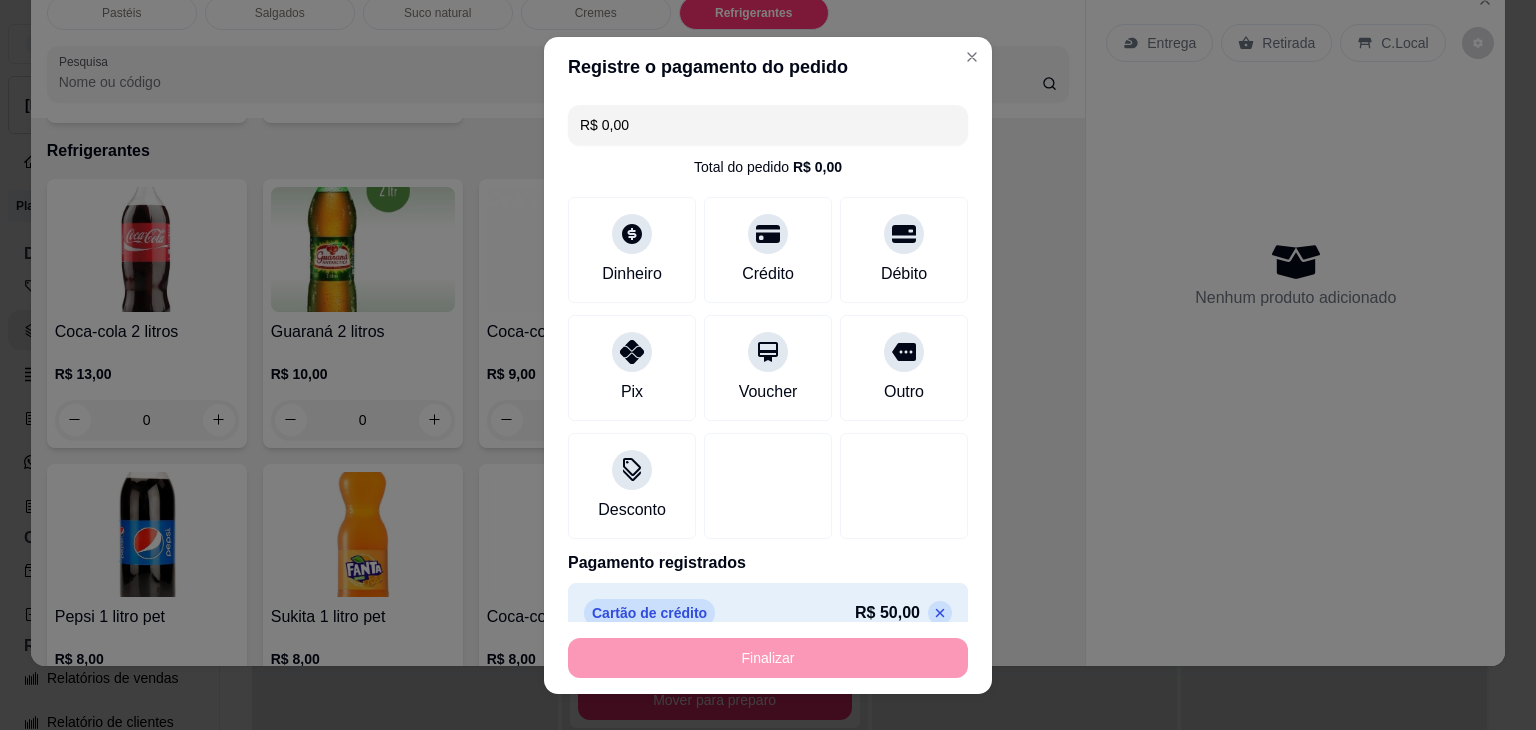 type on "-R$ 50,00" 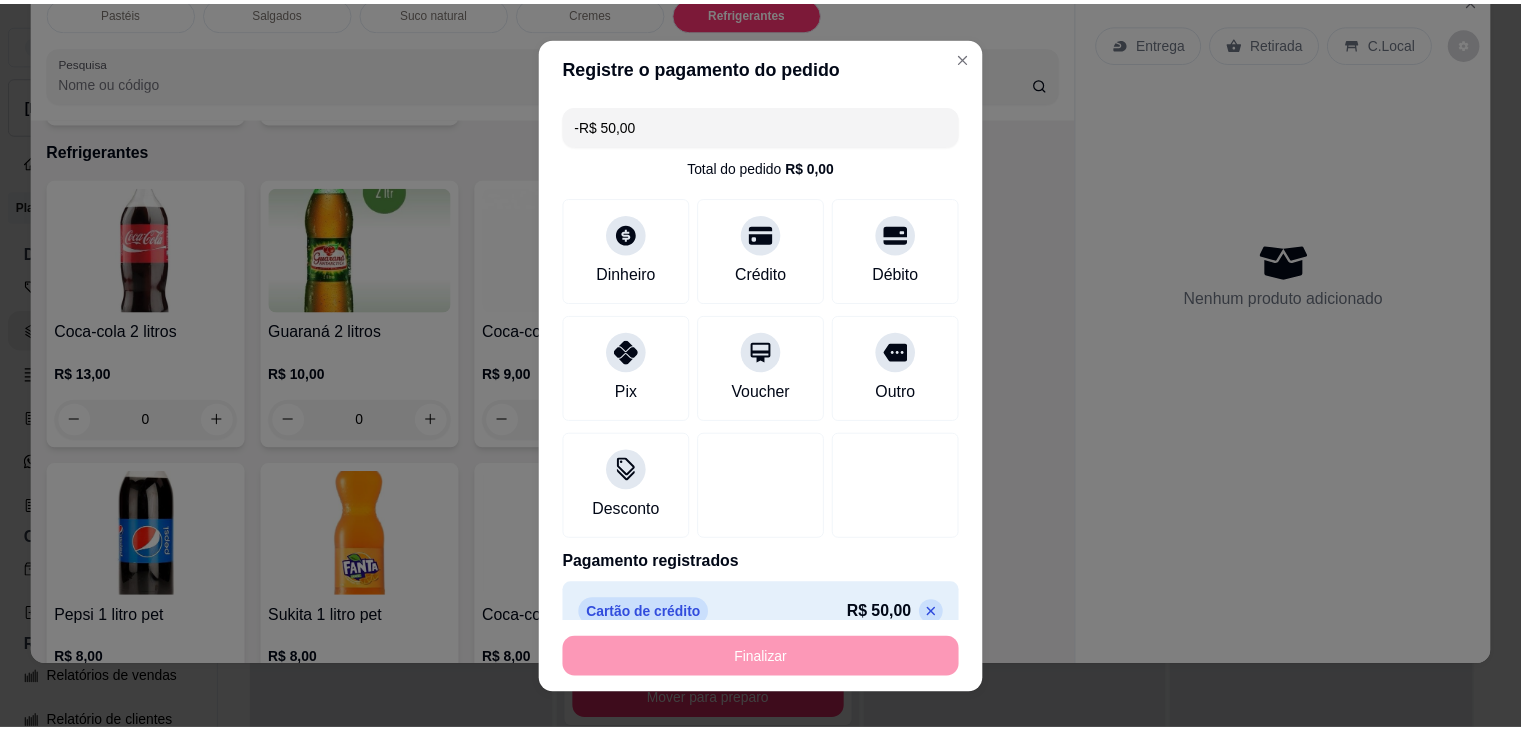 scroll, scrollTop: 4620, scrollLeft: 0, axis: vertical 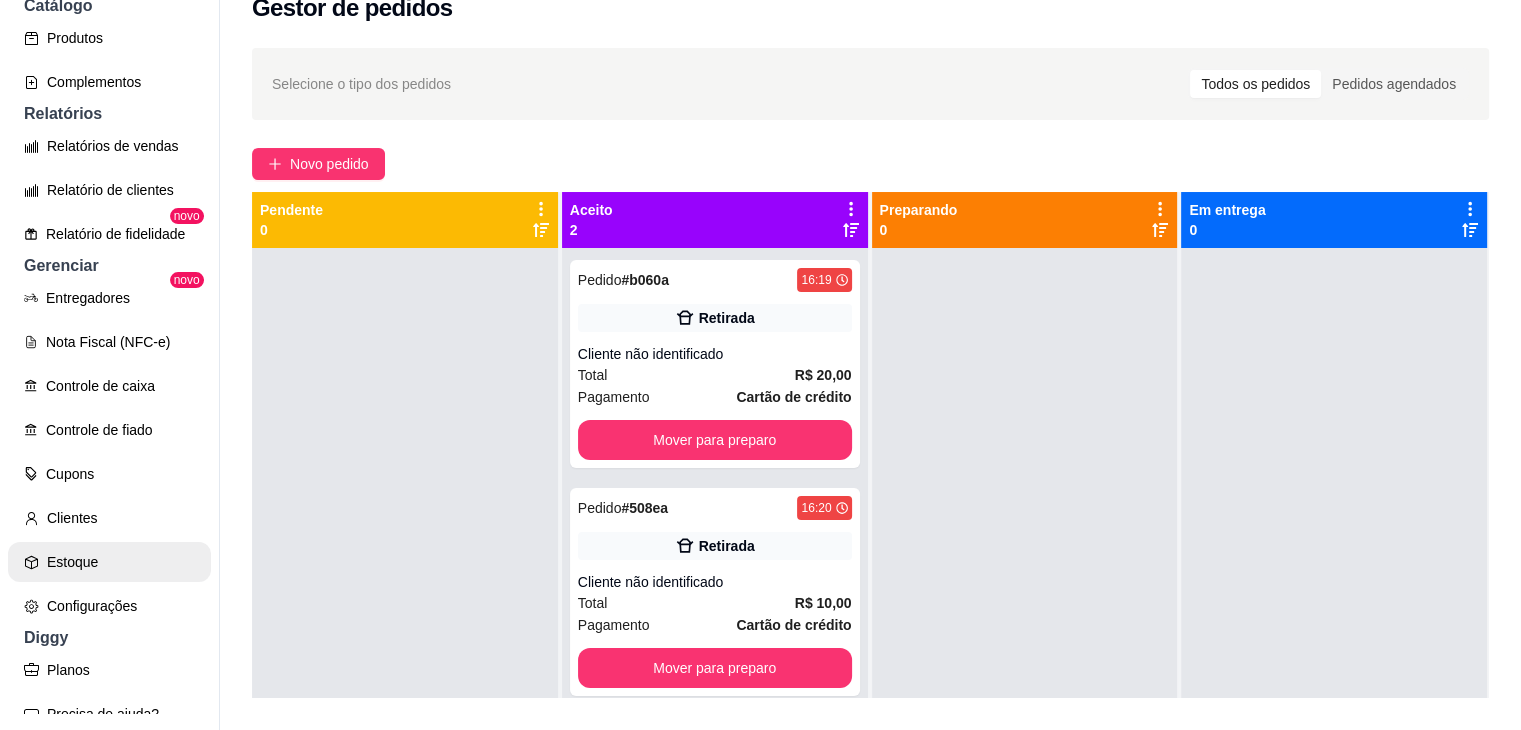 click on "Estoque" at bounding box center (109, 562) 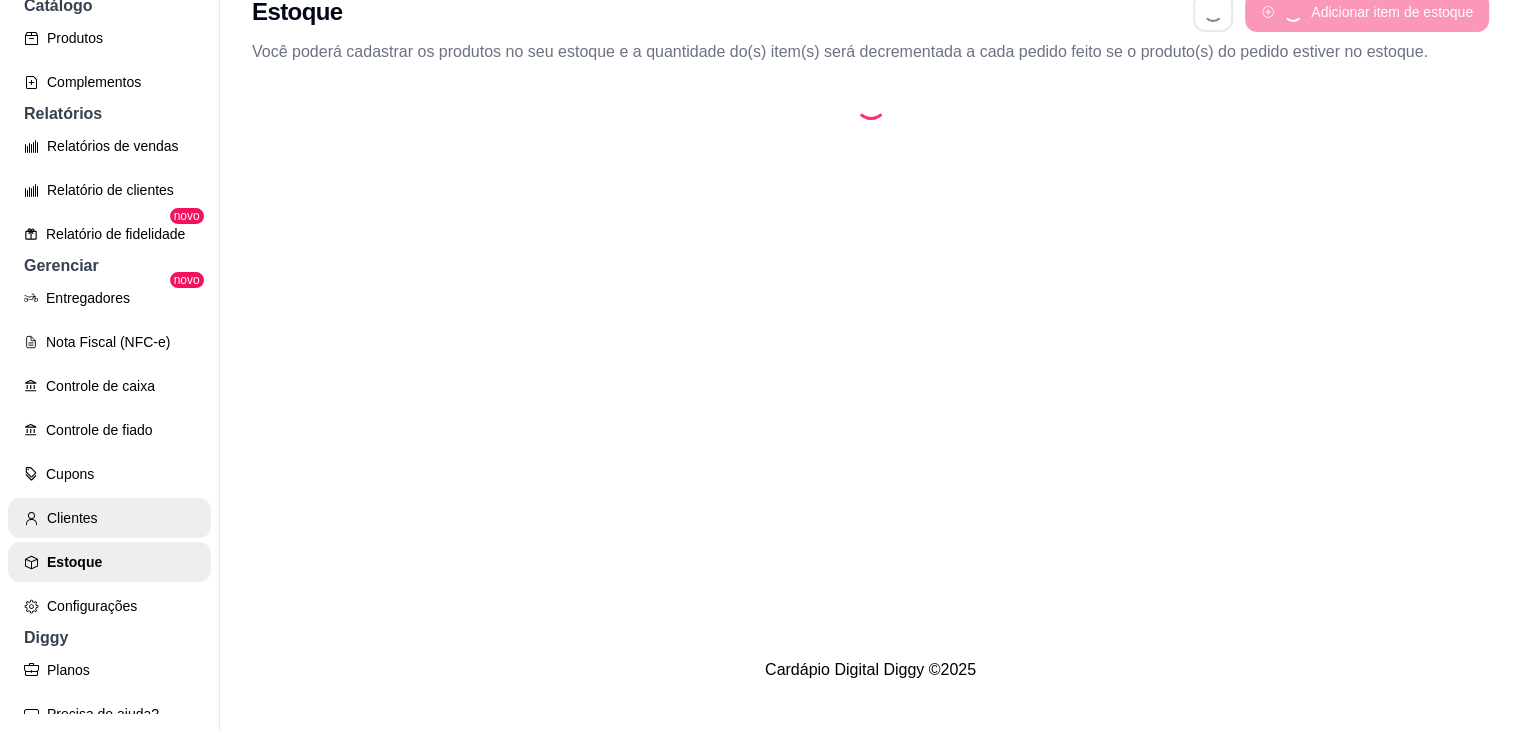 scroll, scrollTop: 0, scrollLeft: 0, axis: both 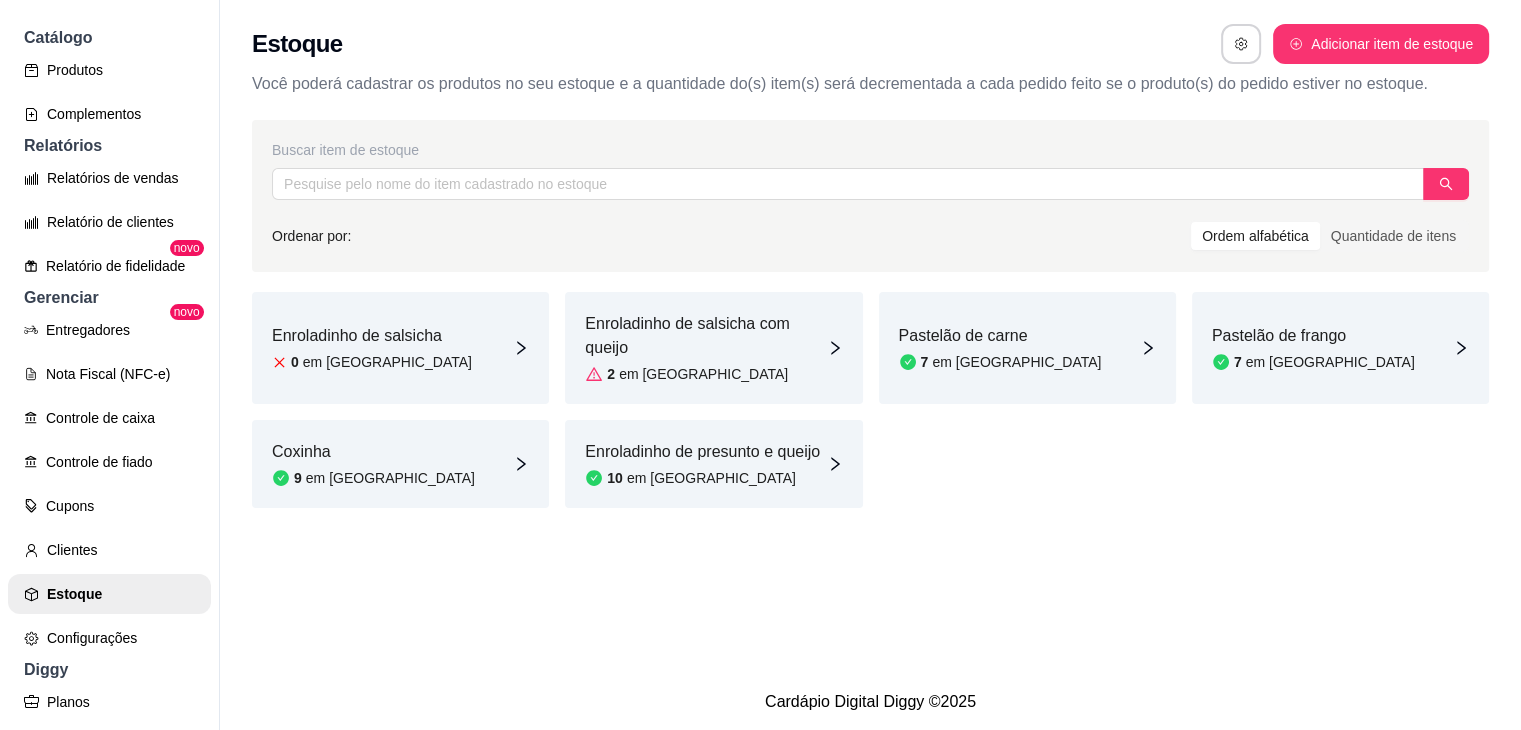 click on "Enroladinho de salsicha com queijo" at bounding box center (705, 336) 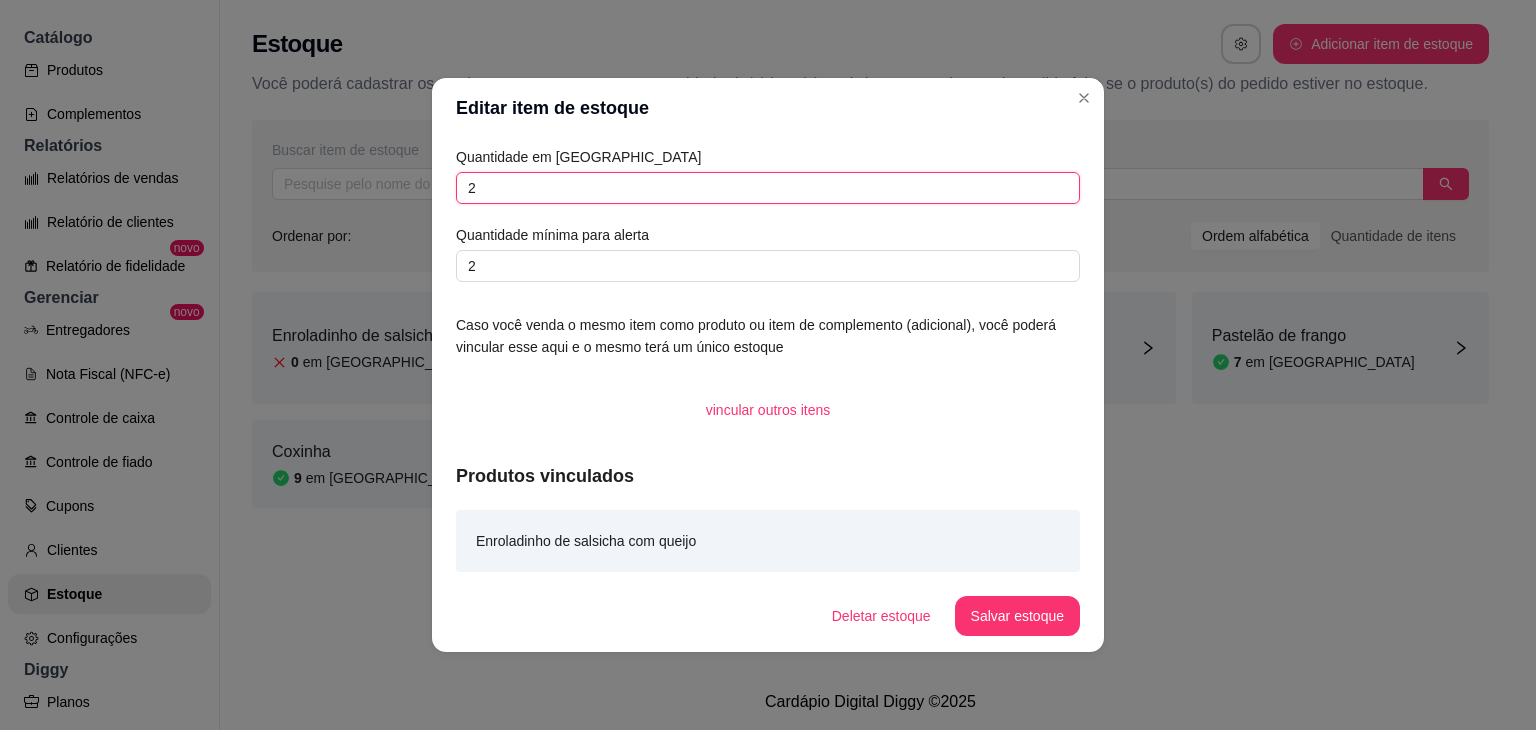 click on "2" at bounding box center [768, 188] 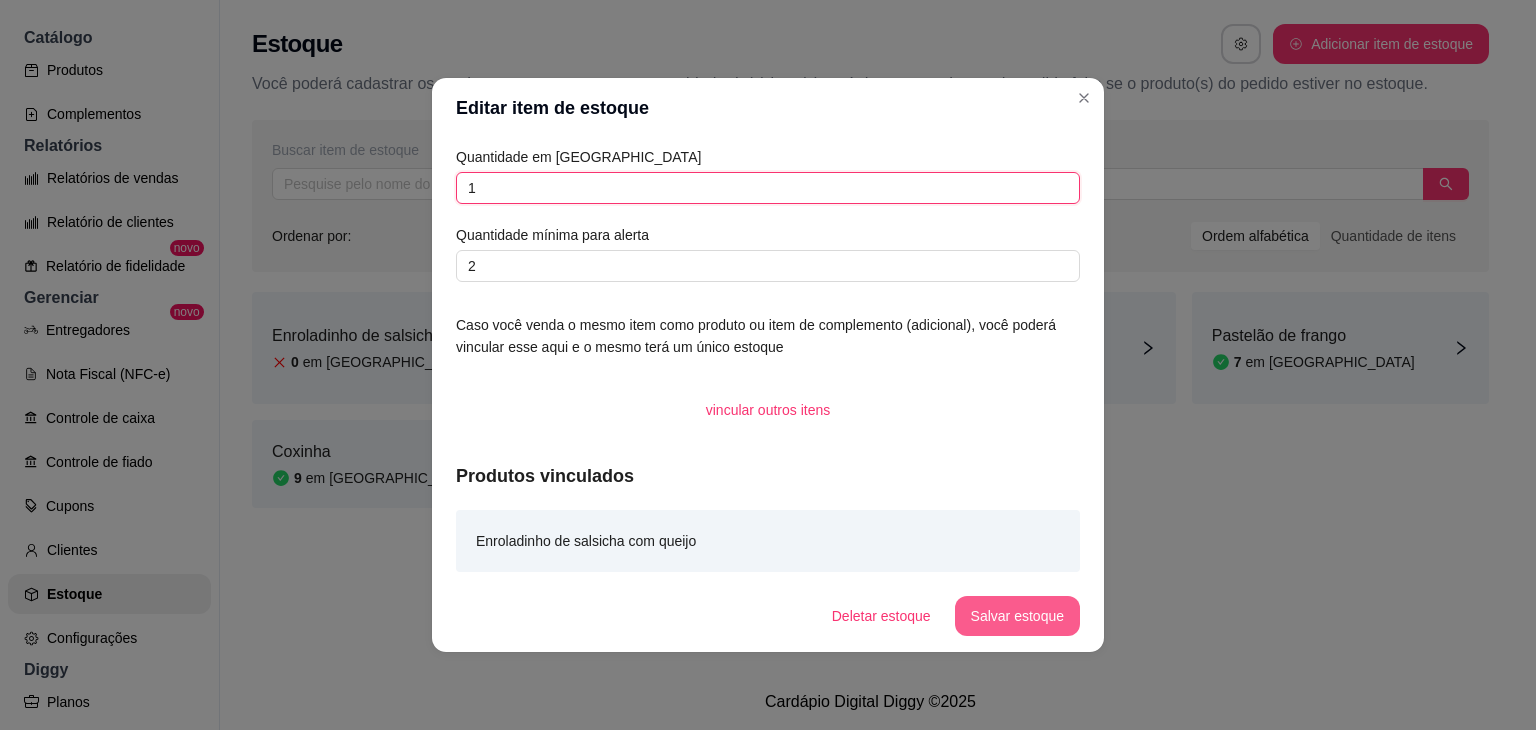 type on "1" 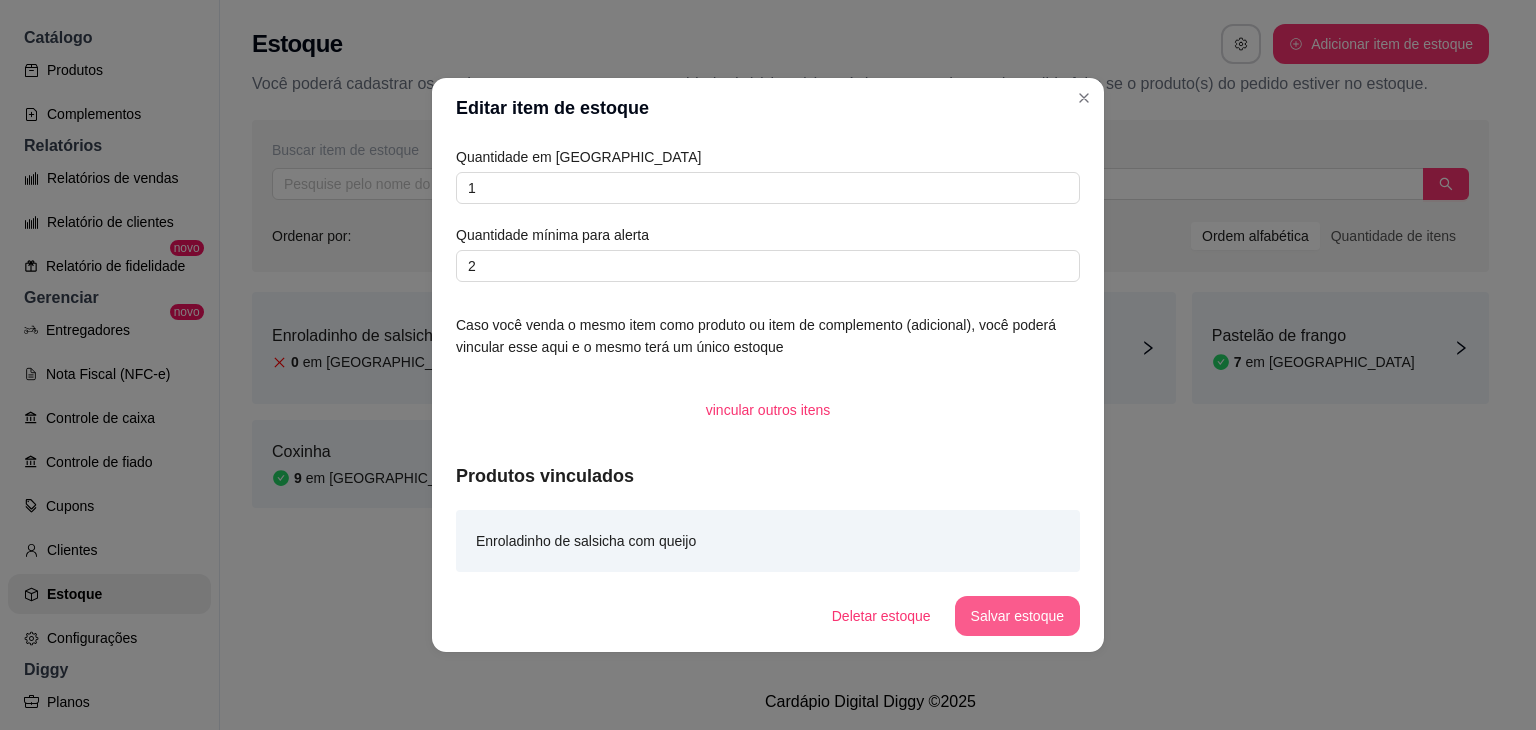 click on "Salvar estoque" at bounding box center [1017, 616] 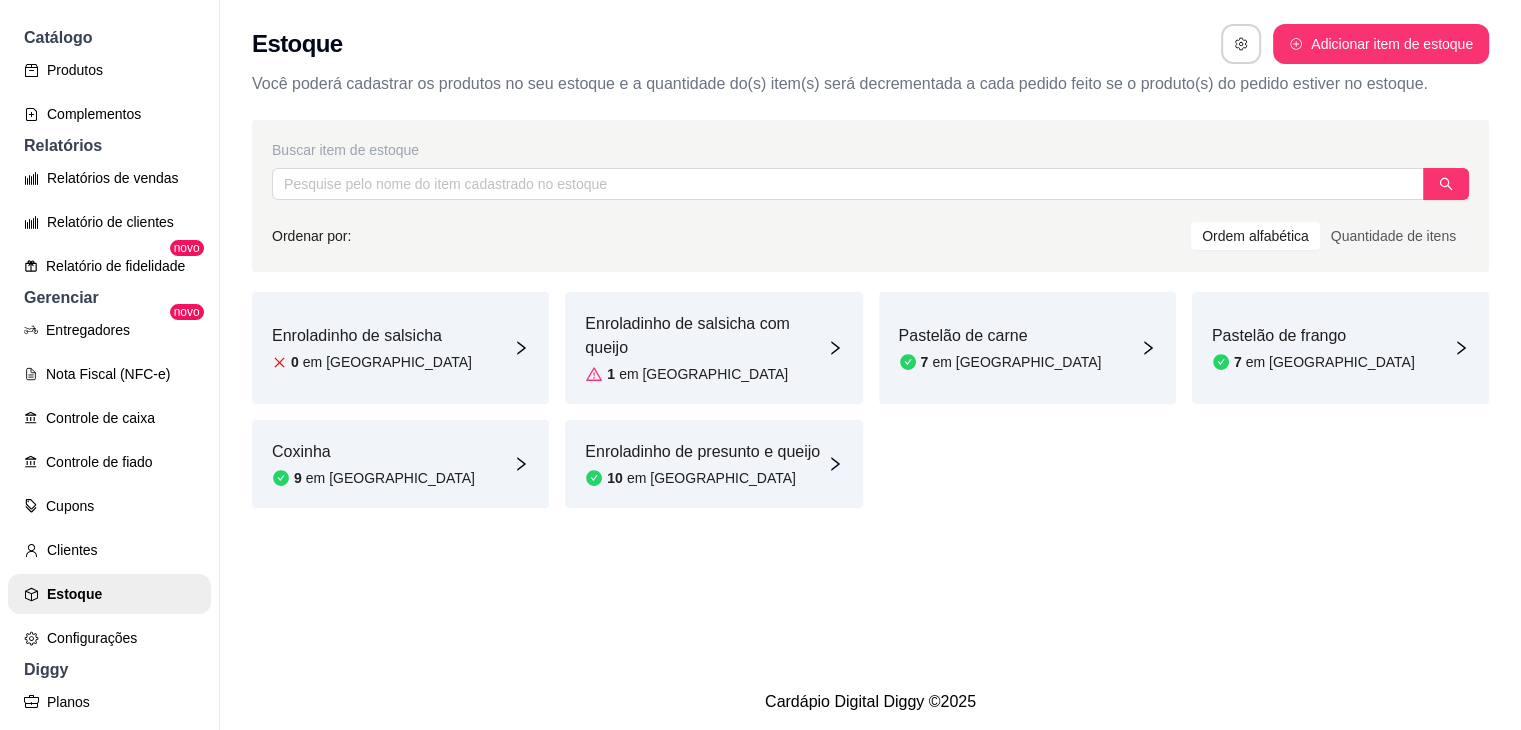 click on "Enroladinho de salsicha com queijo" at bounding box center (705, 336) 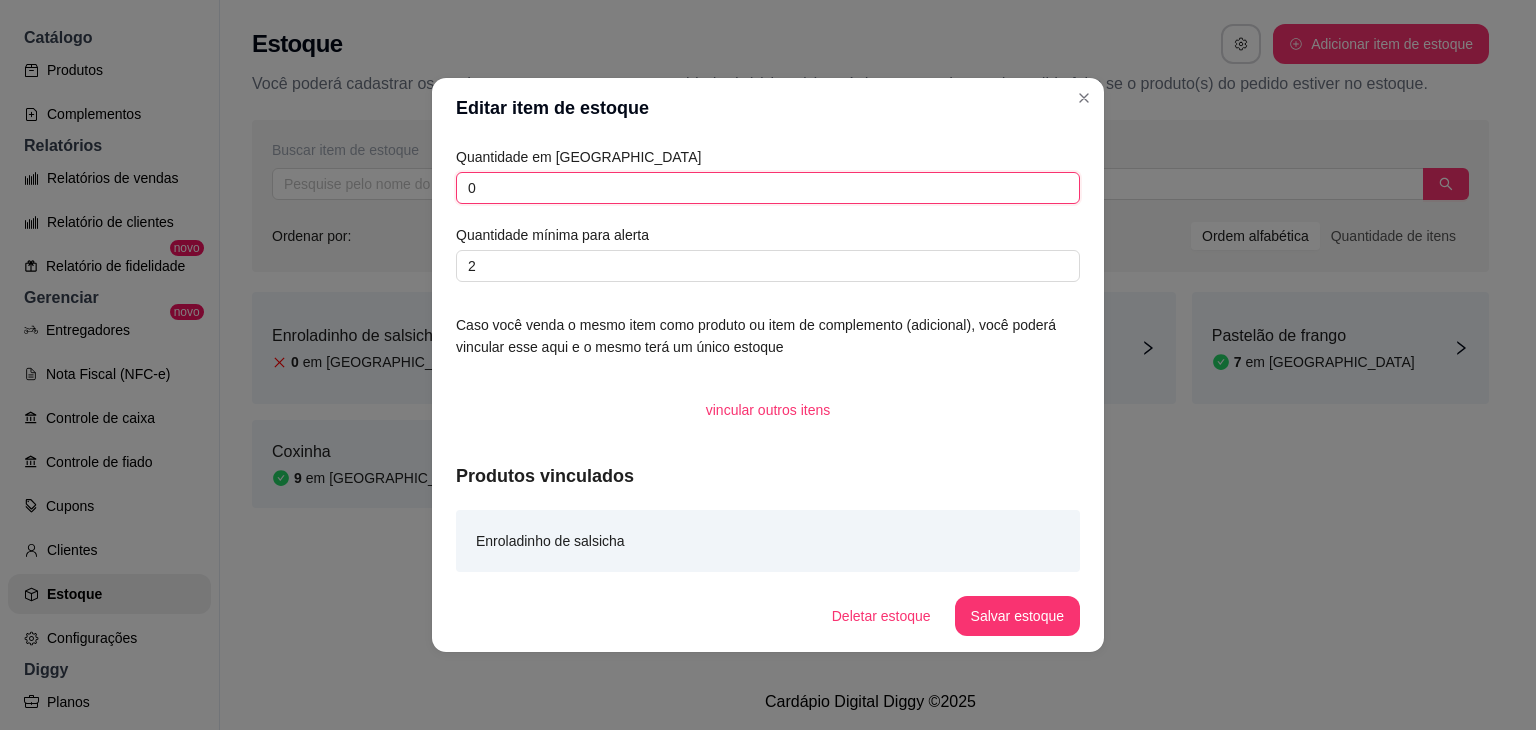 drag, startPoint x: 476, startPoint y: 185, endPoint x: 362, endPoint y: 189, distance: 114.07015 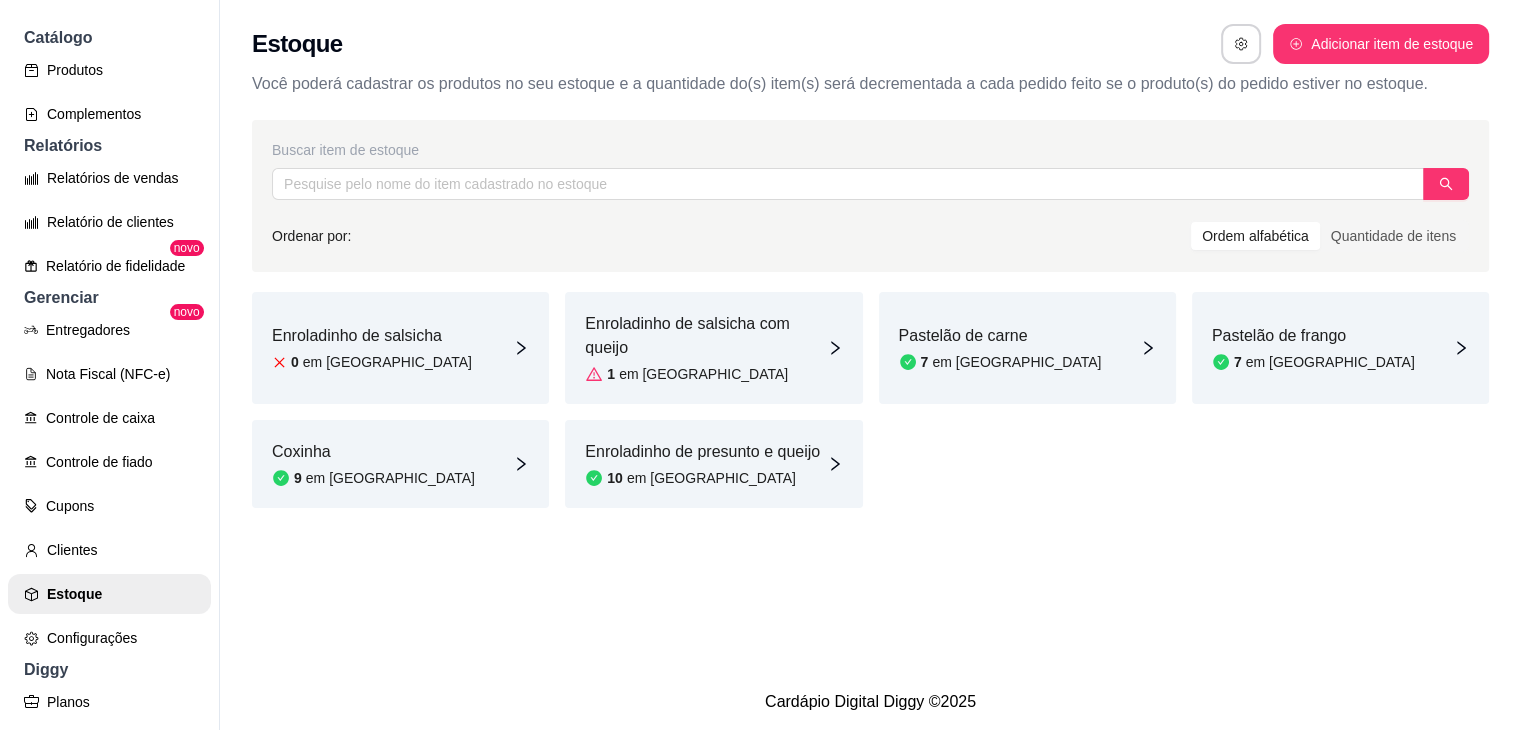 click on "Enroladinho de salsicha  0 em [GEOGRAPHIC_DATA]" at bounding box center [400, 348] 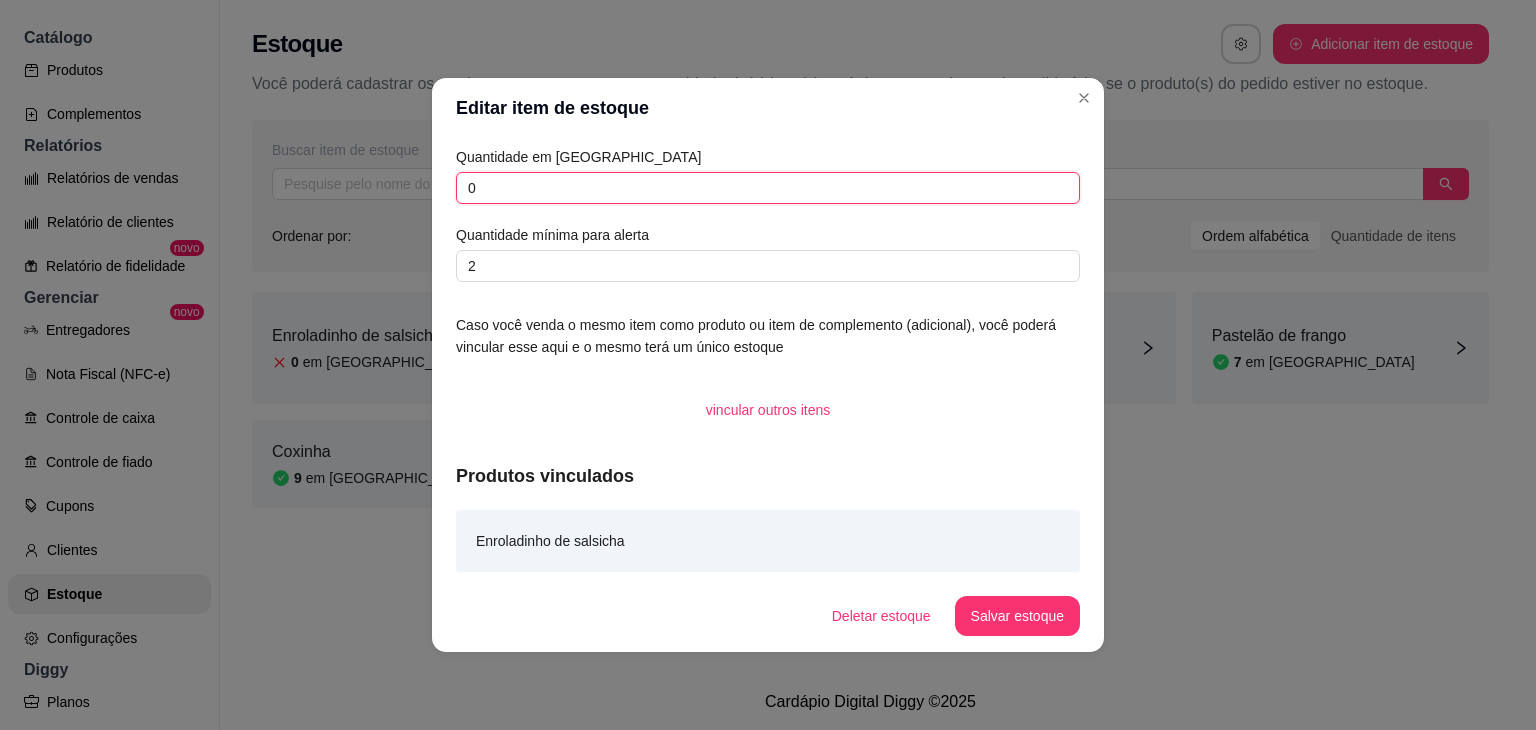 drag, startPoint x: 478, startPoint y: 191, endPoint x: 454, endPoint y: 189, distance: 24.083189 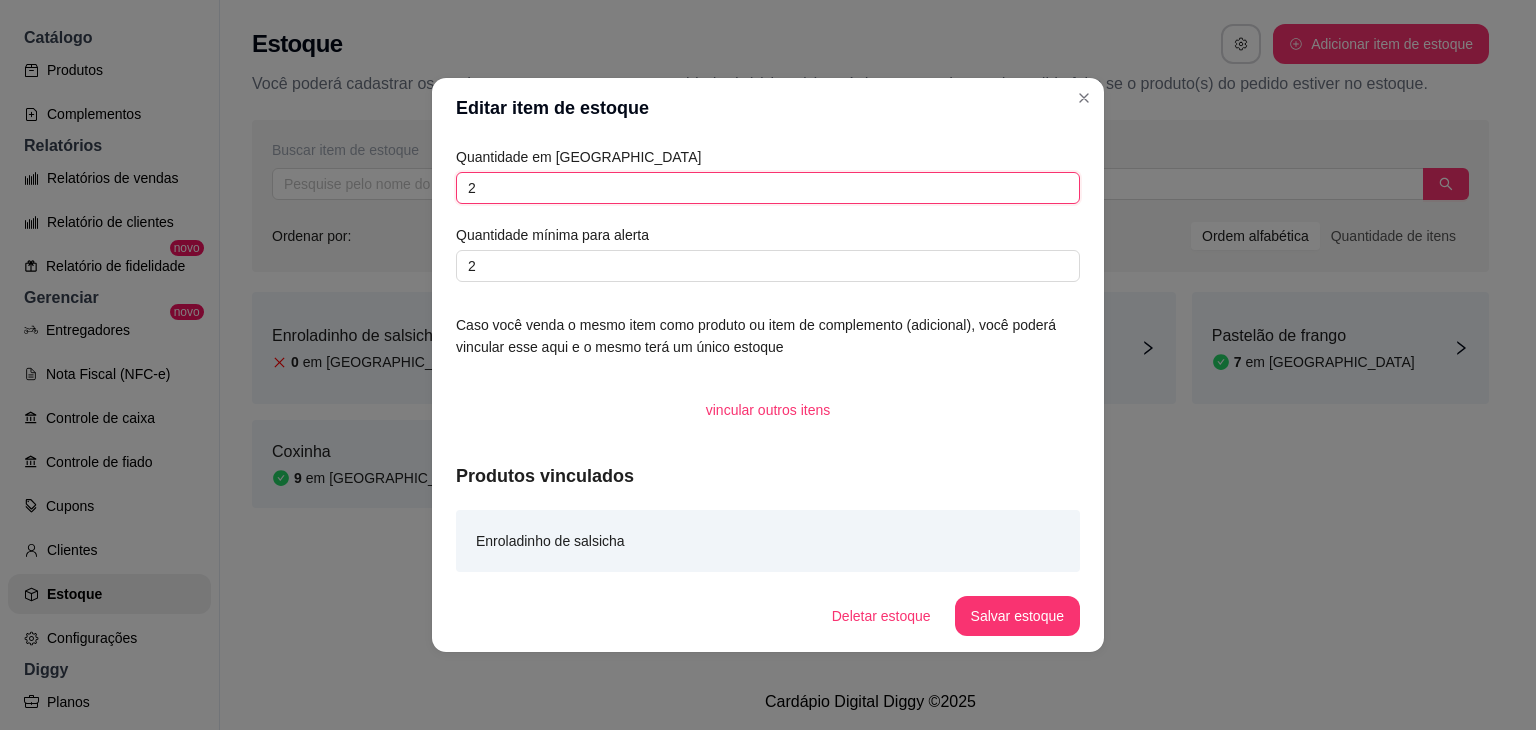 type on "2" 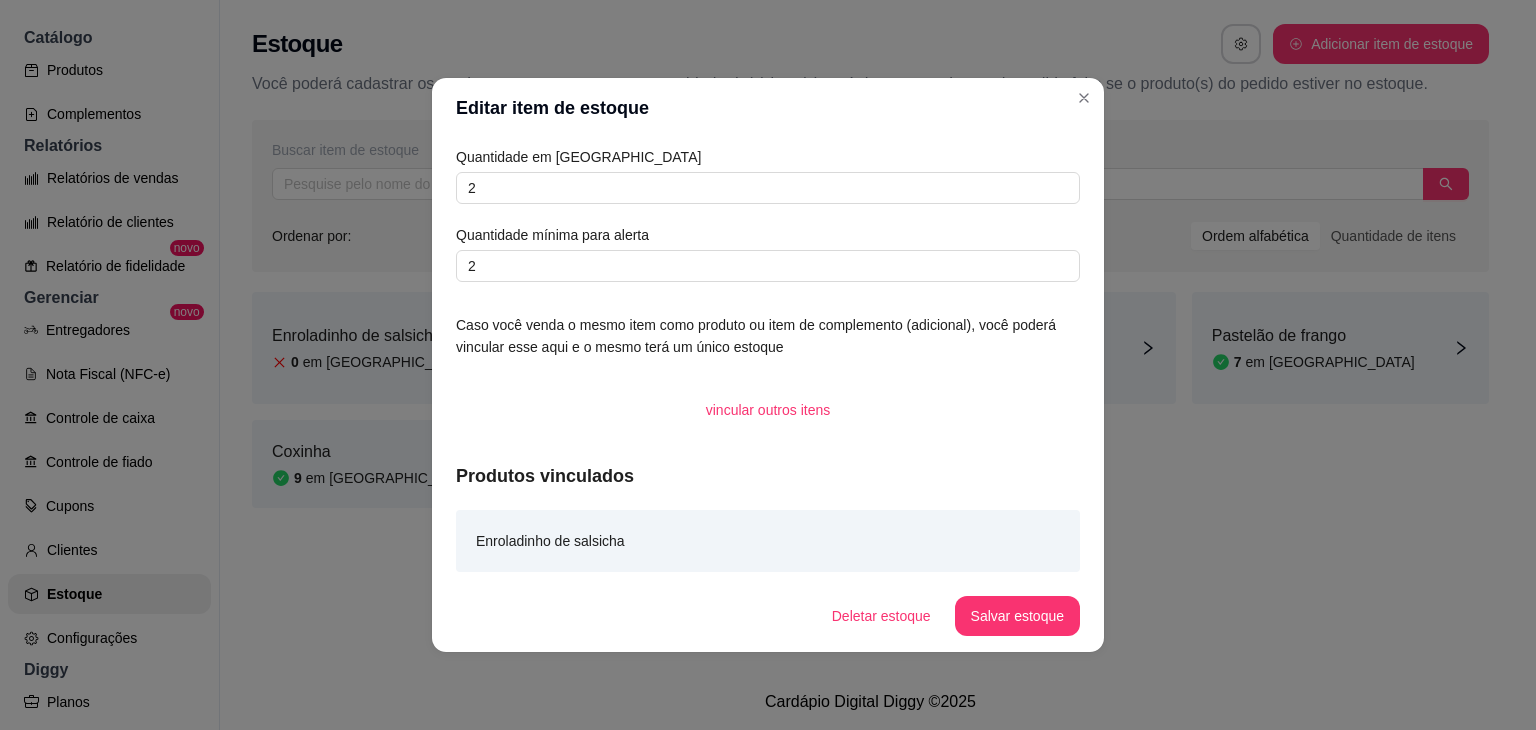 click on "Salvar estoque" at bounding box center (1017, 616) 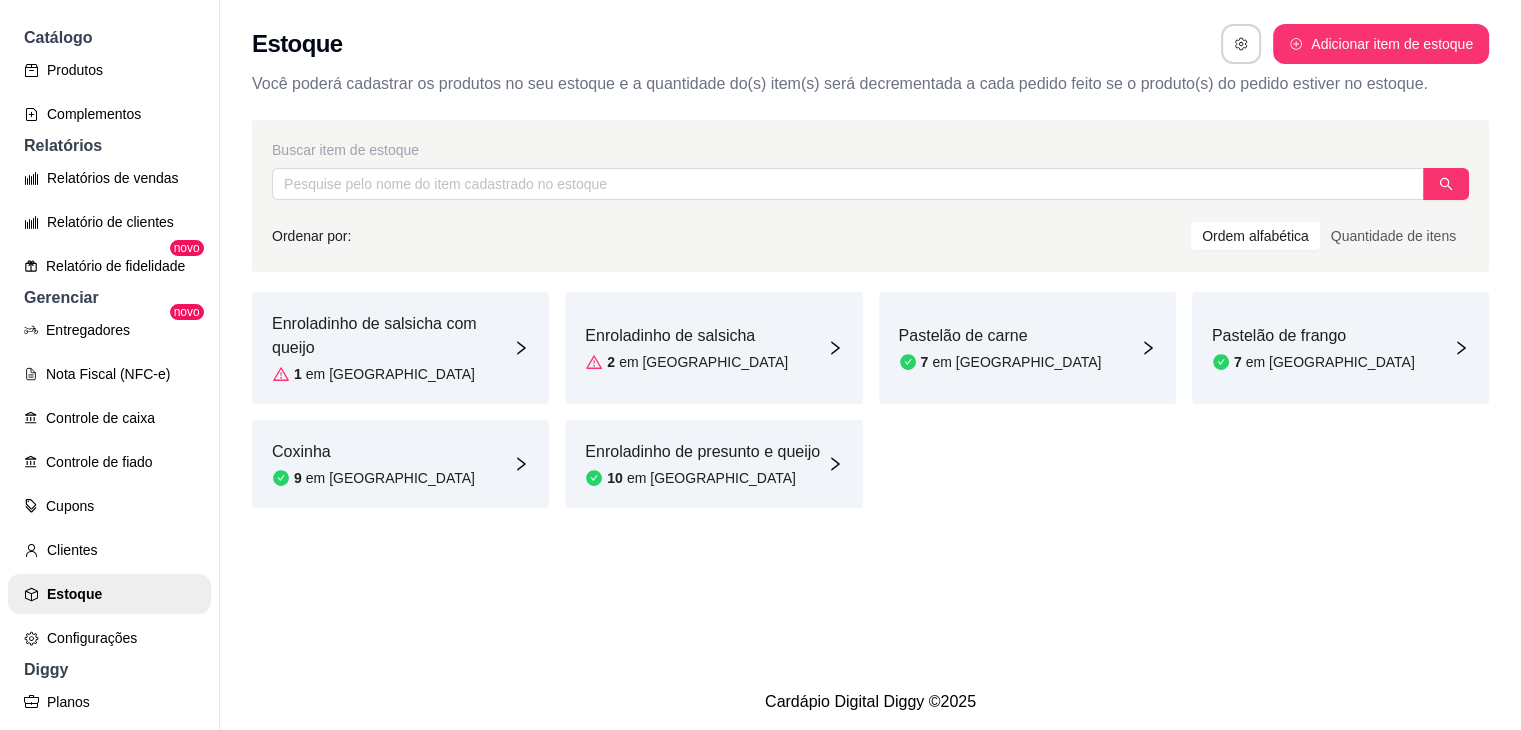 click on "Enroladinho de presunto e queijo  10 em [GEOGRAPHIC_DATA]" at bounding box center (702, 464) 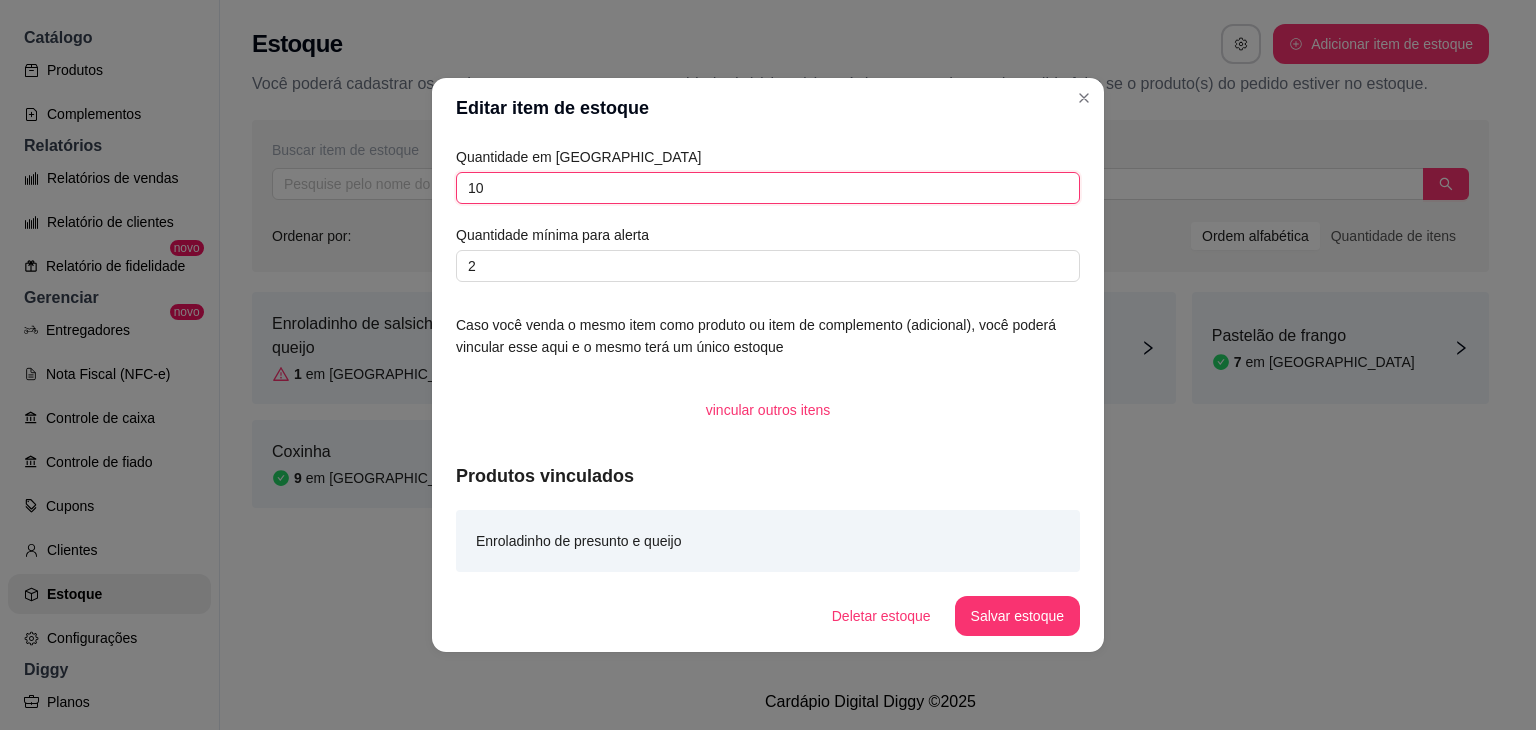click on "10" at bounding box center [768, 188] 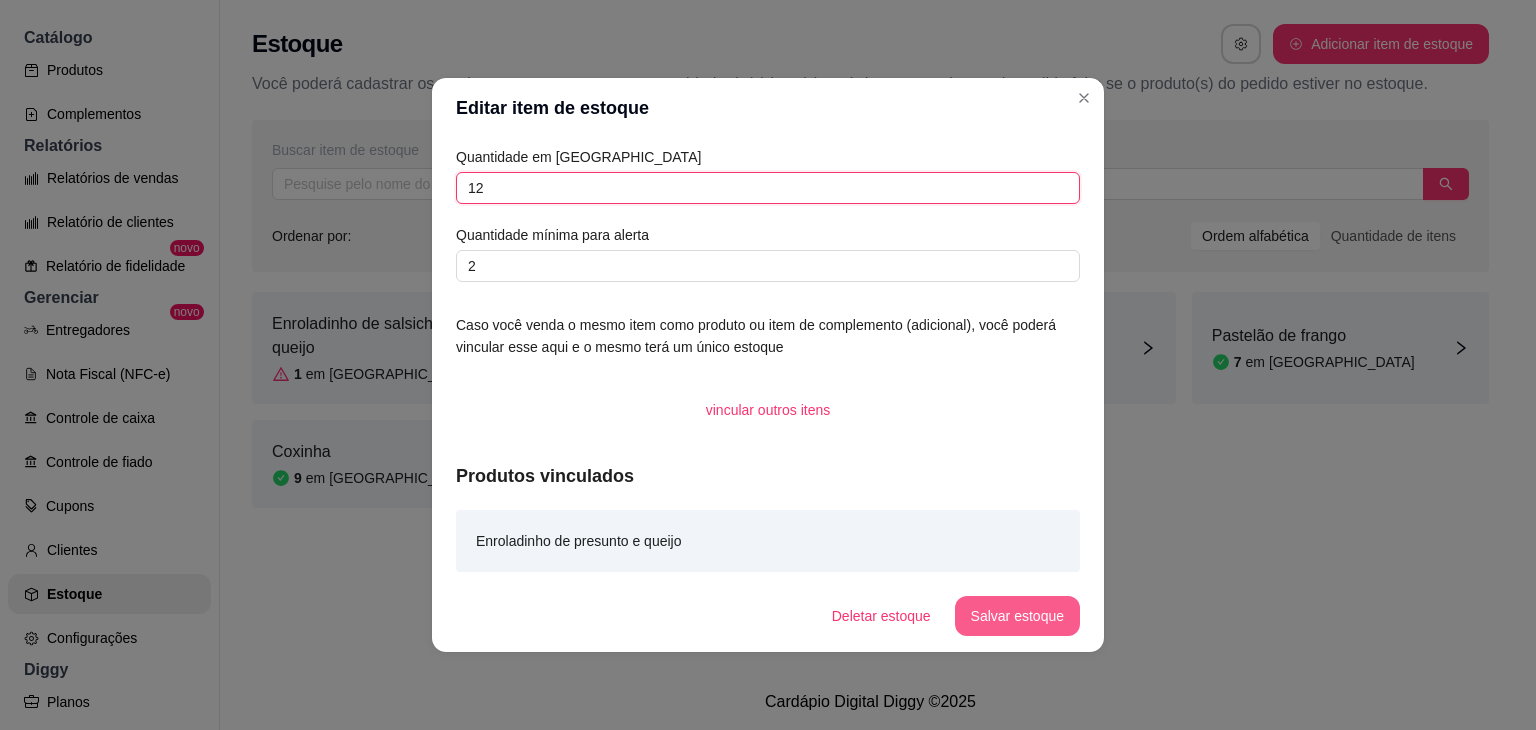 type on "12" 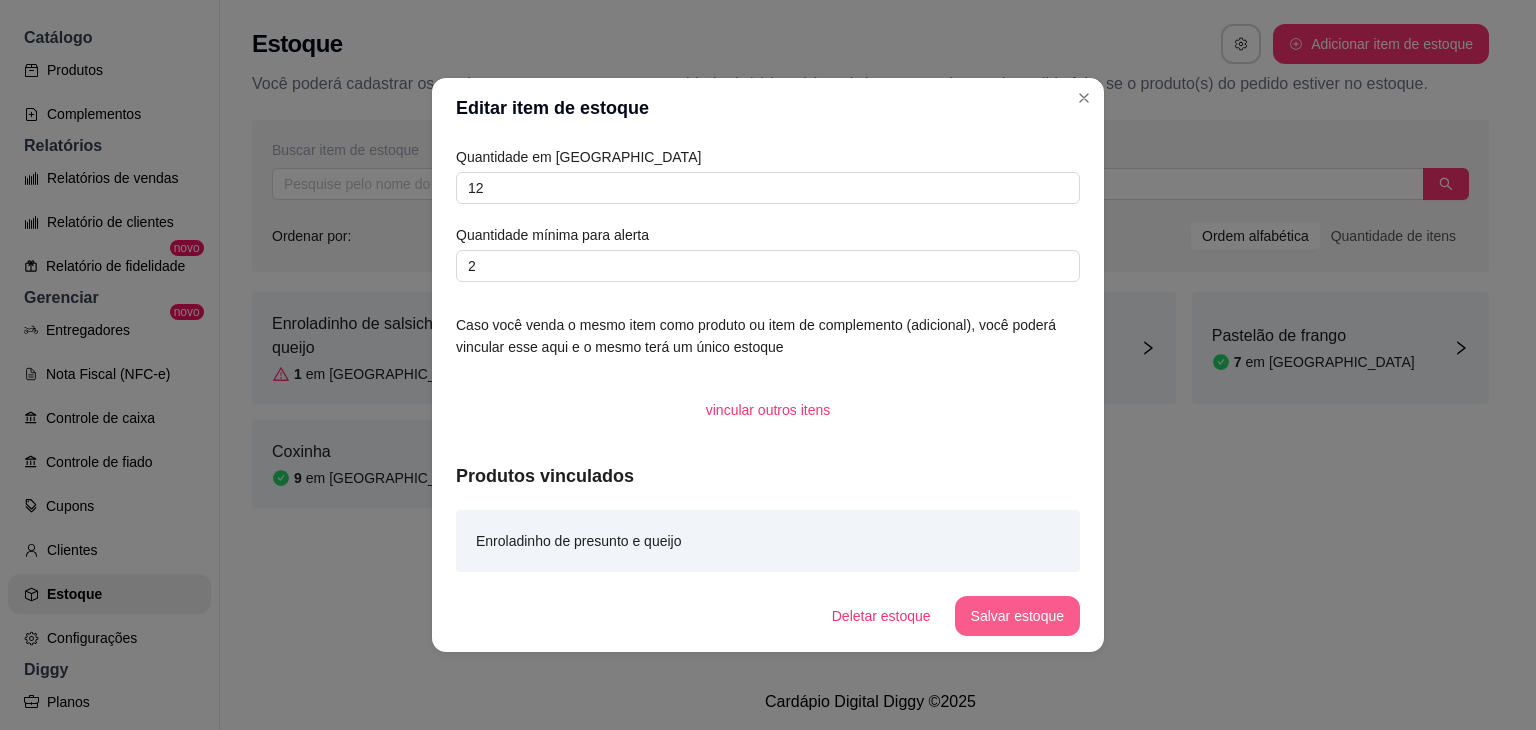 click on "Salvar estoque" at bounding box center [1017, 616] 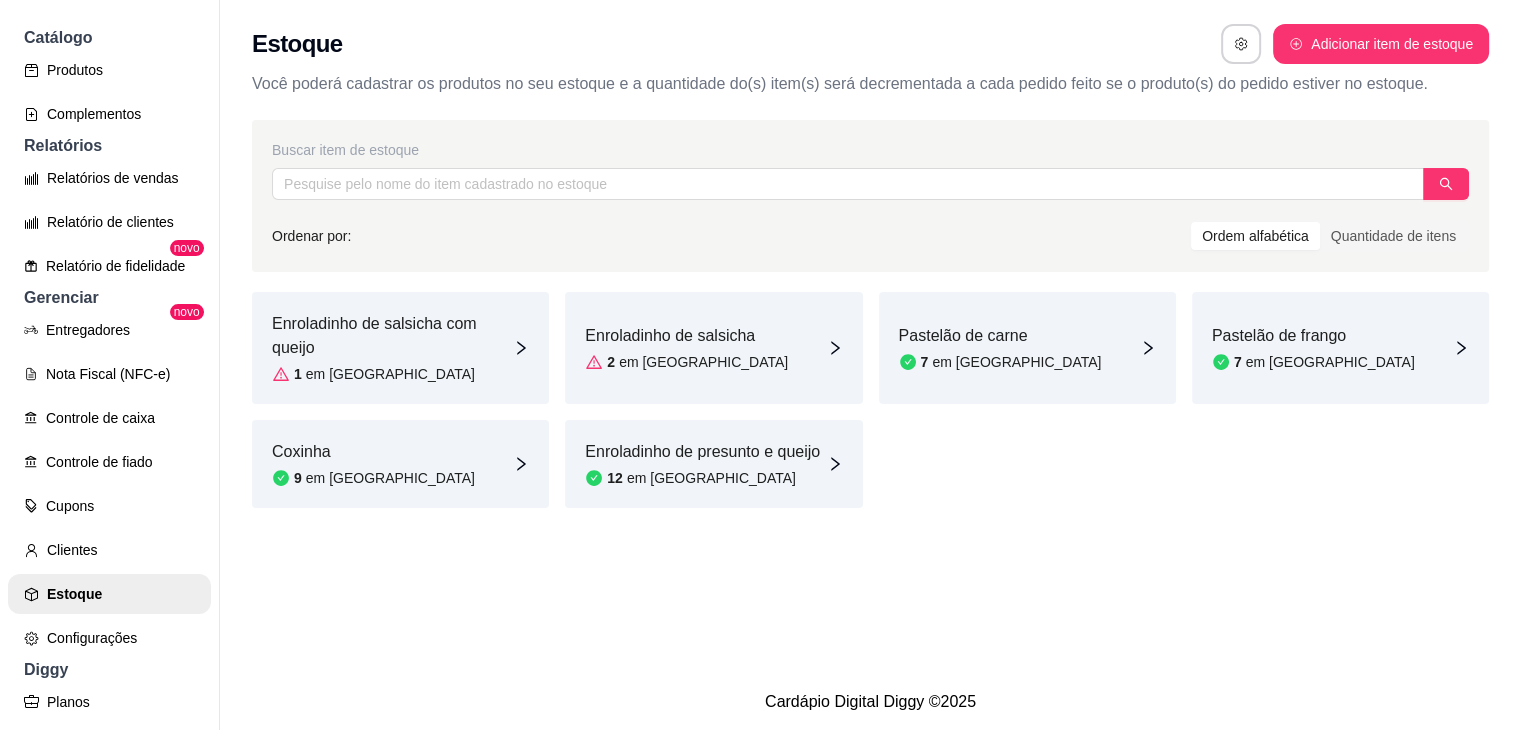 click on "Coxinha 9 em [GEOGRAPHIC_DATA]" at bounding box center (400, 464) 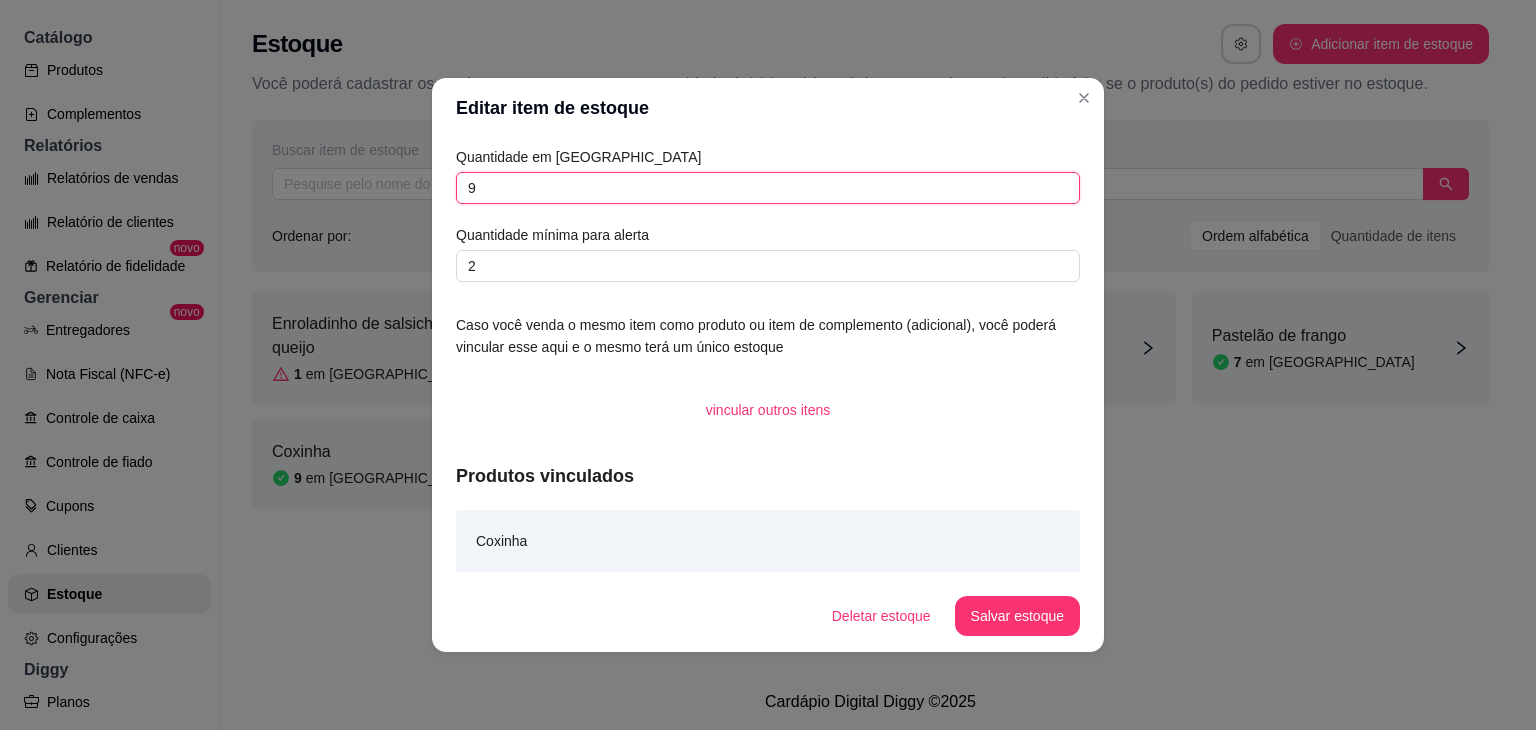 click on "9" at bounding box center (768, 188) 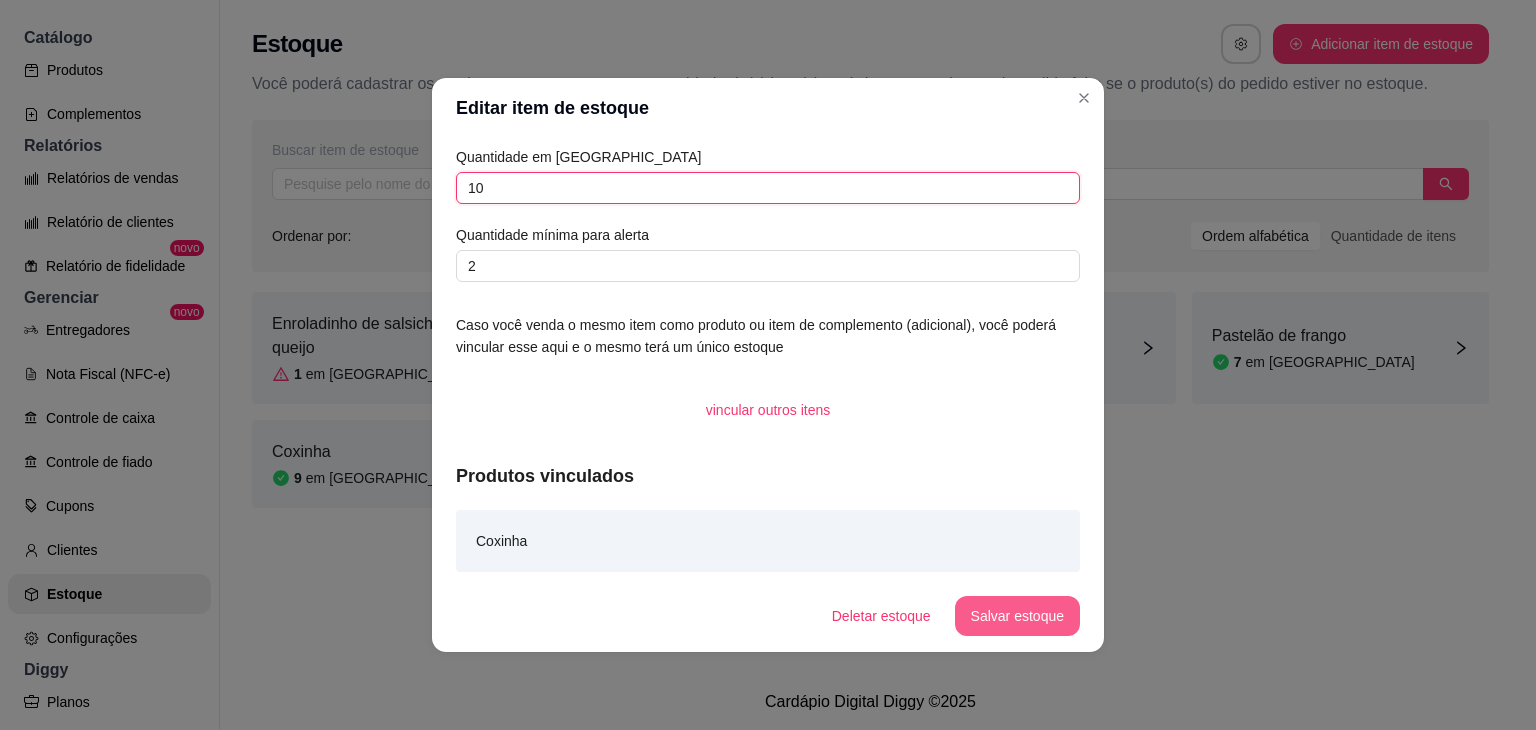 type on "10" 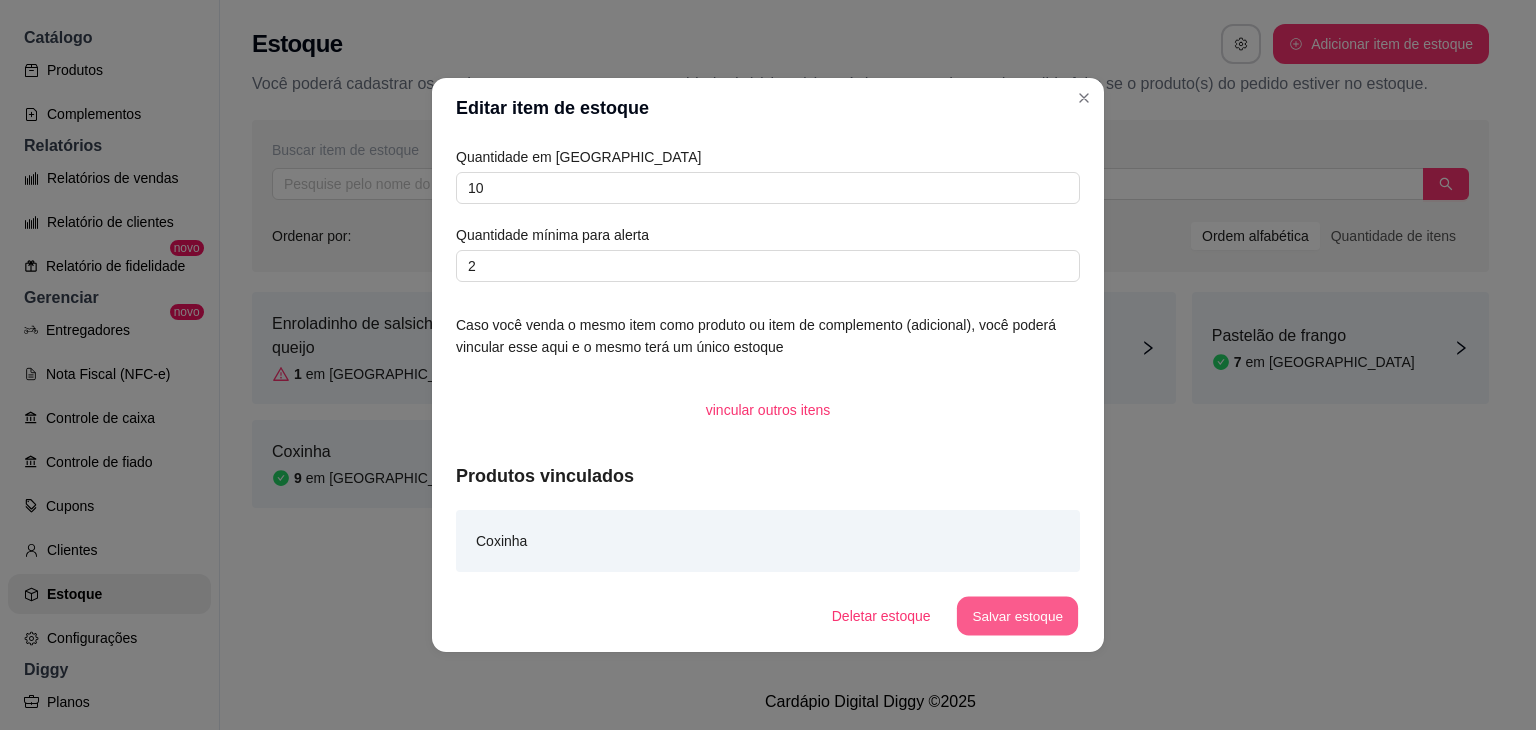 click on "Salvar estoque" at bounding box center [1017, 616] 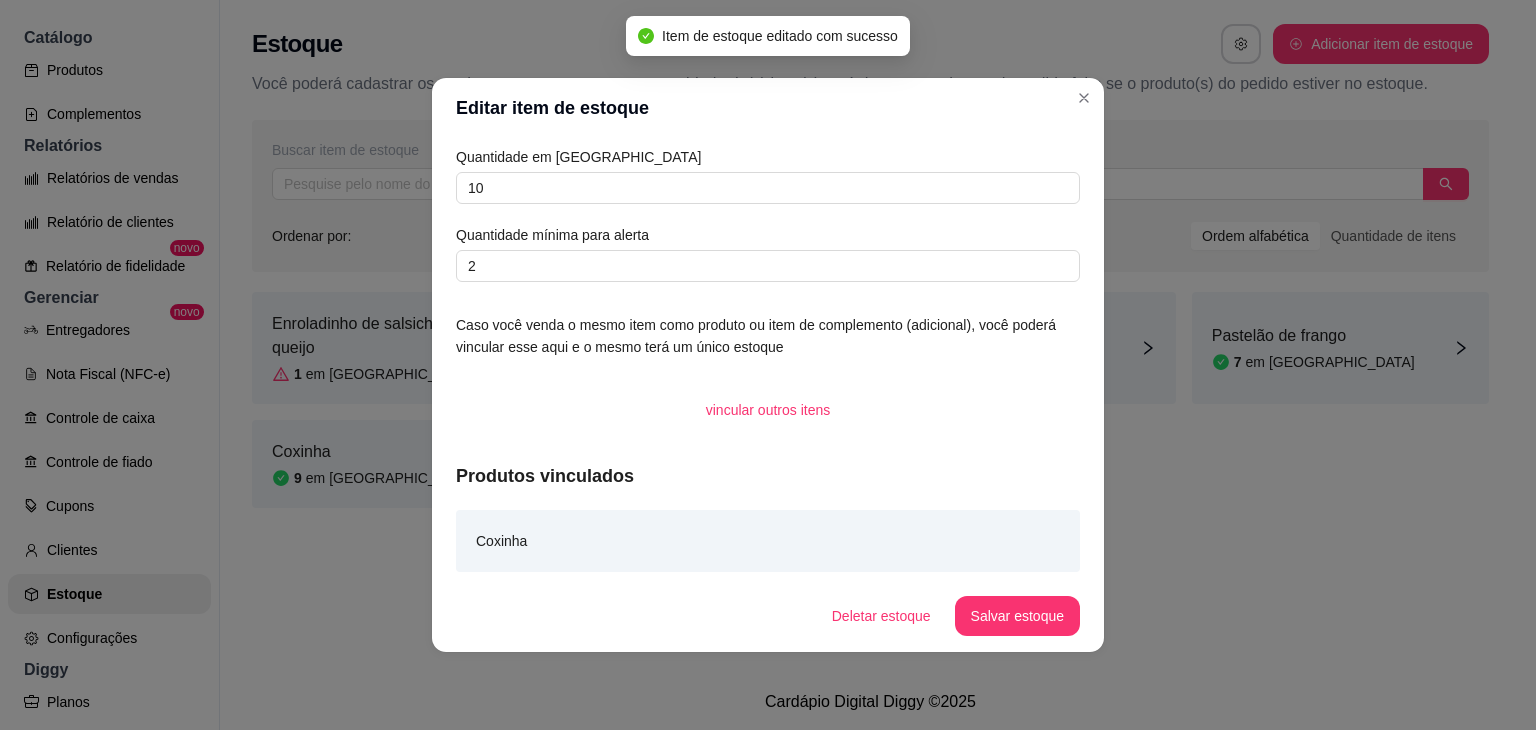 click on "Enroladinho de salsicha com queijo  1 em estoque Enroladinho de salsicha  2 em estoque Pastelão de carne  7 em estoque Pastelão de frango  7 em estoque Coxinha 9 em estoque Enroladinho de presunto e queijo  12 em [GEOGRAPHIC_DATA]" at bounding box center (870, 400) 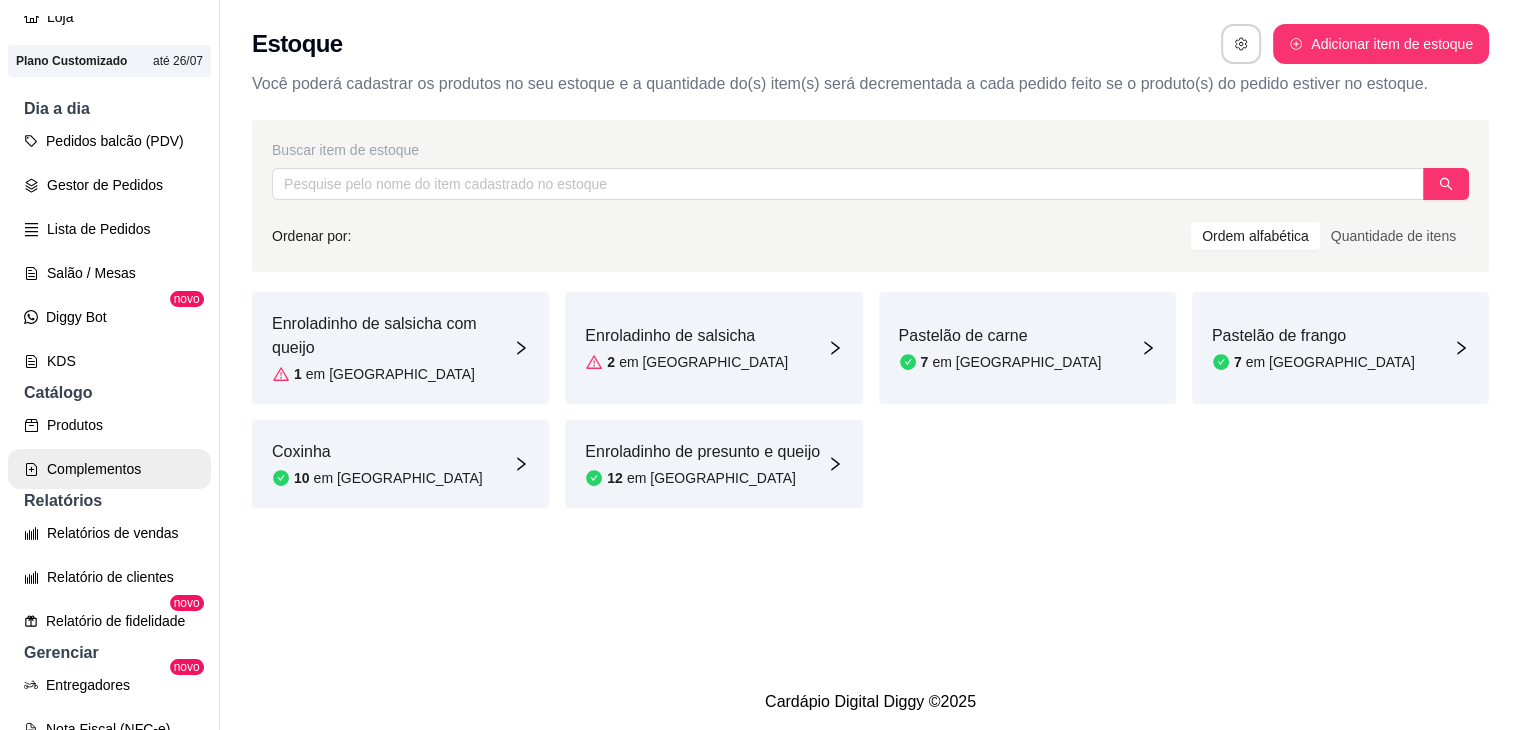 scroll, scrollTop: 0, scrollLeft: 0, axis: both 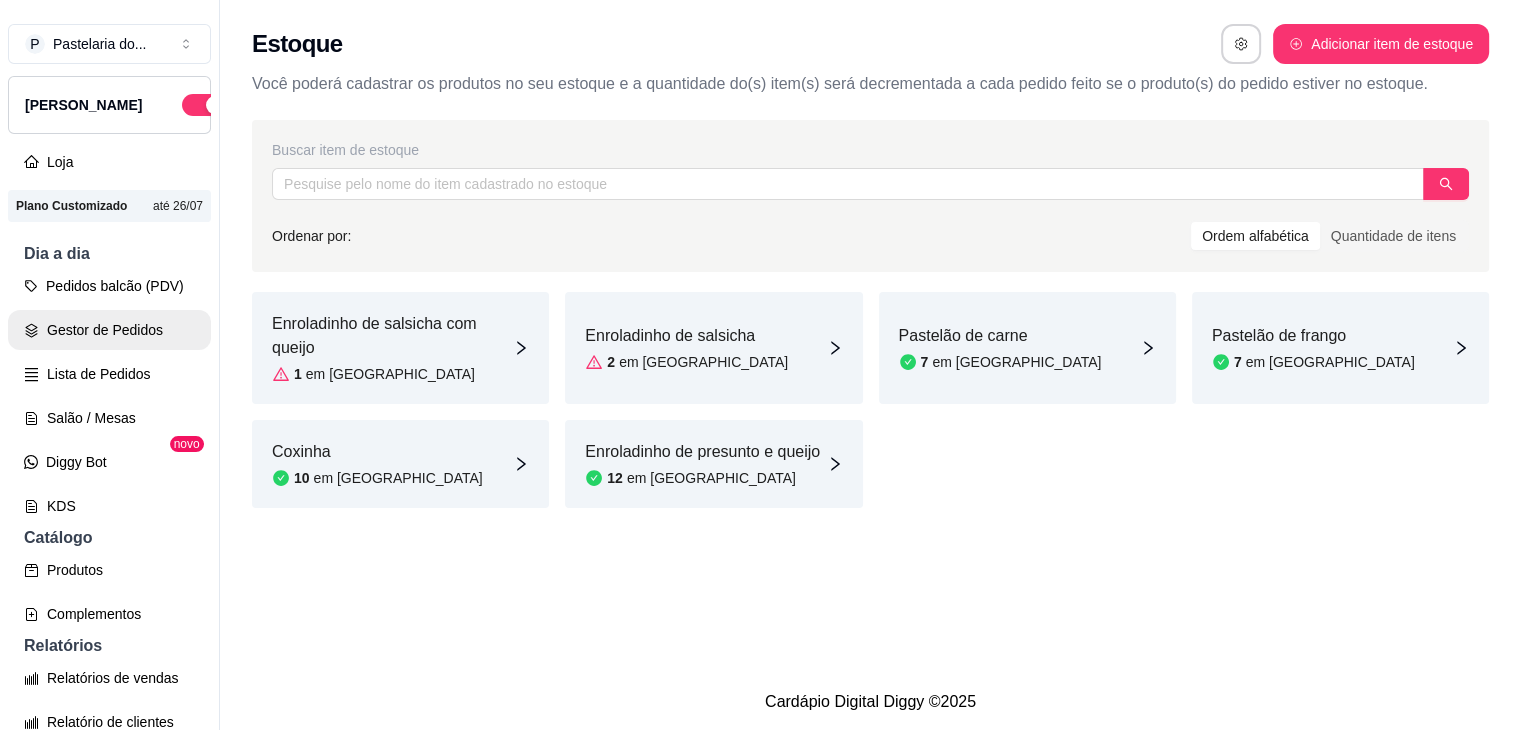 click on "Gestor de Pedidos" at bounding box center [109, 330] 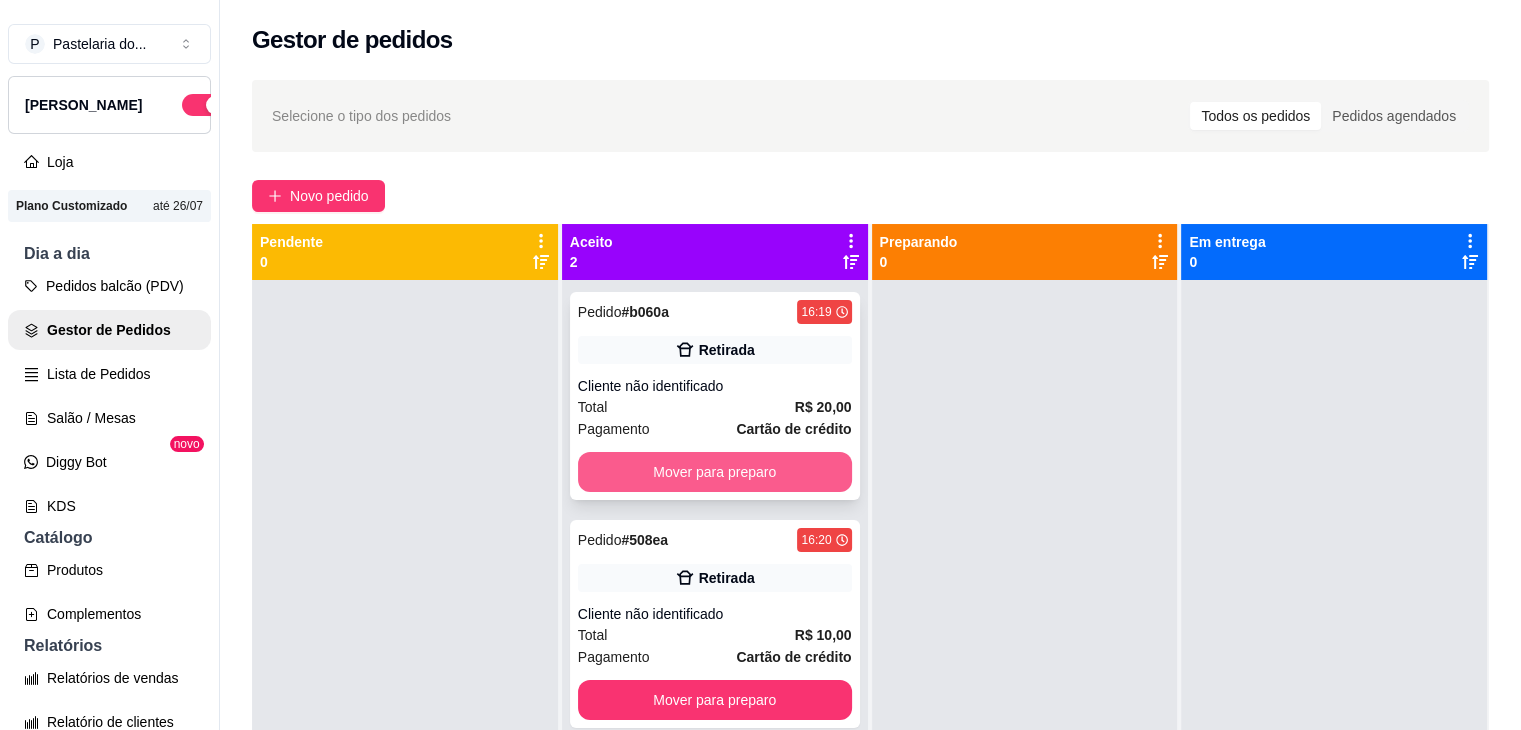 click on "Mover para preparo" at bounding box center [715, 472] 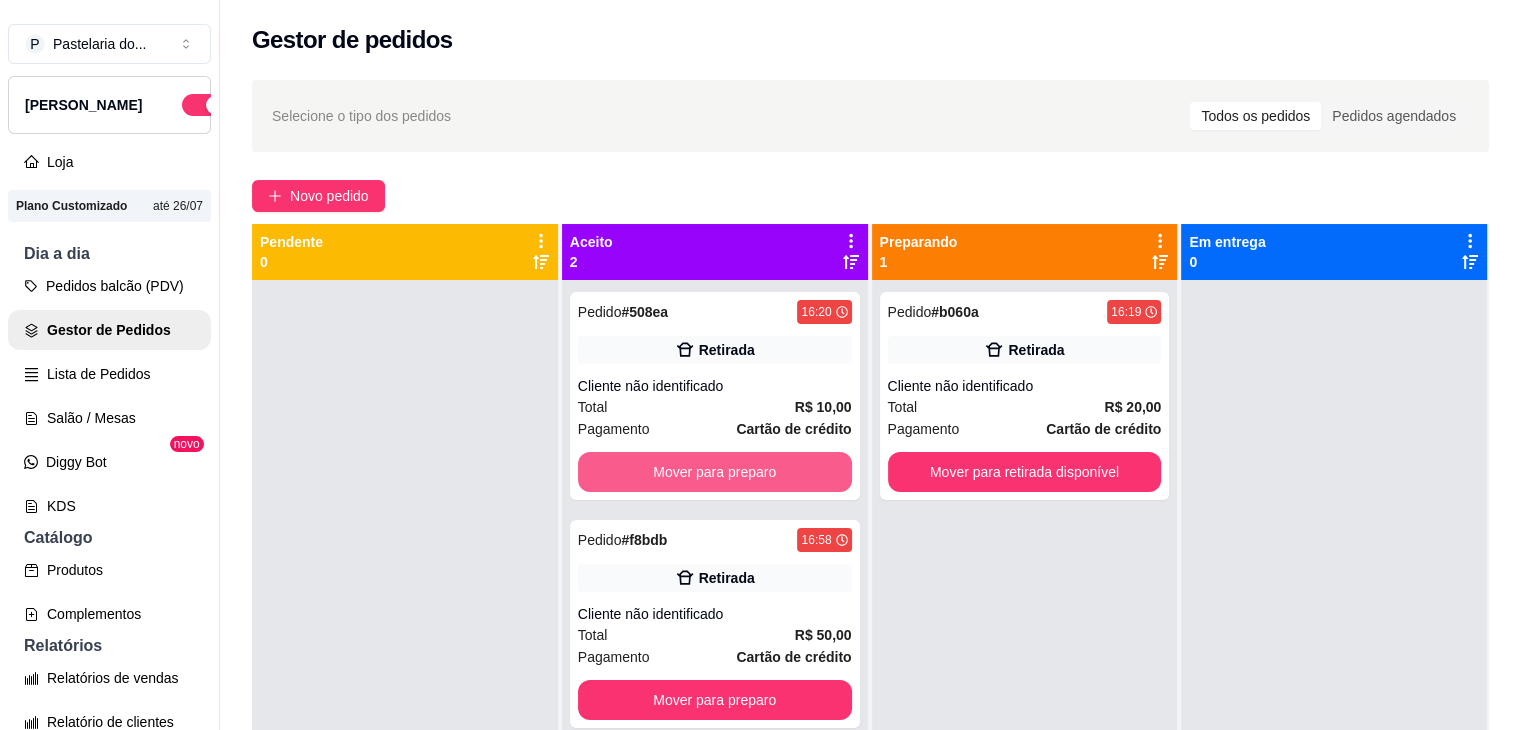 click on "Mover para preparo" at bounding box center [715, 472] 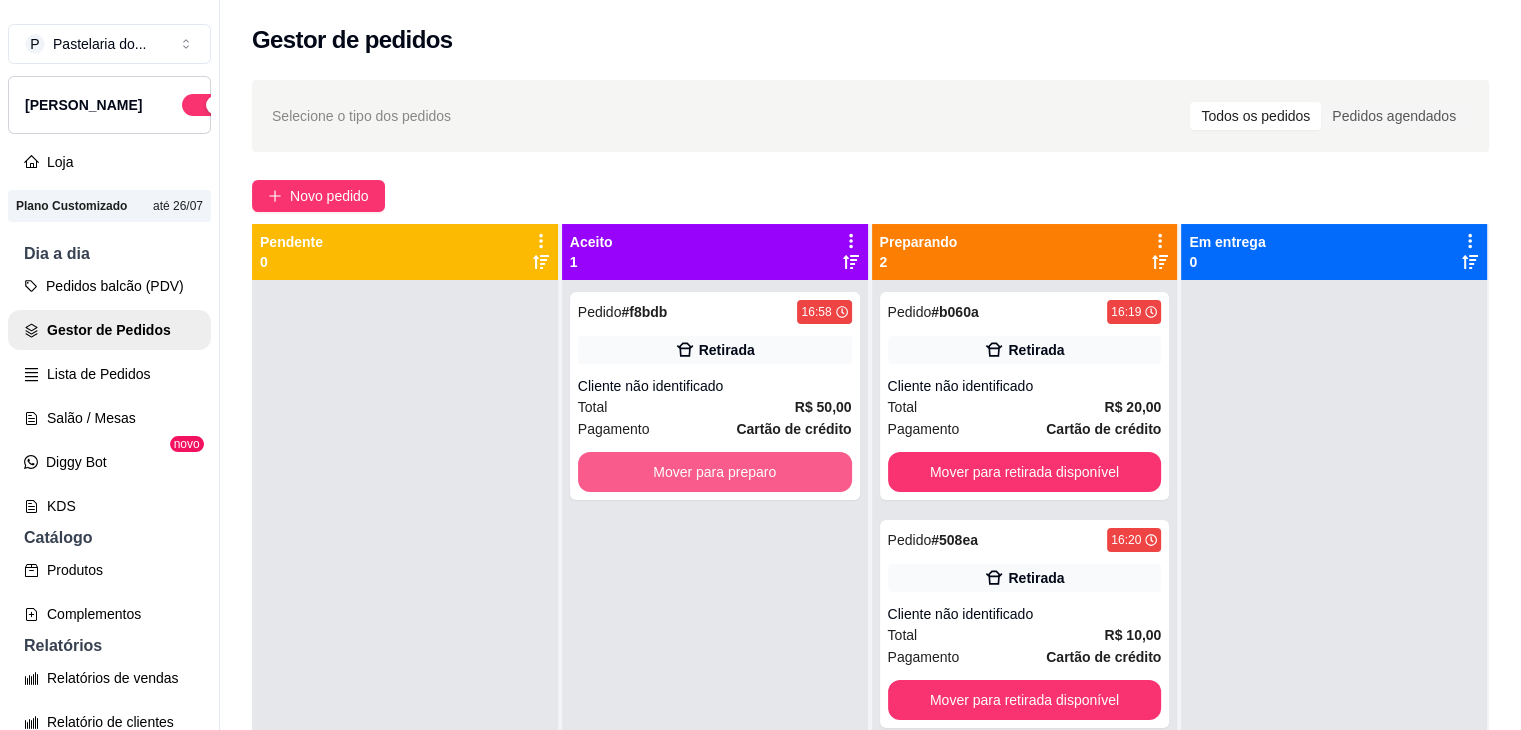 click on "Mover para preparo" at bounding box center [715, 472] 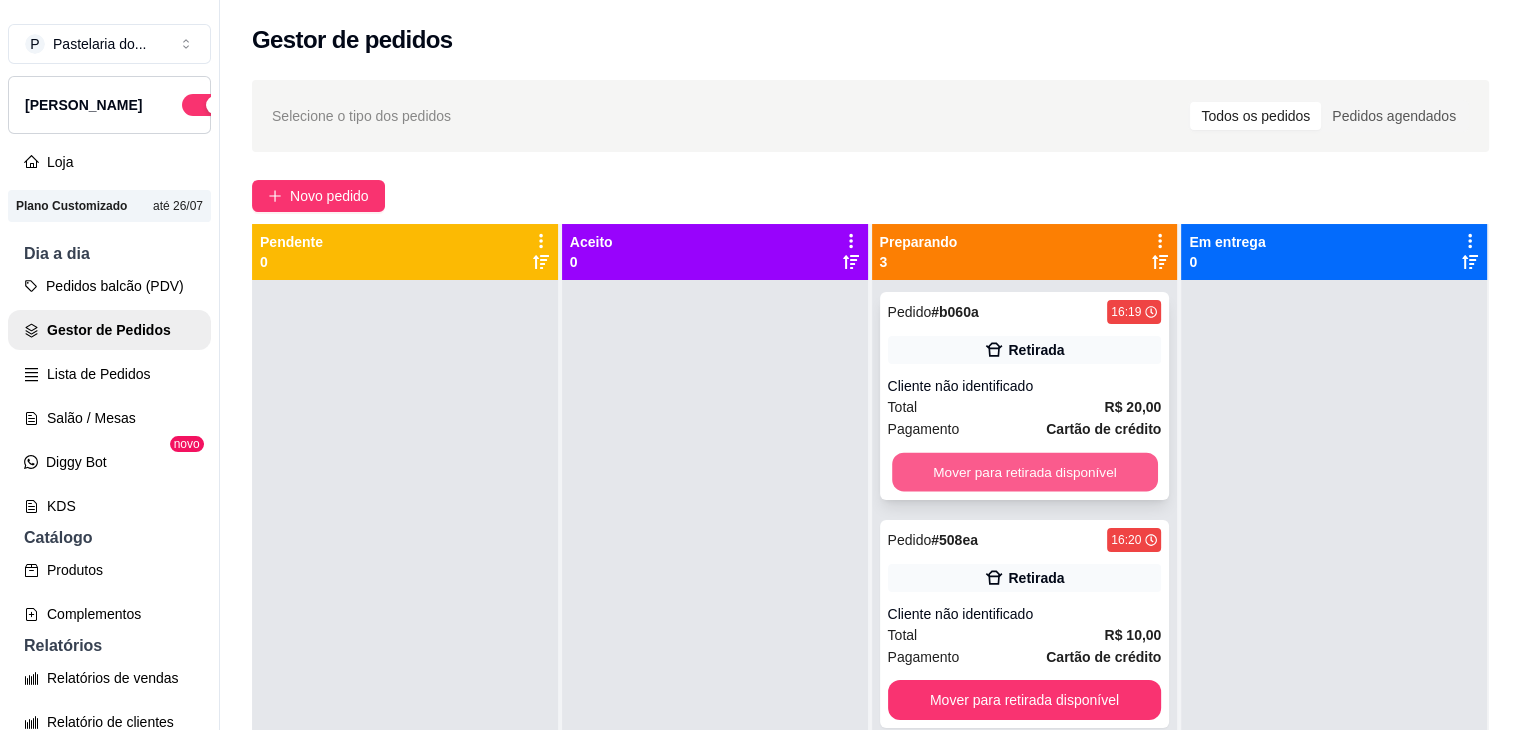 click on "Mover para retirada disponível" at bounding box center [1025, 472] 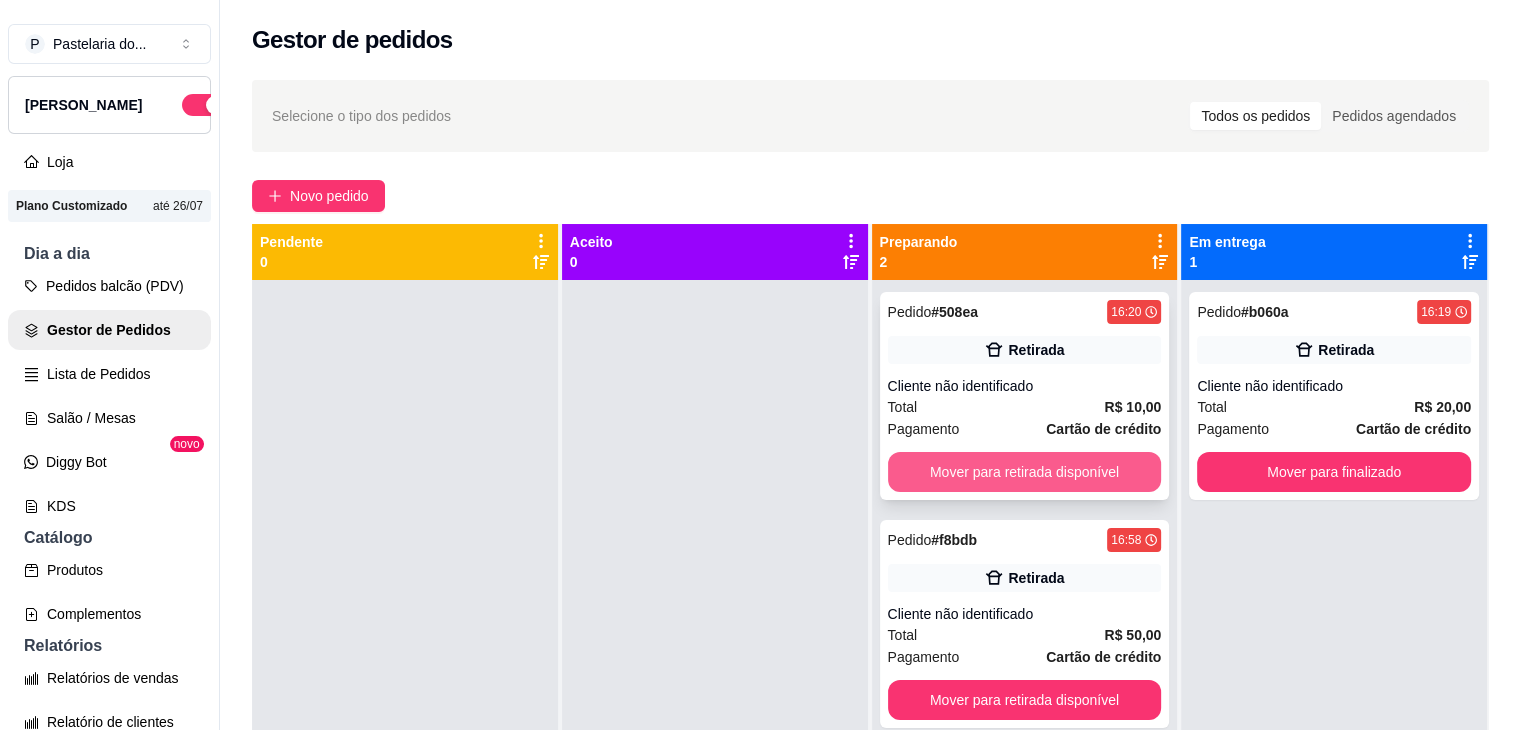 click on "Mover para retirada disponível" at bounding box center [1025, 472] 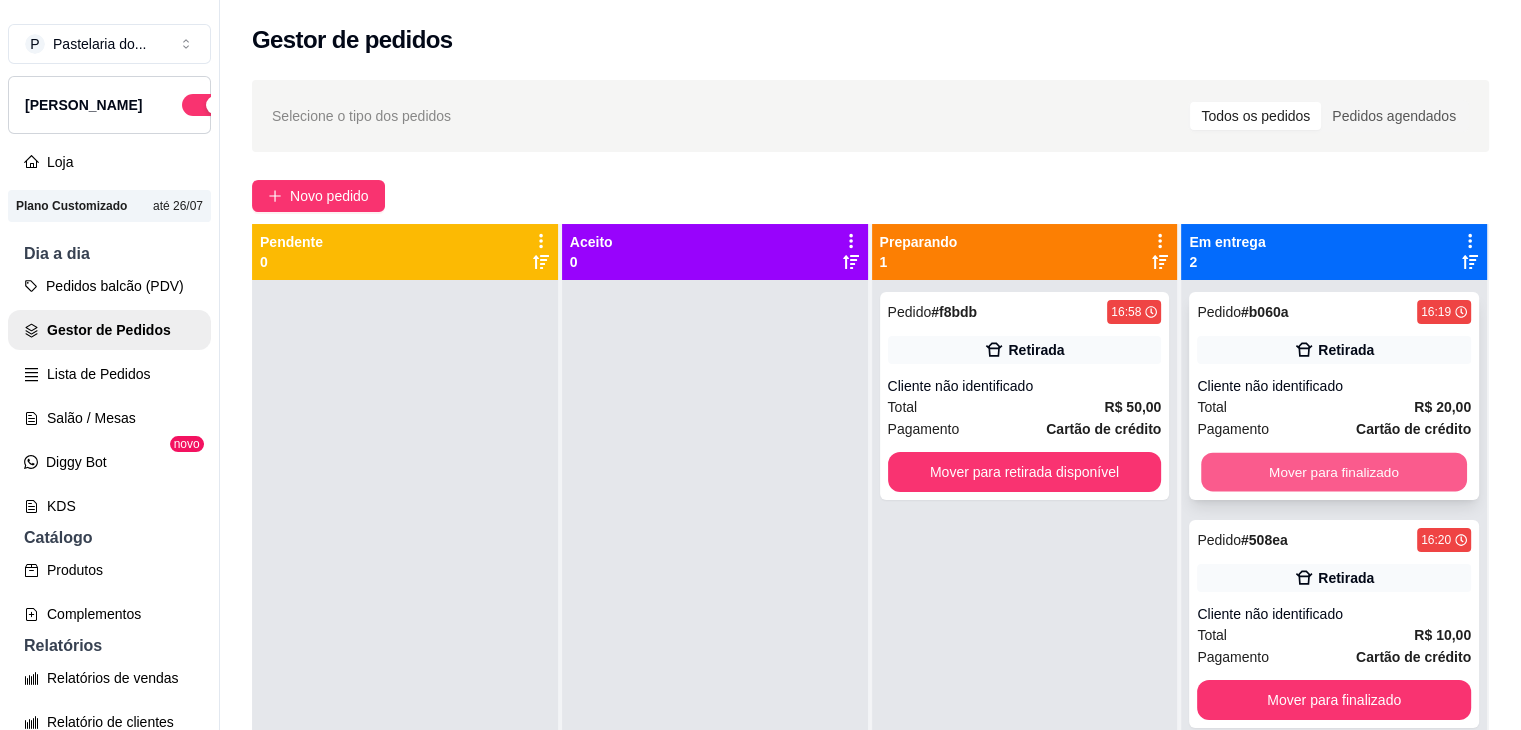 click on "Mover para finalizado" at bounding box center (1334, 472) 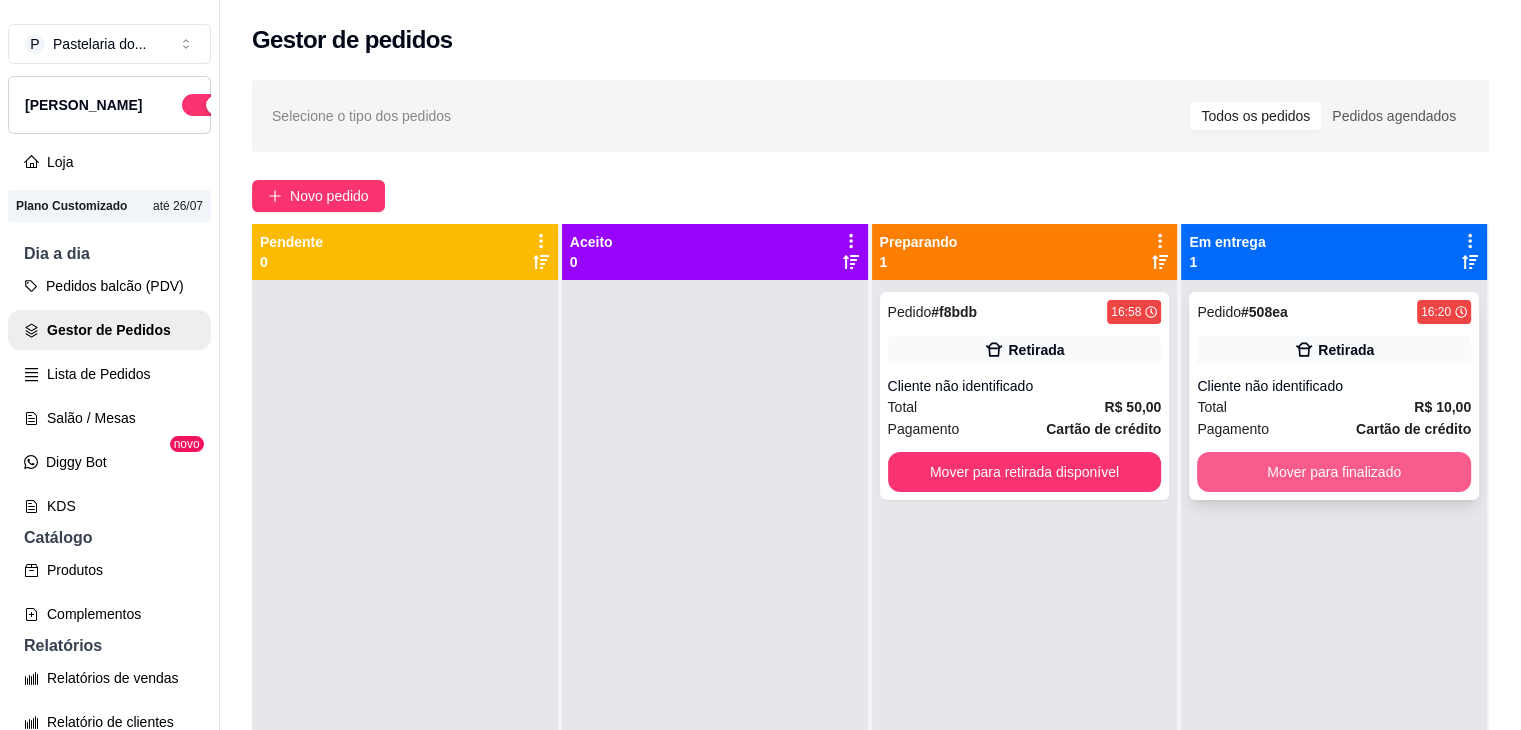 click on "Mover para finalizado" at bounding box center (1334, 472) 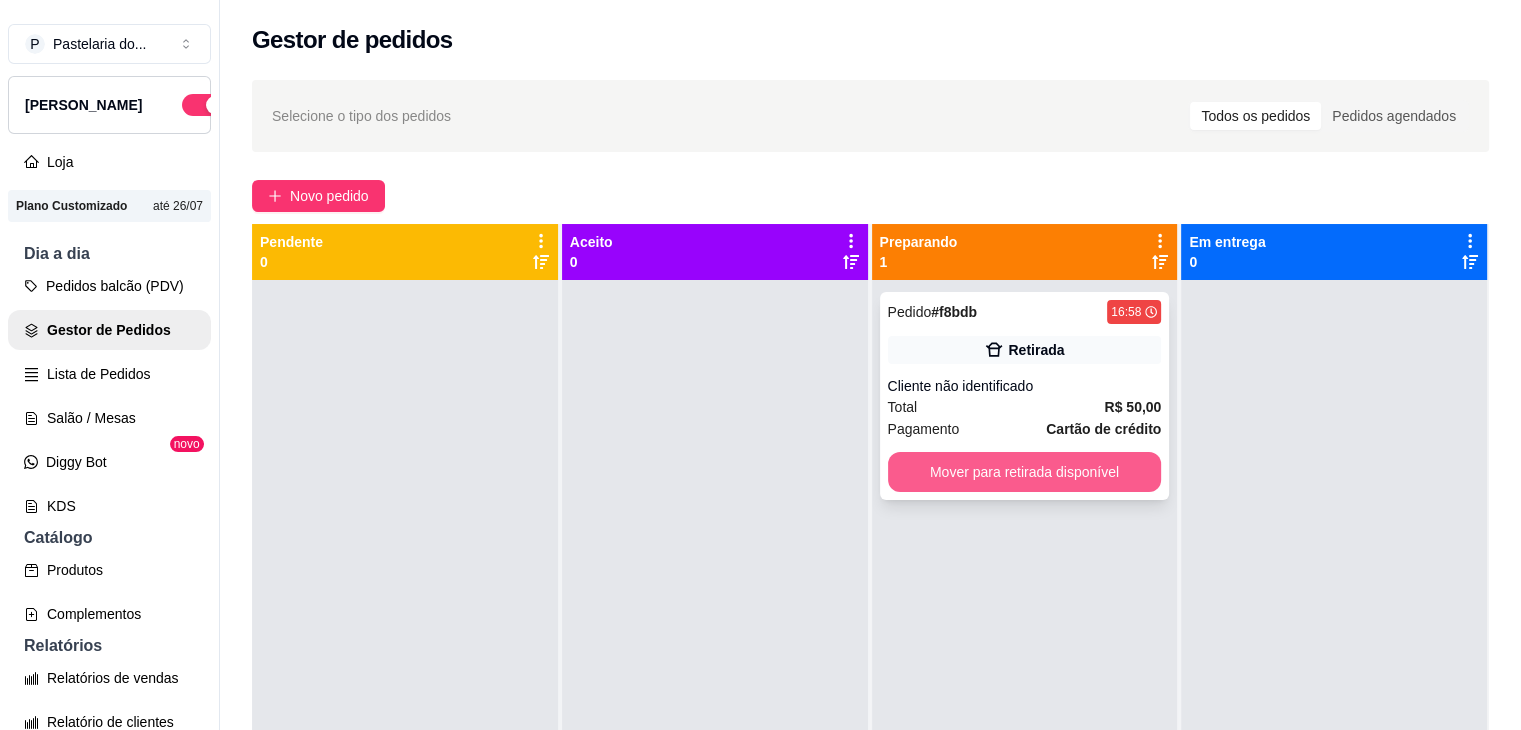 click on "Mover para retirada disponível" at bounding box center [1025, 472] 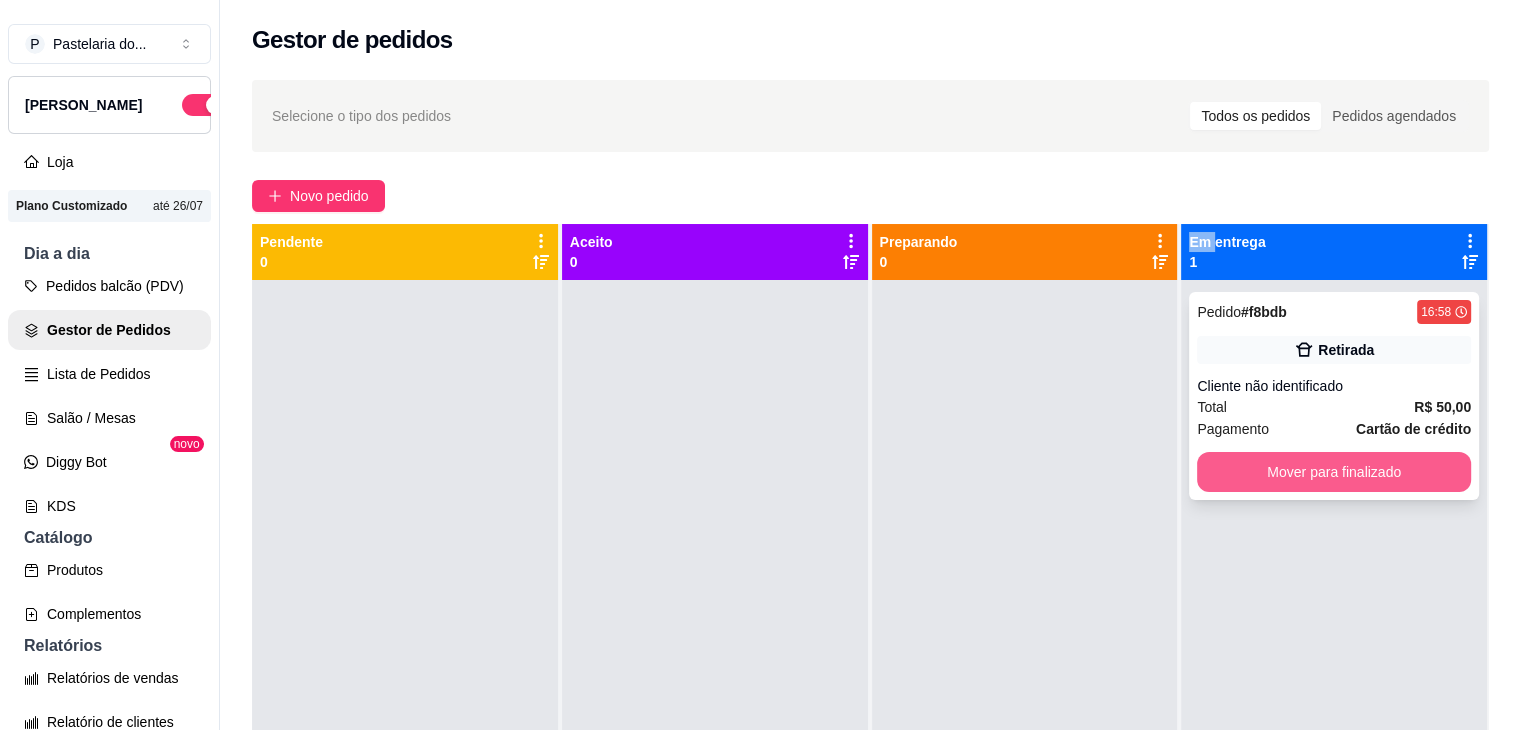 click on "Mover para finalizado" at bounding box center (1334, 472) 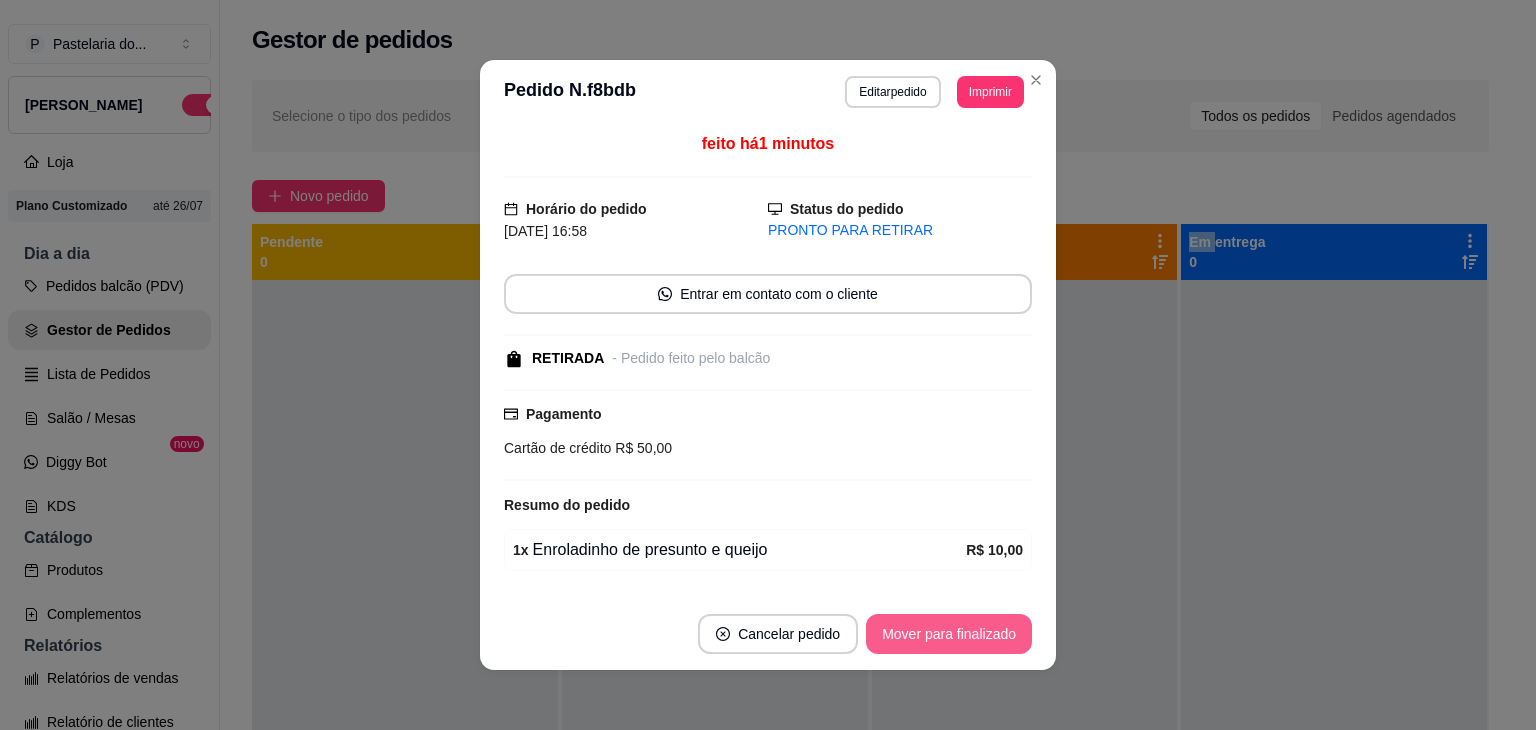 click on "Mover para finalizado" at bounding box center [949, 634] 